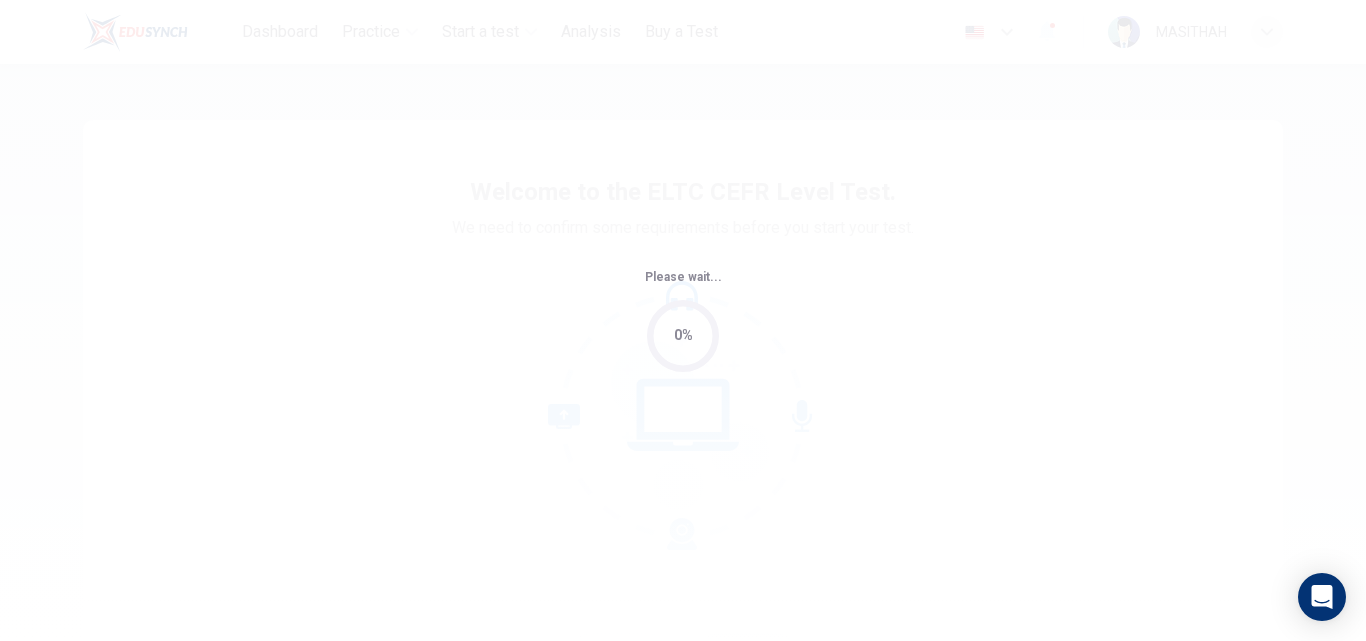 scroll, scrollTop: 0, scrollLeft: 0, axis: both 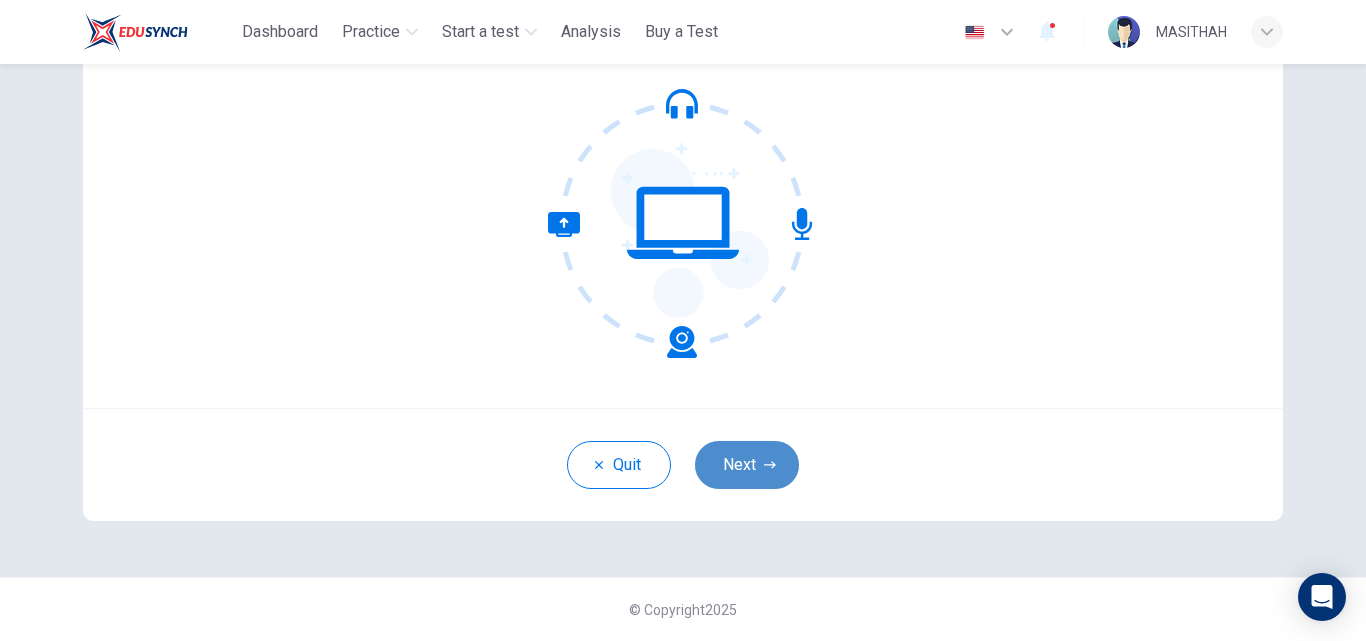 click on "Next" at bounding box center [747, 465] 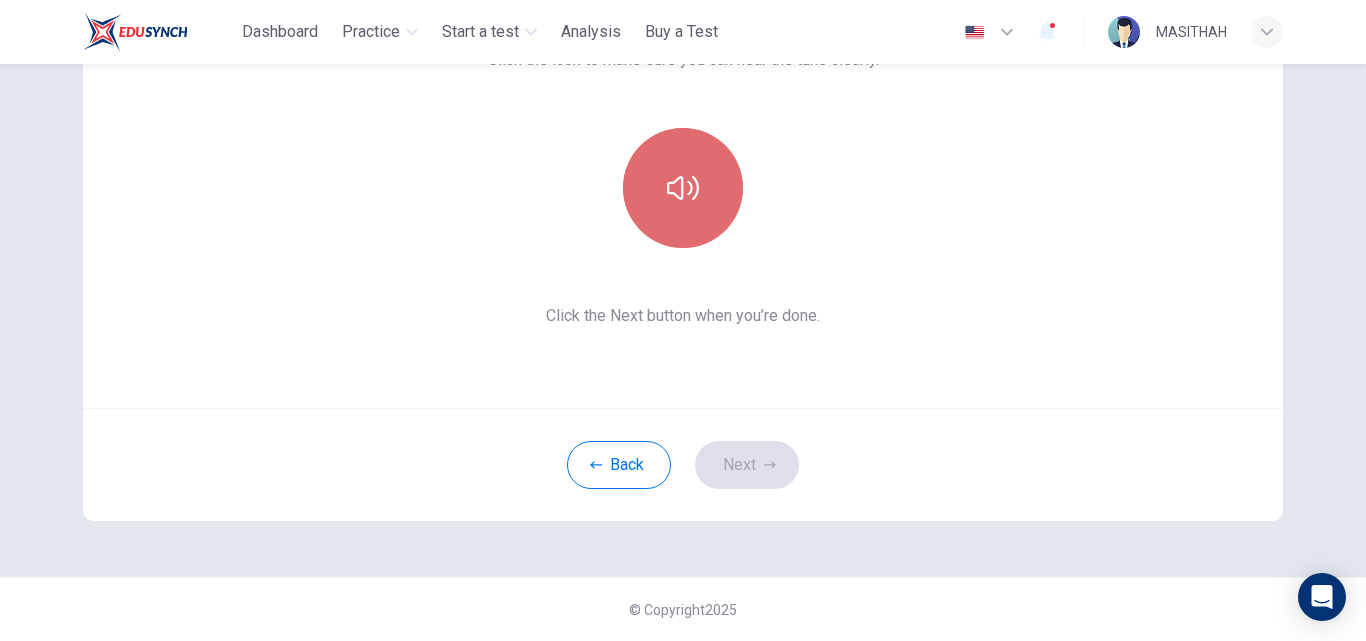 click 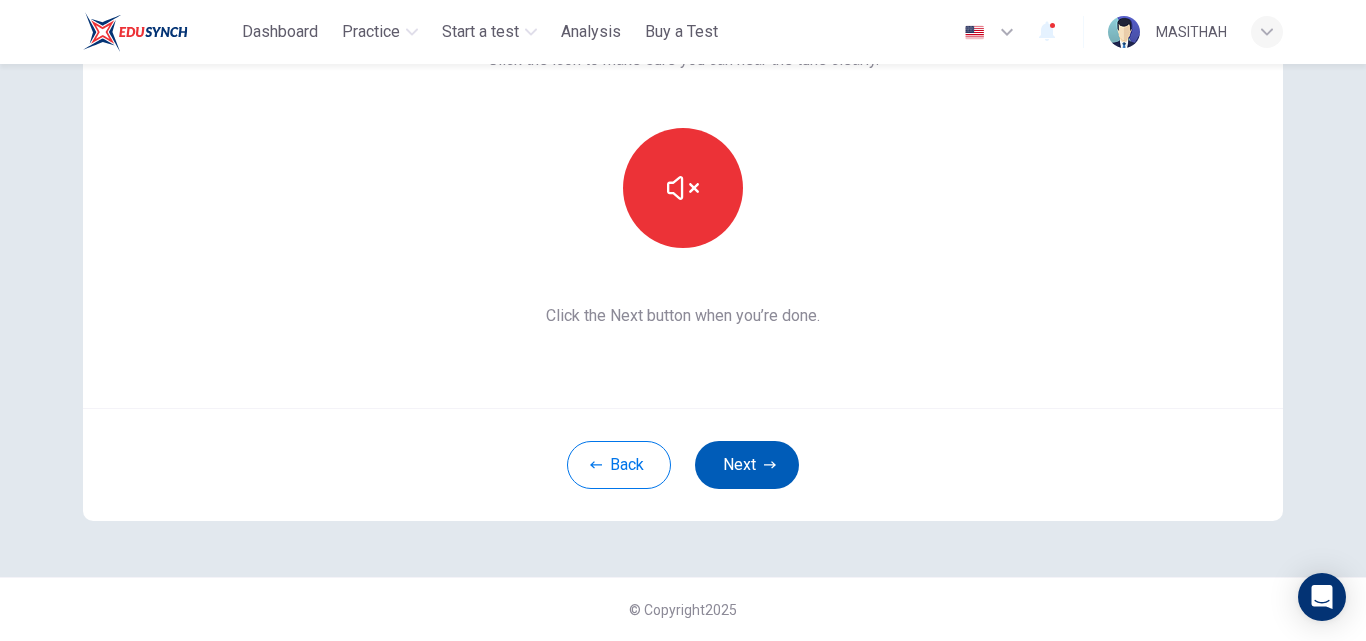 click on "Next" at bounding box center [747, 465] 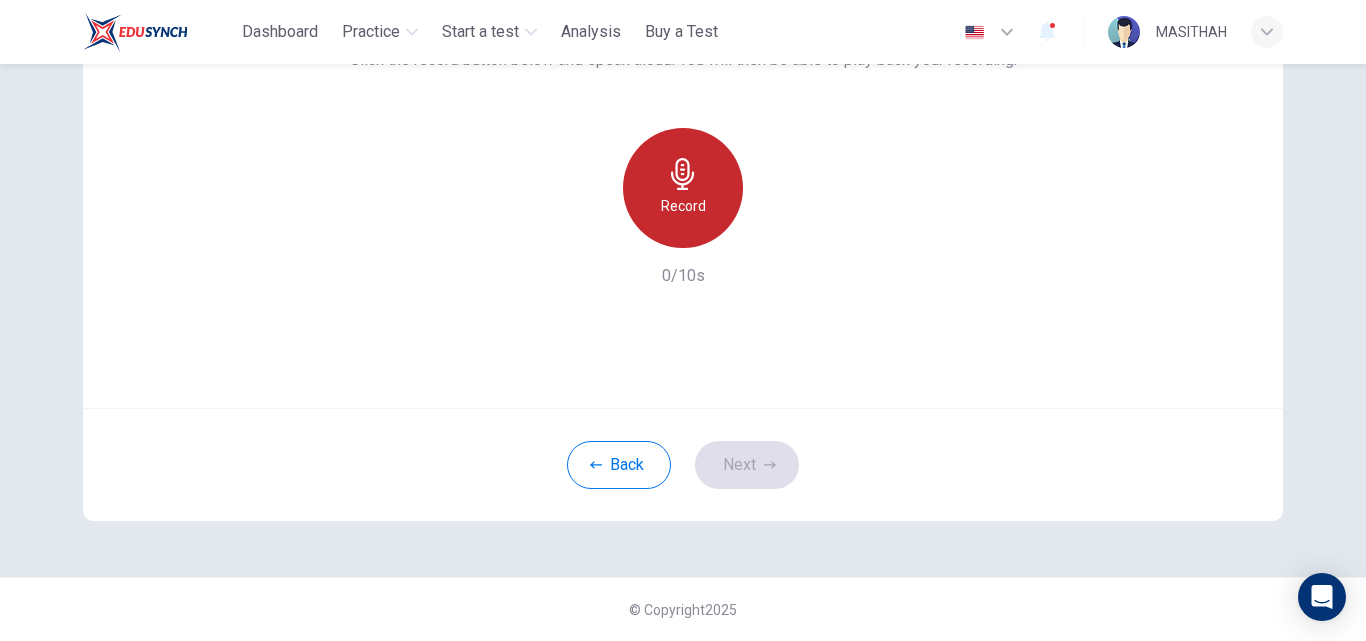 click 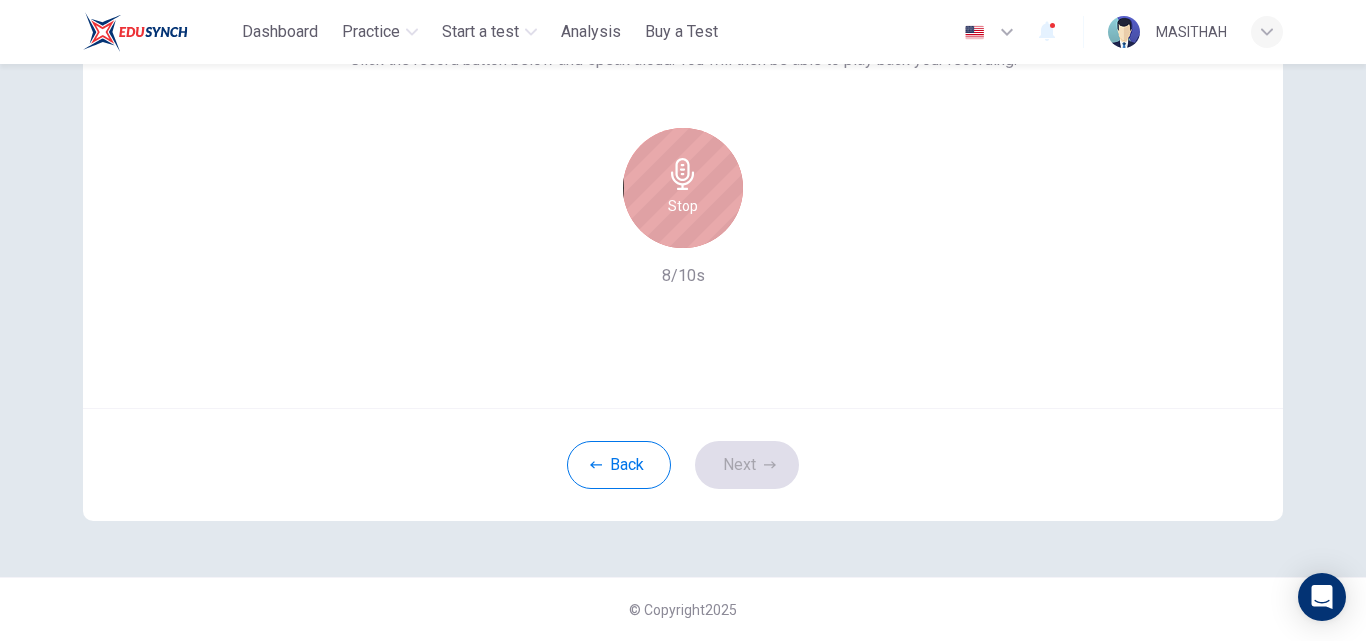 click 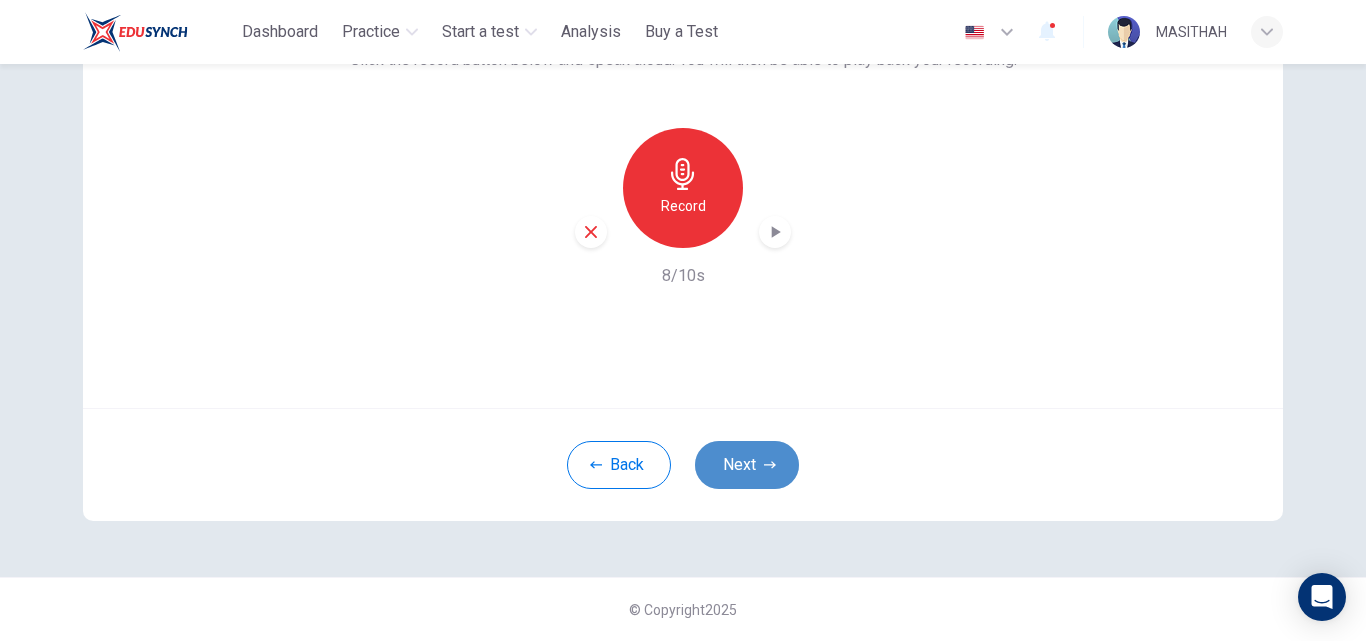 click 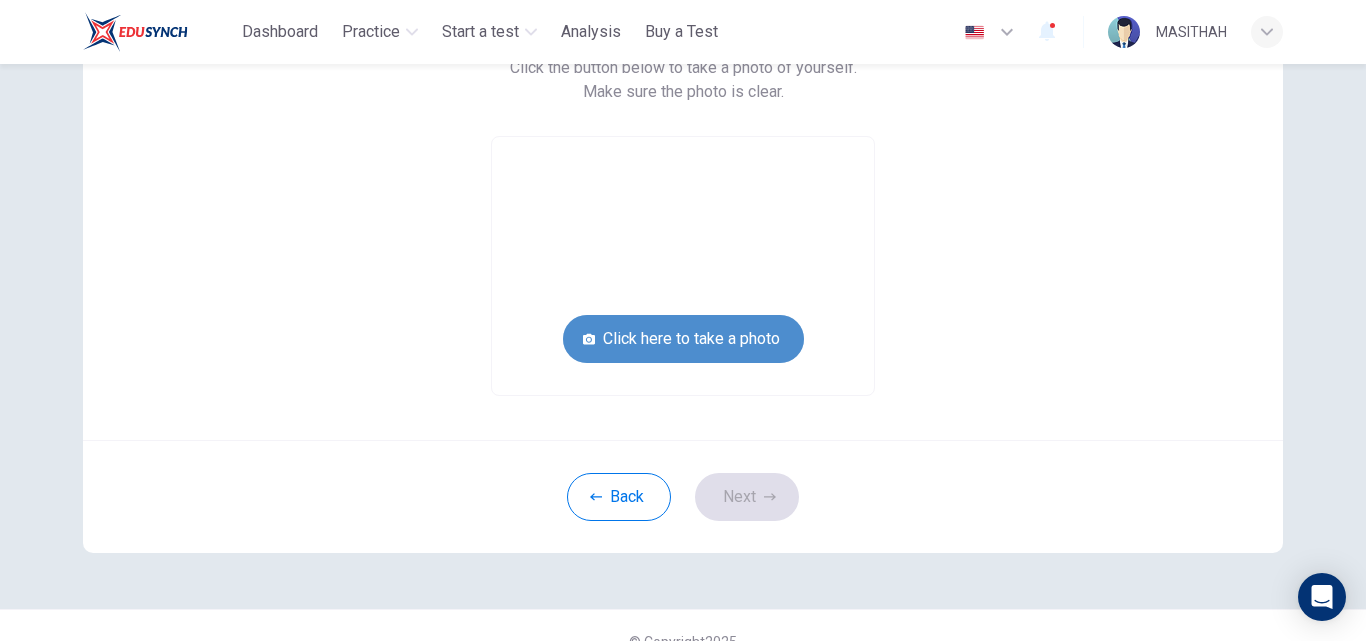 click on "Click here to take a photo" at bounding box center (683, 339) 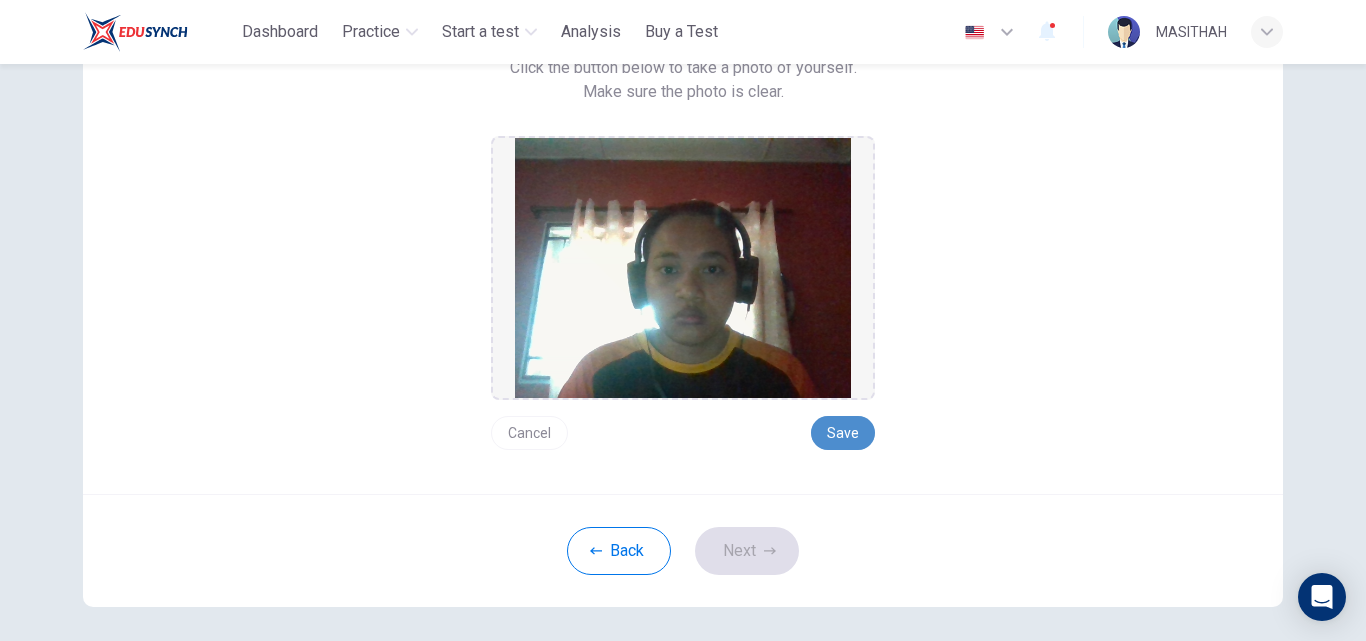 click on "Save" at bounding box center (843, 433) 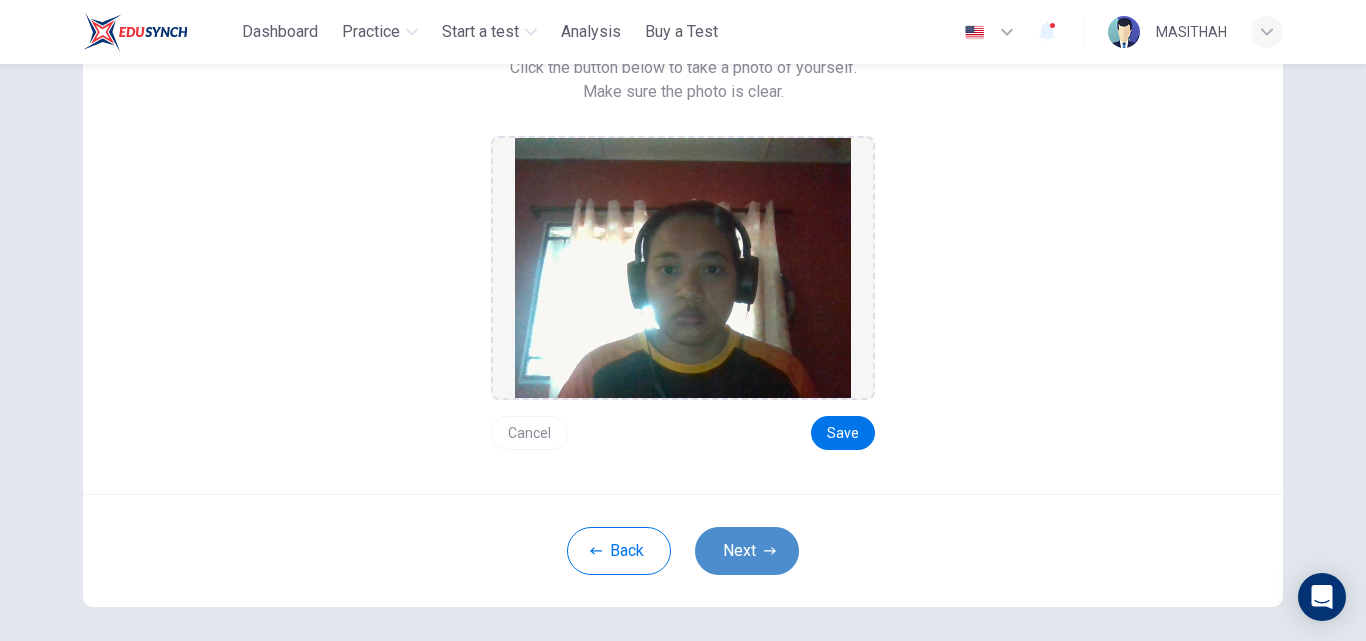 click on "Next" at bounding box center [747, 551] 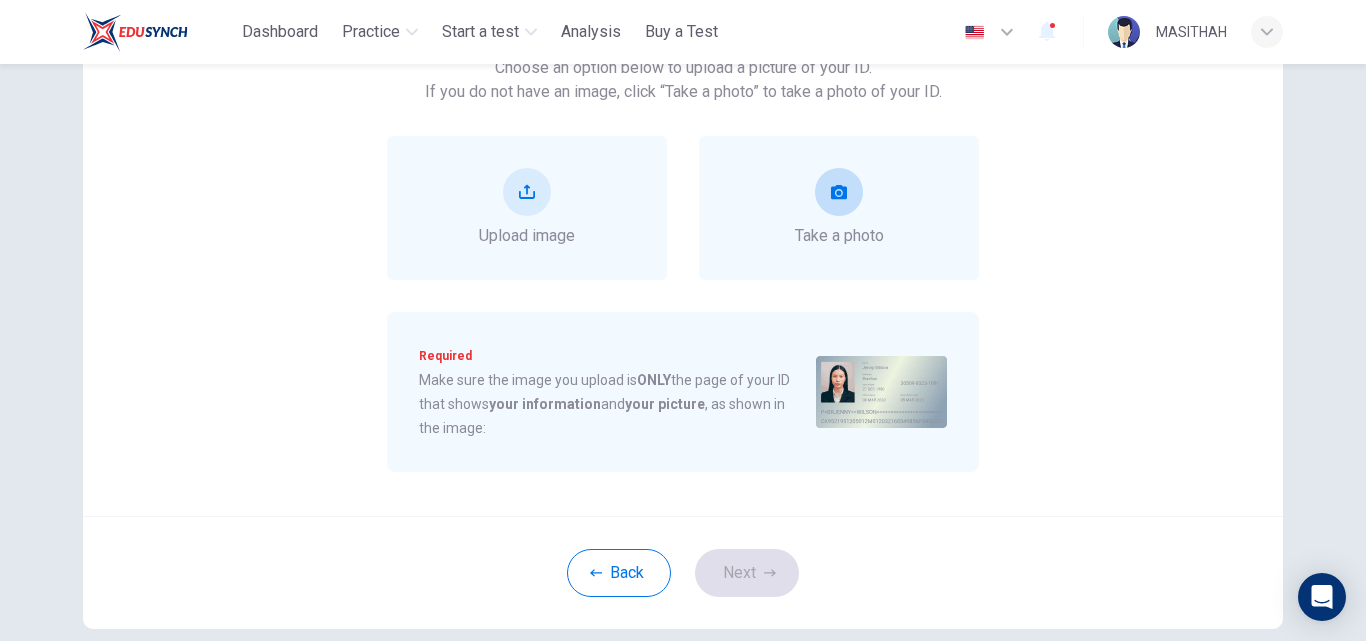 click on "Take a photo" at bounding box center [839, 236] 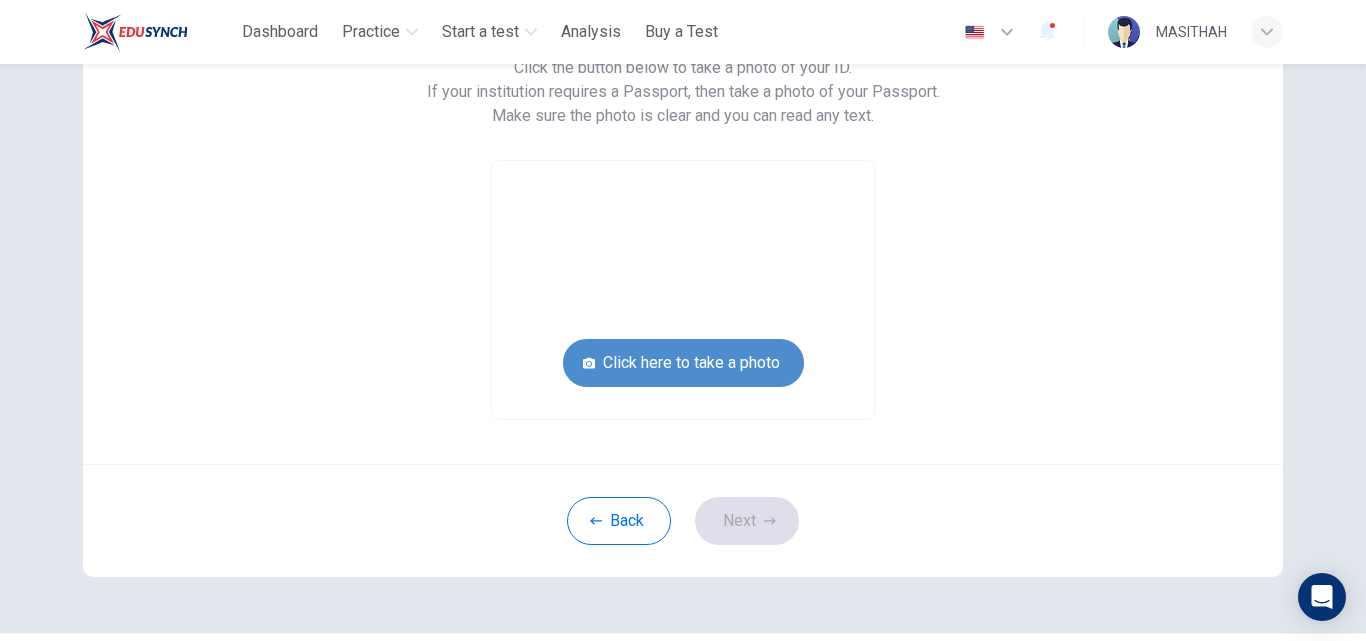 click on "Click here to take a photo" at bounding box center [683, 363] 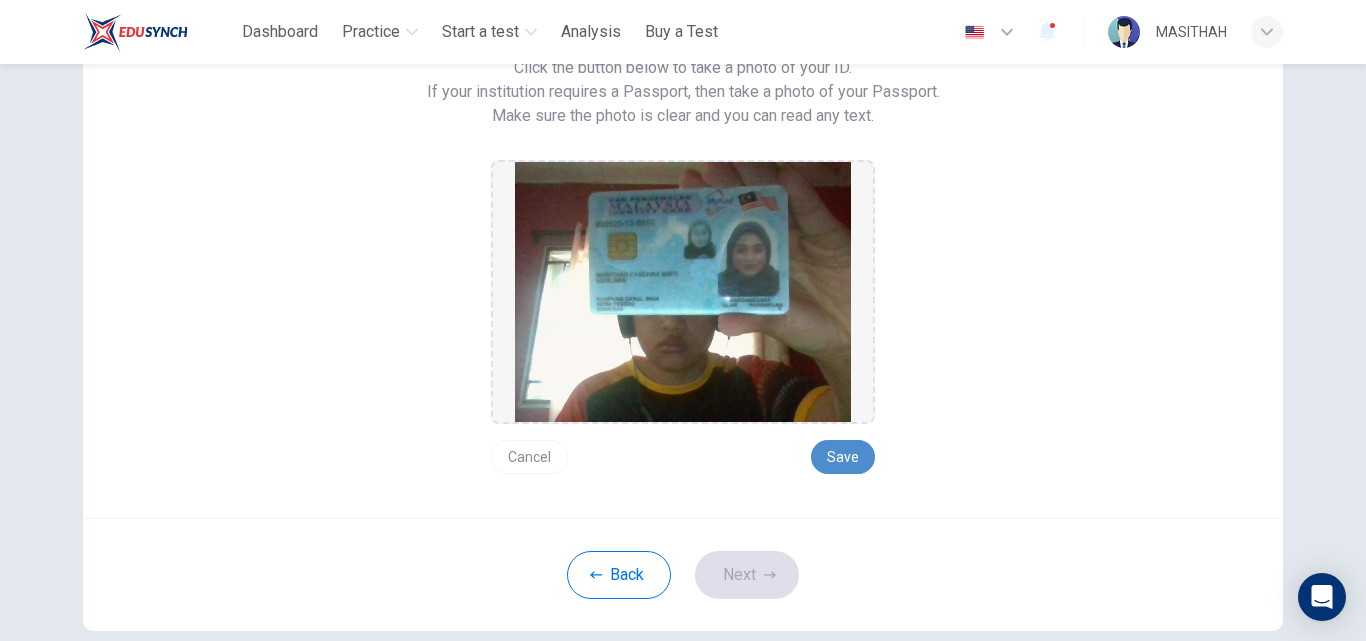 click on "Save" at bounding box center (843, 457) 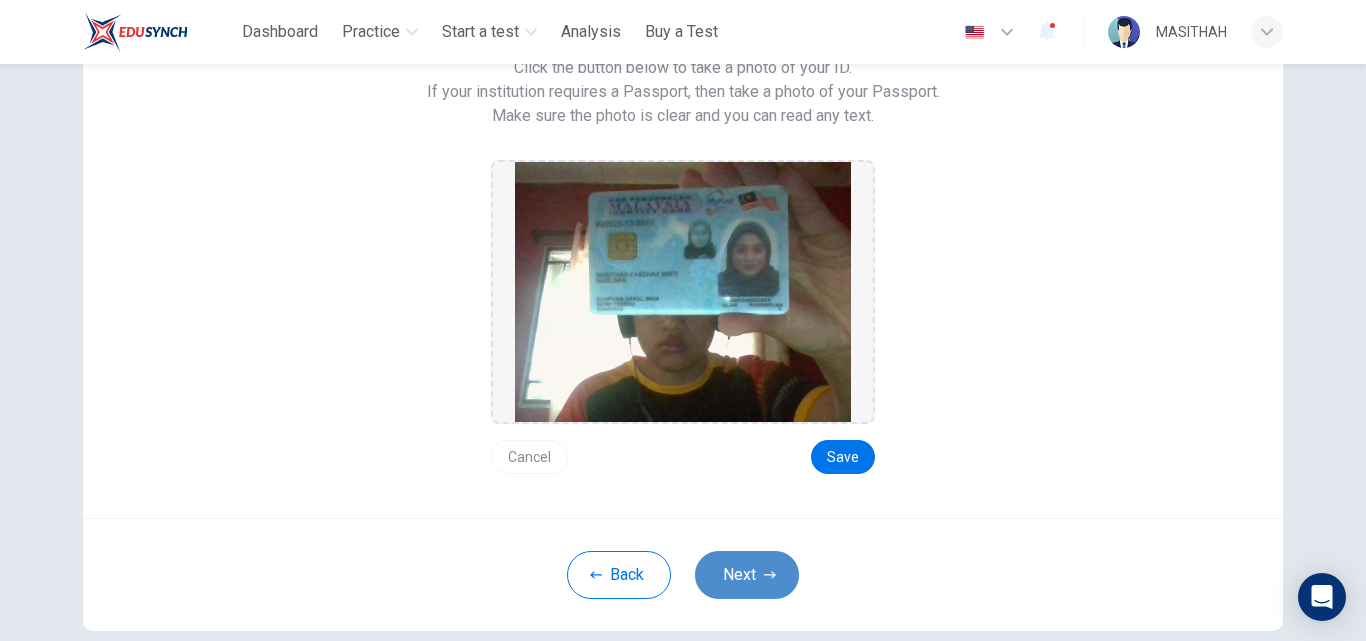 click on "Next" at bounding box center [747, 575] 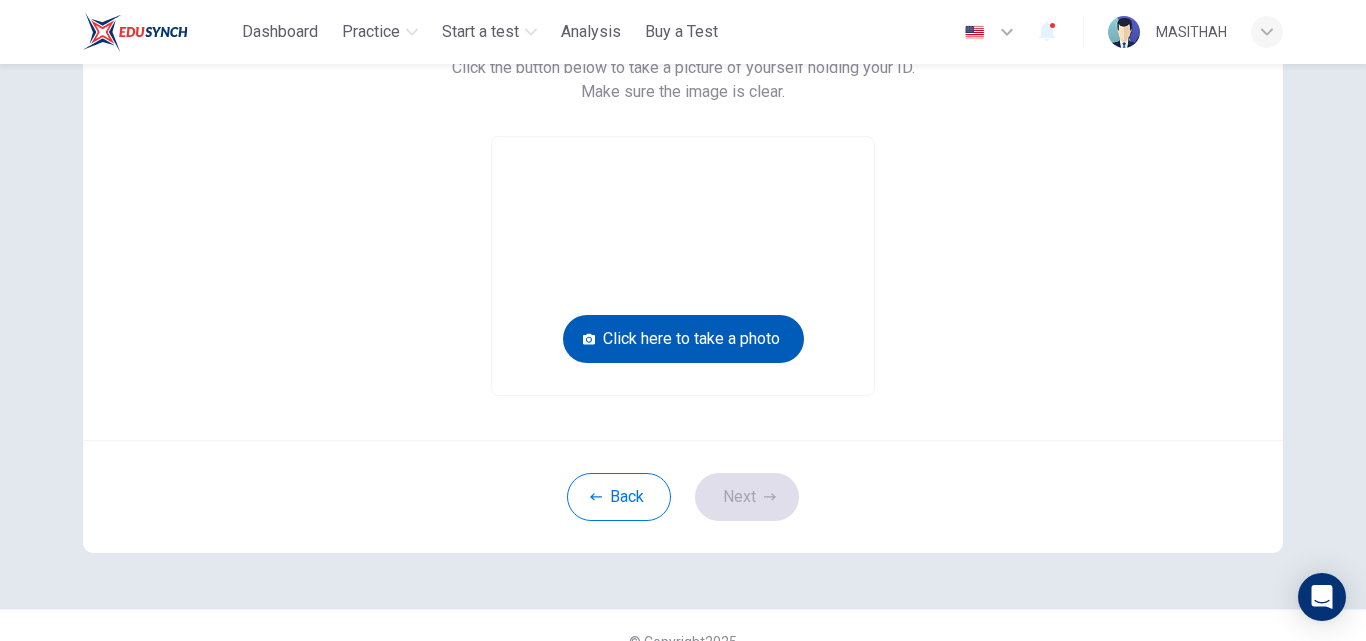 click on "Click here to take a photo" at bounding box center [683, 339] 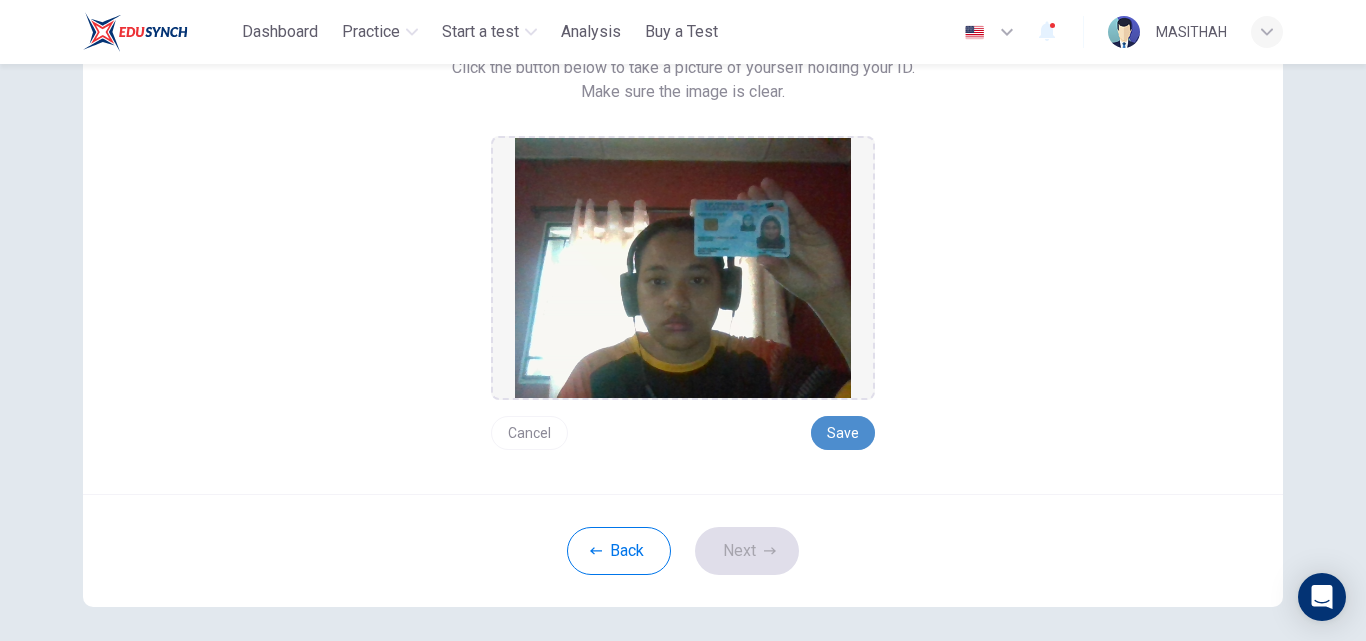 click on "Save" at bounding box center (843, 433) 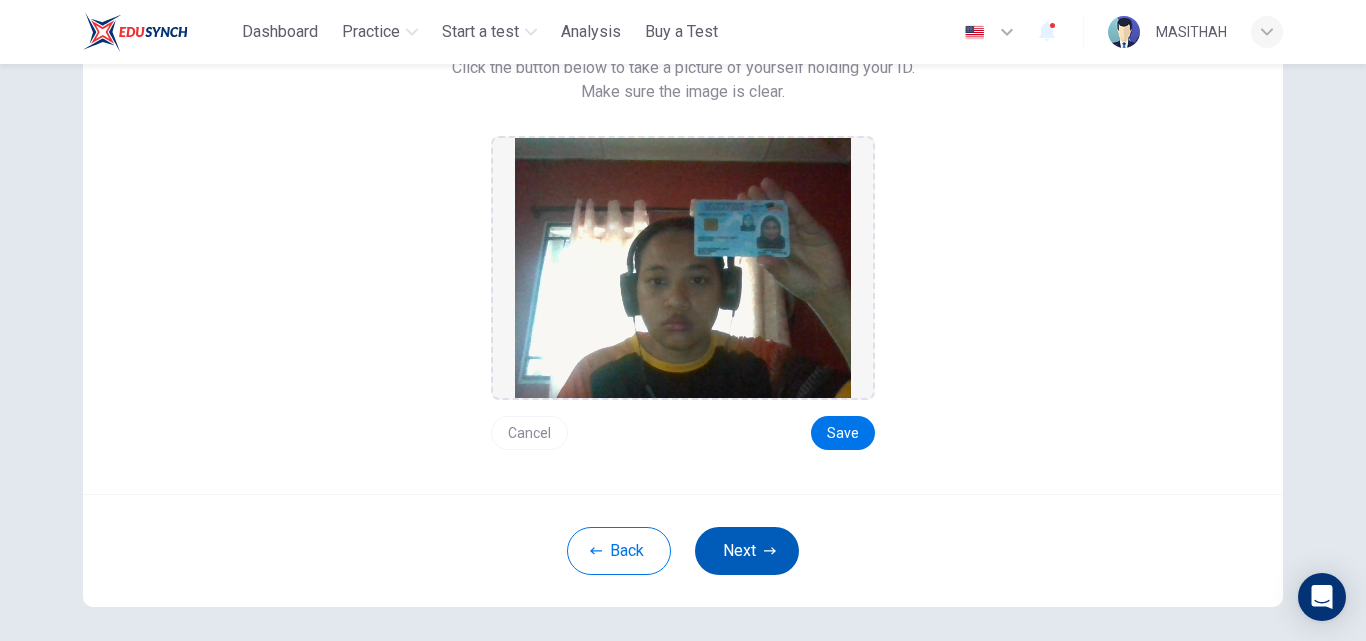 click on "Next" at bounding box center (747, 551) 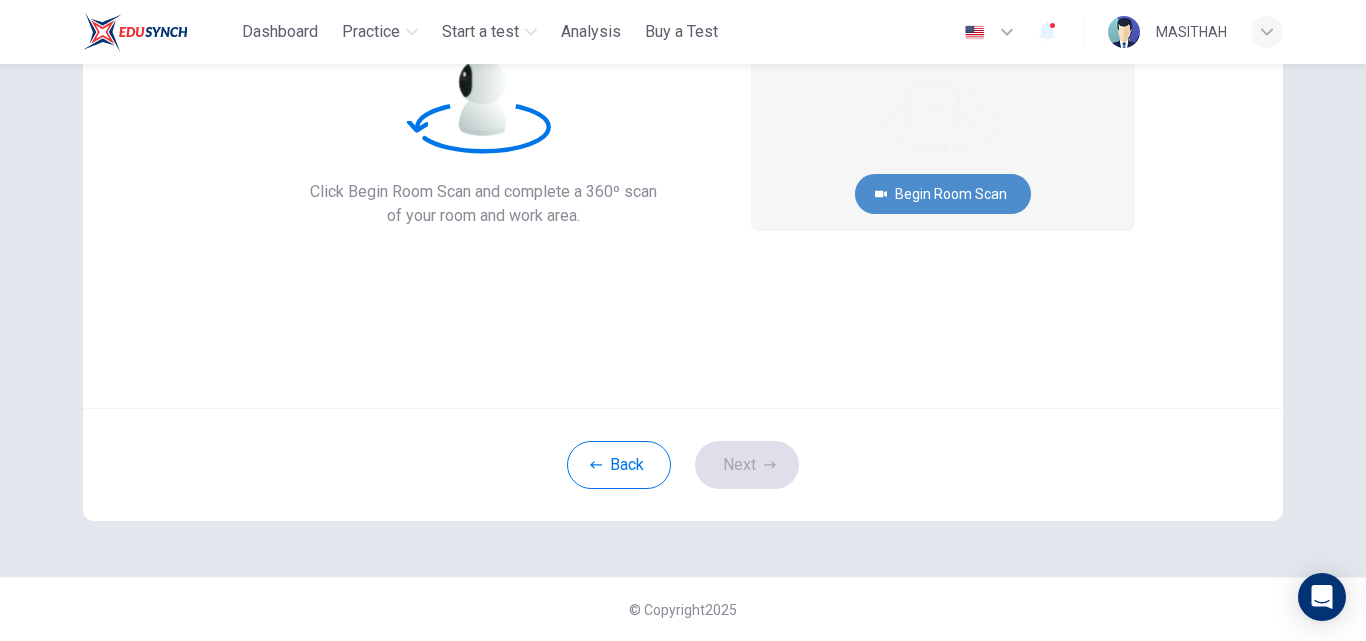 click on "Begin Room Scan" at bounding box center (943, 194) 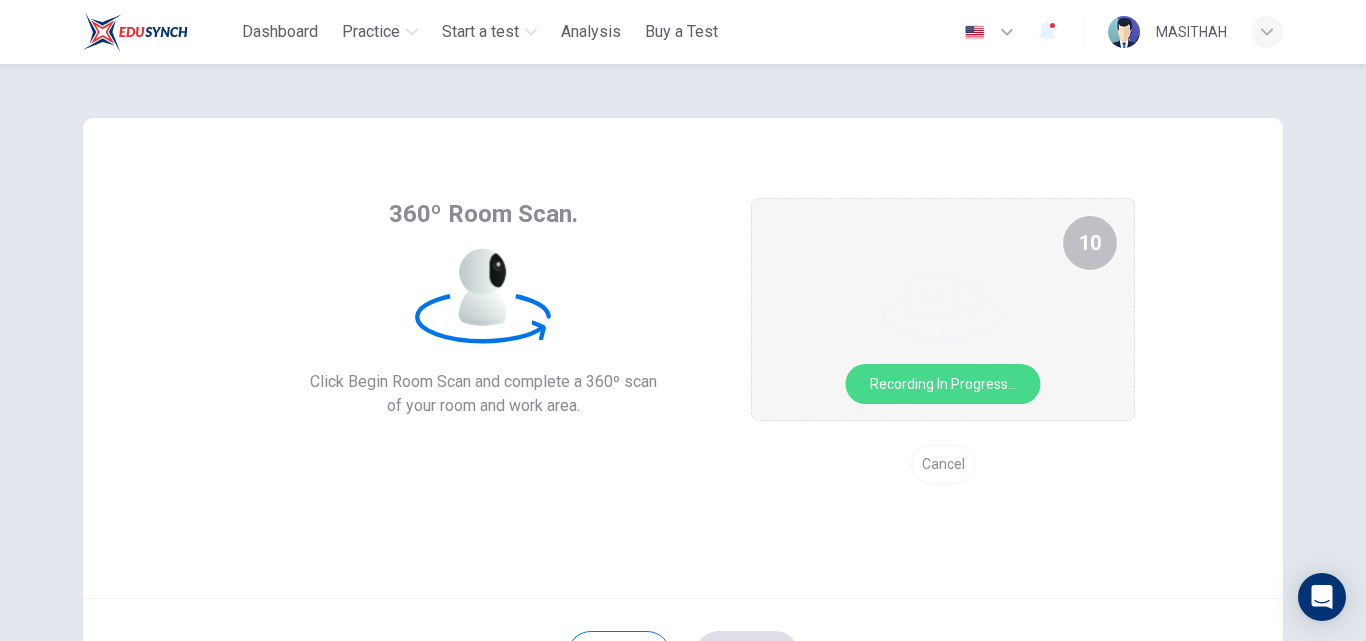 scroll, scrollTop: 0, scrollLeft: 0, axis: both 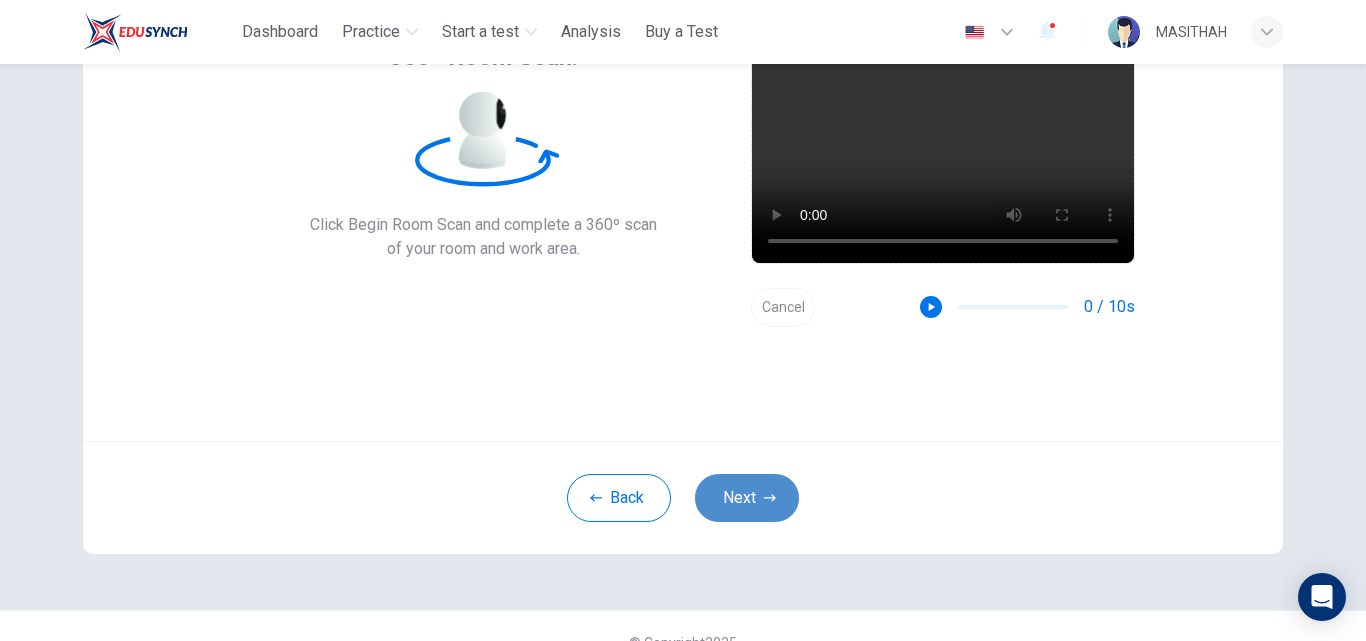 click on "Next" at bounding box center (747, 498) 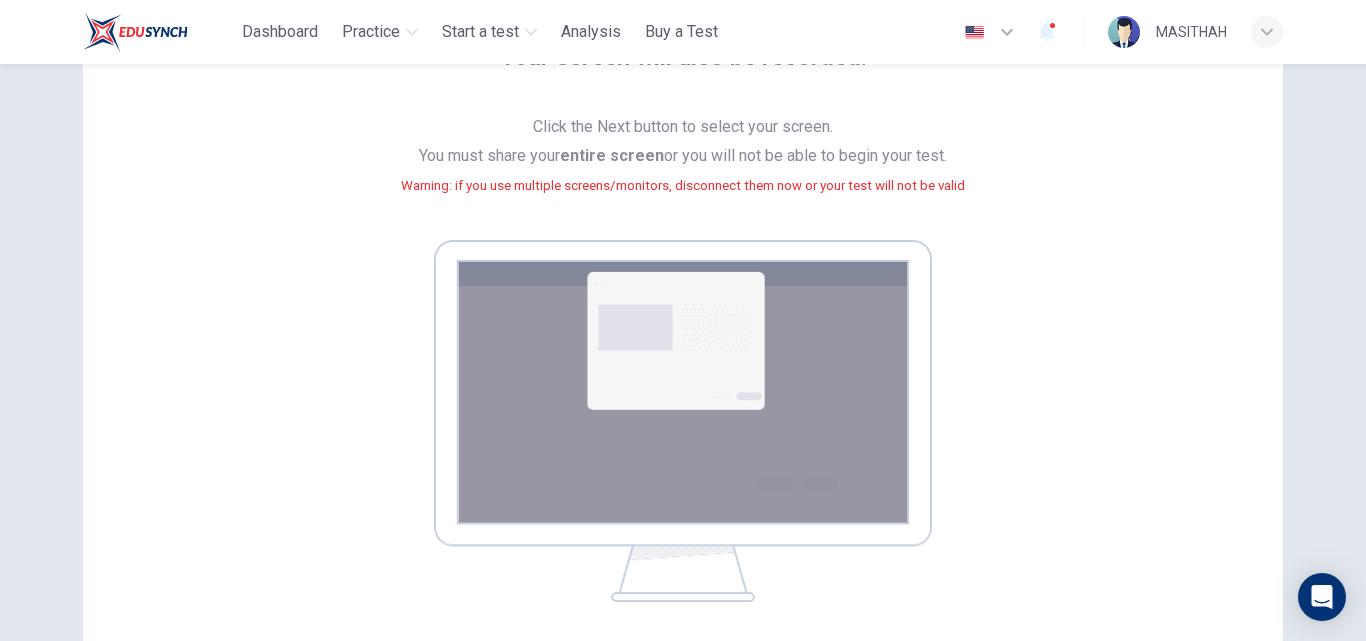 click at bounding box center (683, 421) 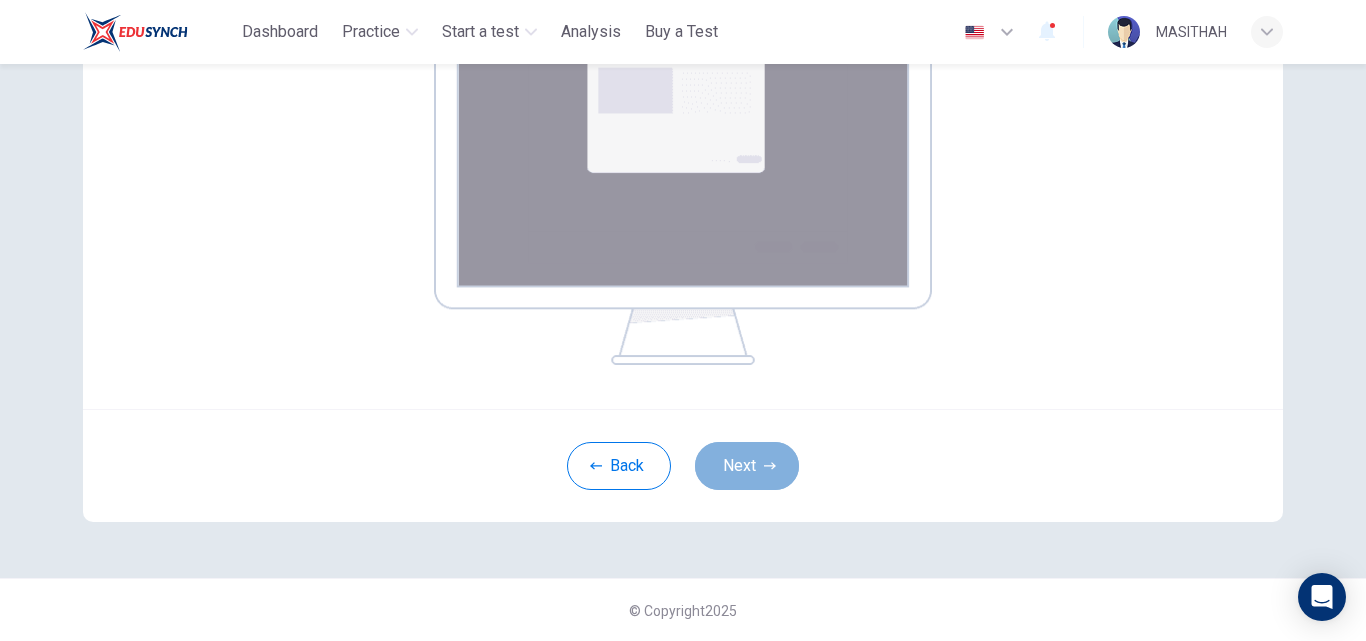 click on "Next" at bounding box center [747, 466] 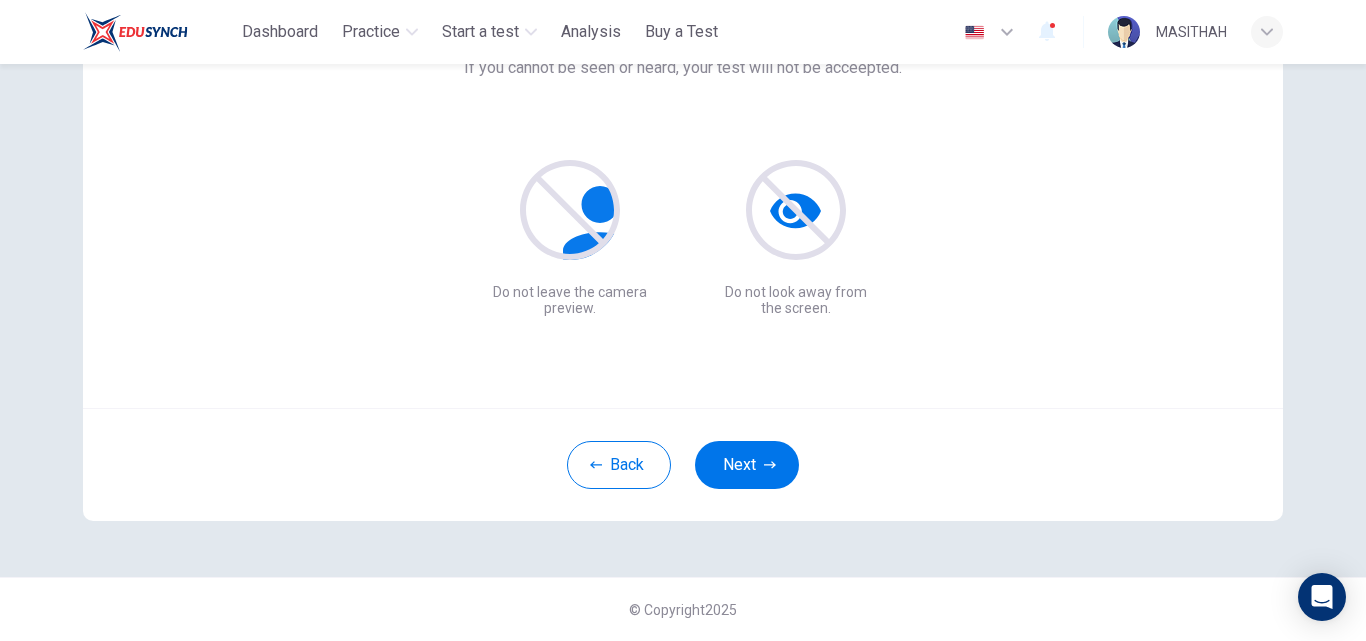 scroll, scrollTop: 192, scrollLeft: 0, axis: vertical 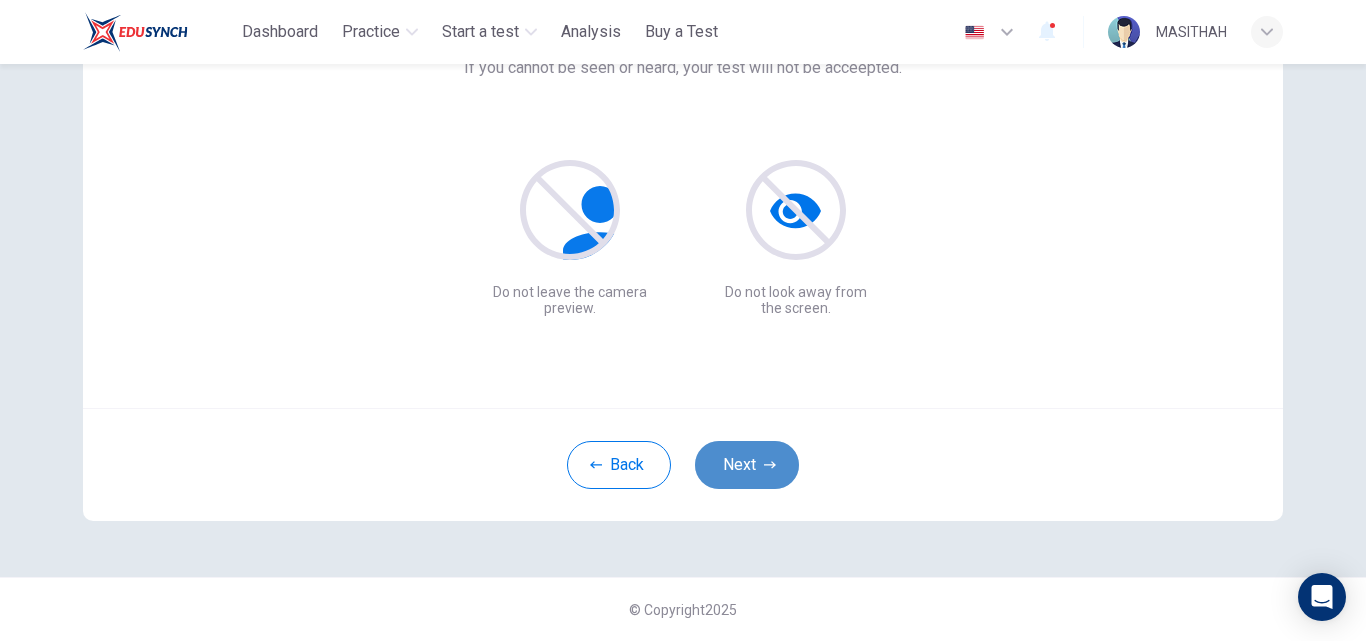 click on "Next" at bounding box center (747, 465) 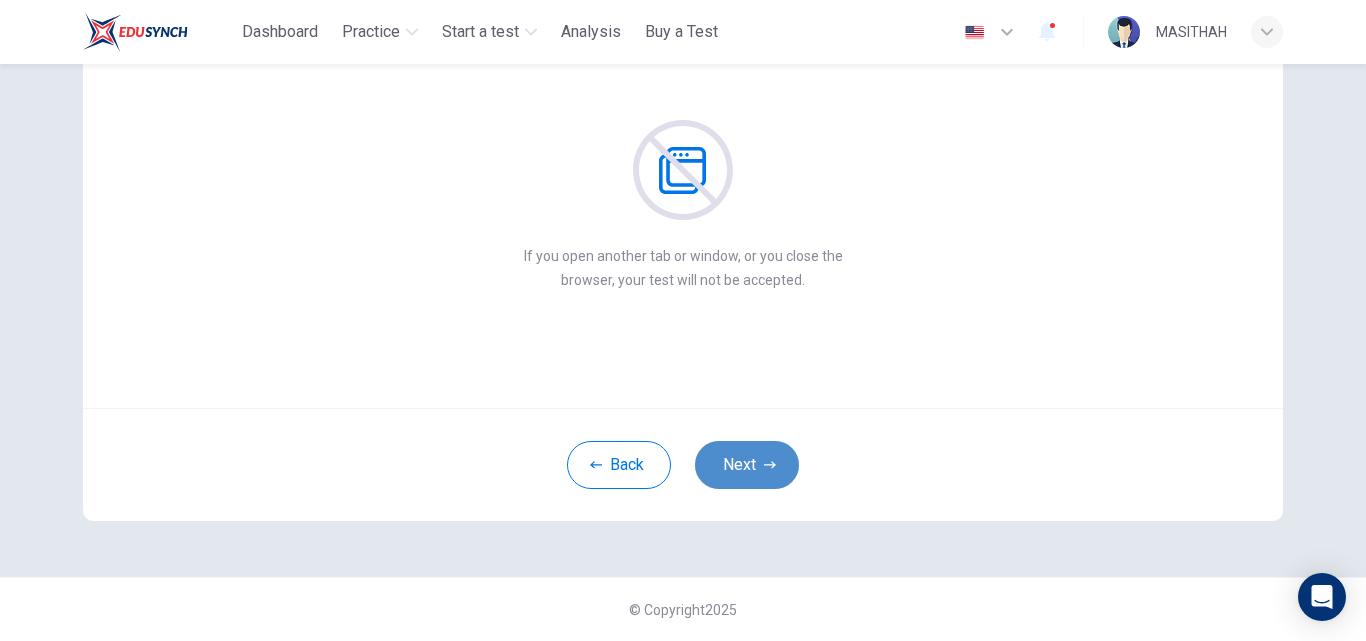 click on "Next" at bounding box center [747, 465] 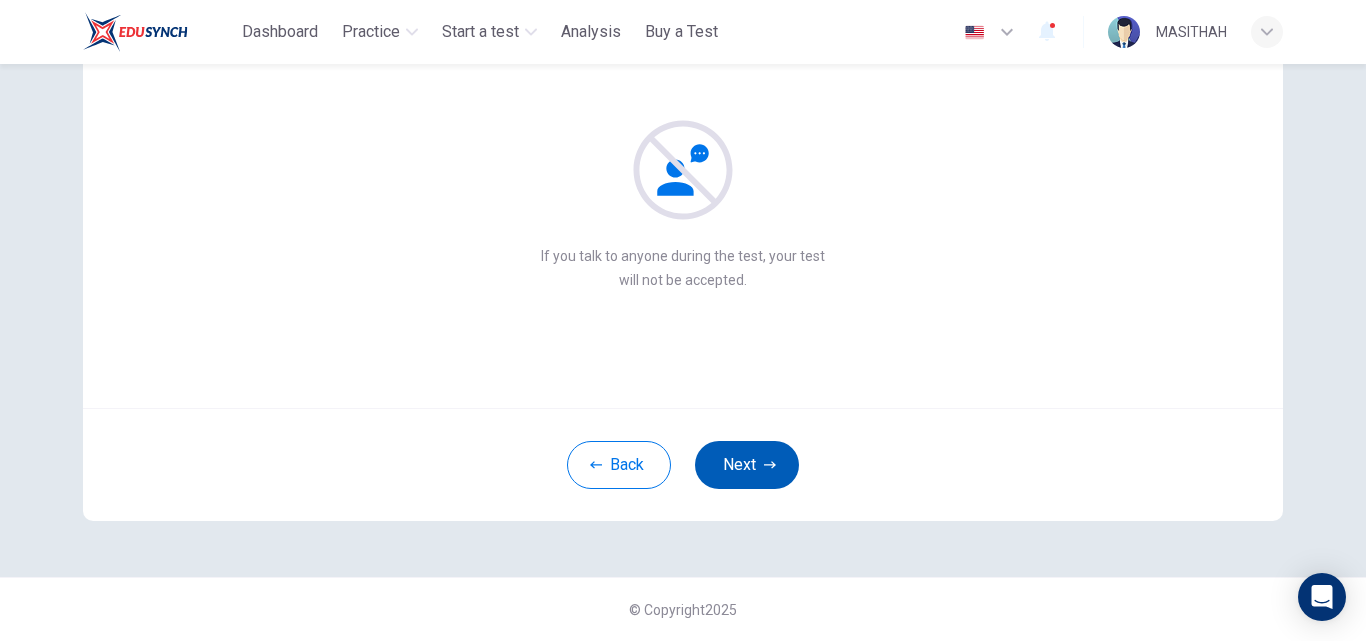 click on "Next" at bounding box center (747, 465) 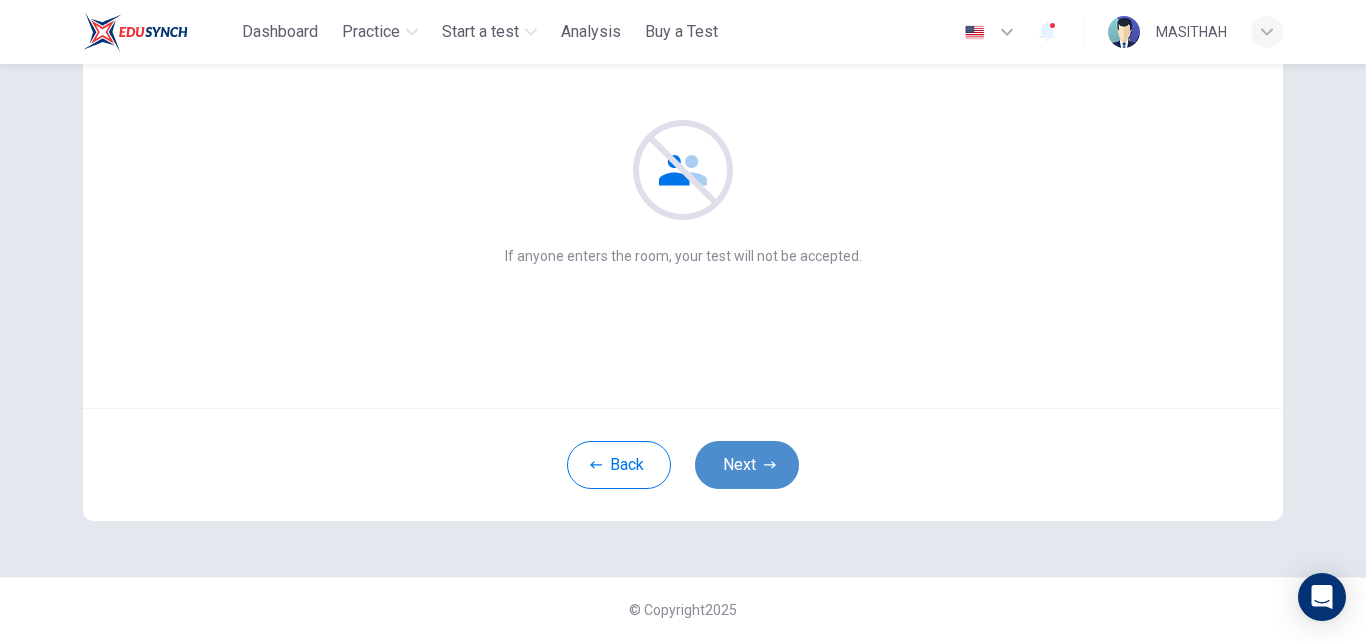click on "Next" at bounding box center [747, 465] 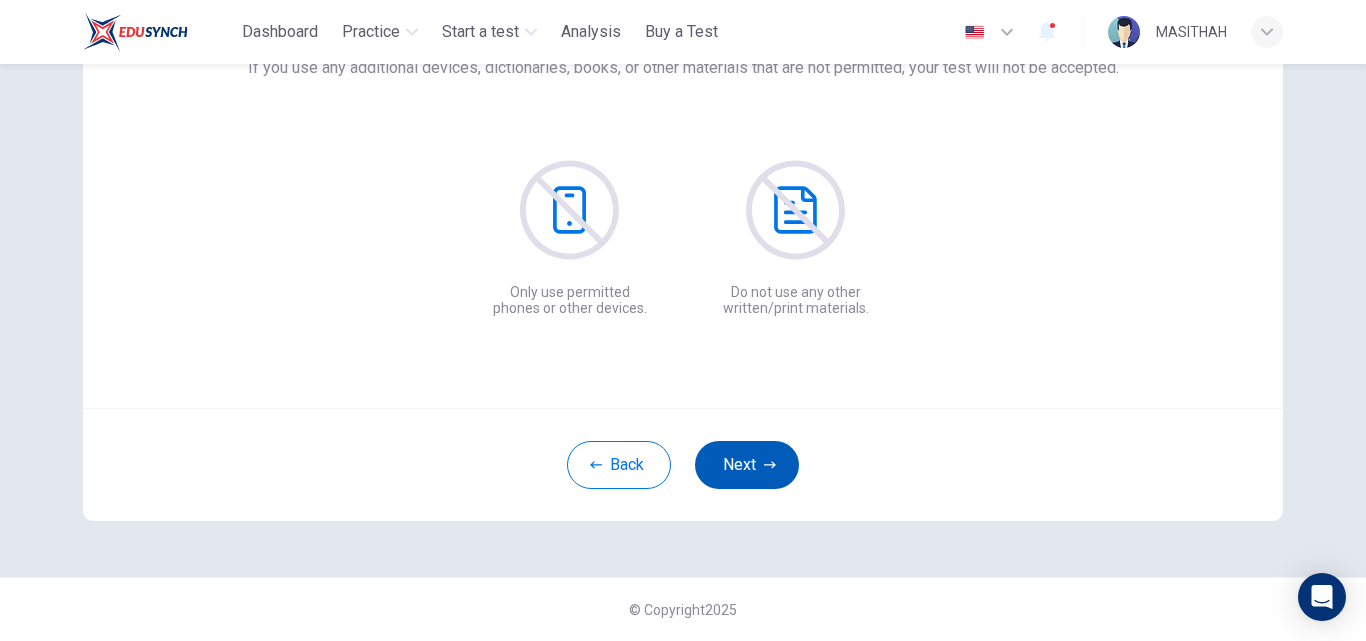 click on "Next" at bounding box center [747, 465] 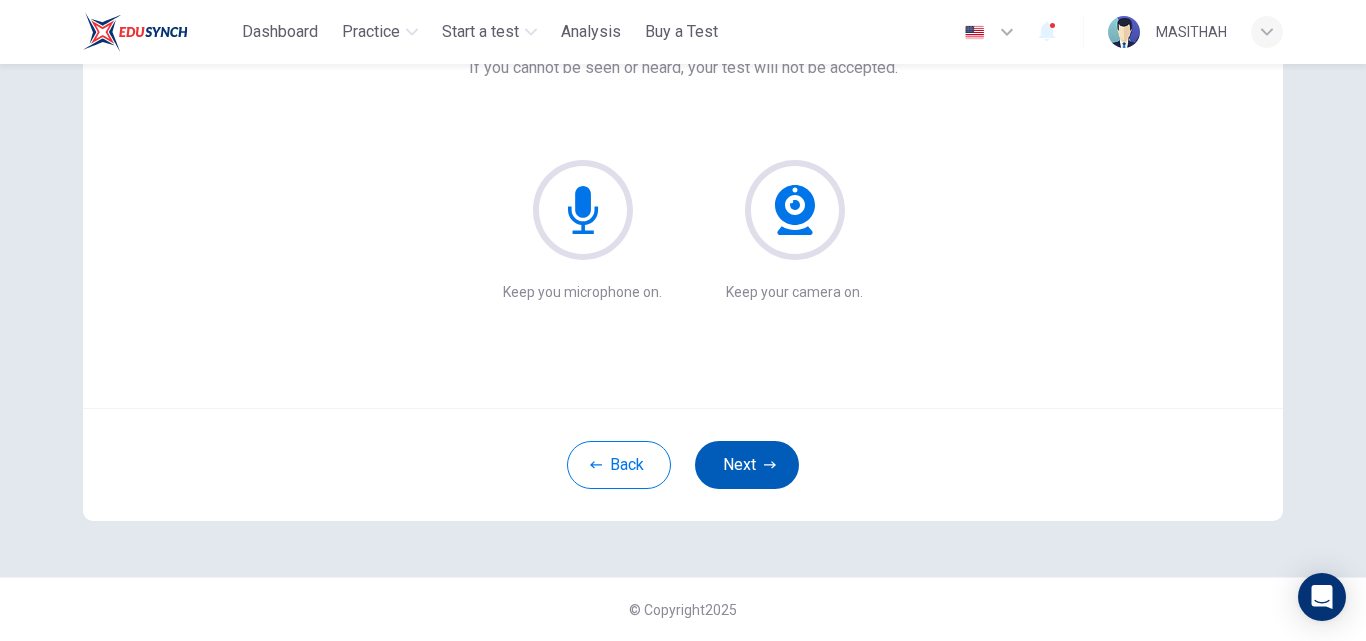 click on "Next" at bounding box center [747, 465] 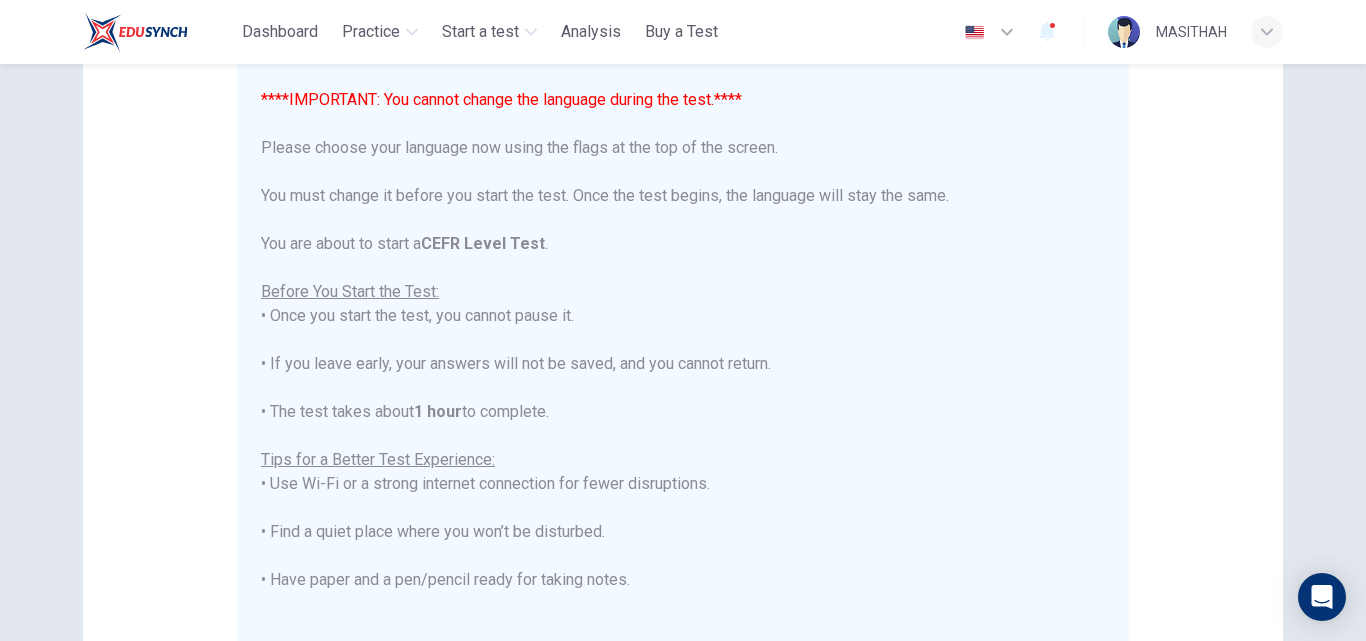 drag, startPoint x: 1097, startPoint y: 222, endPoint x: 1110, endPoint y: 403, distance: 181.46625 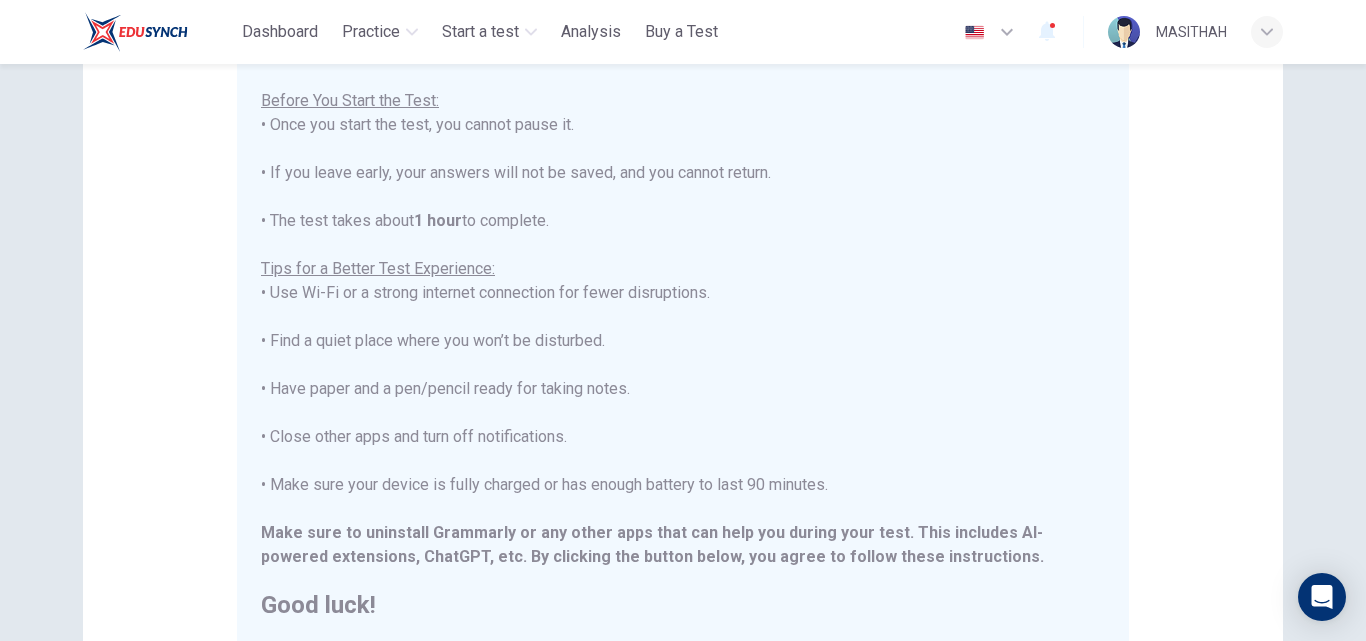 scroll, scrollTop: 471, scrollLeft: 0, axis: vertical 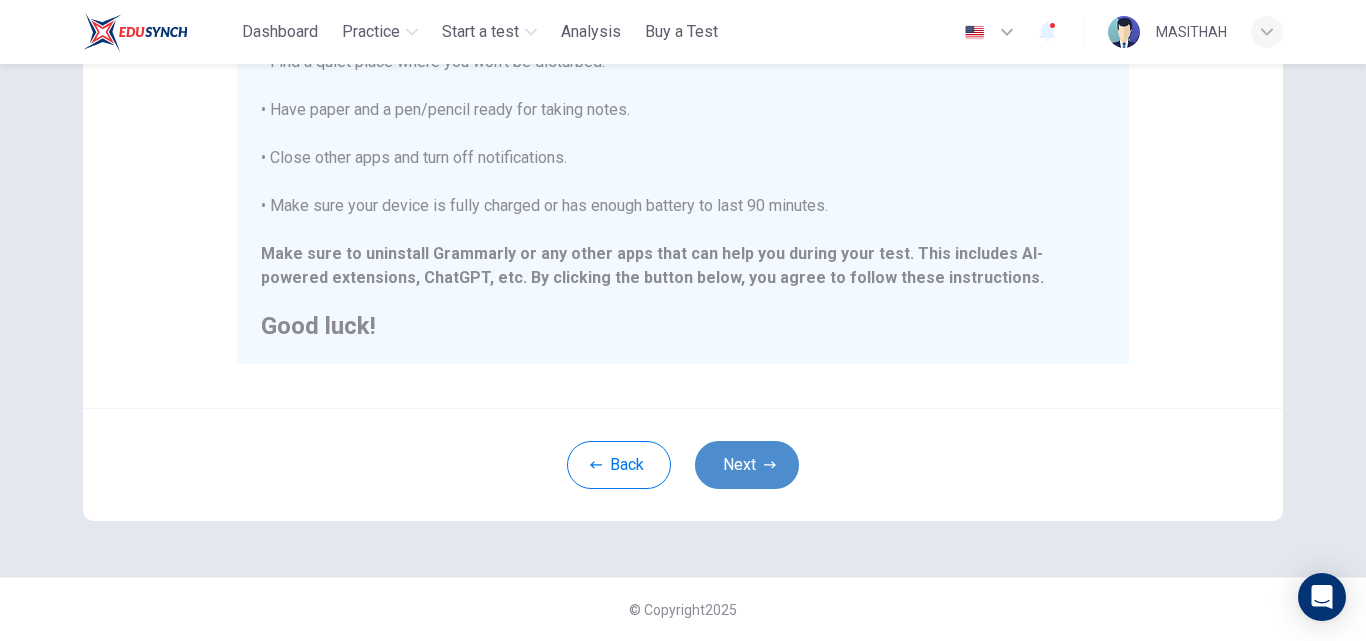 click on "Next" at bounding box center [747, 465] 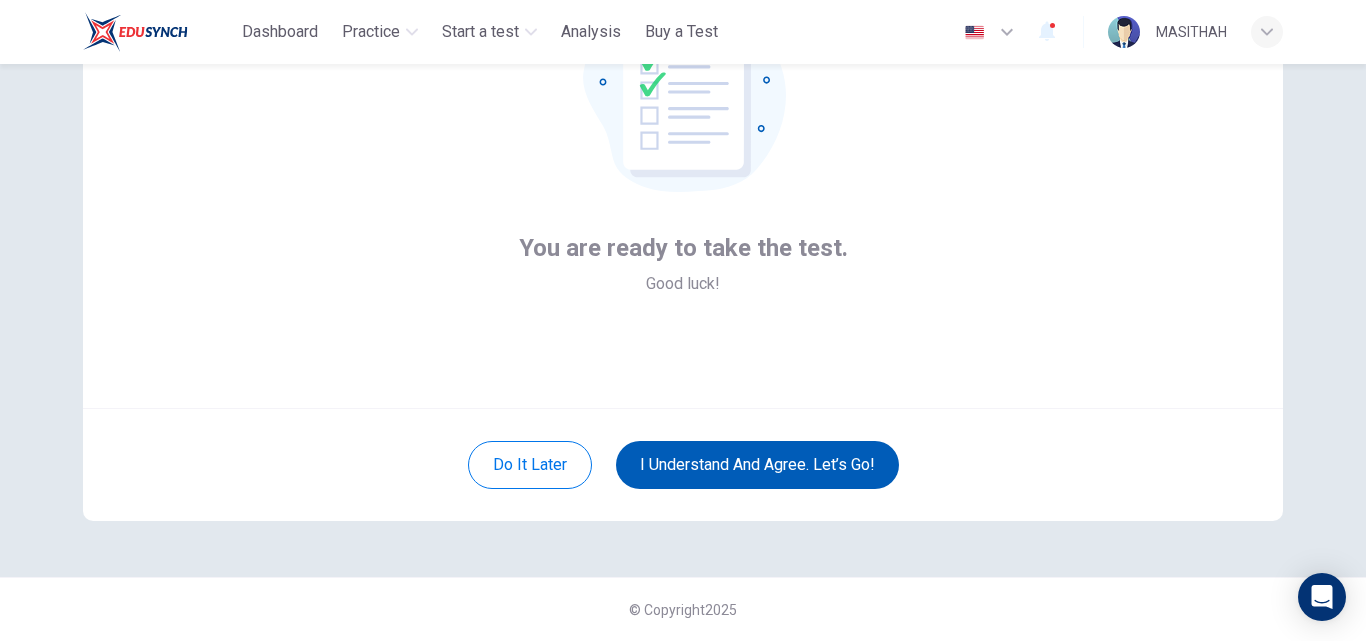 scroll, scrollTop: 192, scrollLeft: 0, axis: vertical 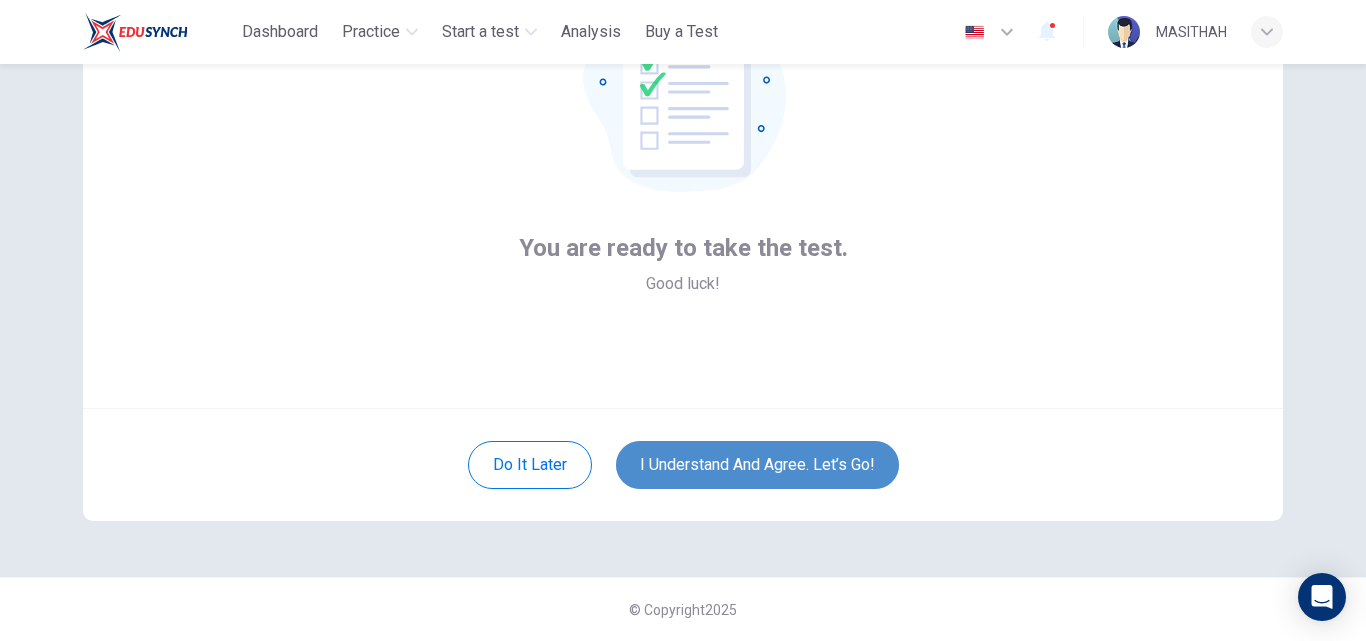 click on "I understand and agree. Let’s go!" at bounding box center (757, 465) 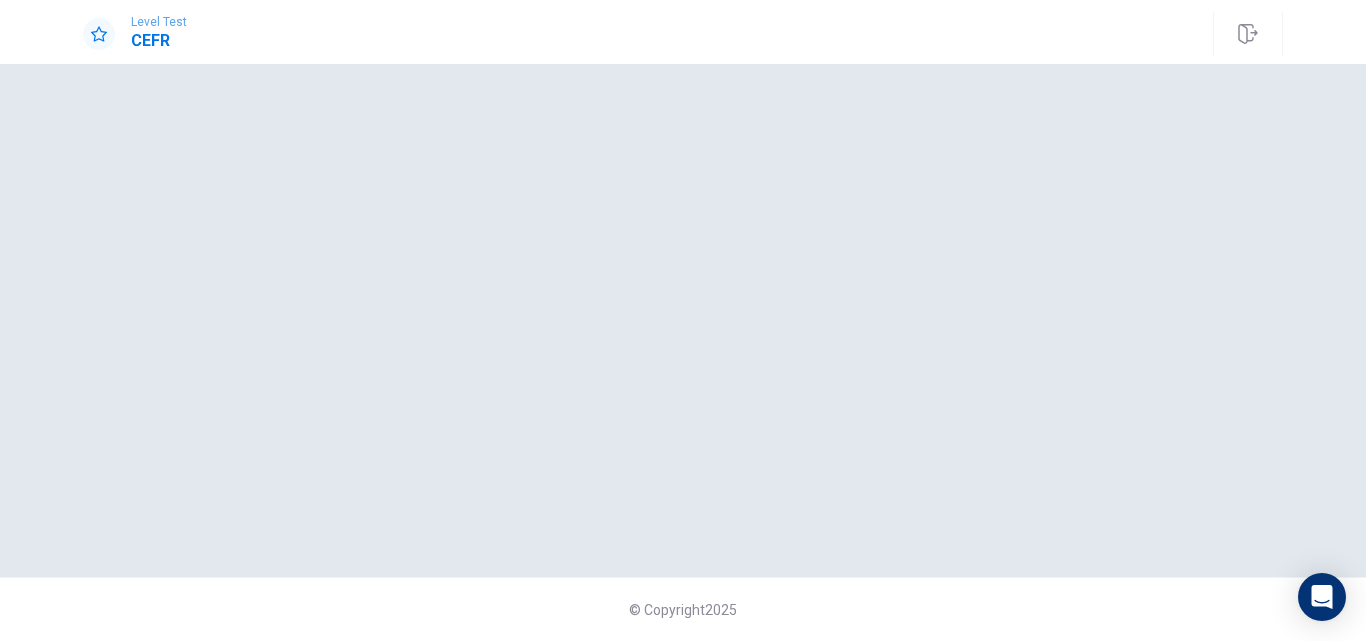 click on "Level Test   CEFR" at bounding box center (135, 34) 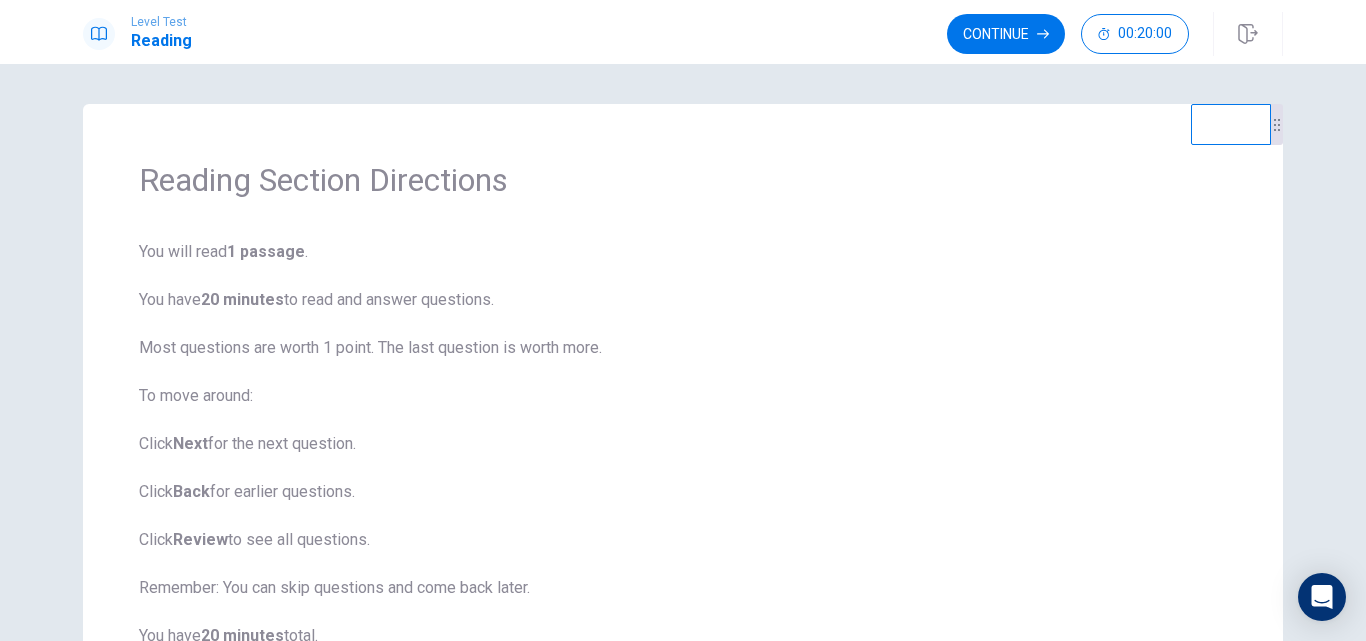 click on "You will read  1 passage .
You have  20 minutes  to read and answer questions.
Most questions are worth 1 point. The last question is worth more.
To move around:
Click  Next  for the next question.
Click  Back  for earlier questions.
Click  Review  to see all questions.
Remember: You can skip questions and come back later.
You have  20 minutes  total.
Click  Continue  to start." at bounding box center [683, 468] 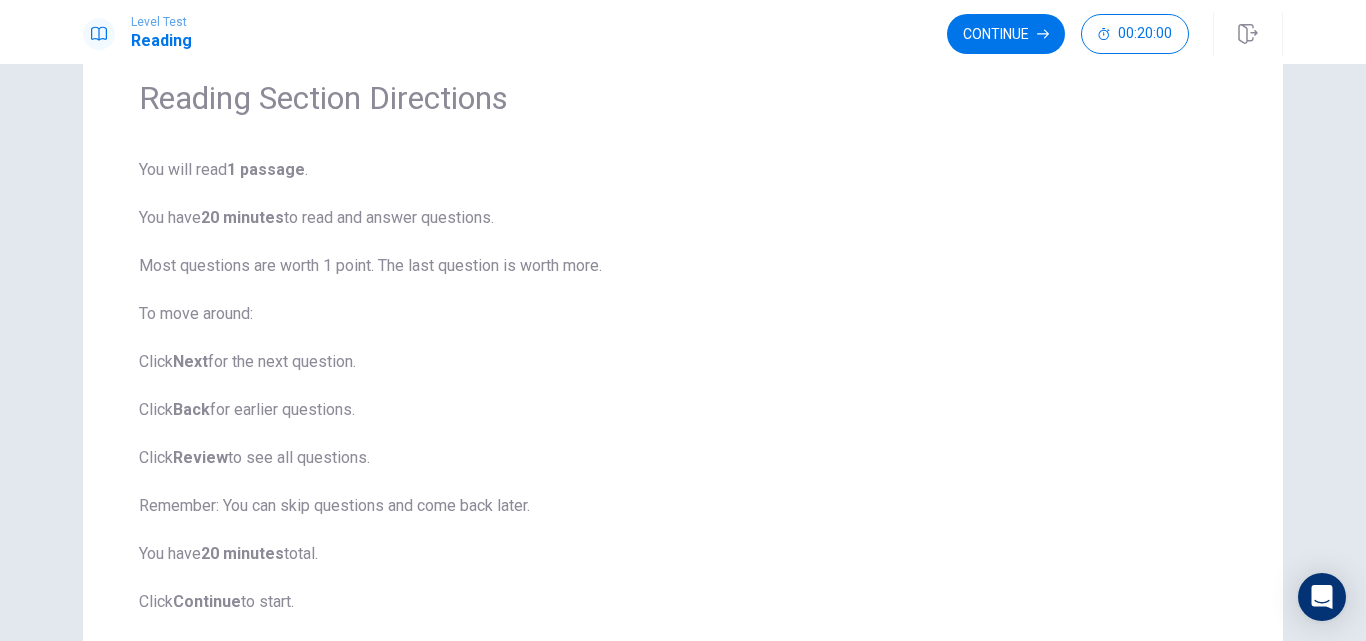 scroll, scrollTop: 0, scrollLeft: 0, axis: both 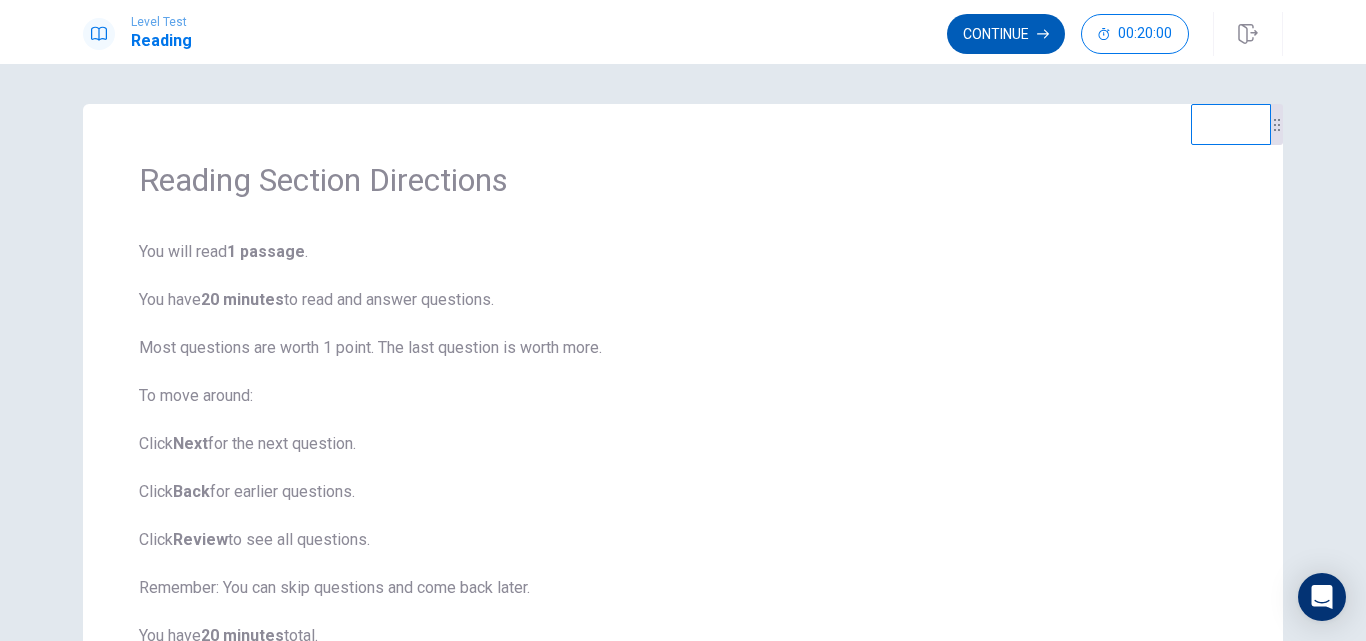 click on "Continue" at bounding box center (1006, 34) 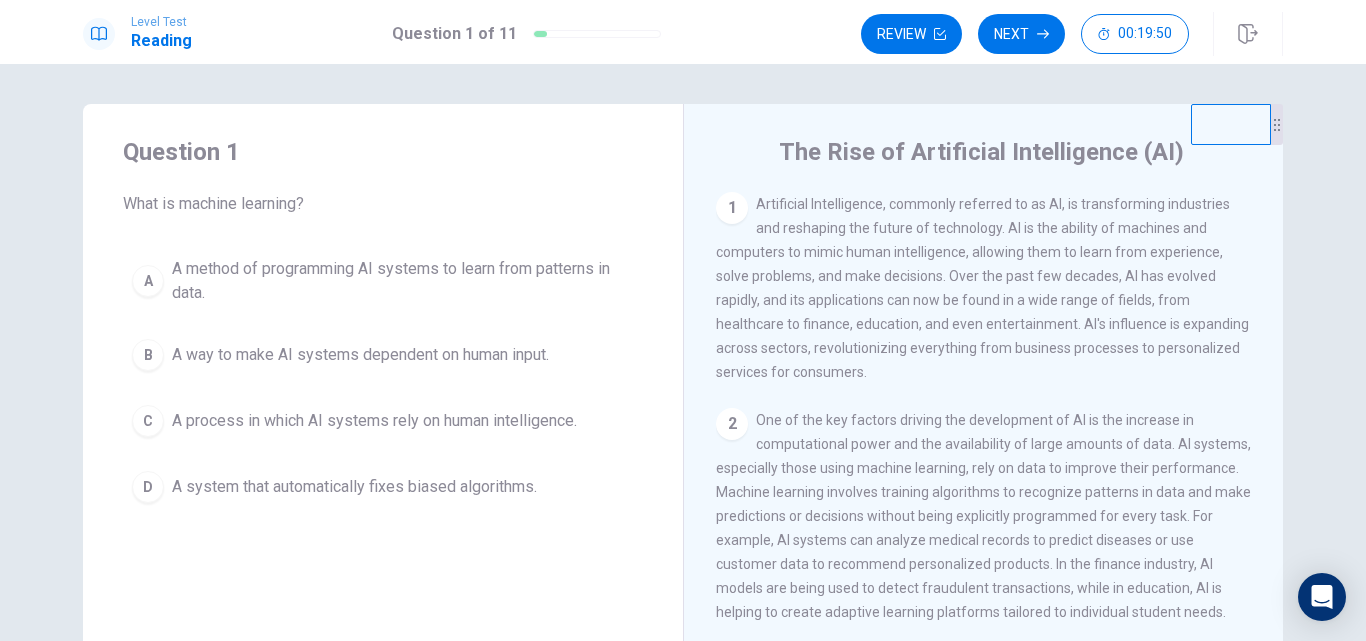 scroll, scrollTop: 8, scrollLeft: 0, axis: vertical 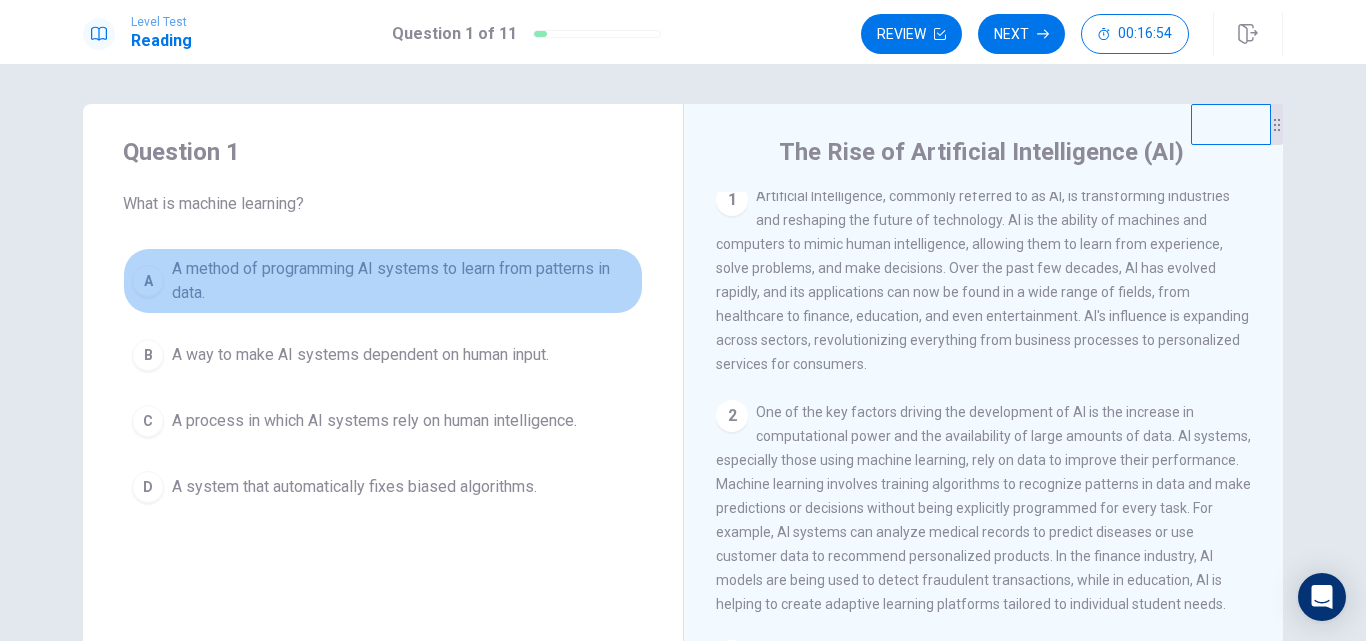click on "A" at bounding box center [148, 281] 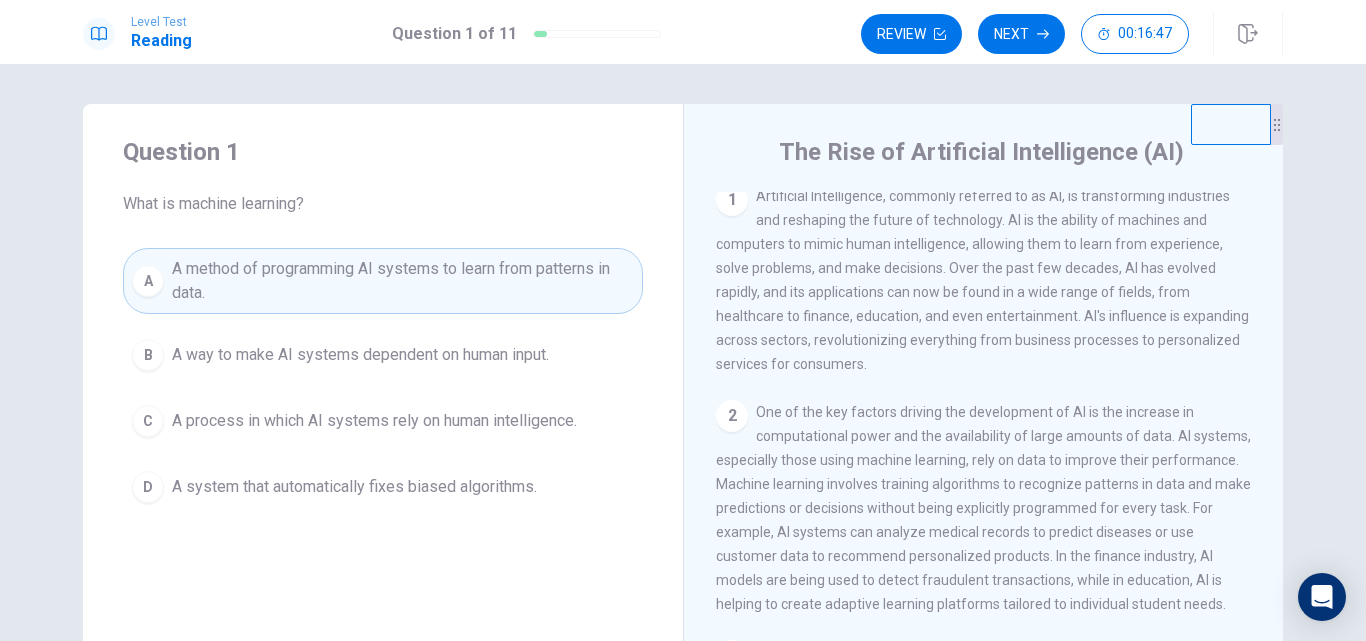 scroll, scrollTop: 262, scrollLeft: 0, axis: vertical 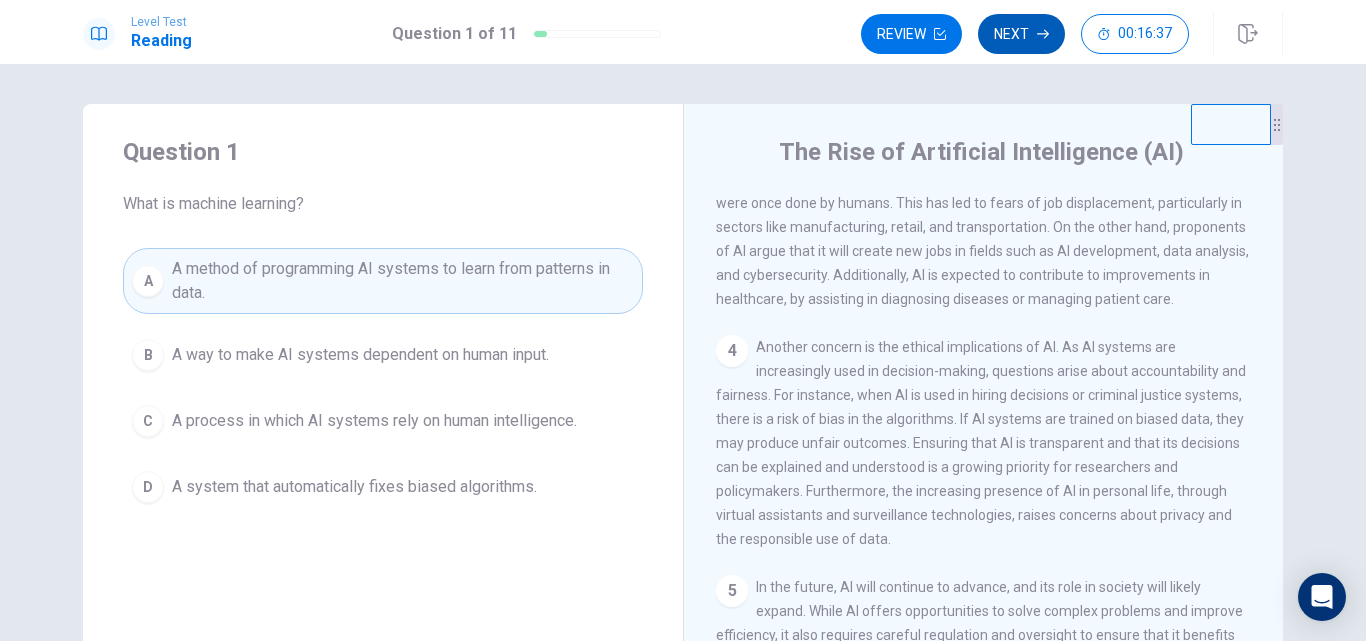 click on "Next" at bounding box center [1021, 34] 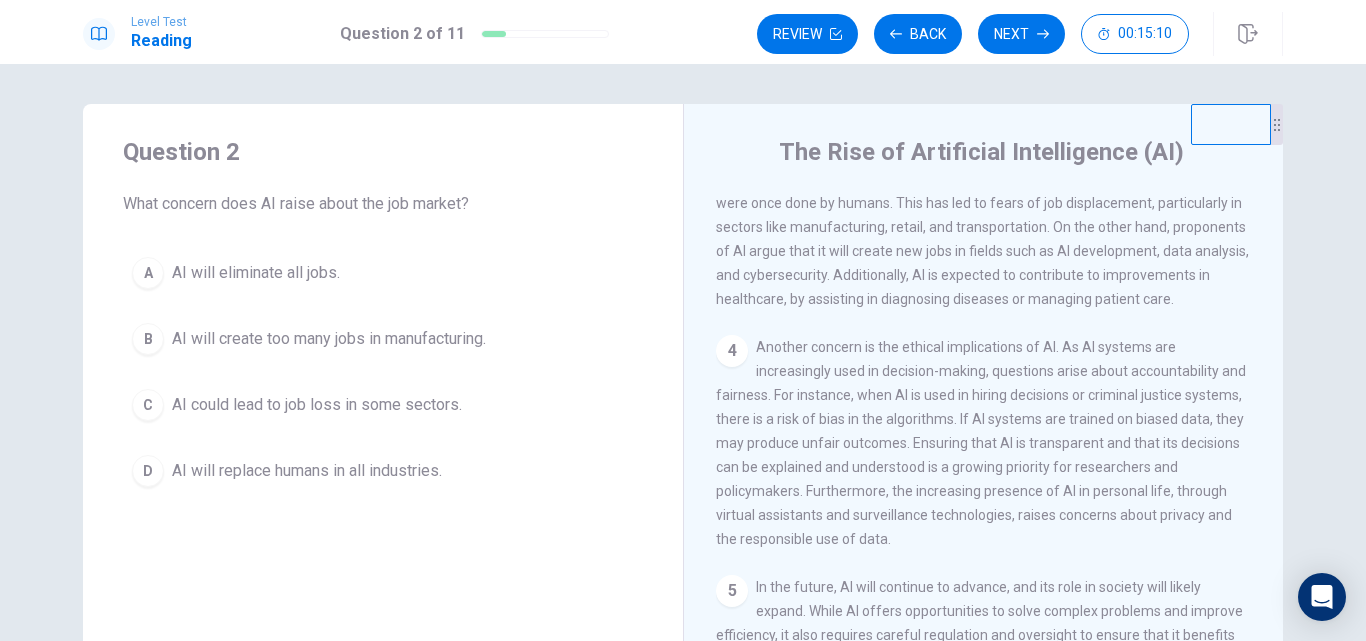 click on "C" at bounding box center [148, 405] 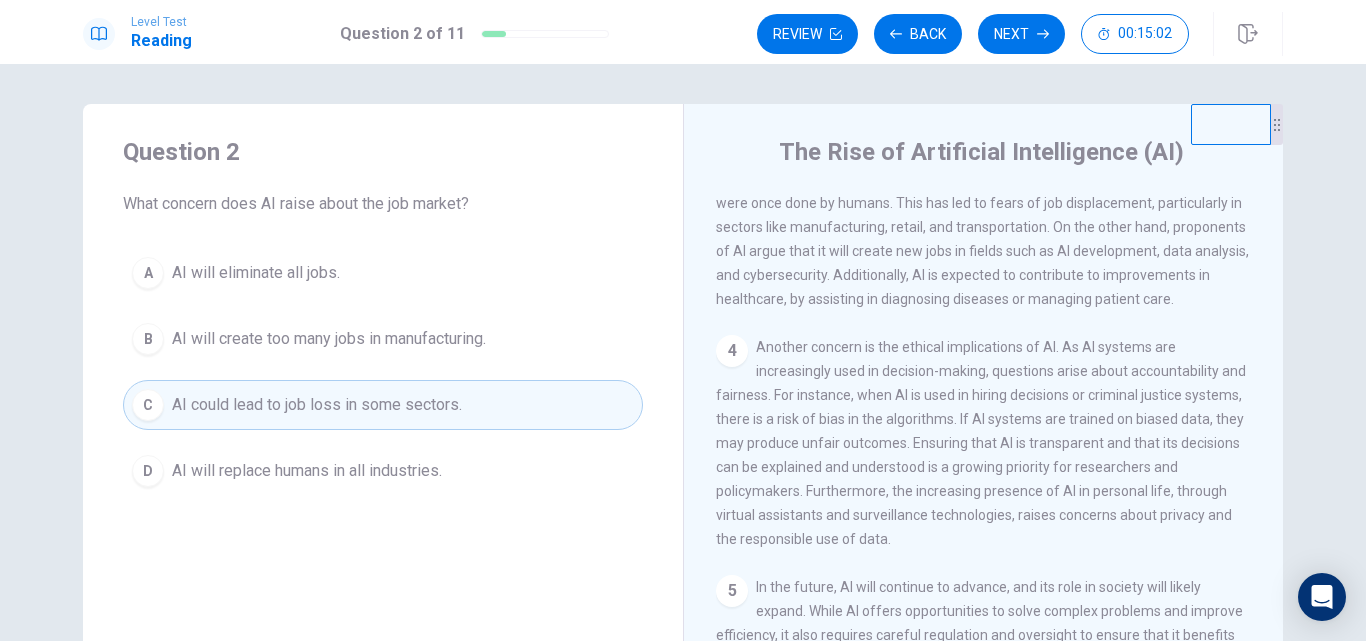 scroll, scrollTop: 0, scrollLeft: 0, axis: both 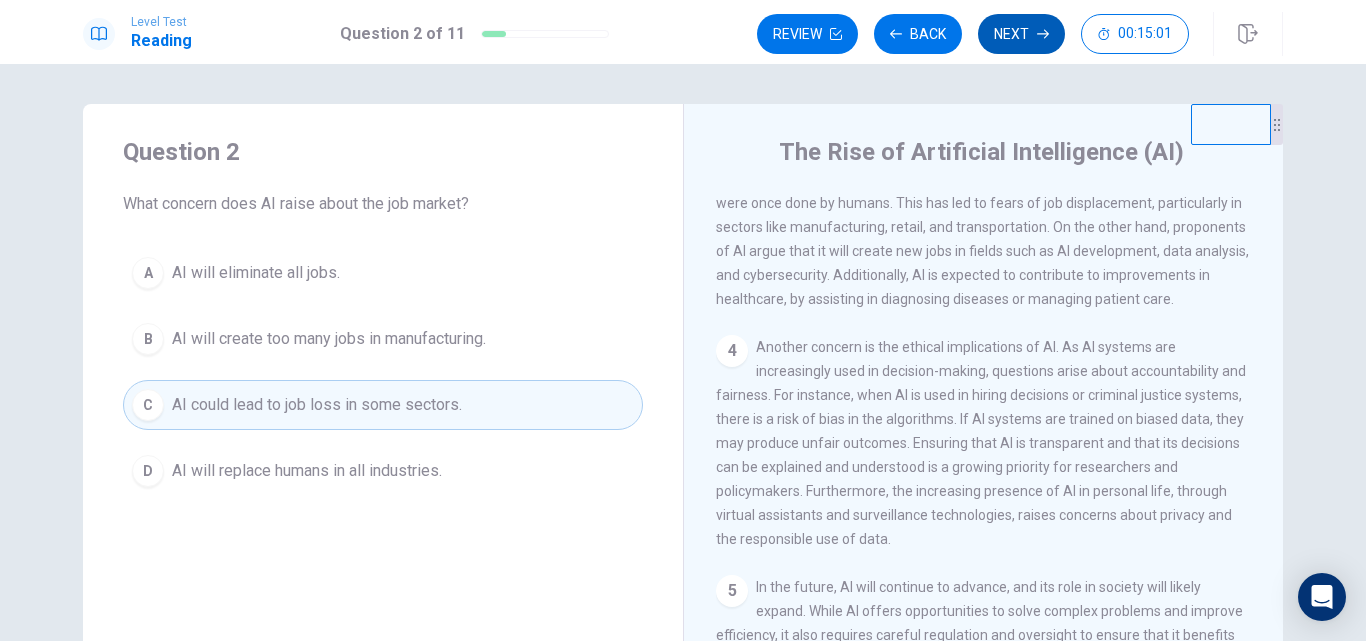 click on "Next" at bounding box center [1021, 34] 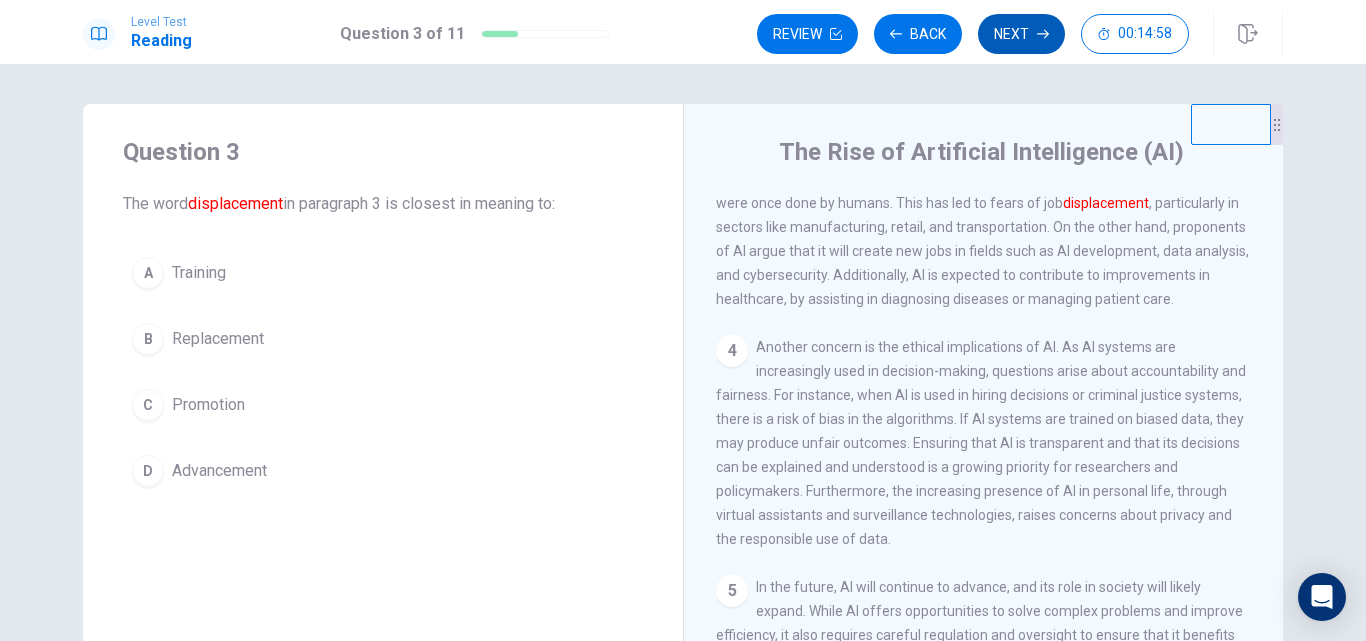 scroll, scrollTop: 473, scrollLeft: 0, axis: vertical 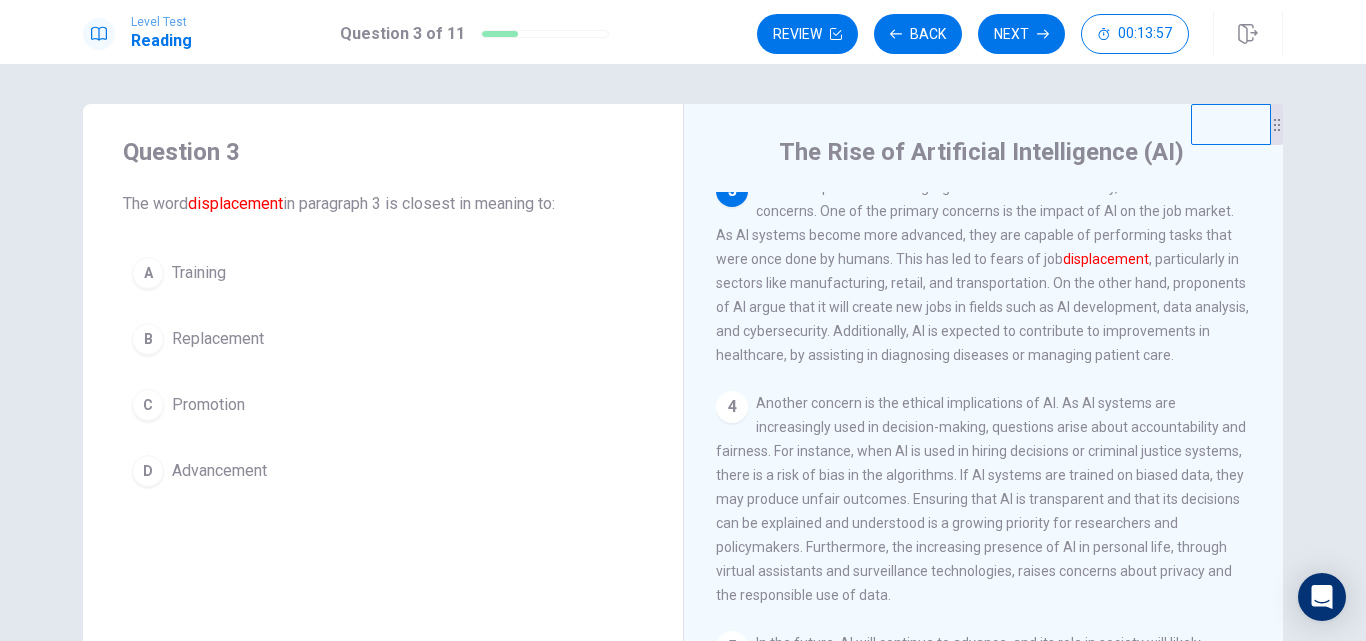 click on "B" at bounding box center (148, 339) 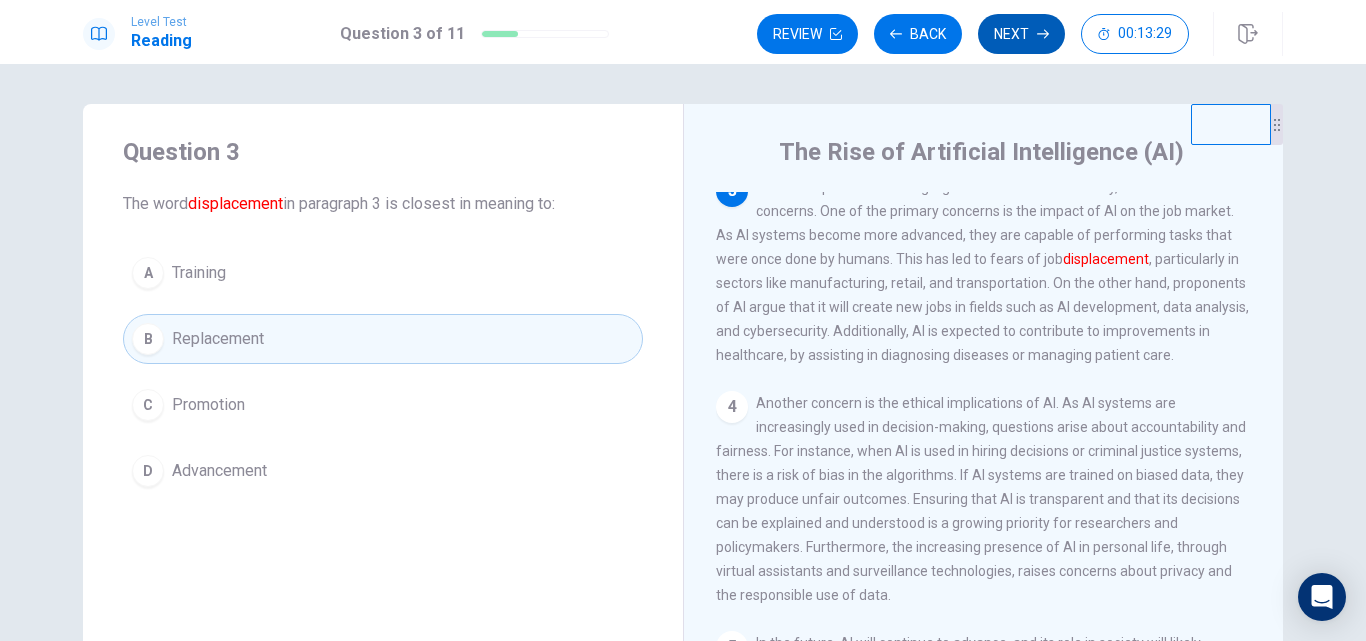 click on "Next" at bounding box center (1021, 34) 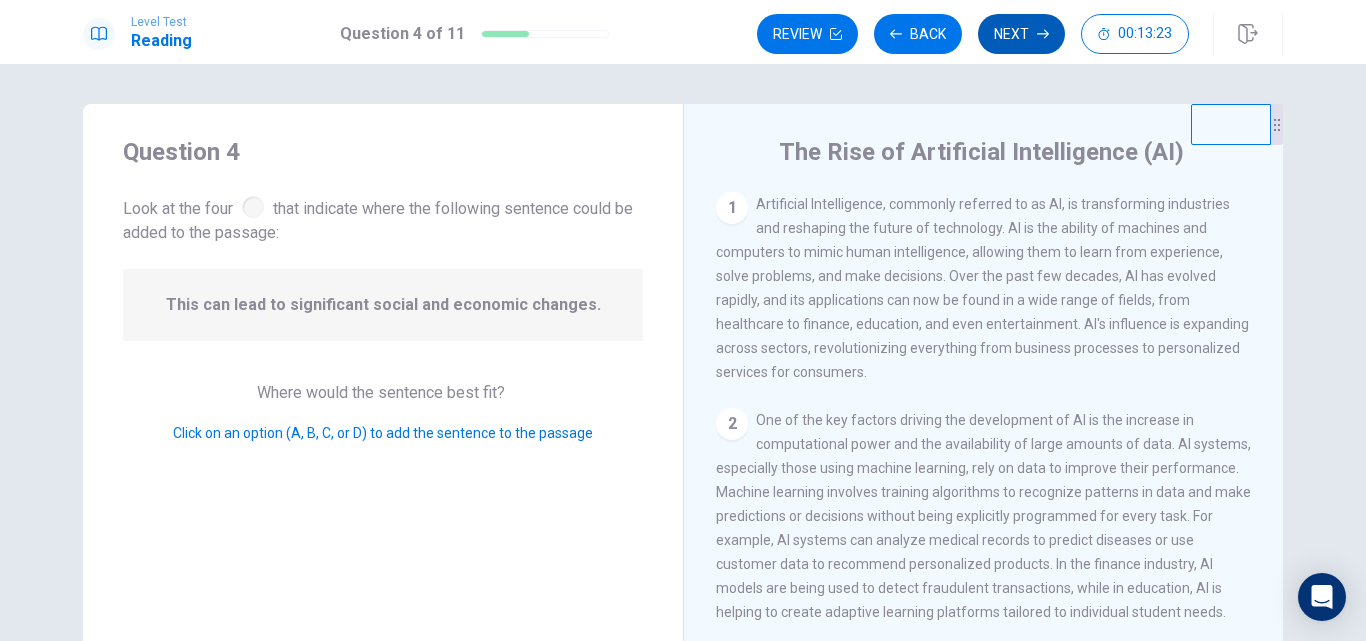 scroll, scrollTop: 346, scrollLeft: 0, axis: vertical 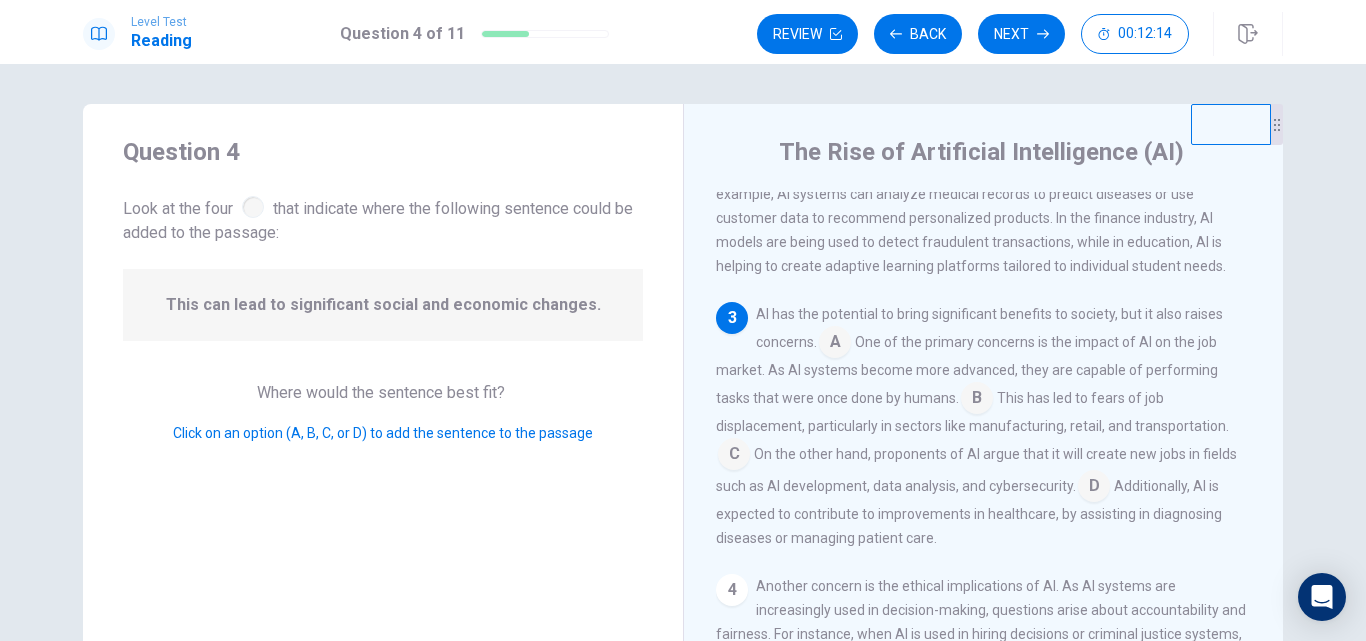 click at bounding box center (835, 344) 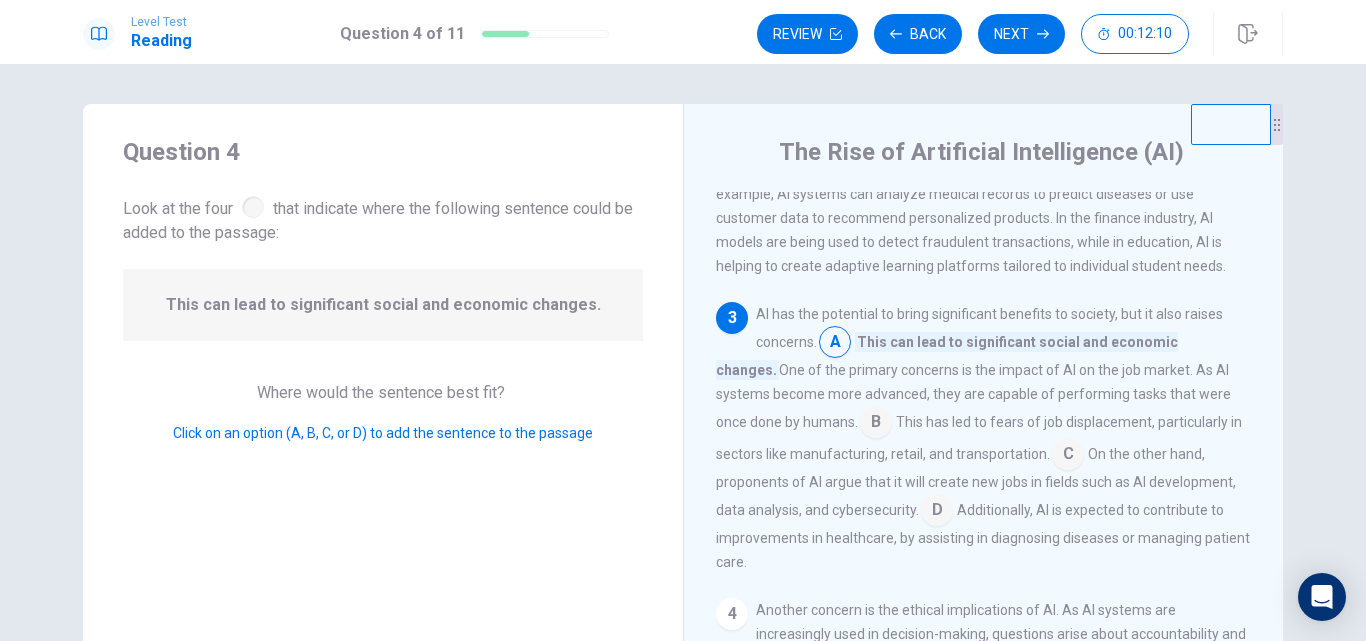 scroll, scrollTop: 262, scrollLeft: 0, axis: vertical 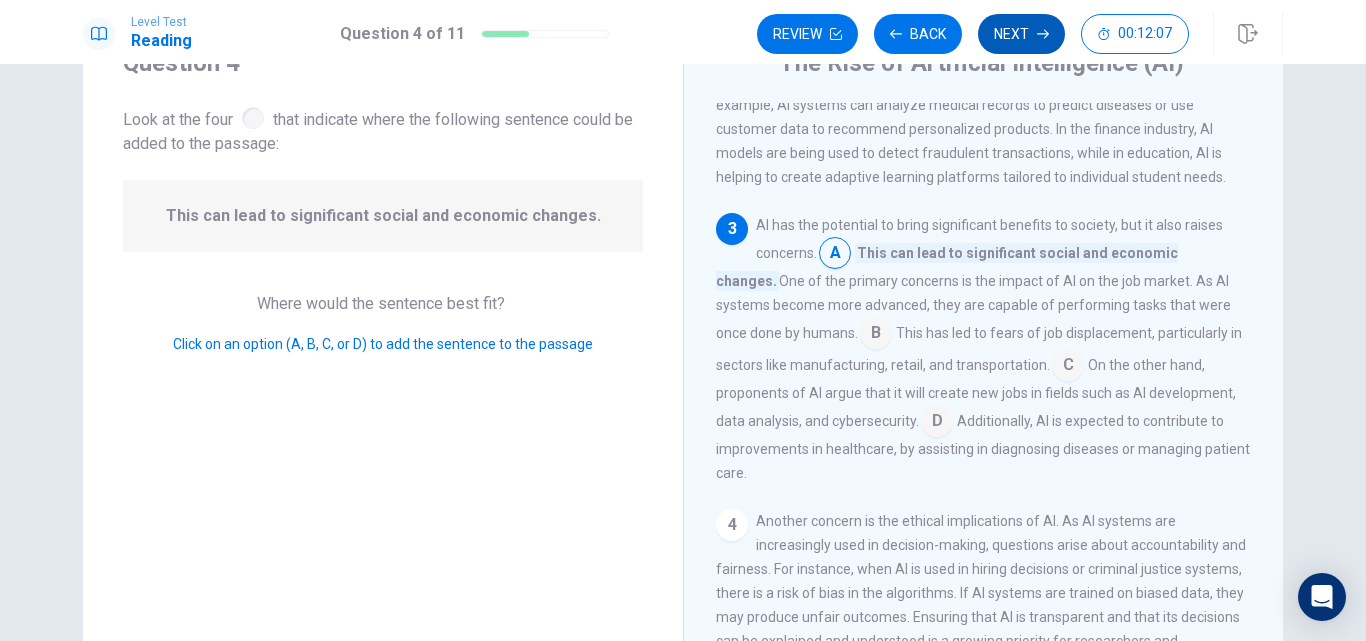 click on "Next" at bounding box center [1021, 34] 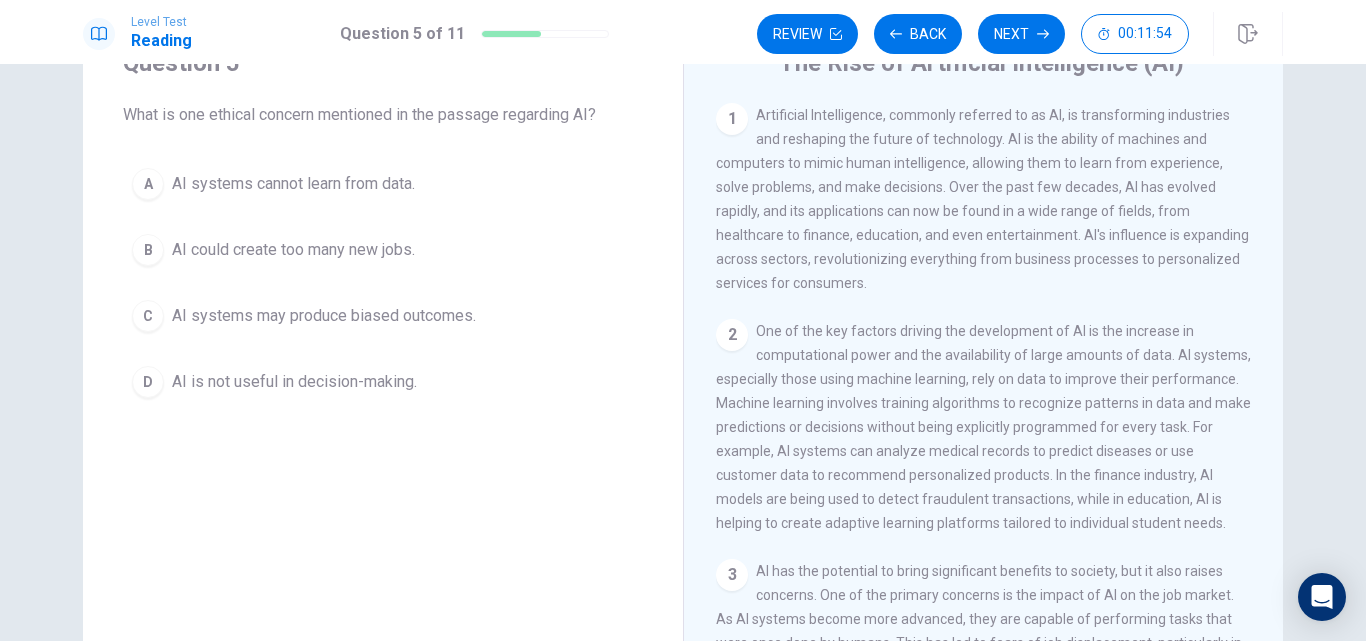 scroll, scrollTop: 0, scrollLeft: 0, axis: both 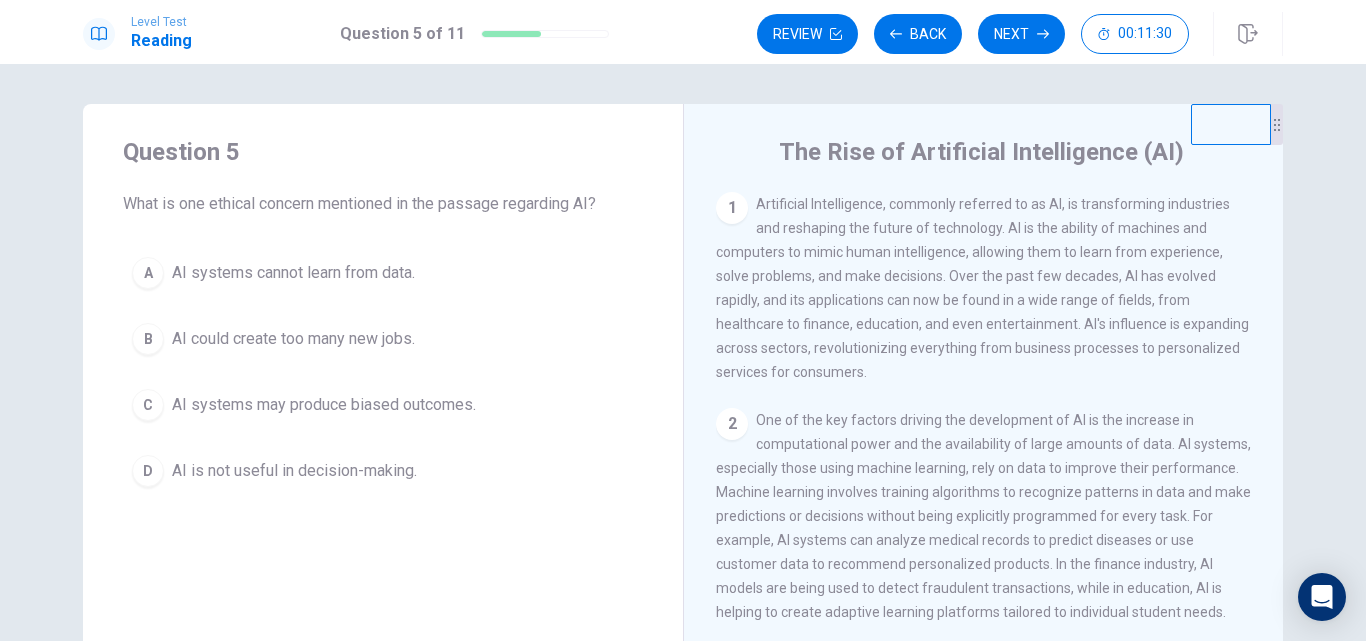 click on "C" at bounding box center (148, 405) 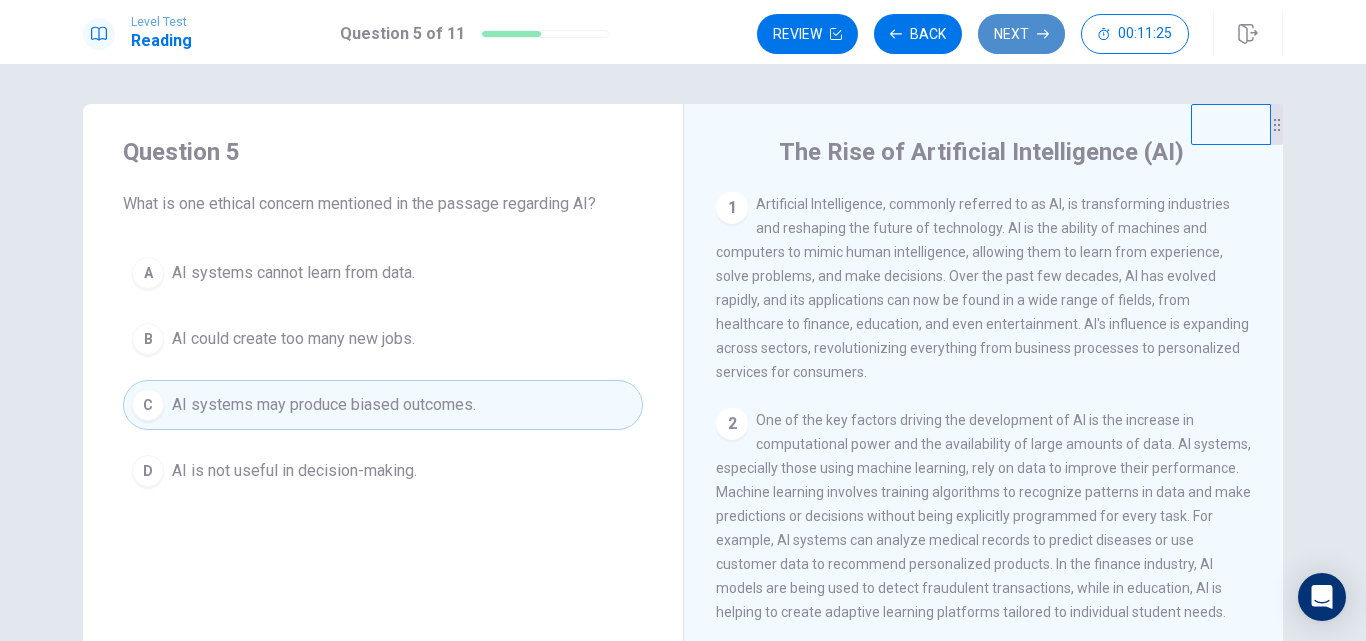 click on "Next" at bounding box center [1021, 34] 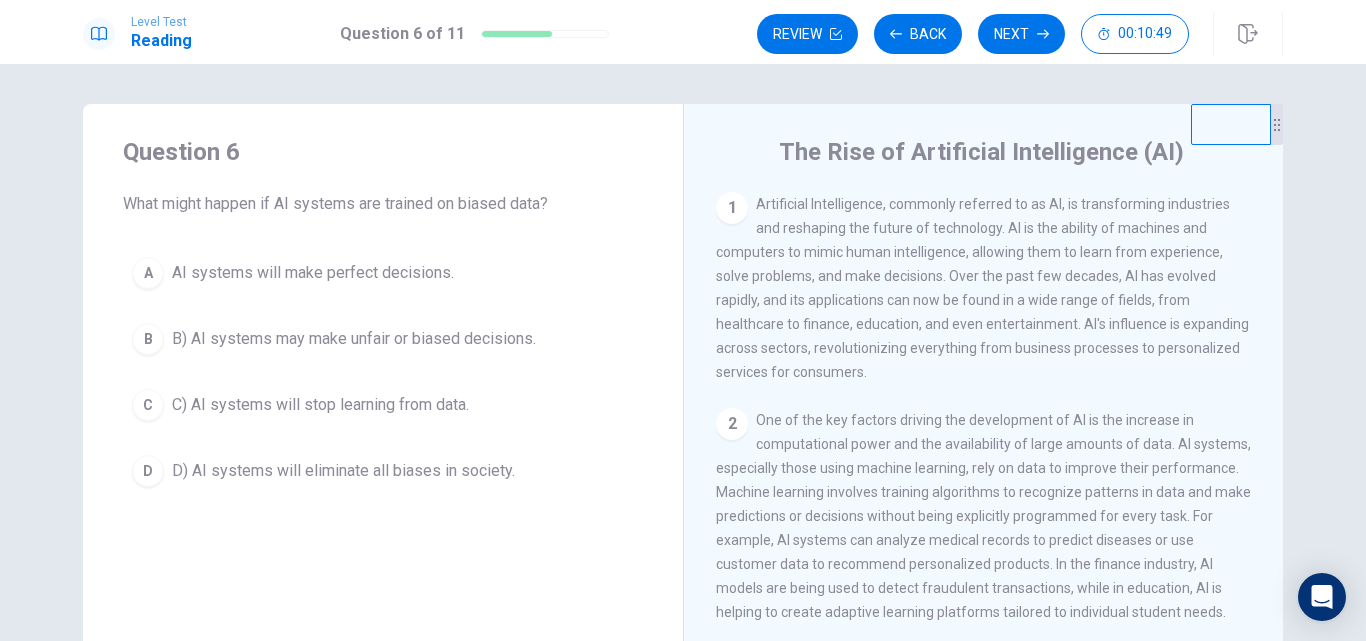 click on "B" at bounding box center [148, 339] 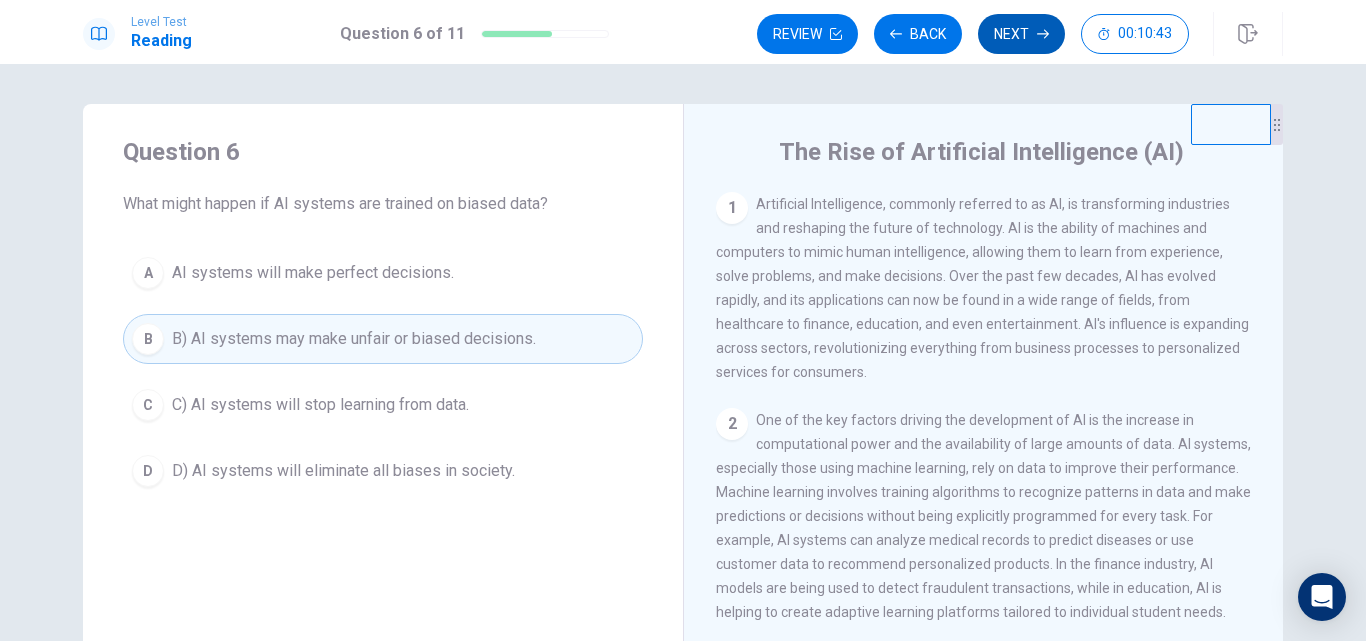 click on "Next" at bounding box center [1021, 34] 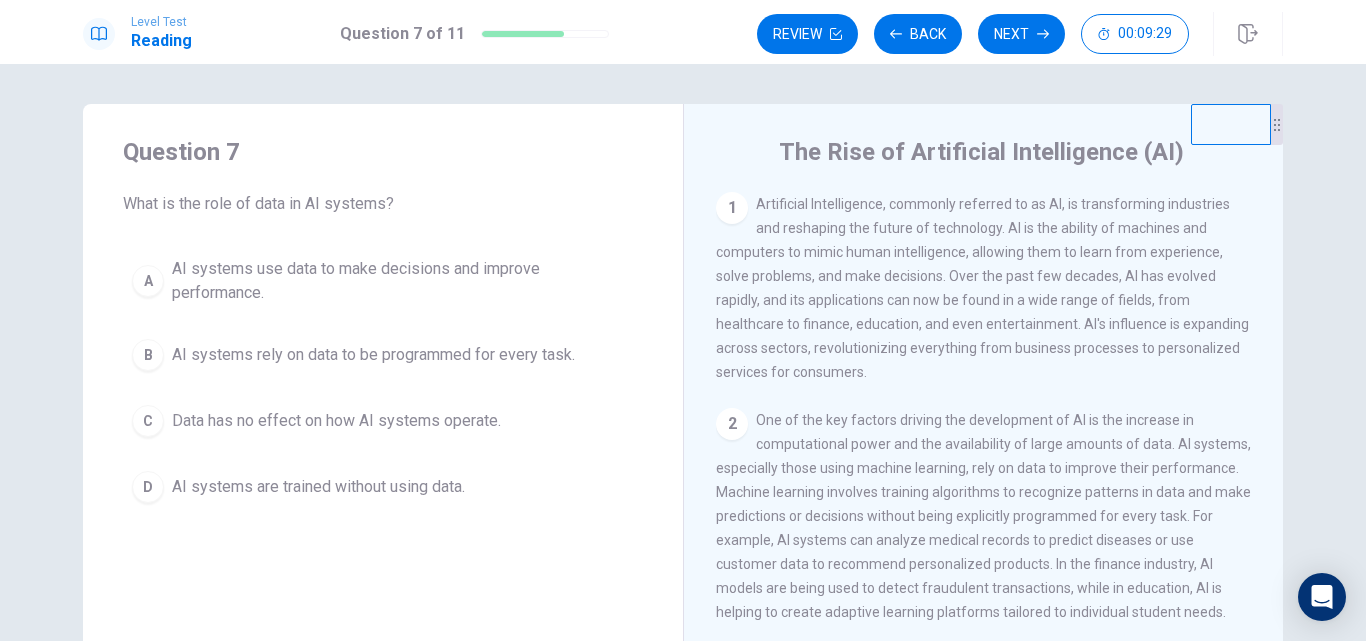 click on "A" at bounding box center [148, 281] 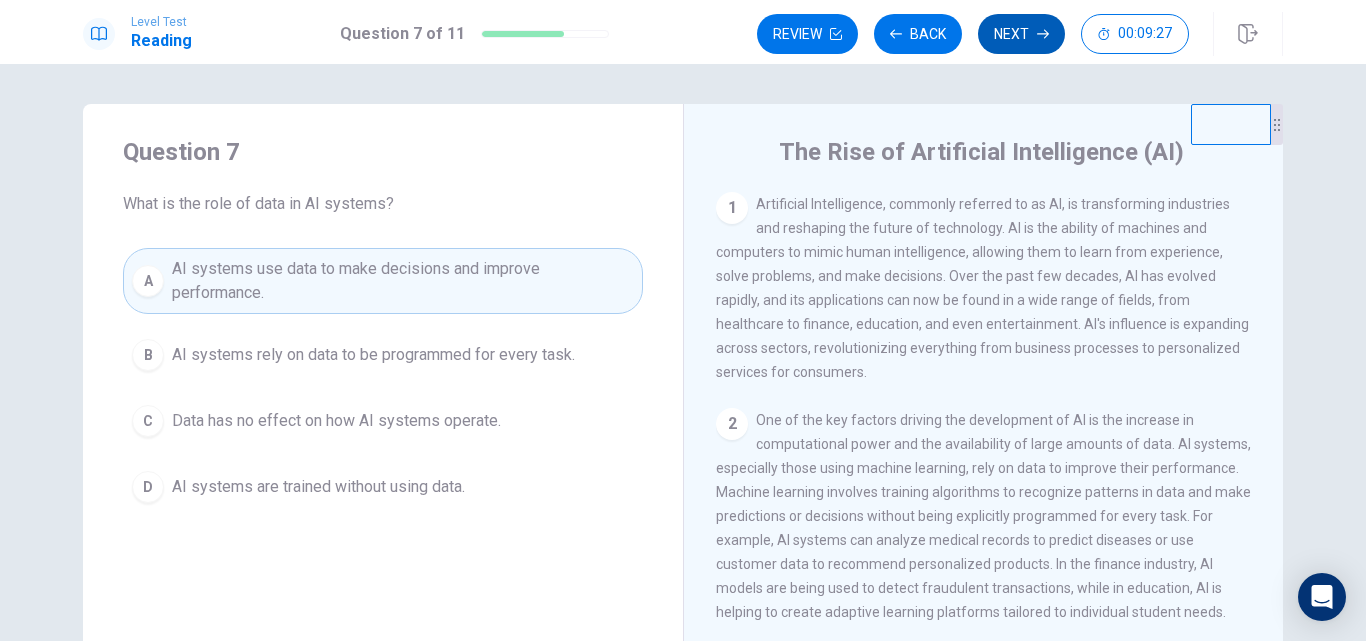 click on "Next" at bounding box center [1021, 34] 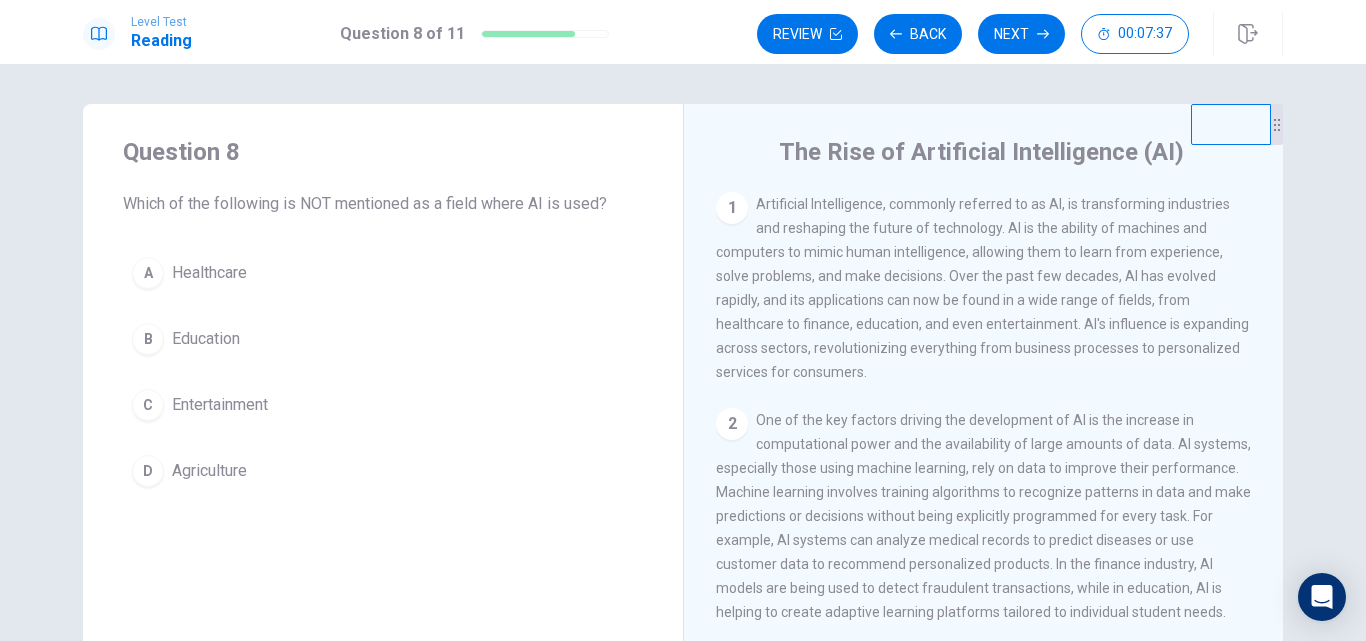 click on "D Agriculture" at bounding box center [383, 471] 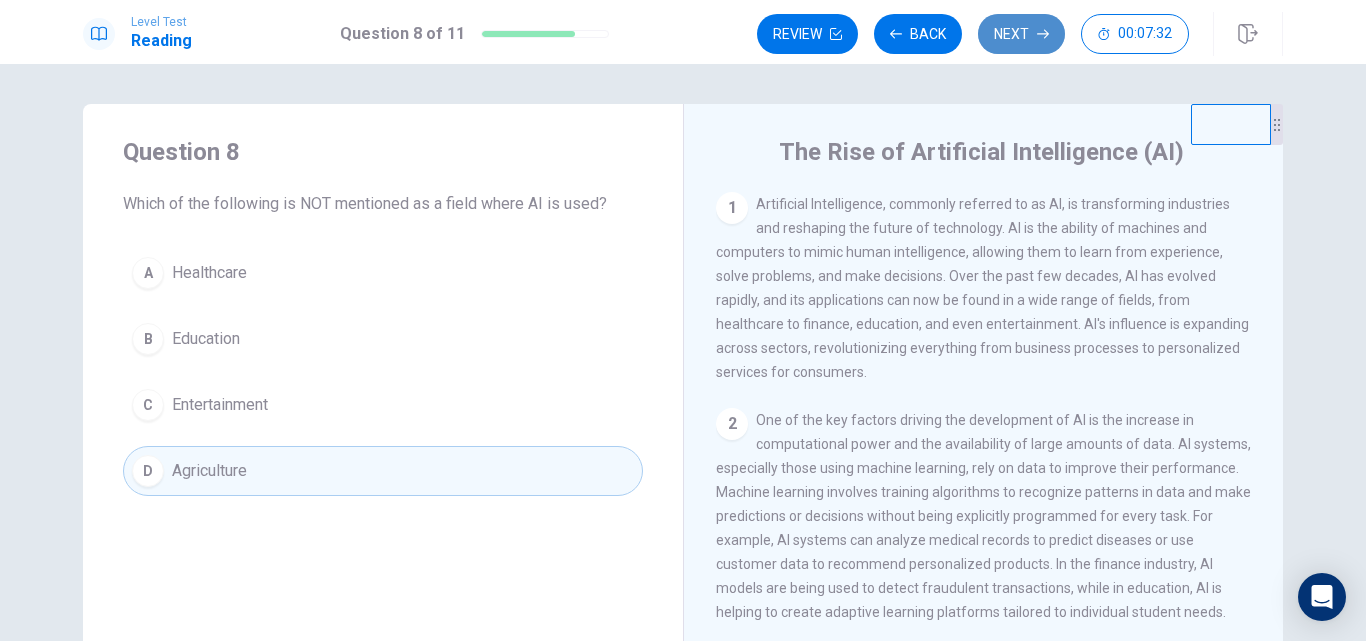 click on "Next" at bounding box center [1021, 34] 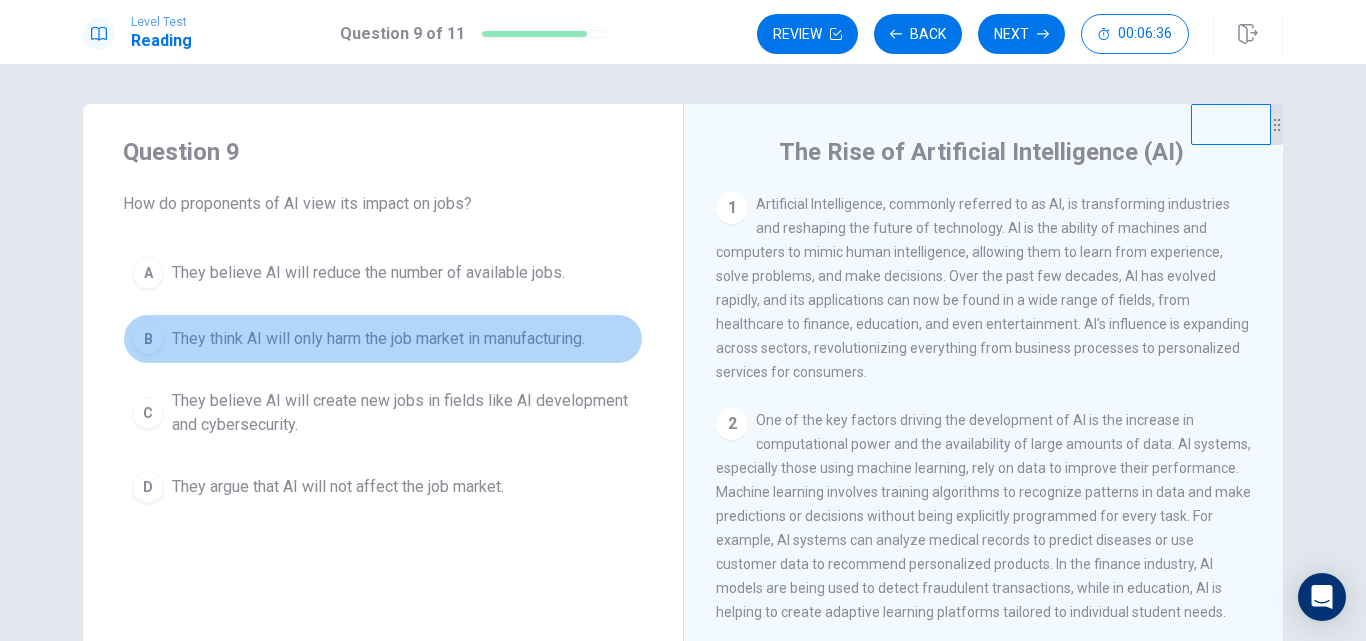 click on "B" at bounding box center [148, 339] 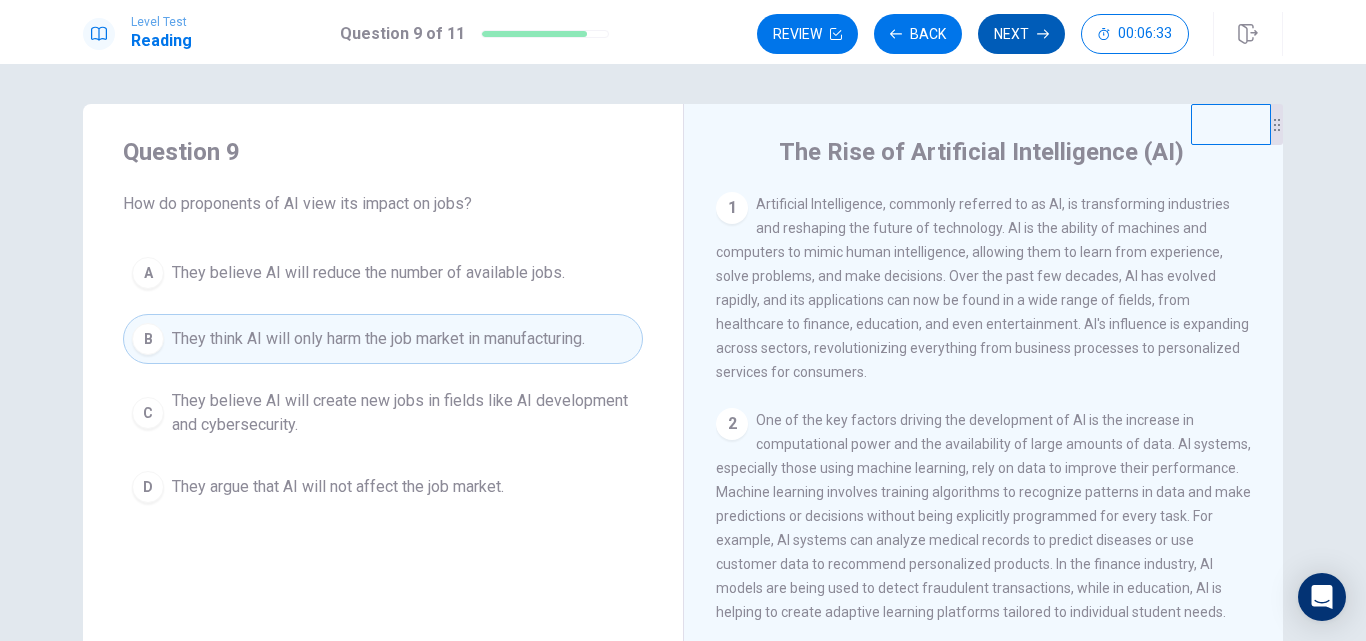 click on "Next" at bounding box center [1021, 34] 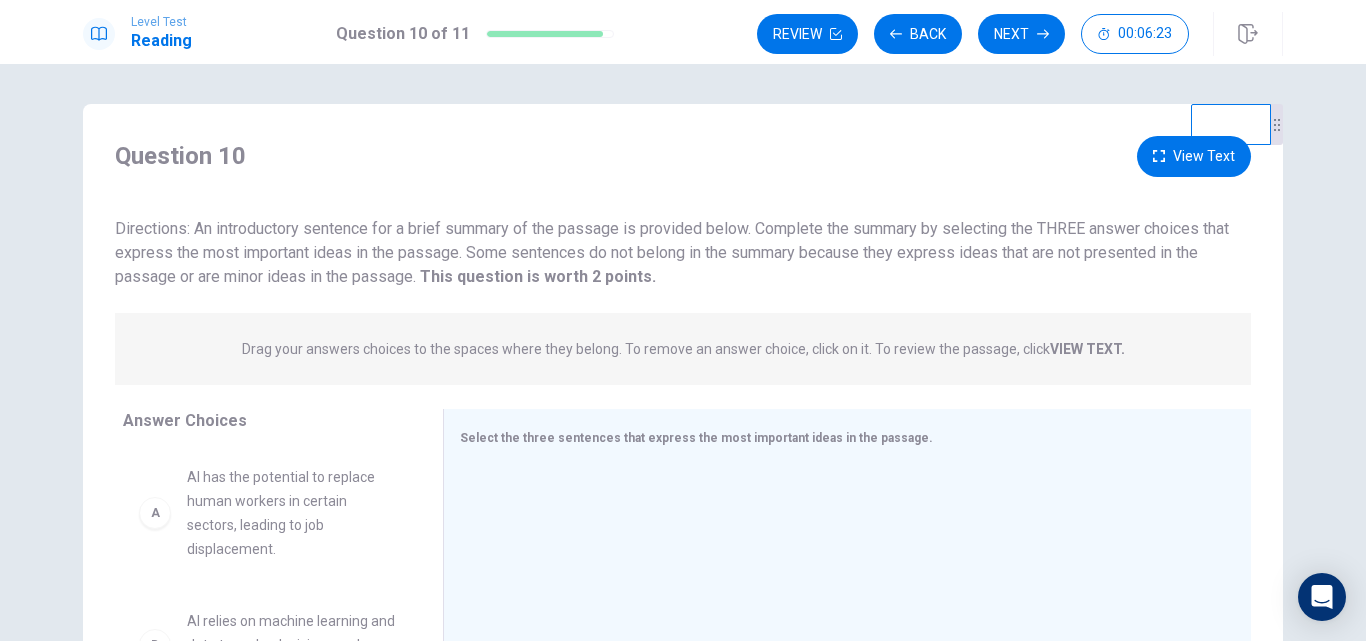scroll, scrollTop: 43, scrollLeft: 0, axis: vertical 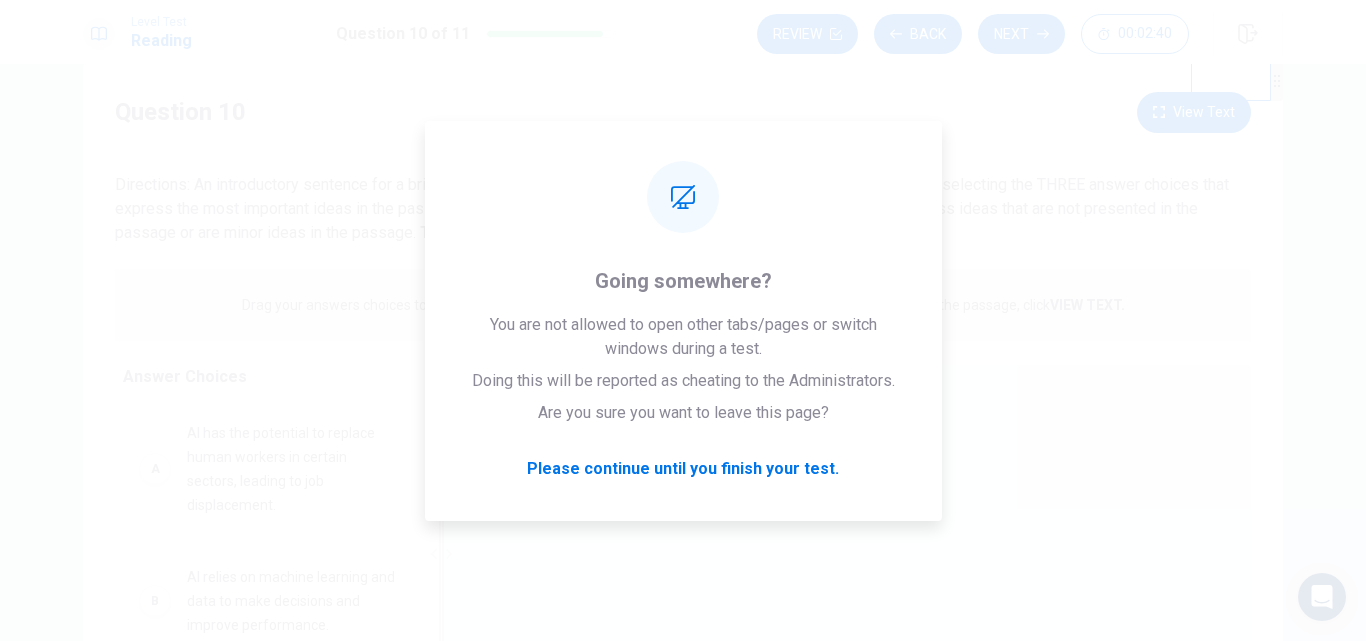 click at bounding box center [839, 556] 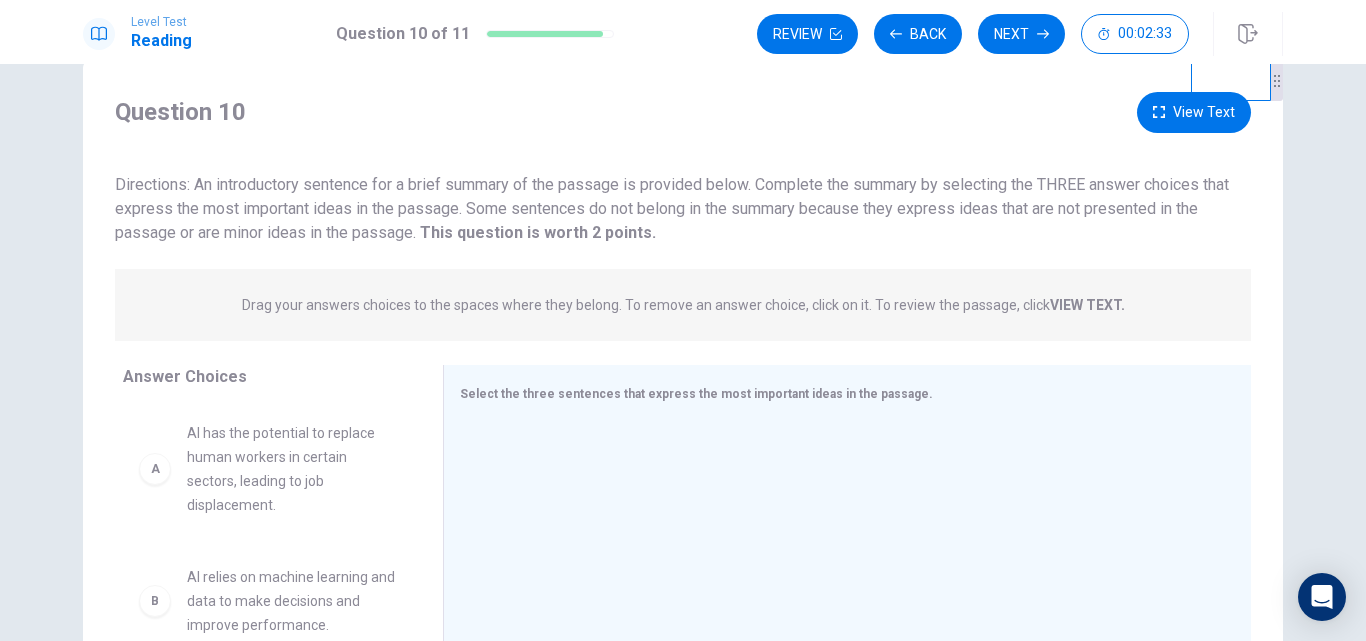 click on "A AI has the potential to replace human workers in certain sectors, leading to job displacement.
B AI relies on machine learning and data to make decisions and improve performance.
C Ethical concerns, such as bias in decision-making, are important issues for AI.
D AI is only useful in industries such as finance and entertainment.
E The future of AI will depend on how well it can be integrated into existing systems.
F As AI continues to develop, it will require careful regulation to ensure its benefits are shared." at bounding box center [275, 559] 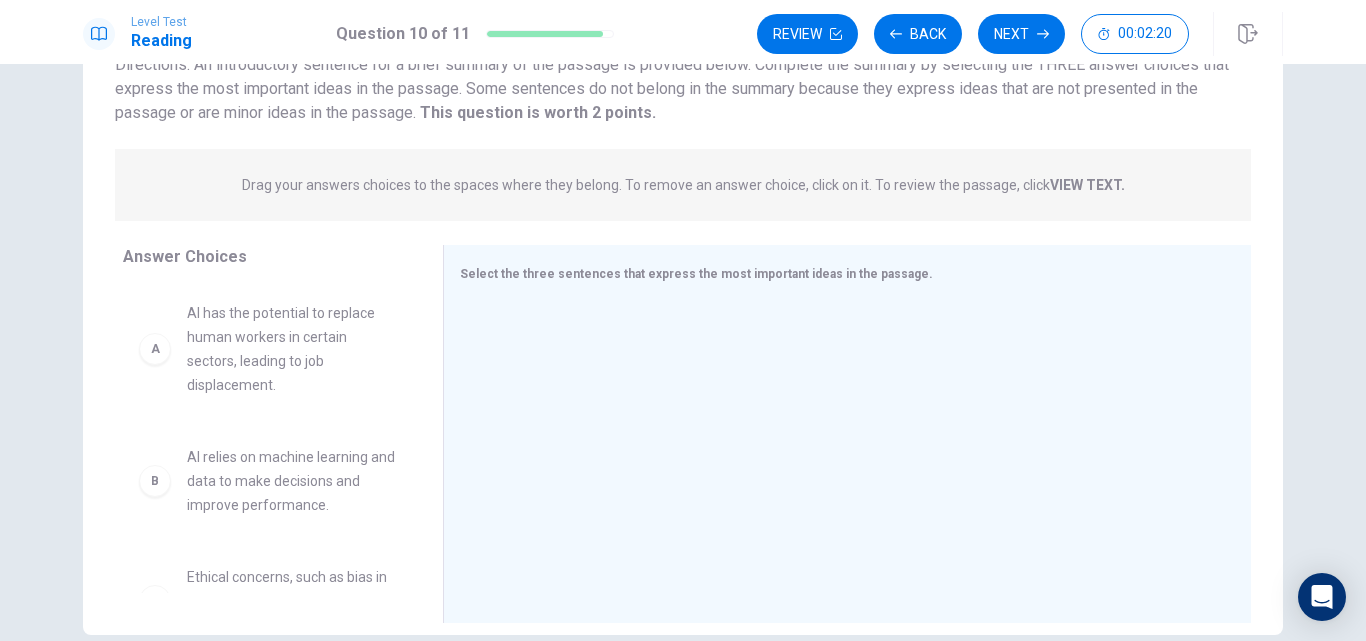 scroll, scrollTop: 244, scrollLeft: 0, axis: vertical 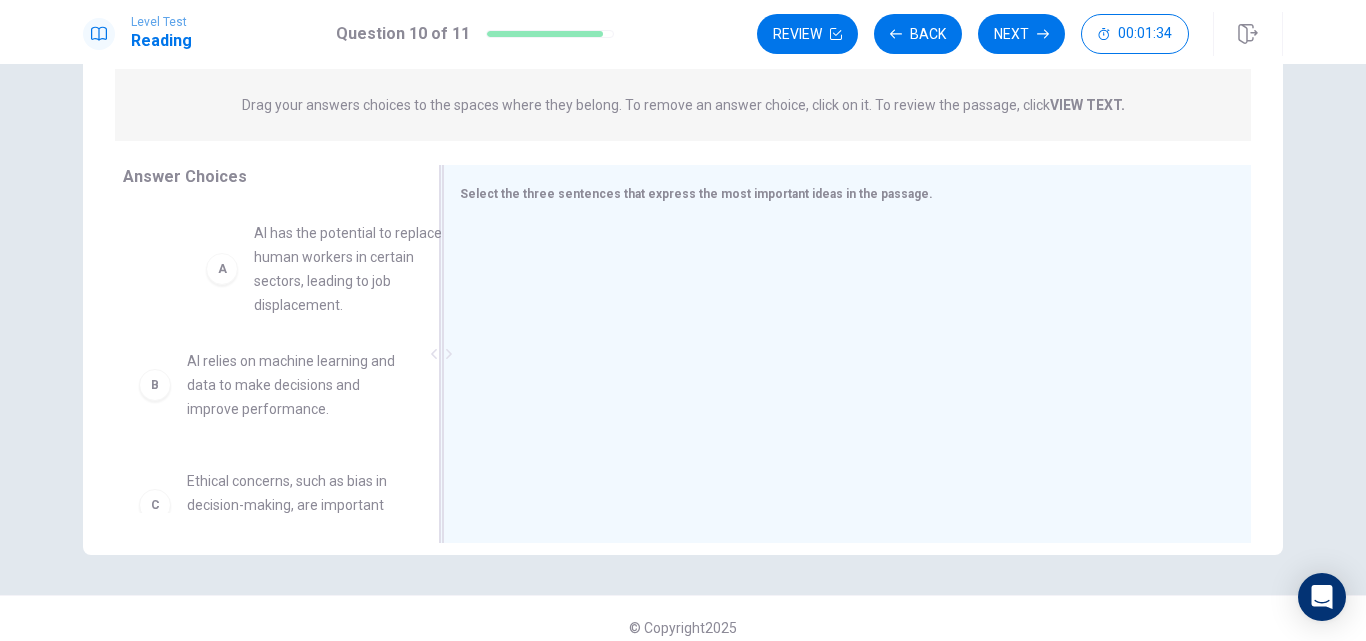 drag, startPoint x: 255, startPoint y: 266, endPoint x: 598, endPoint y: 267, distance: 343.00146 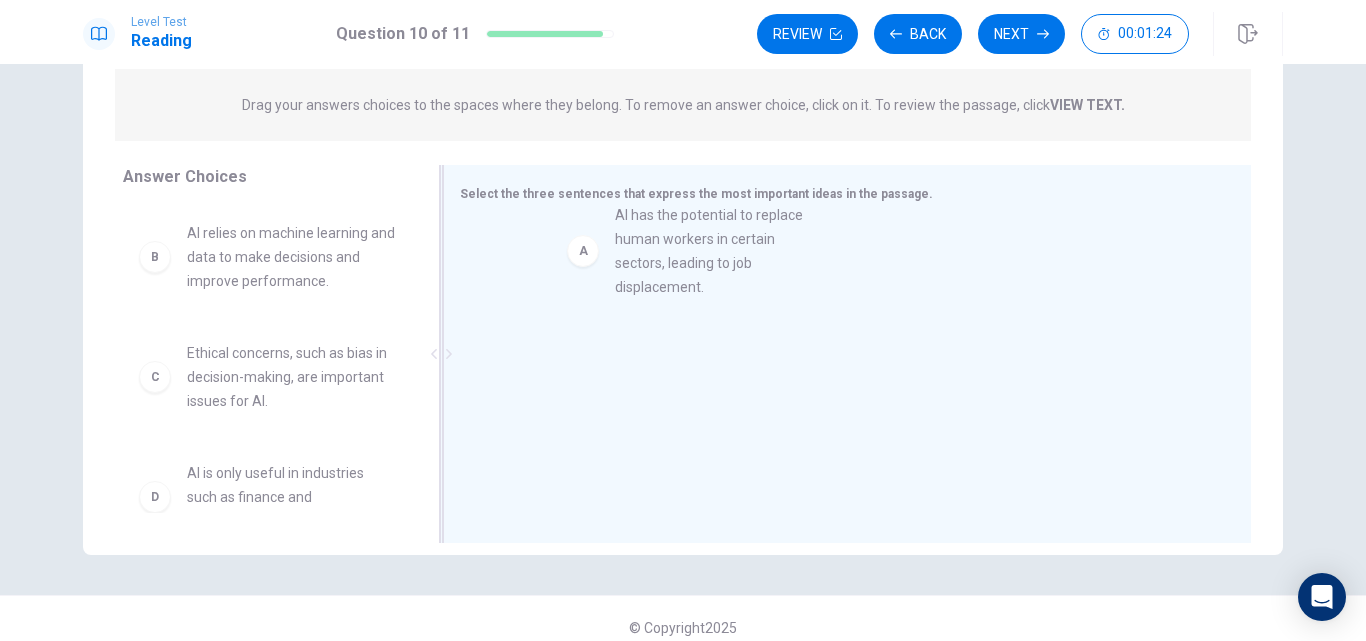 drag, startPoint x: 282, startPoint y: 264, endPoint x: 896, endPoint y: 266, distance: 614.00323 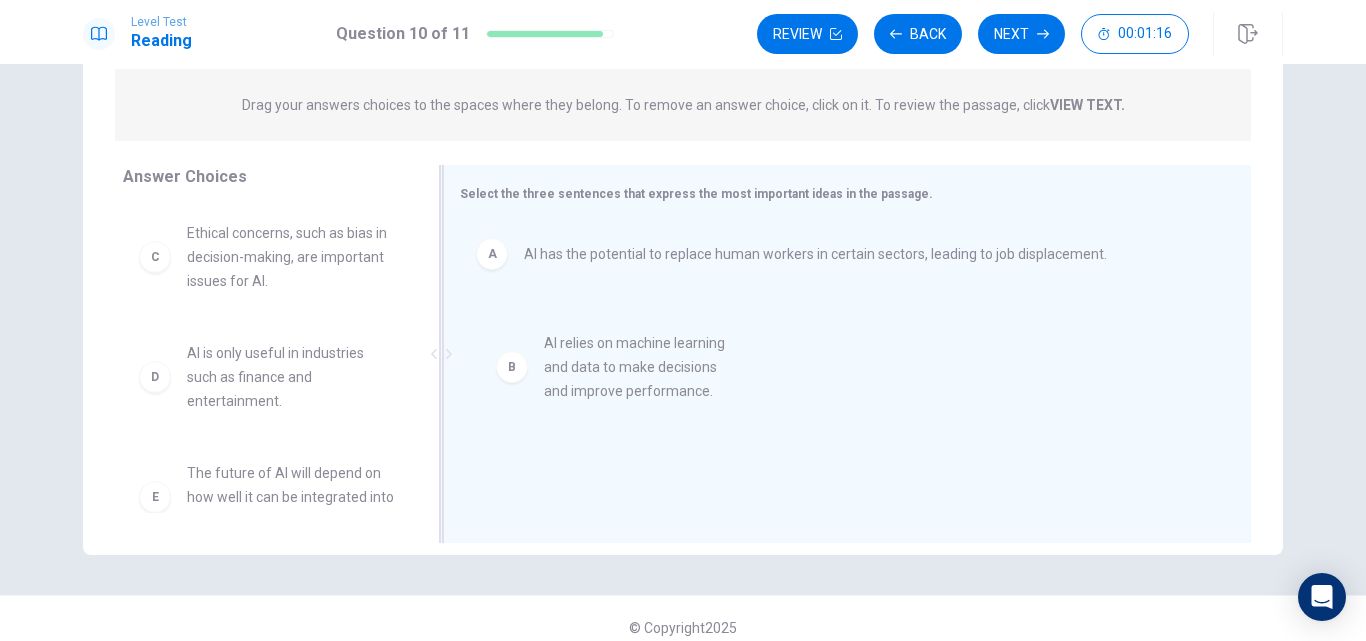 drag, startPoint x: 265, startPoint y: 265, endPoint x: 753, endPoint y: 457, distance: 524.41205 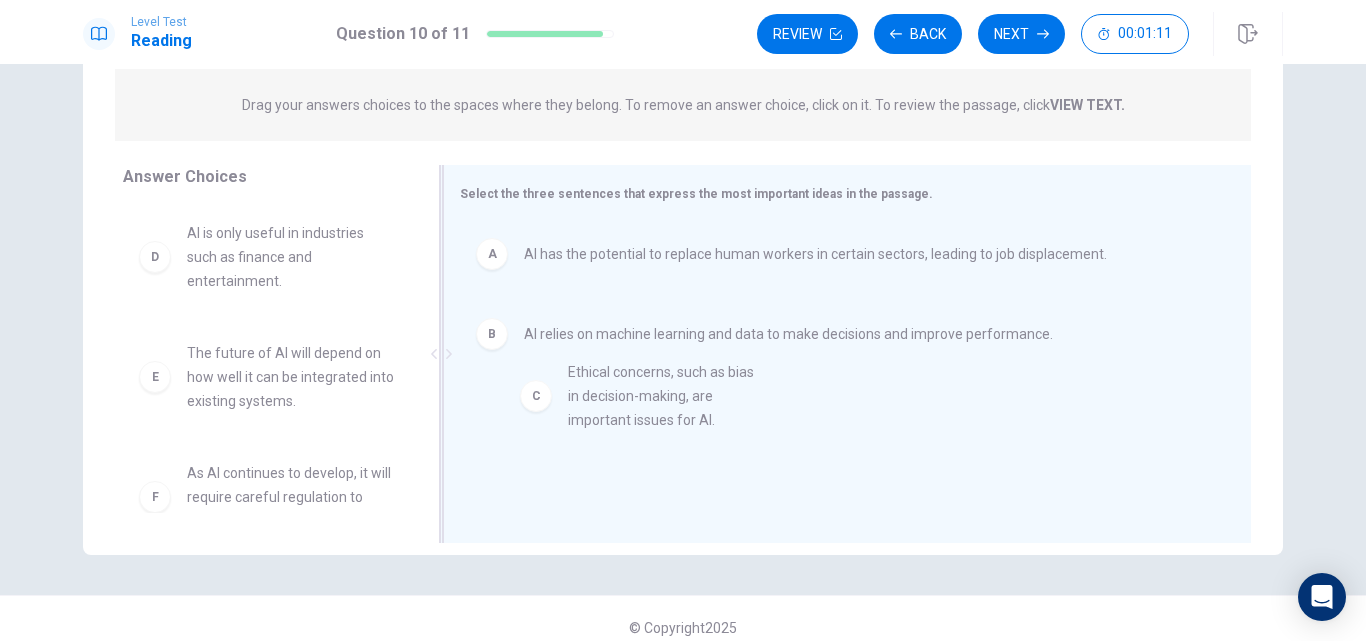 drag, startPoint x: 260, startPoint y: 266, endPoint x: 652, endPoint y: 408, distance: 416.92685 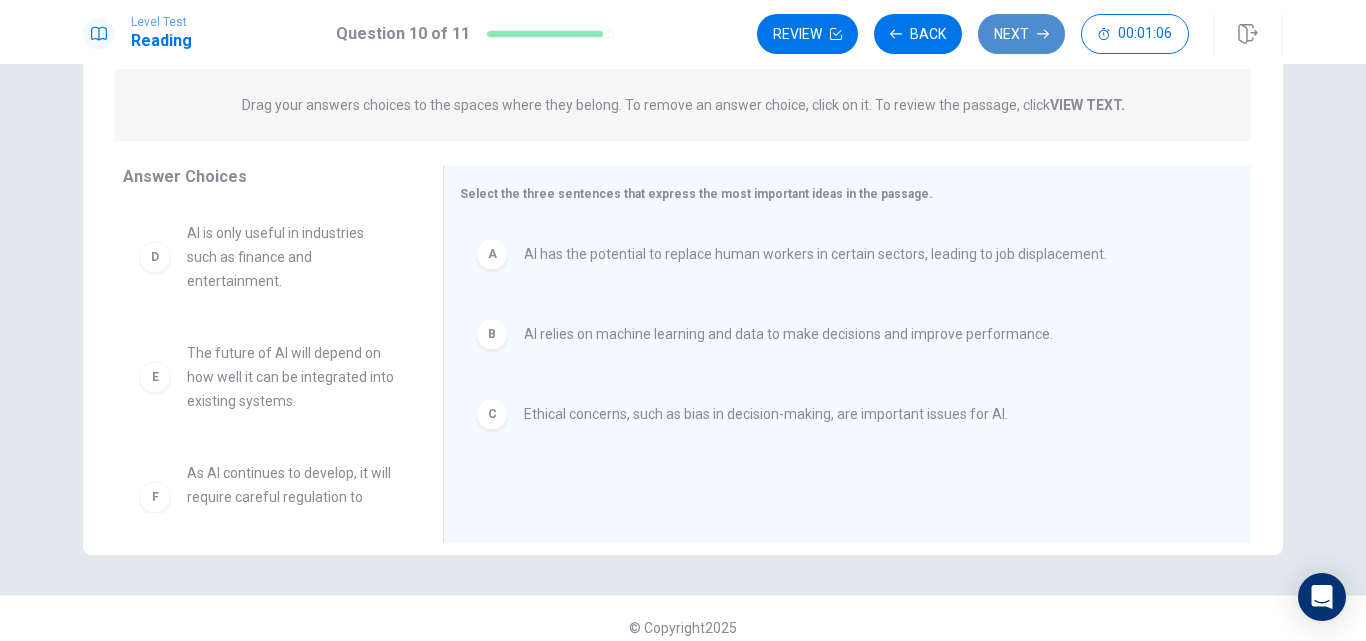 click on "Next" at bounding box center (1021, 34) 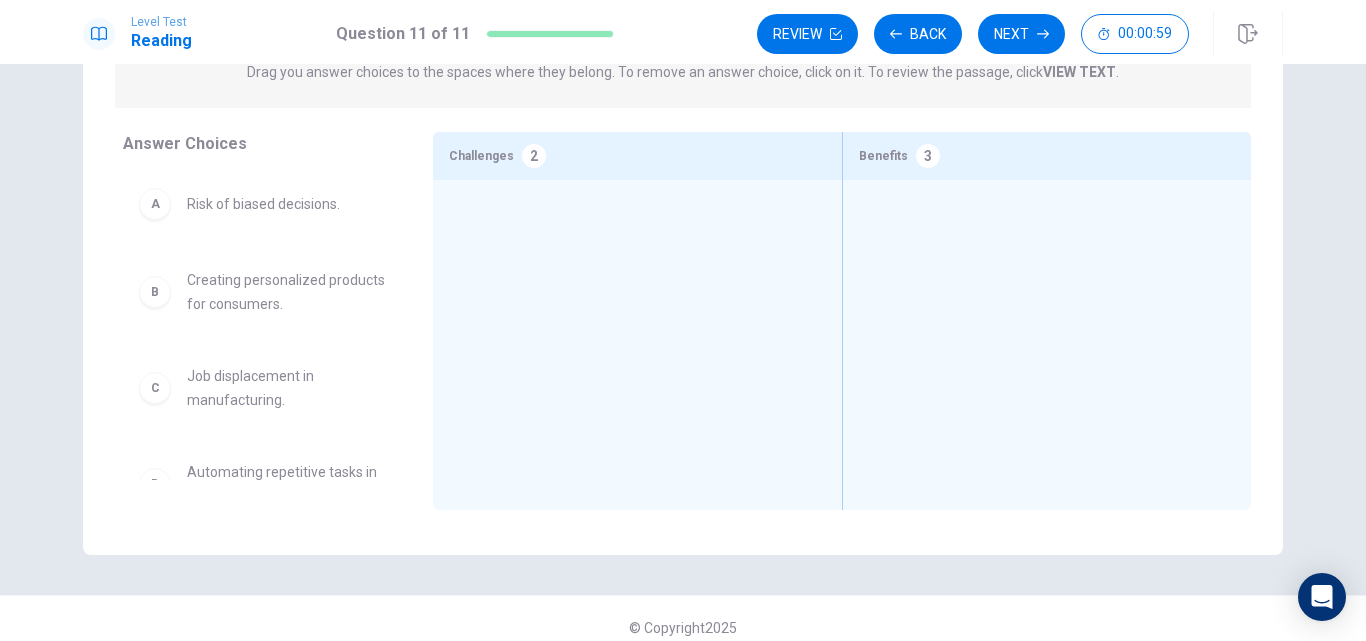 scroll, scrollTop: 104, scrollLeft: 0, axis: vertical 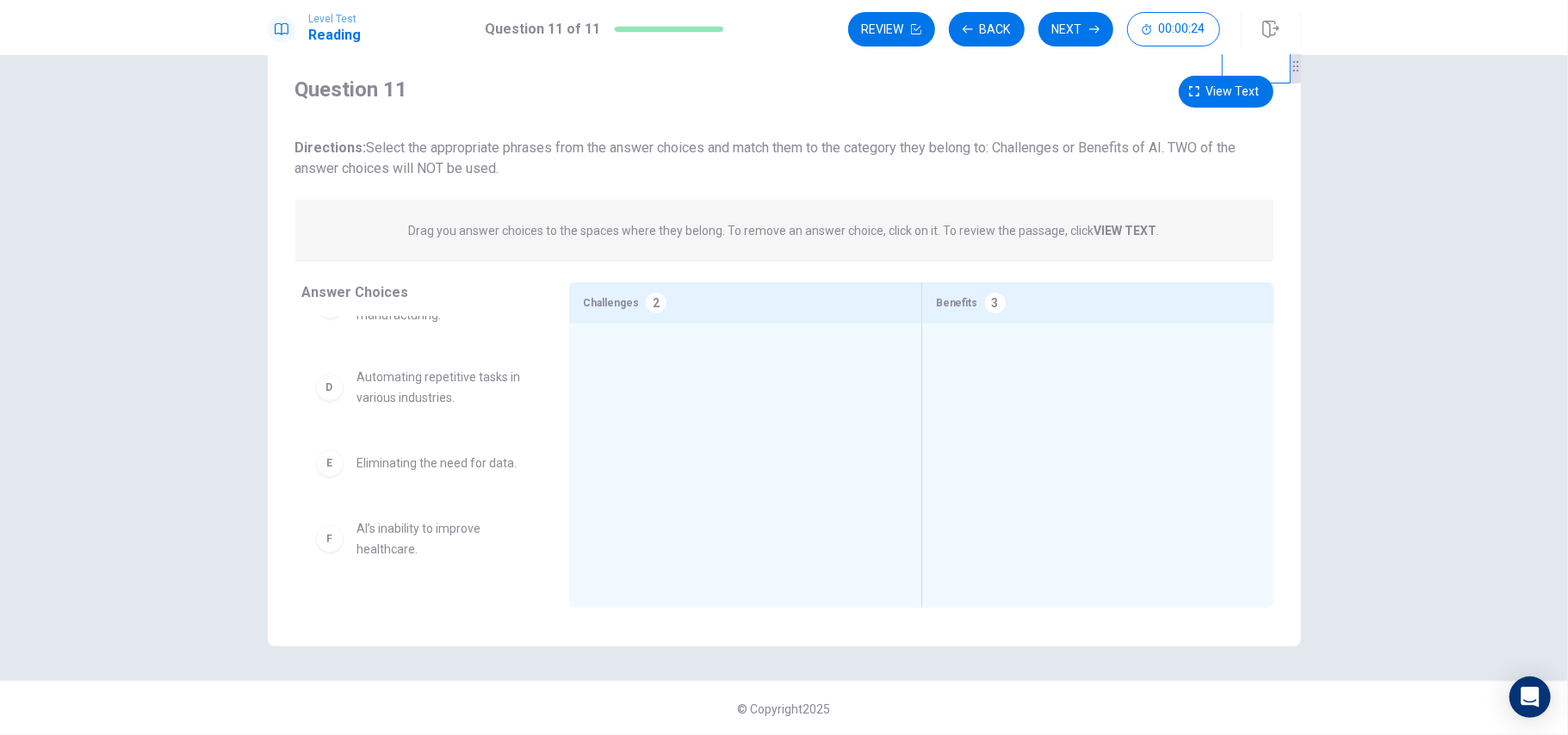 drag, startPoint x: 257, startPoint y: 476, endPoint x: 431, endPoint y: 428, distance: 180.4993 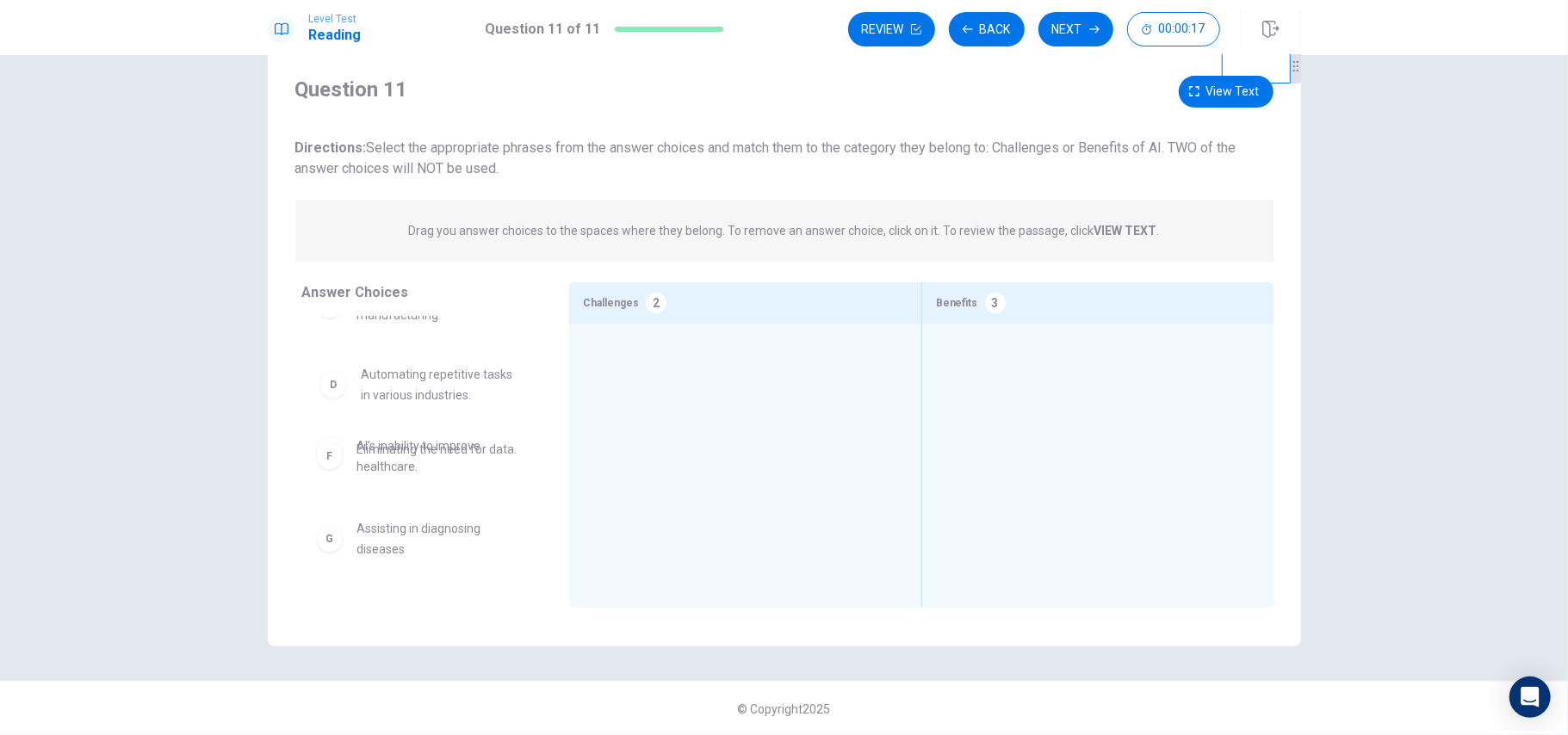 drag, startPoint x: 691, startPoint y: 380, endPoint x: 700, endPoint y: 379, distance: 9.05539 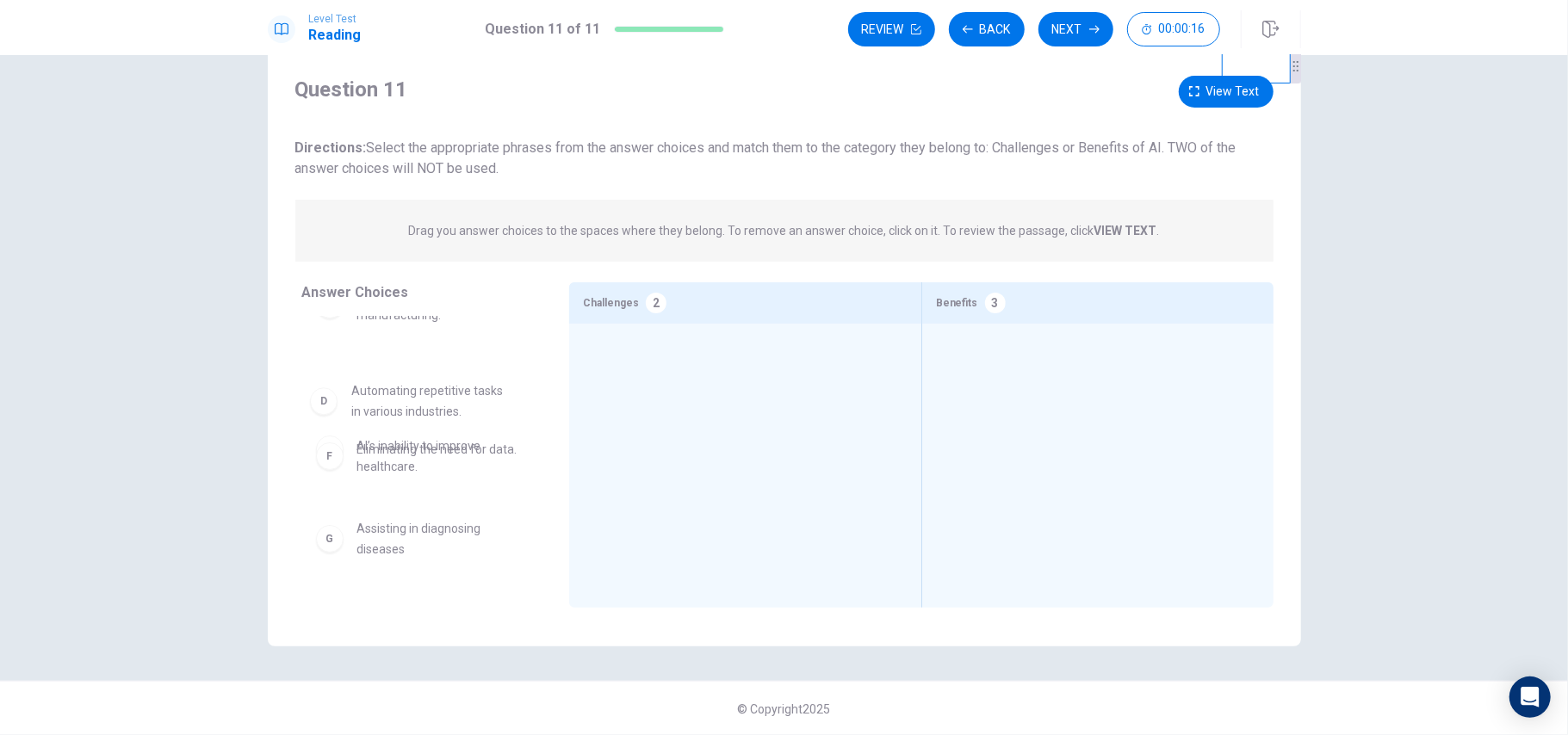 scroll, scrollTop: 197, scrollLeft: 0, axis: vertical 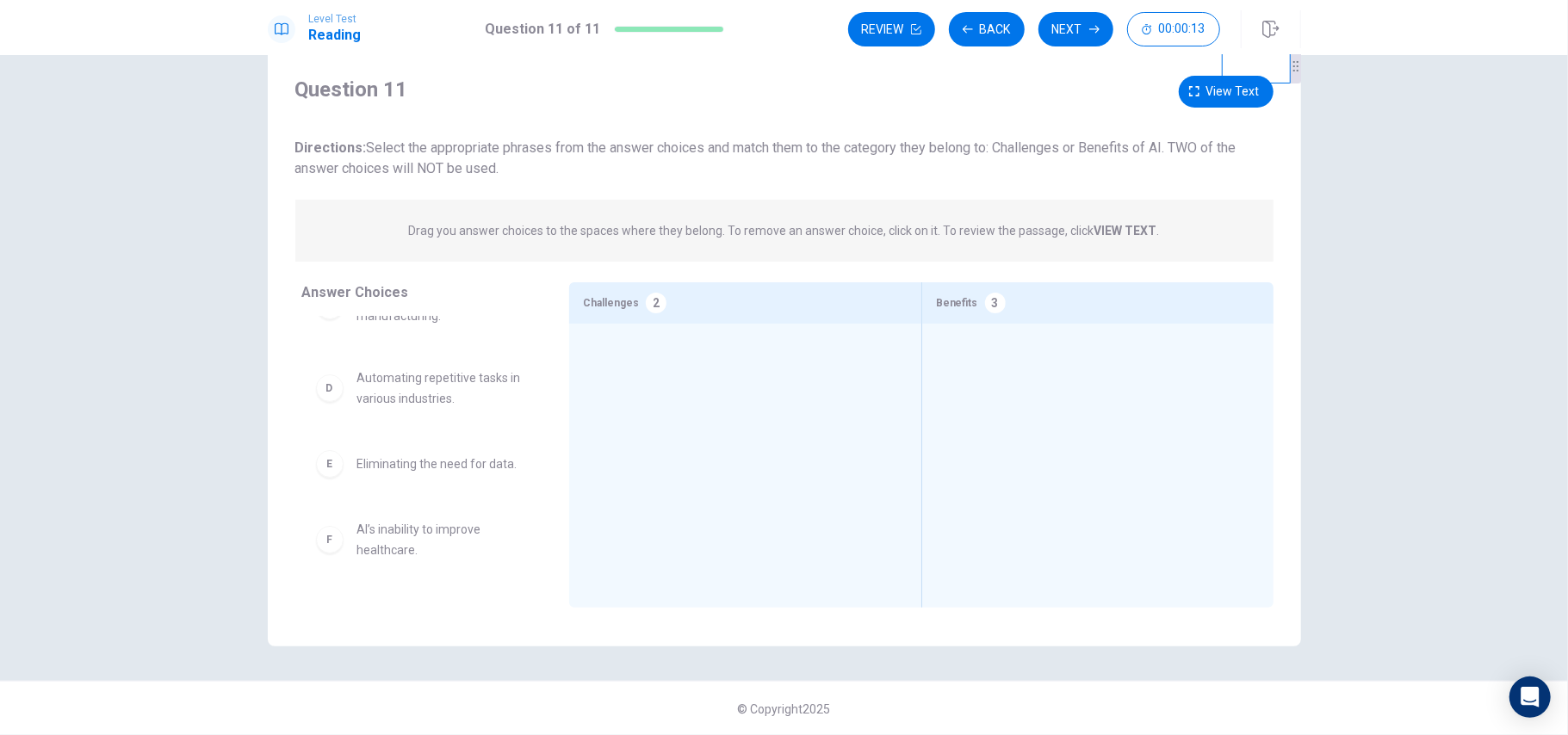 drag, startPoint x: 653, startPoint y: 390, endPoint x: 746, endPoint y: 362, distance: 97.12363 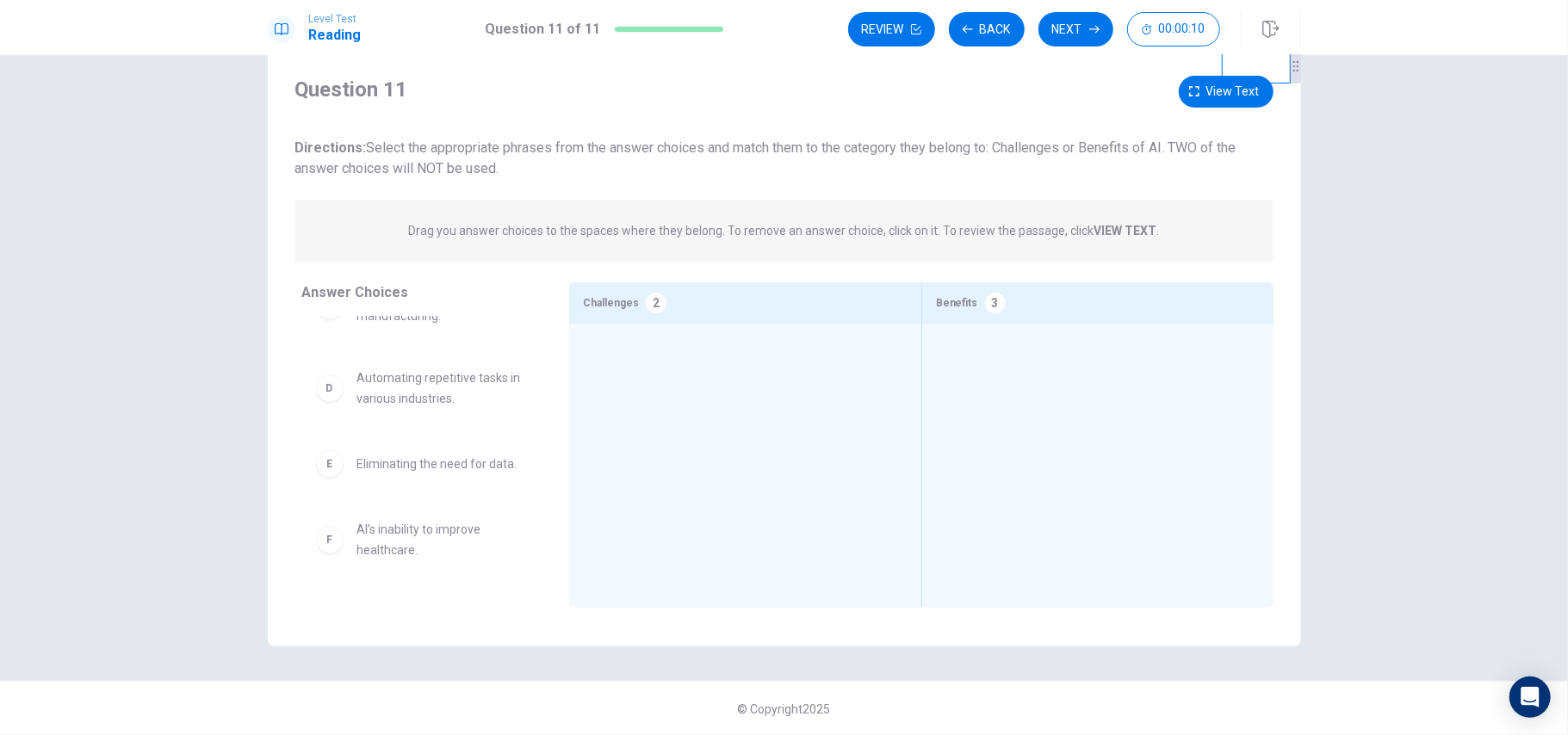 scroll, scrollTop: 193, scrollLeft: 0, axis: vertical 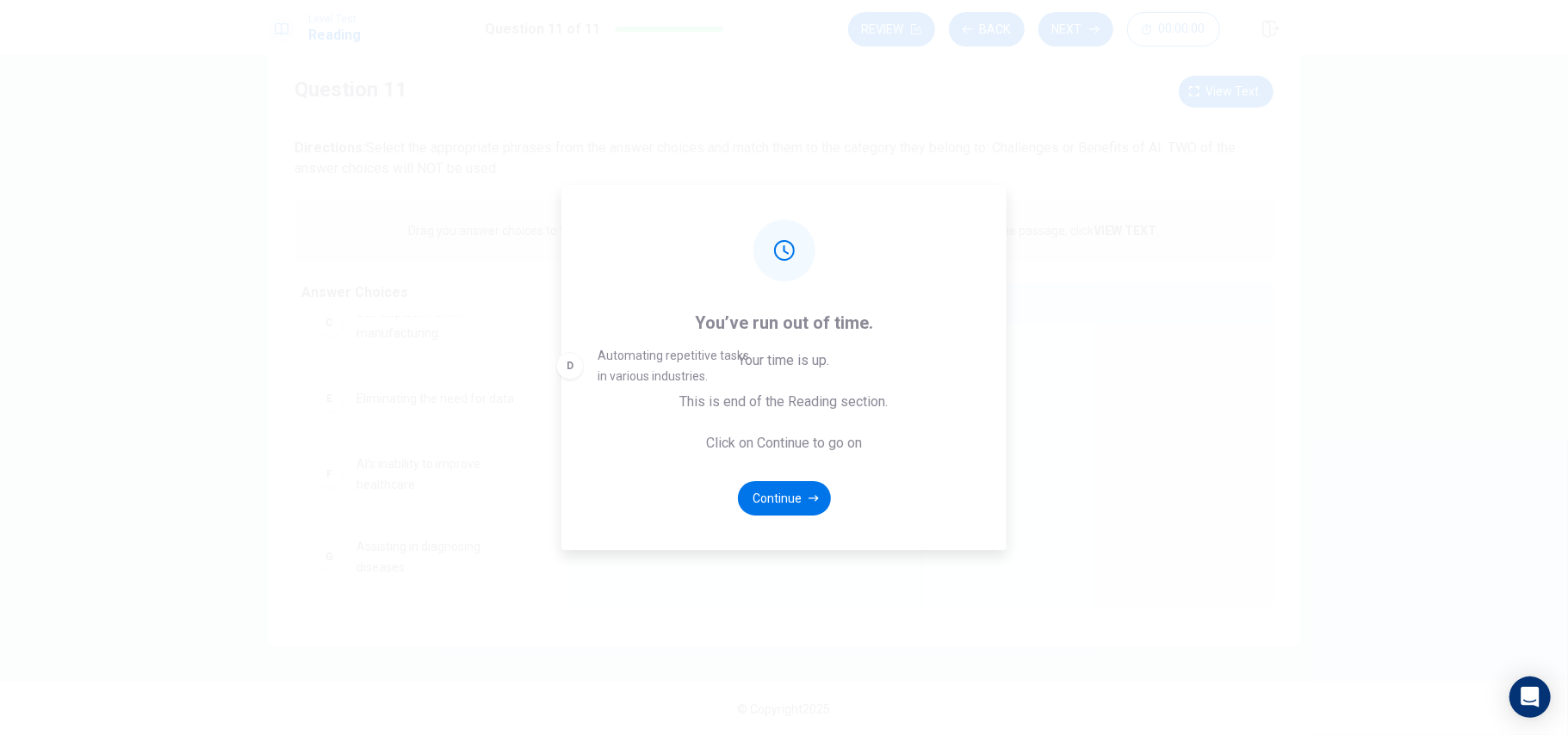 drag, startPoint x: 570, startPoint y: 403, endPoint x: 827, endPoint y: 379, distance: 258.11819 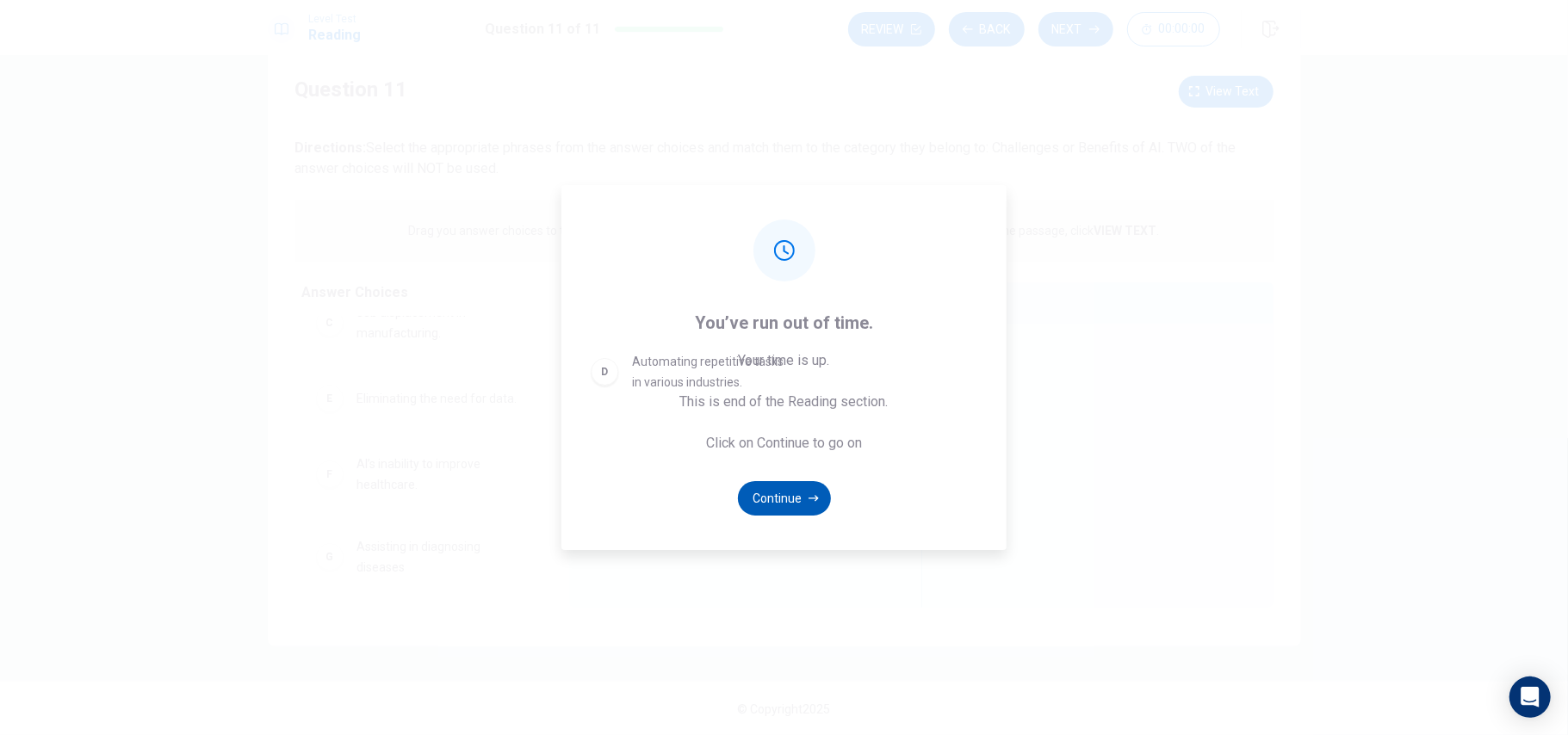 scroll, scrollTop: 180, scrollLeft: 0, axis: vertical 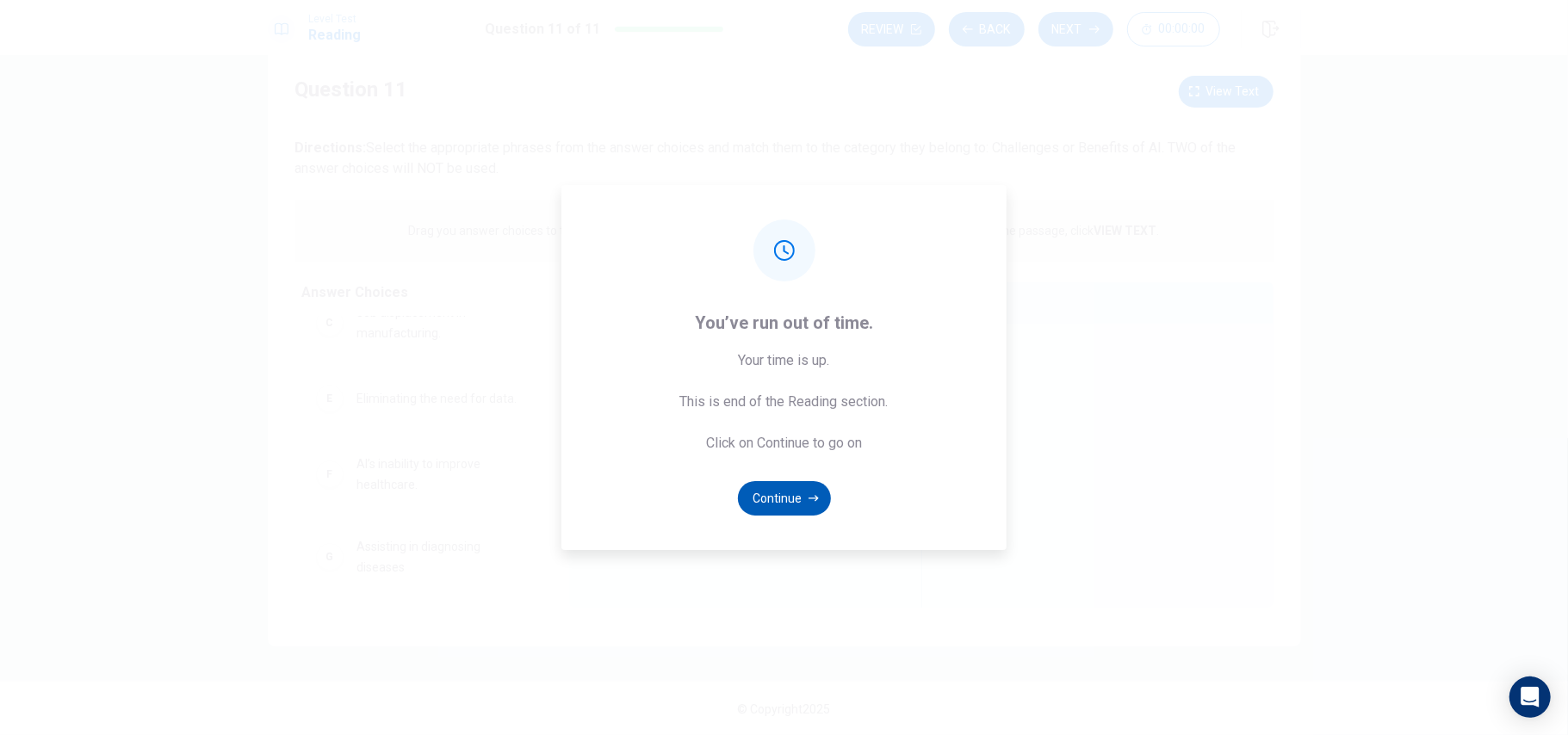 click on "Continue" at bounding box center [784, 498] 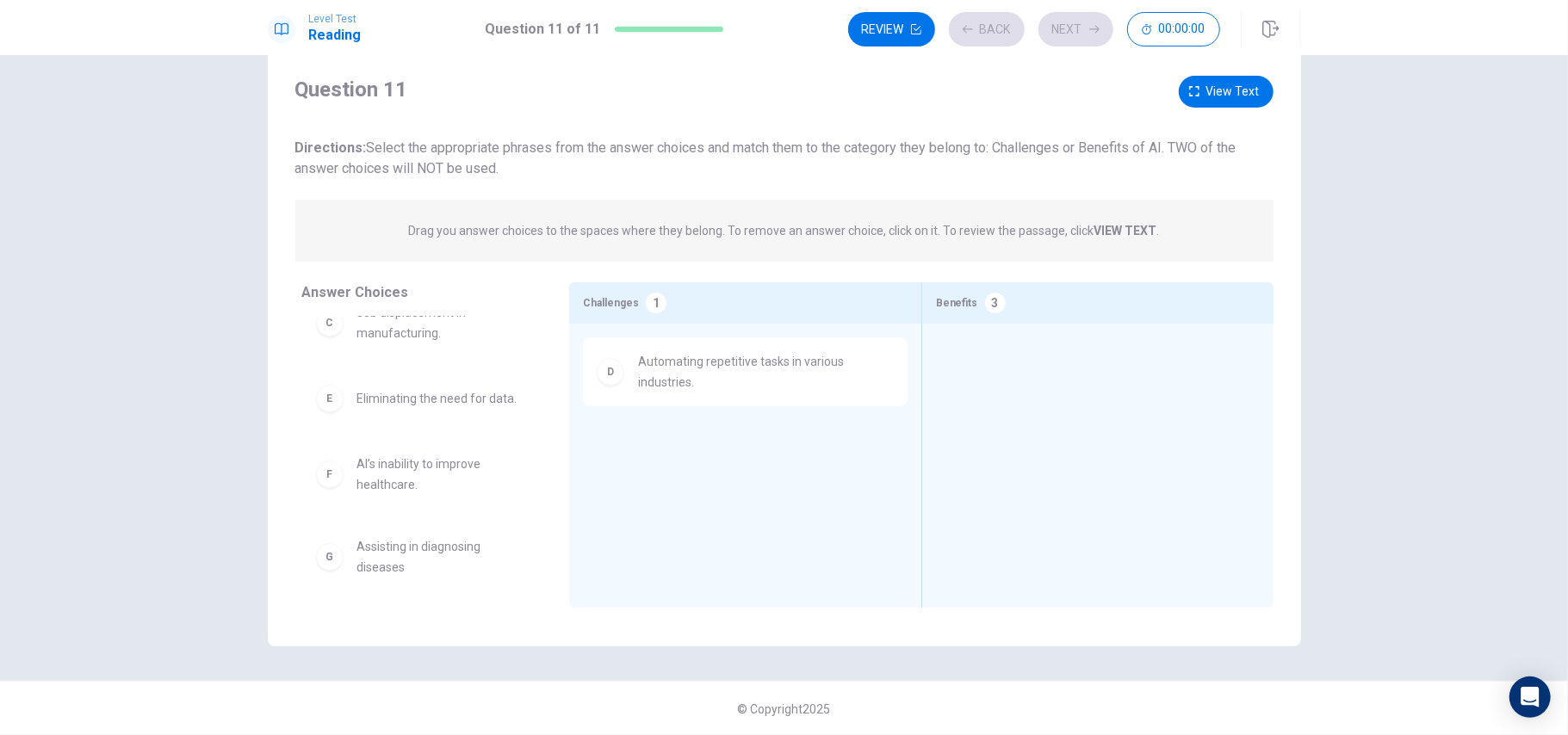 drag, startPoint x: 391, startPoint y: 472, endPoint x: 1286, endPoint y: 721, distance: 928.9919 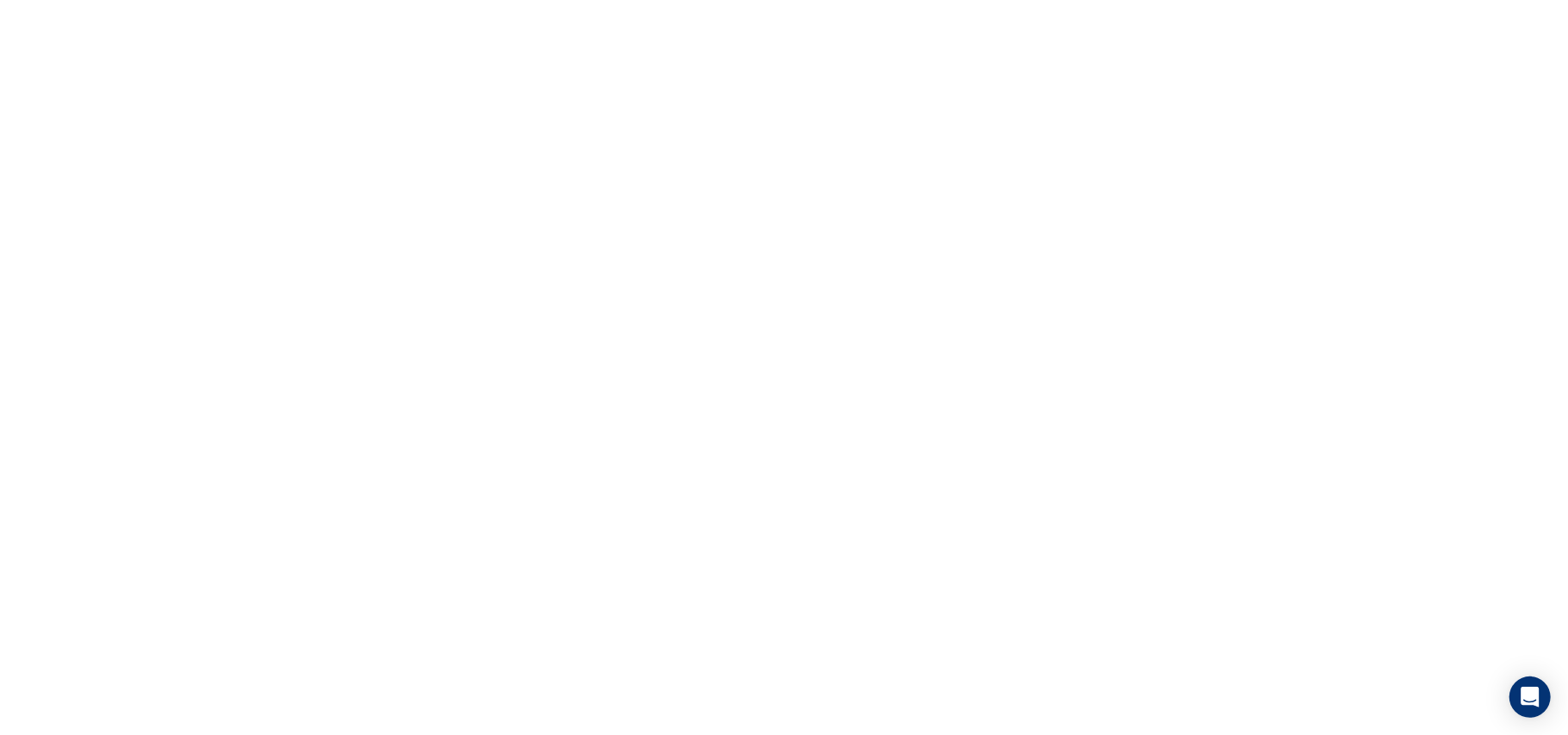 click on "This site uses cookies, as explained in our Privacy Policy. If you agree to the use of cookies, please click the Accept button and continue to browse our site. Privacy Policy Accept" at bounding box center (784, 3) 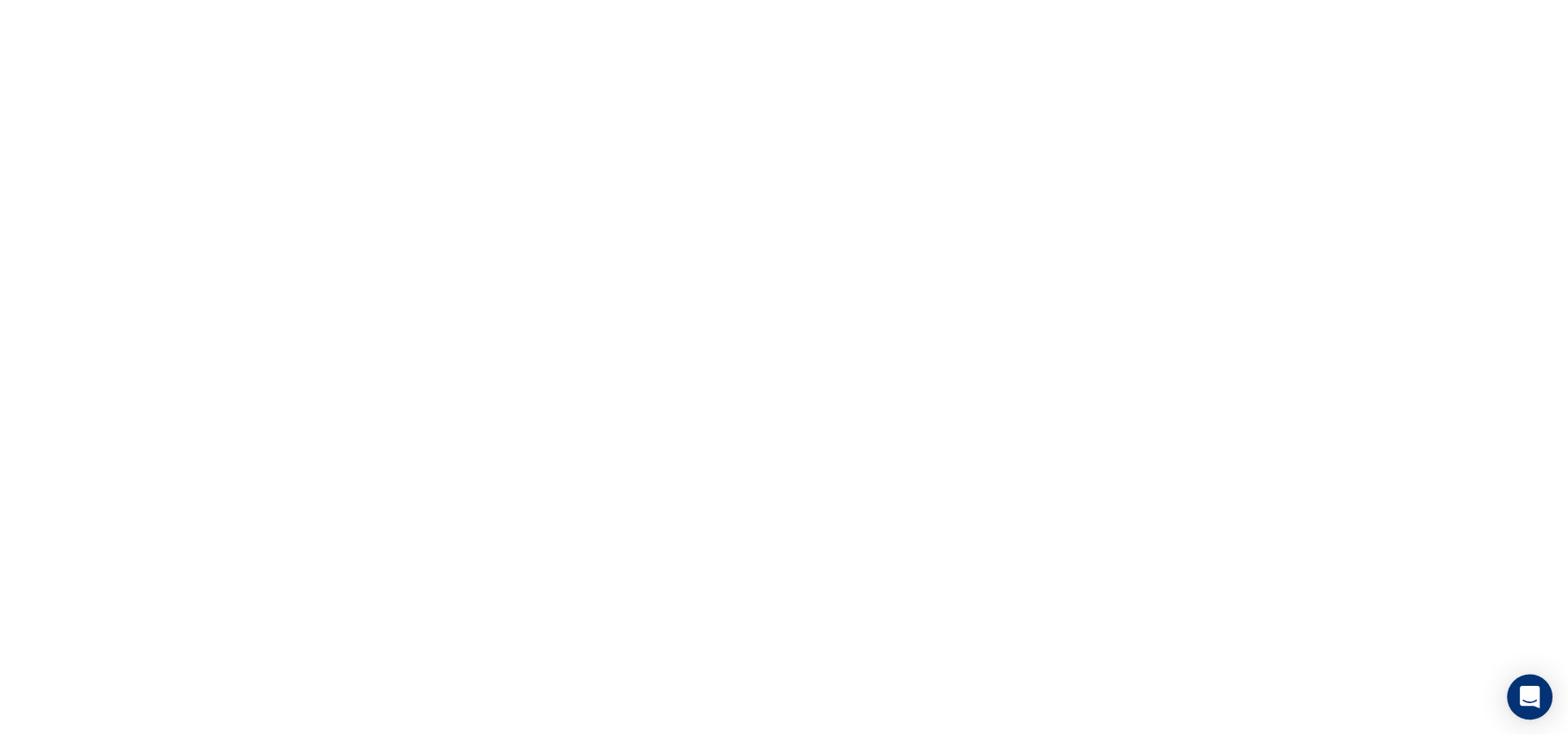 click at bounding box center (1530, 697) 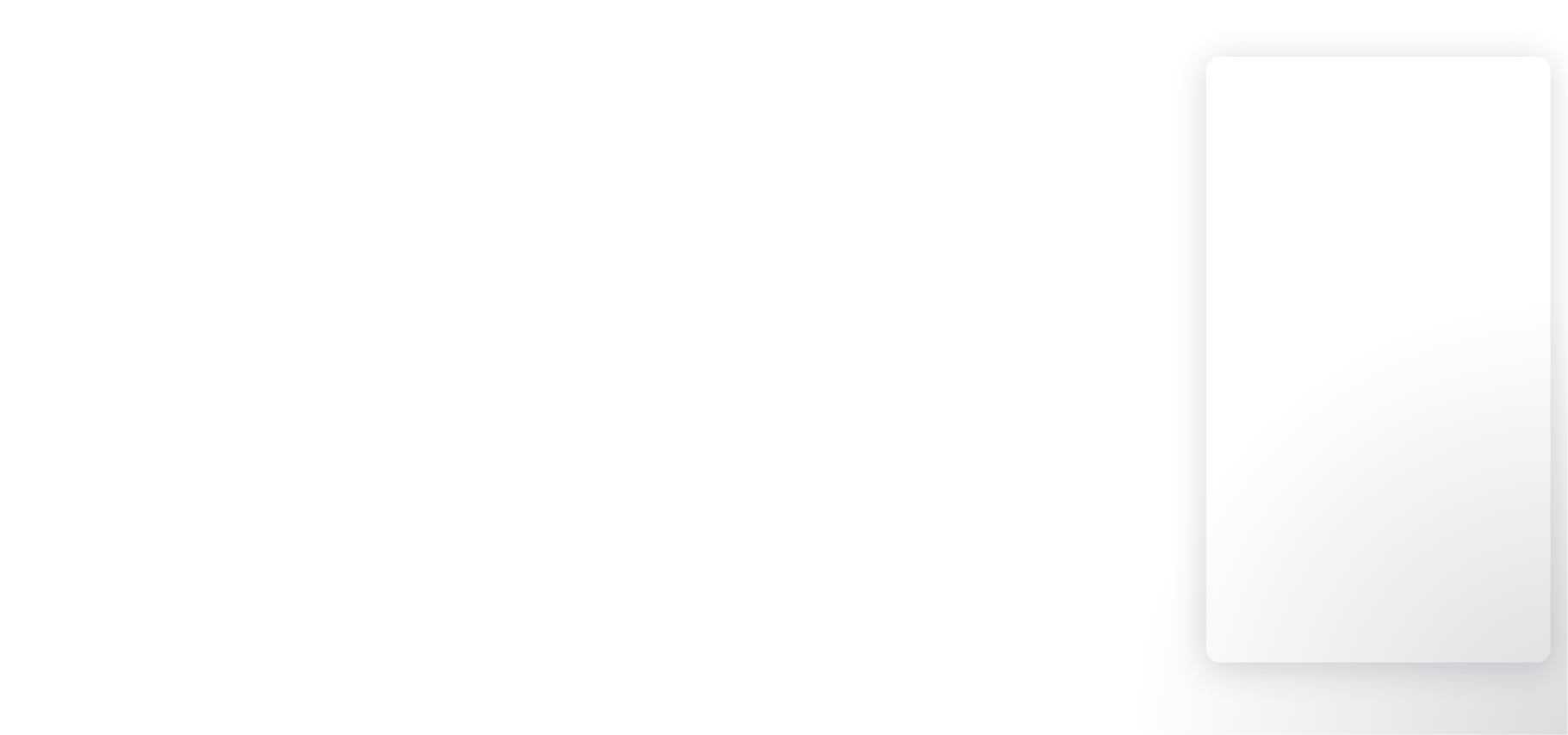 click on "This site uses cookies, as explained in our Privacy Policy. If you agree to the use of cookies, please click the Accept button and continue to browse our site. Privacy Policy Accept" at bounding box center (784, 3) 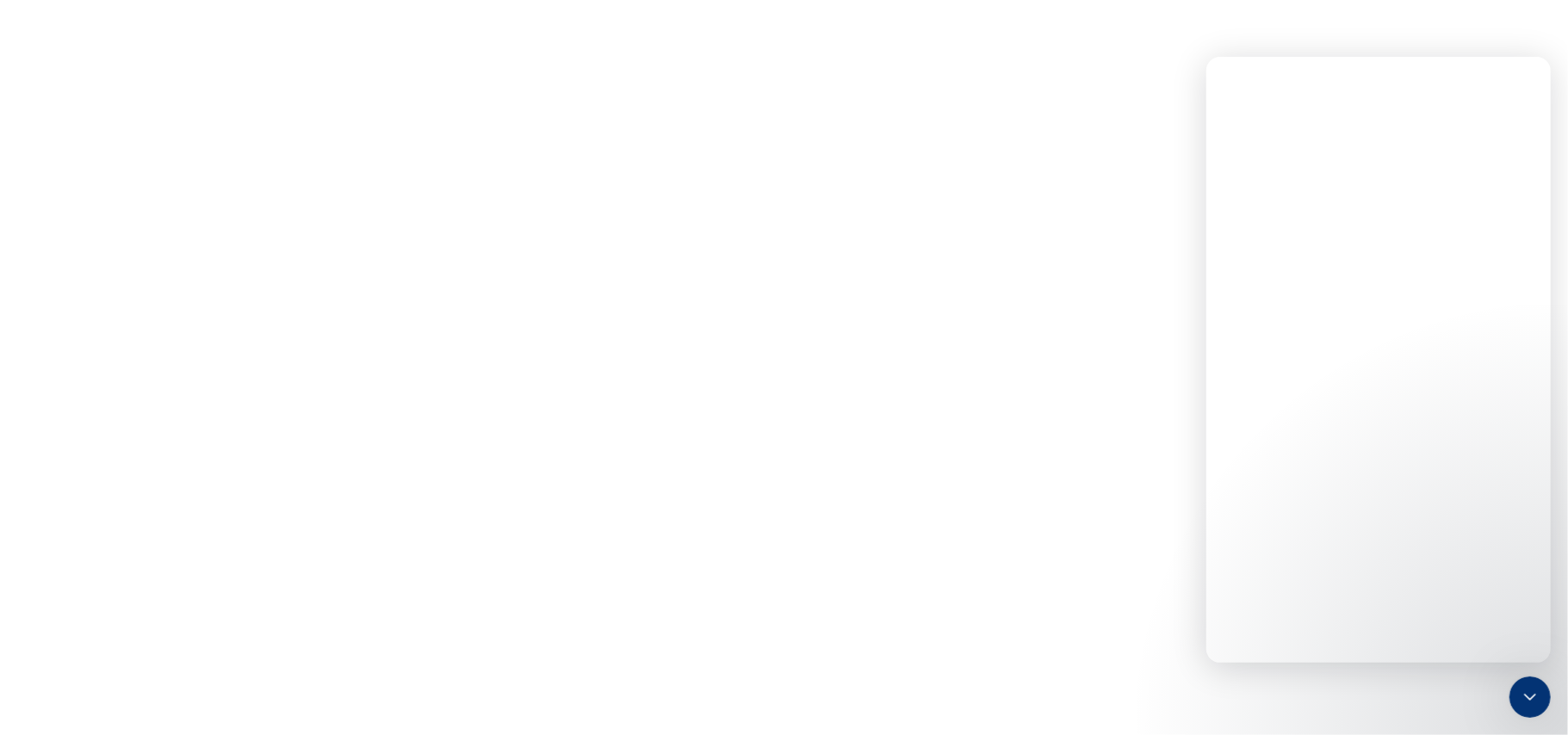 click 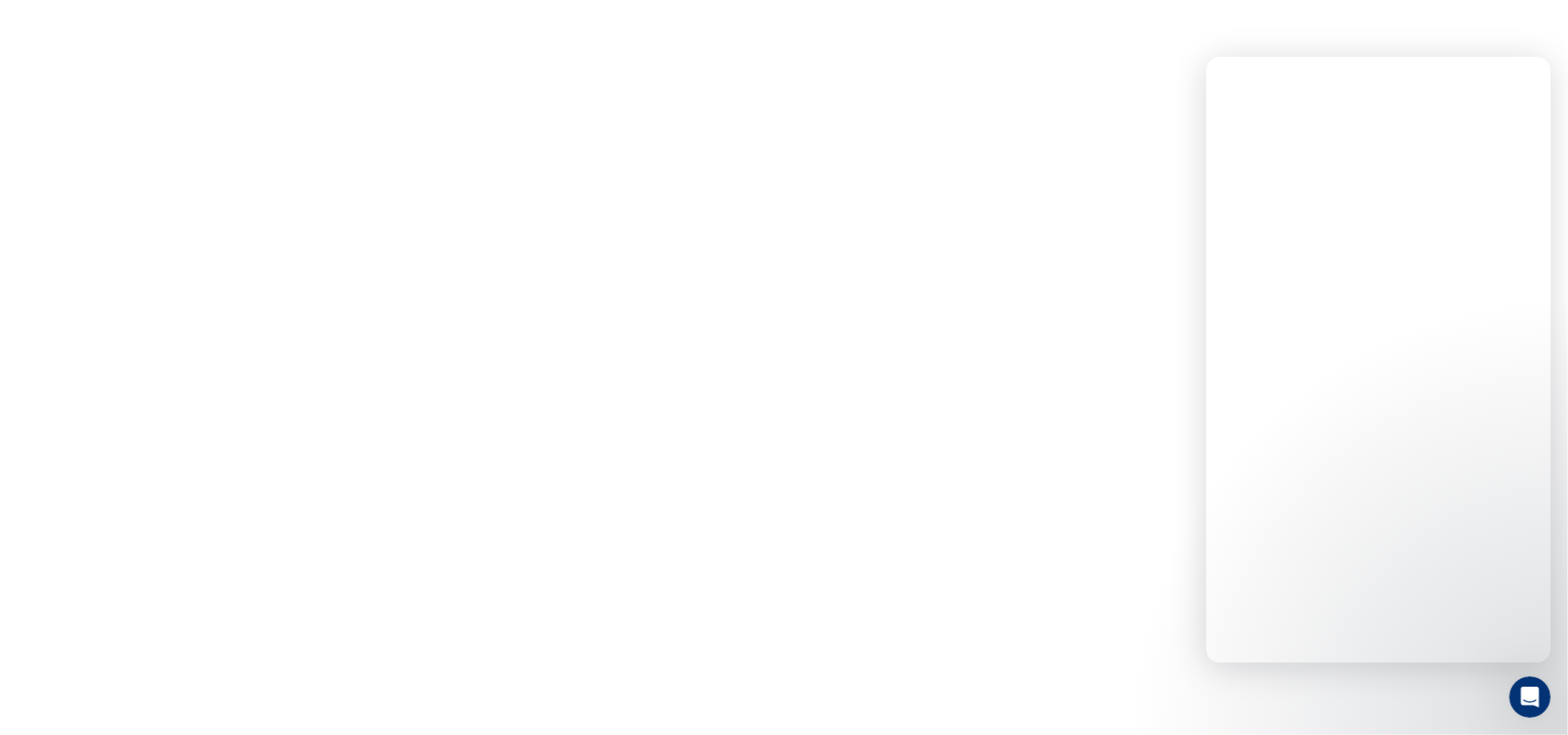 click 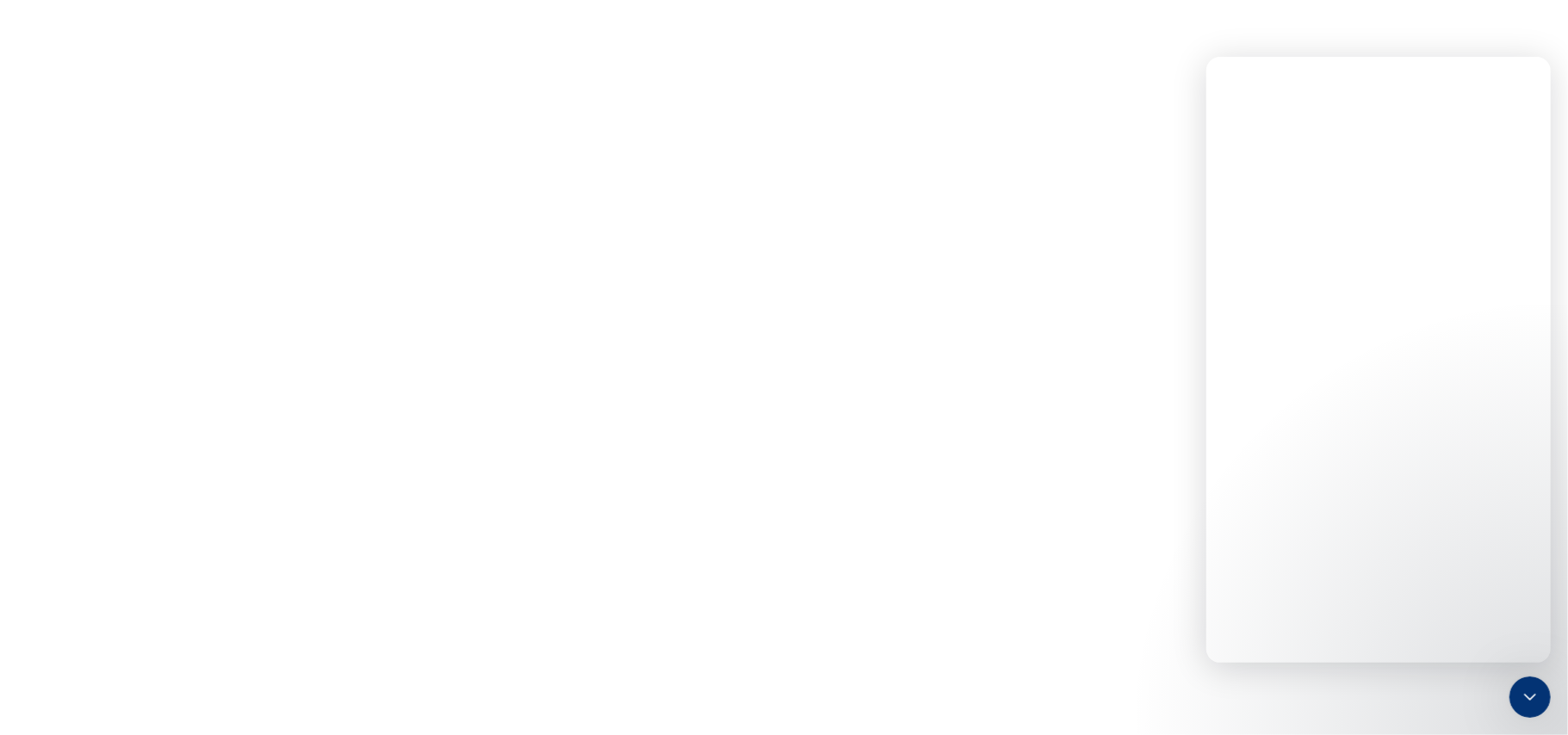click on "This site uses cookies, as explained in our Privacy Policy. If you agree to the use of cookies, please click the Accept button and continue to browse our site. Privacy Policy Accept" at bounding box center [784, 3] 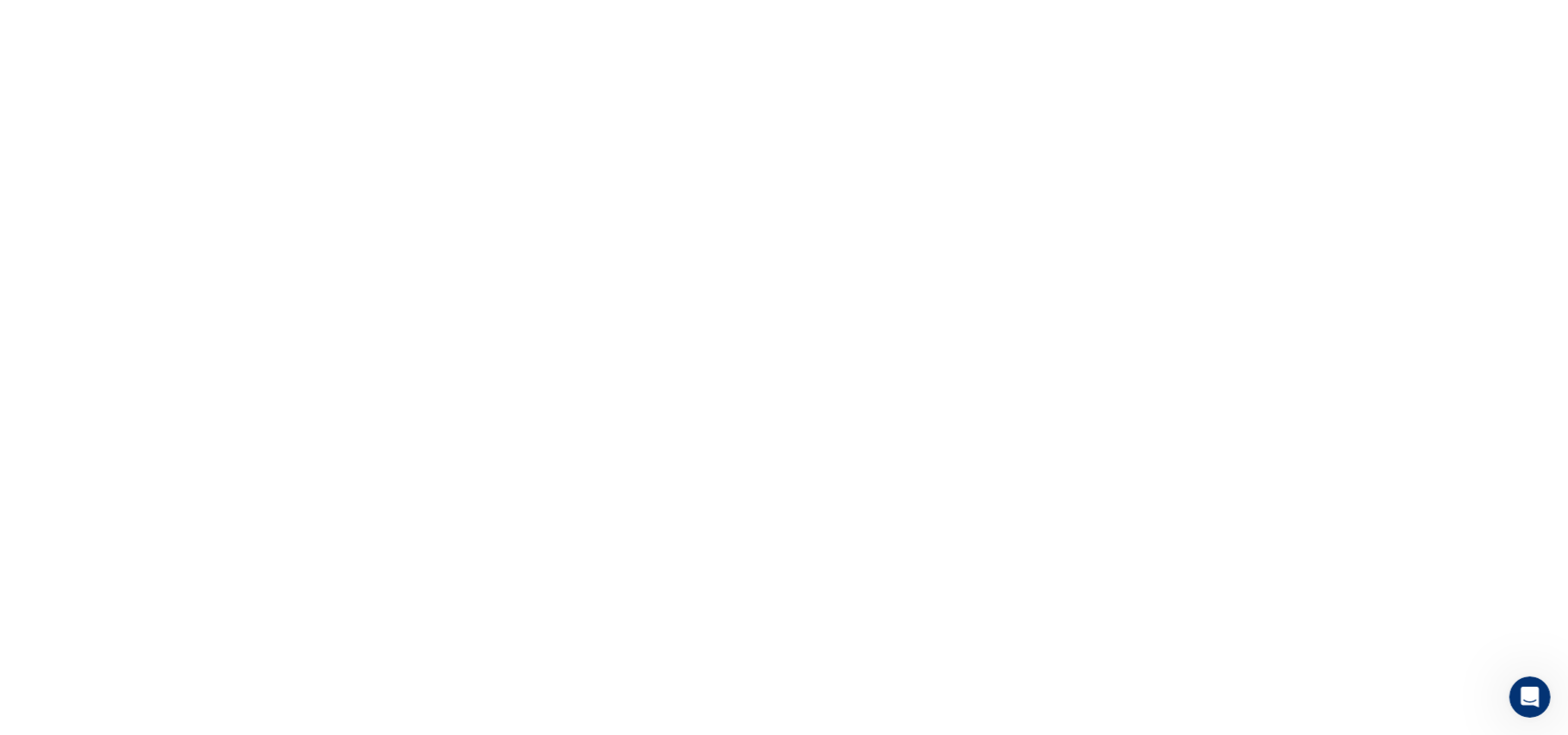 click on "This site uses cookies, as explained in our Privacy Policy. If you agree to the use of cookies, please click the Accept button and continue to browse our site. Privacy Policy Accept" at bounding box center [784, 3] 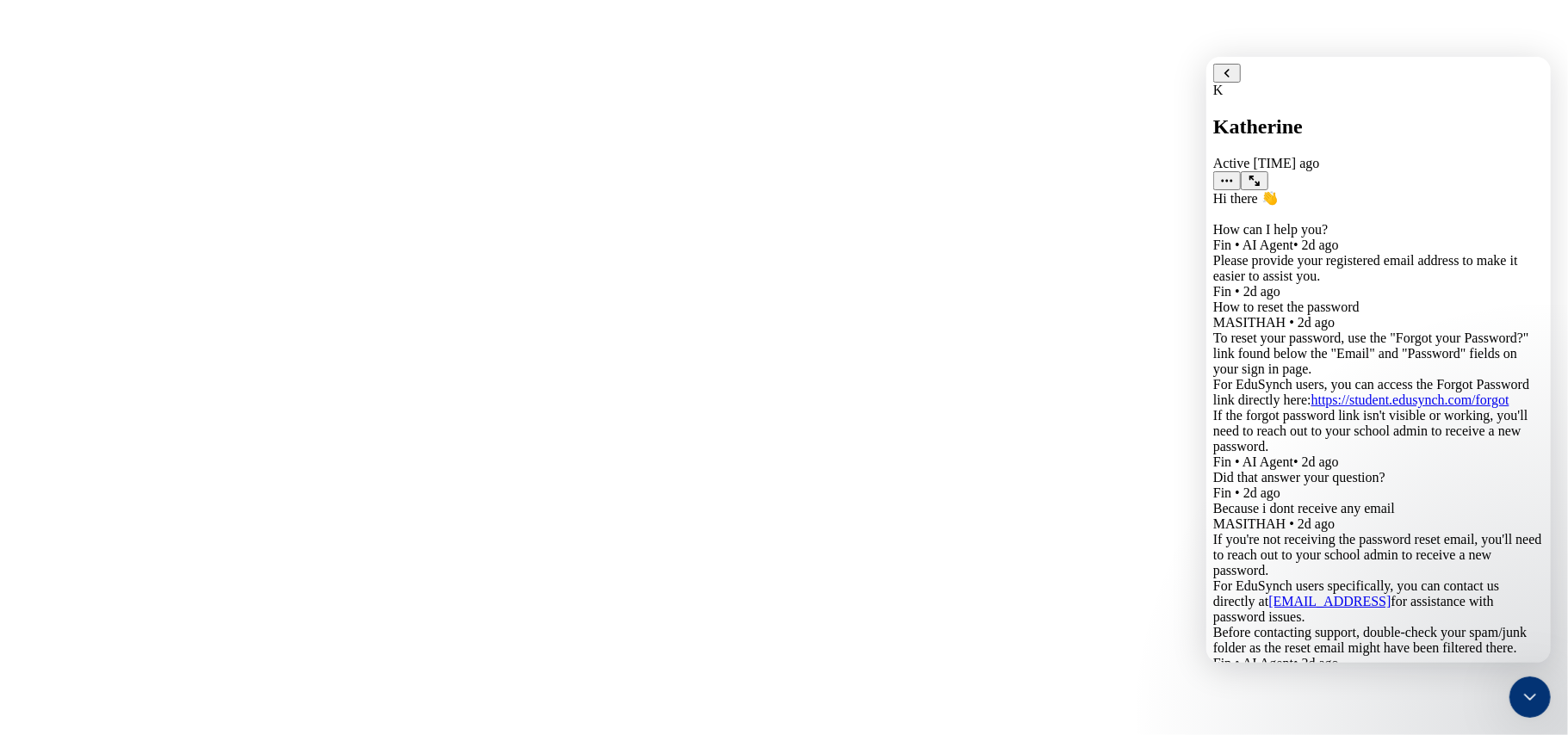 drag, startPoint x: 1006, startPoint y: 424, endPoint x: 787, endPoint y: 70, distance: 416.26554 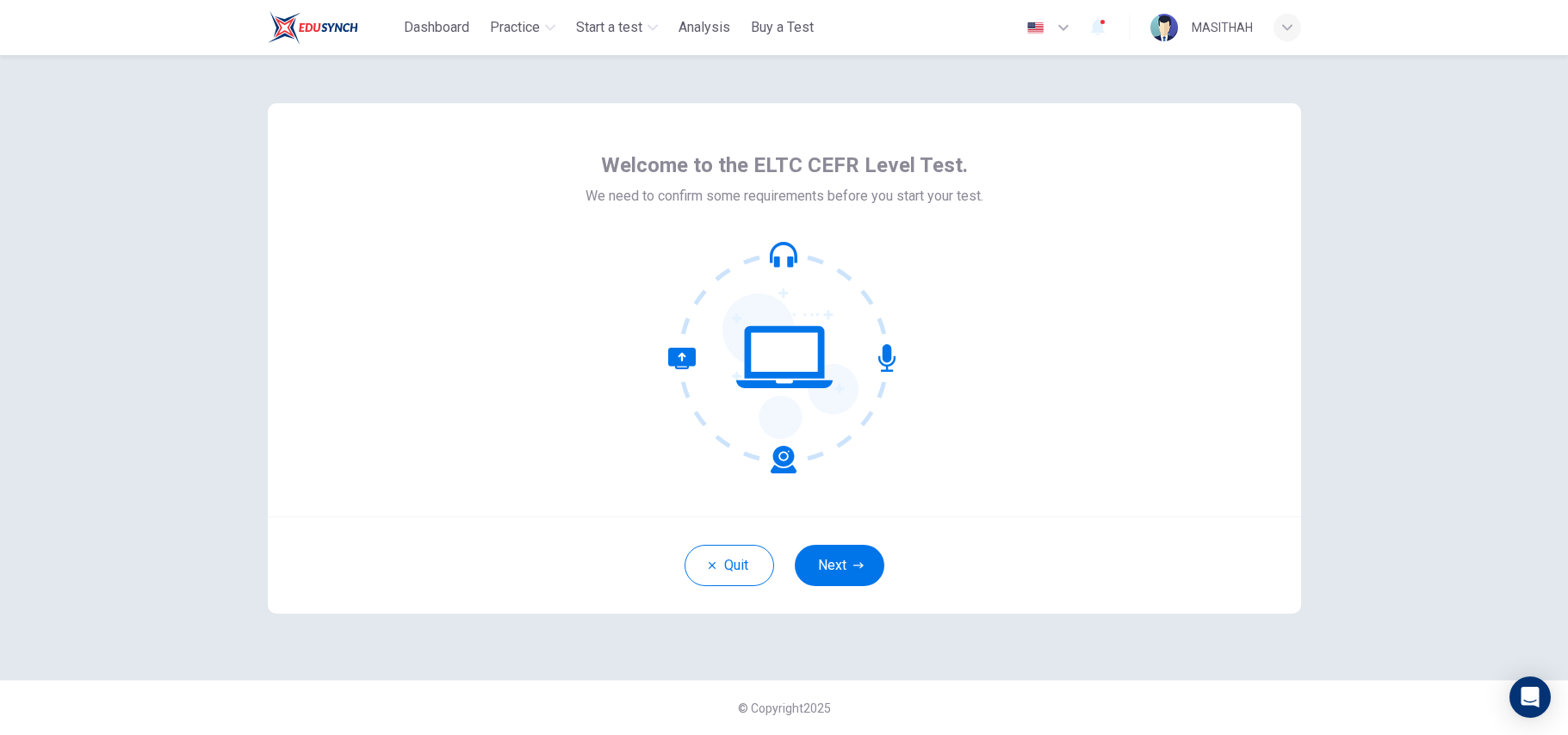 scroll, scrollTop: 0, scrollLeft: 0, axis: both 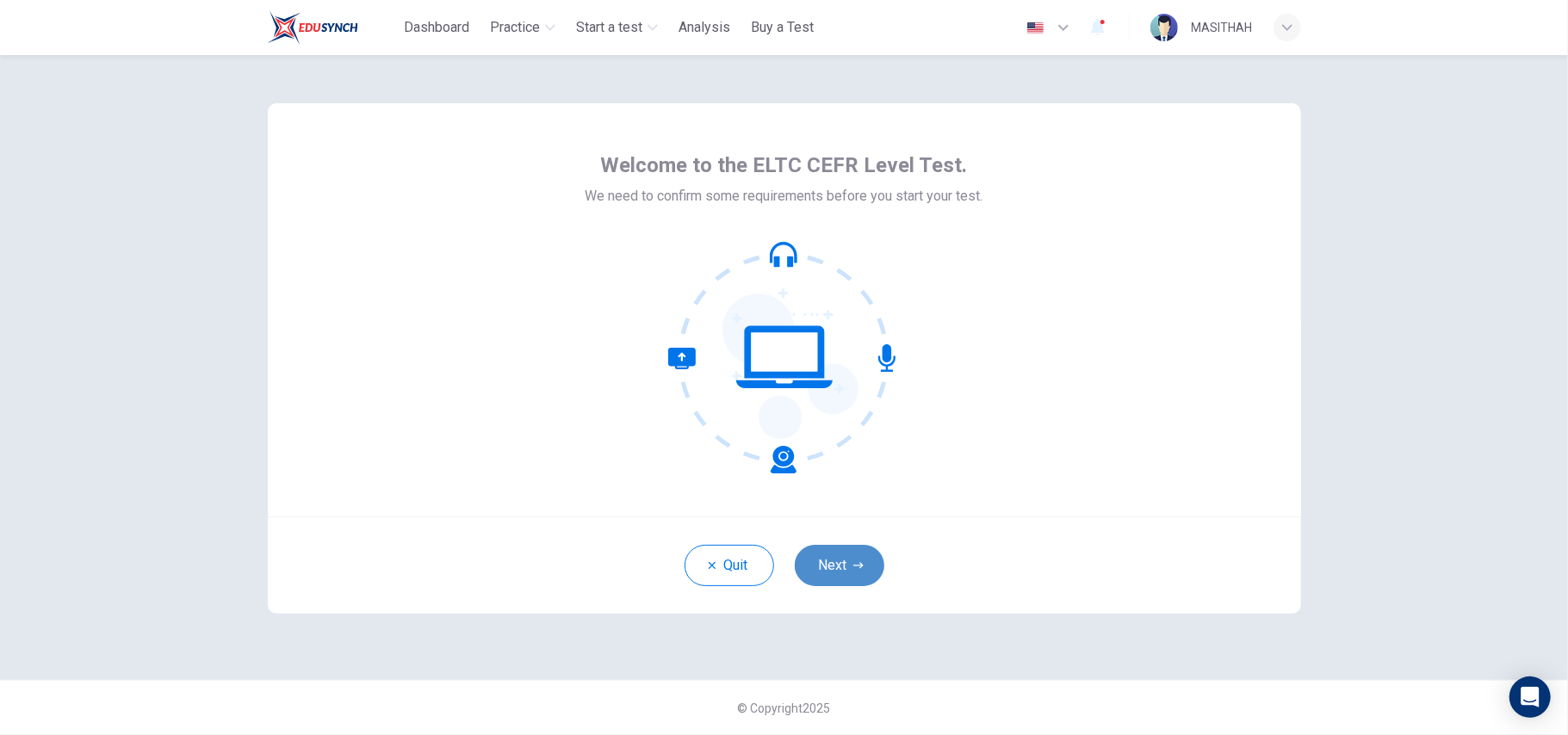 click on "Next" at bounding box center [840, 565] 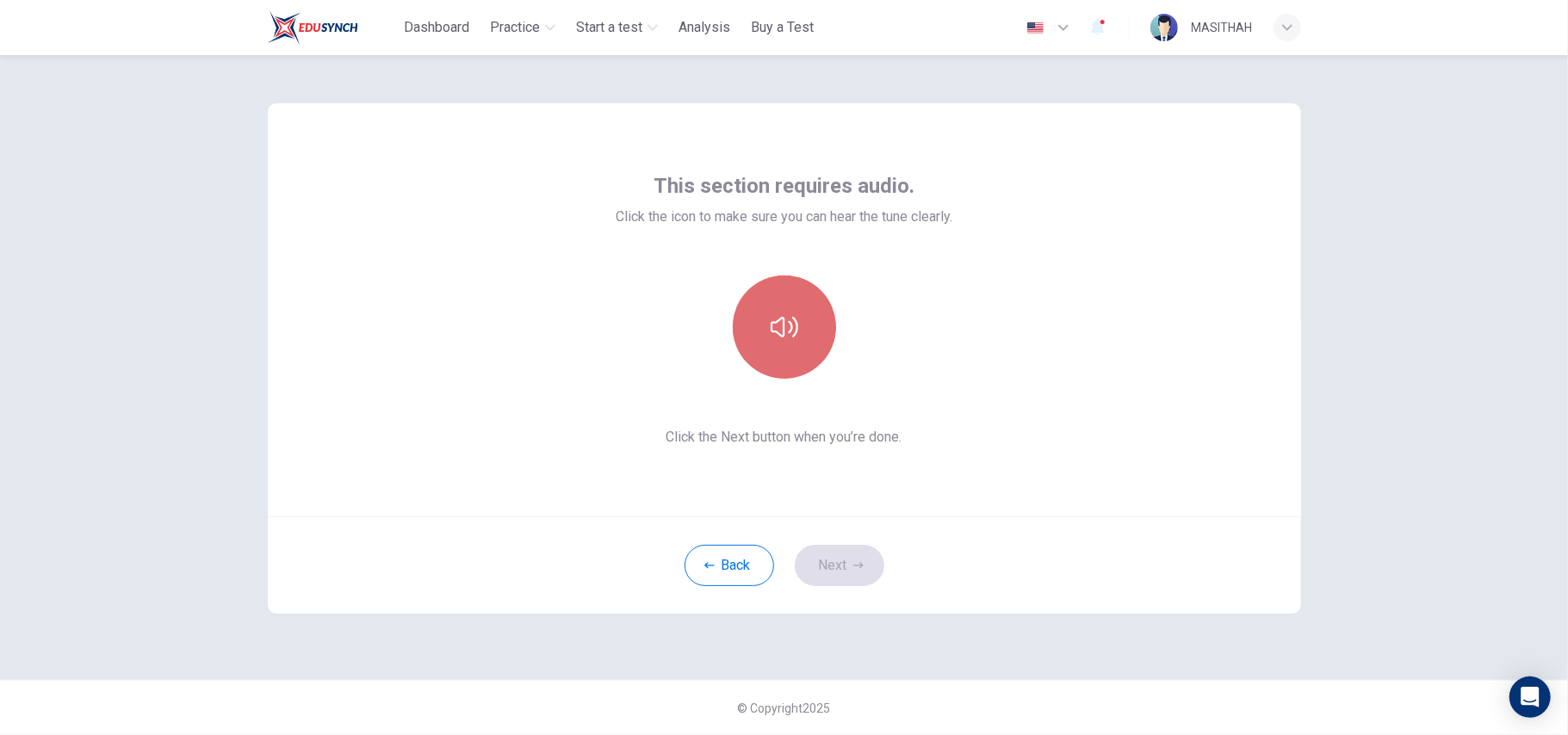 click at bounding box center [784, 327] 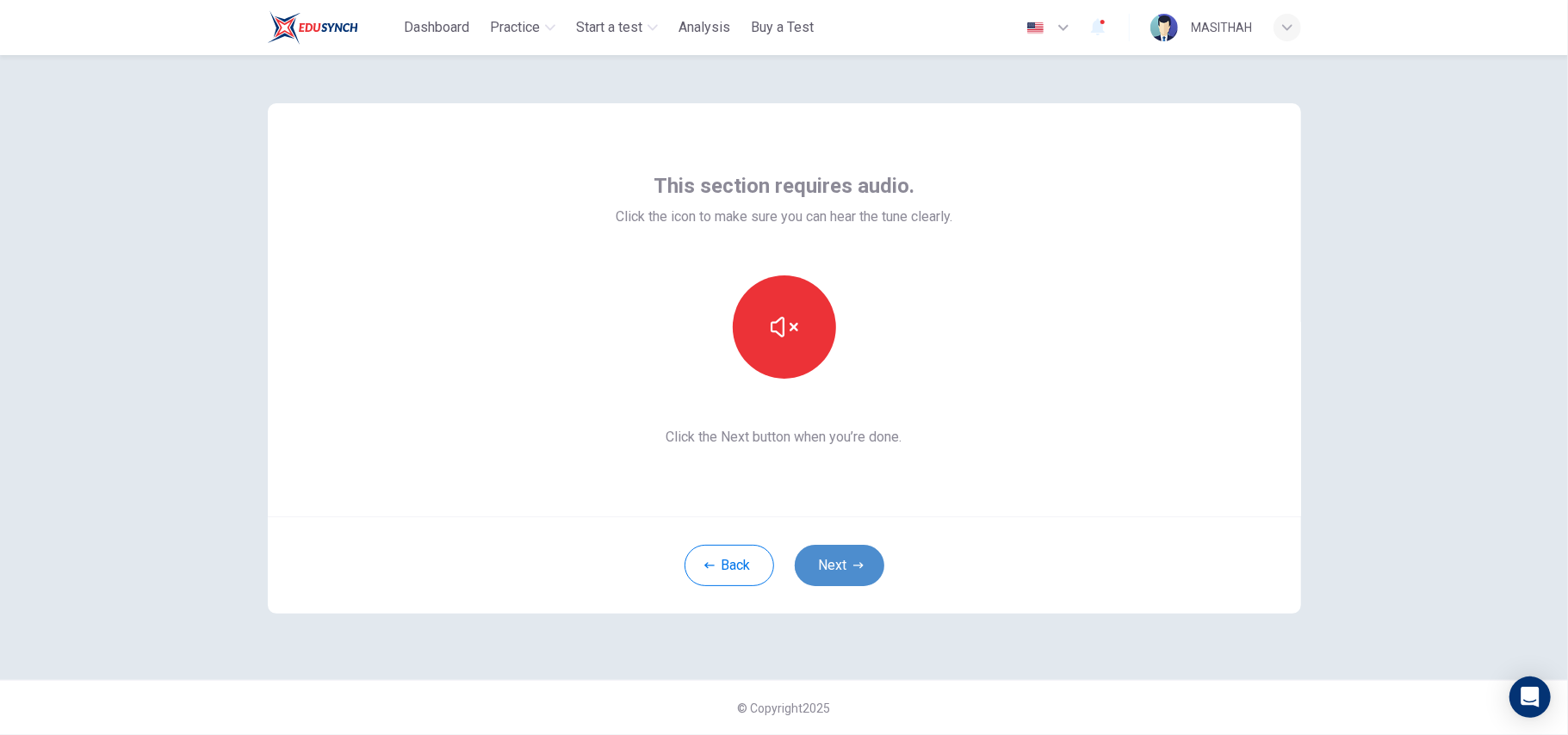 click on "Next" at bounding box center [840, 565] 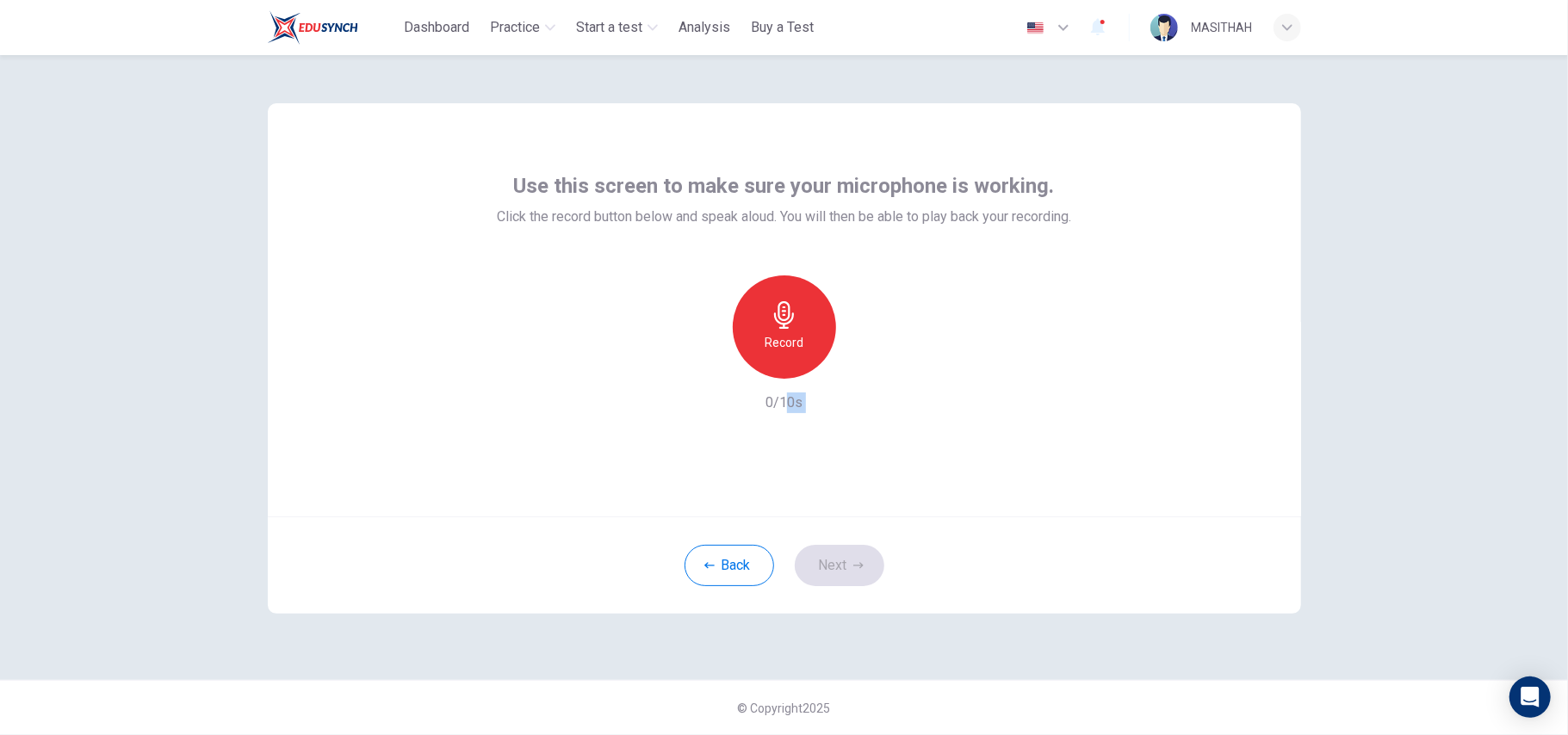 drag, startPoint x: 834, startPoint y: 559, endPoint x: 790, endPoint y: 384, distance: 180.44667 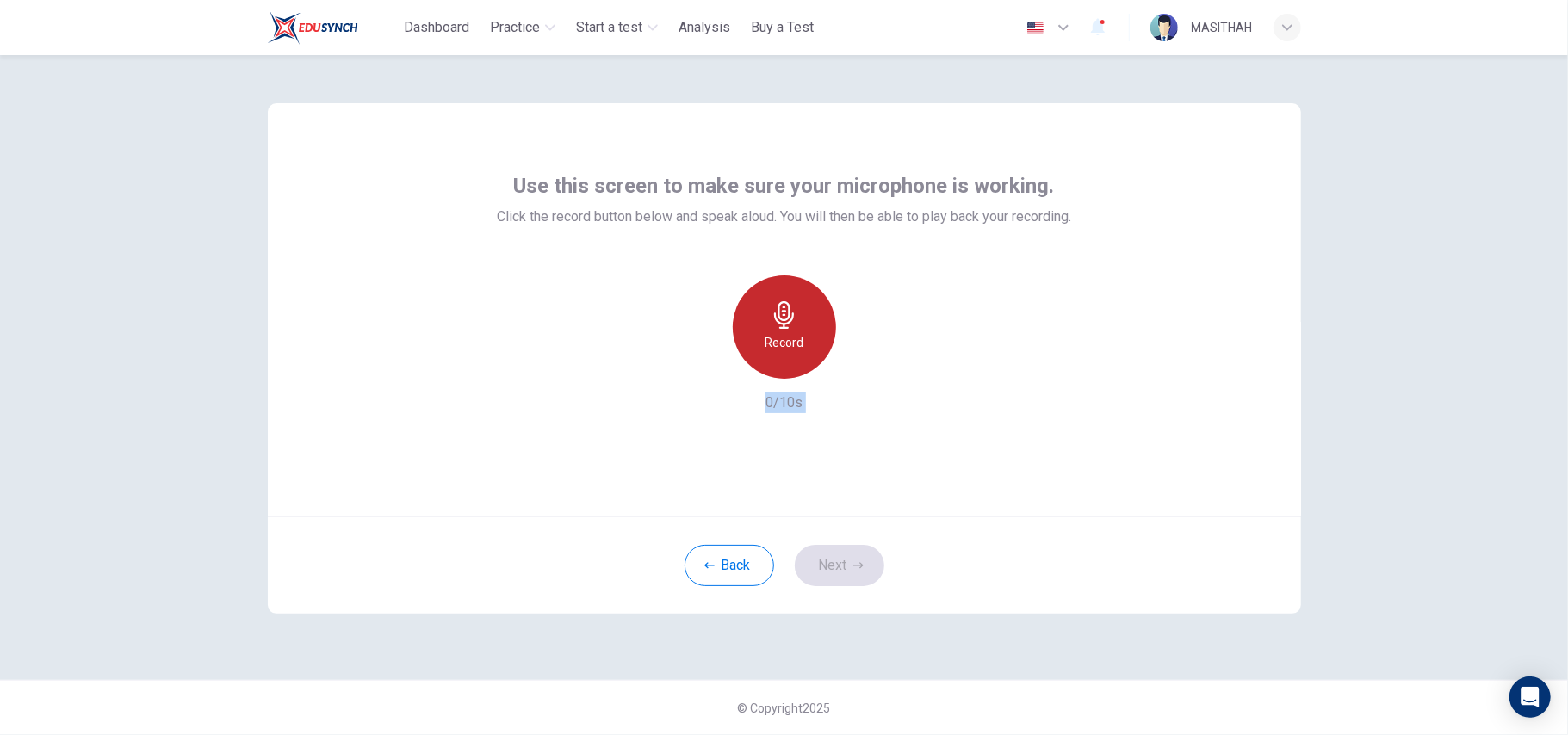 click on "Record" at bounding box center [784, 343] 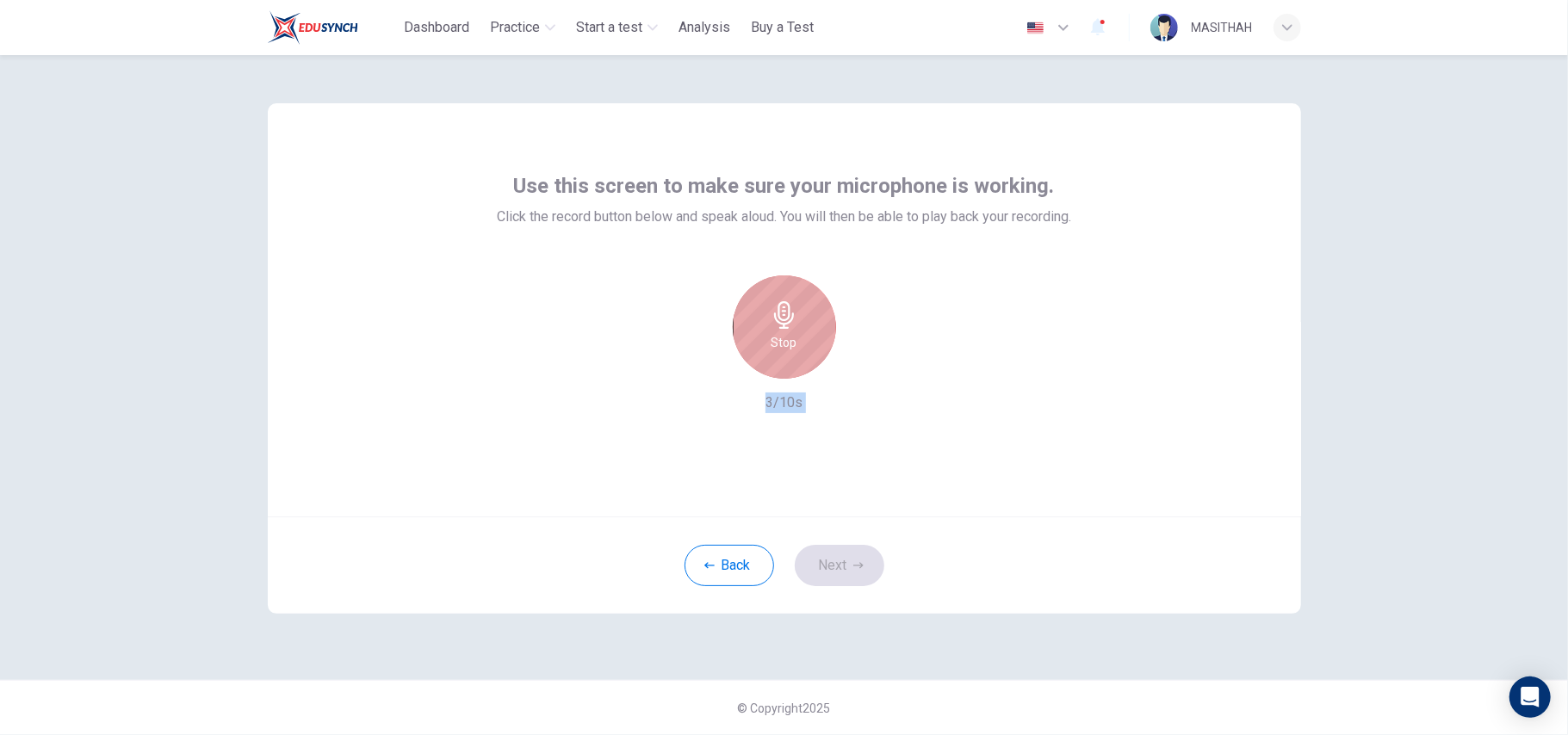 click on "Stop" at bounding box center (784, 327) 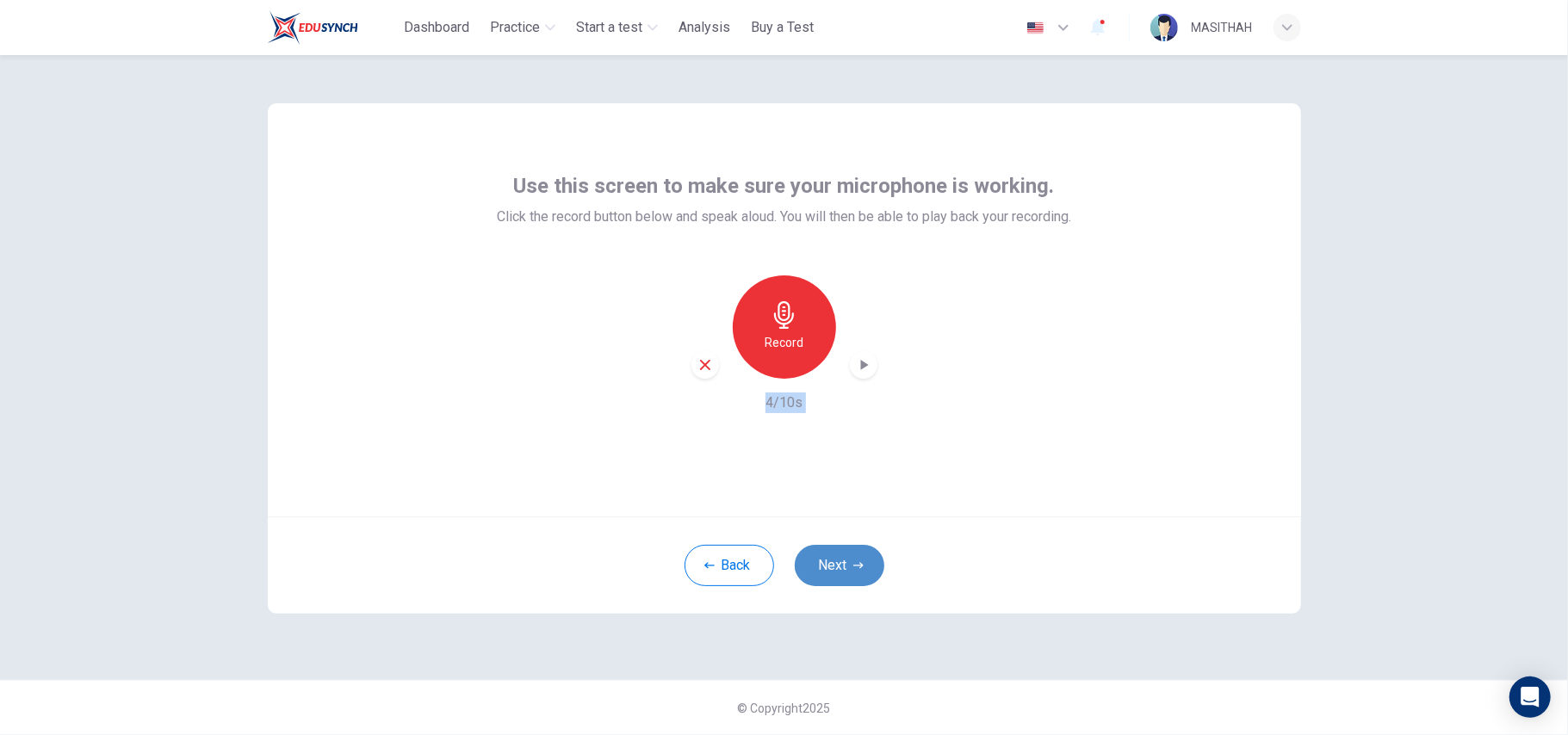click on "Next" at bounding box center [840, 565] 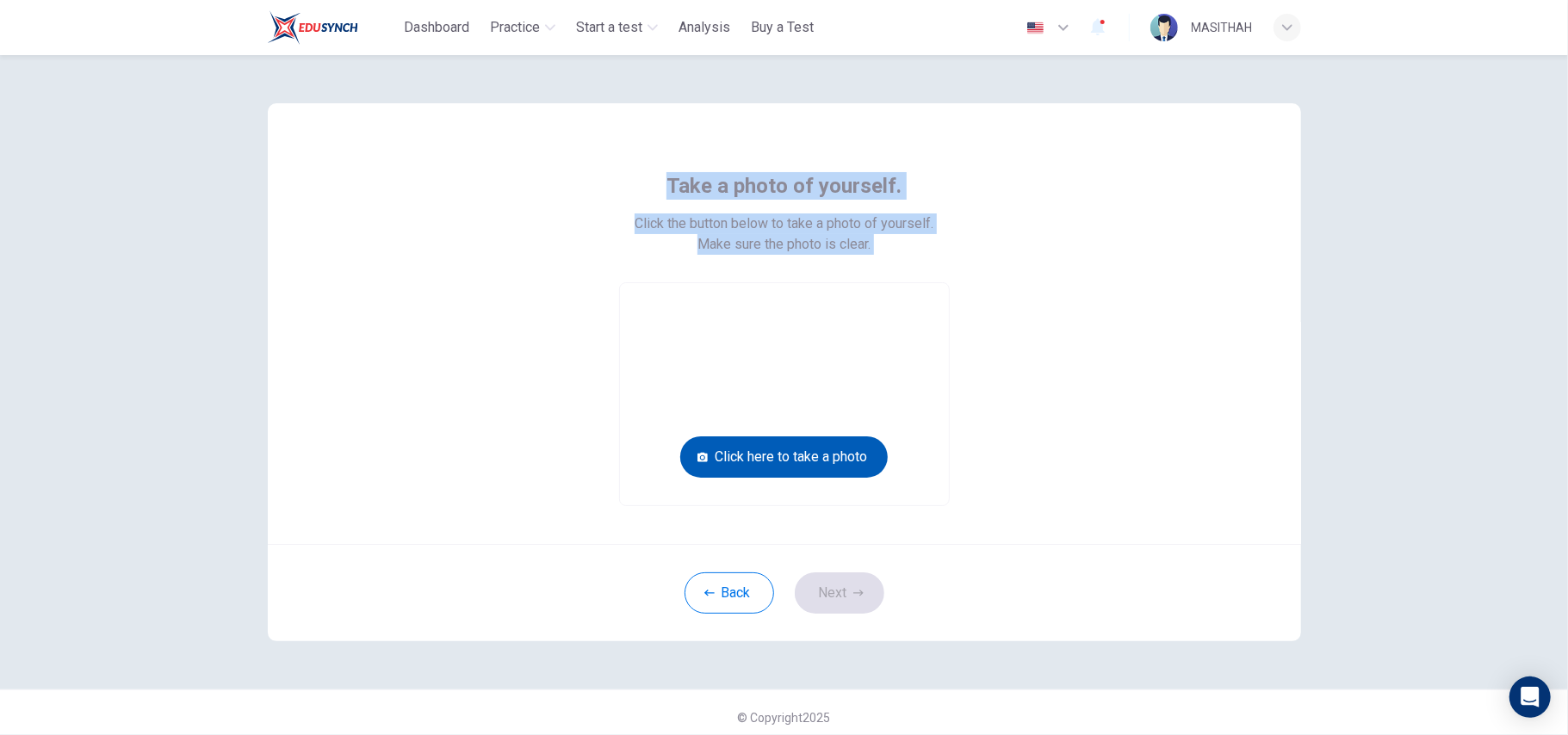 click on "Click here to take a photo" at bounding box center (784, 457) 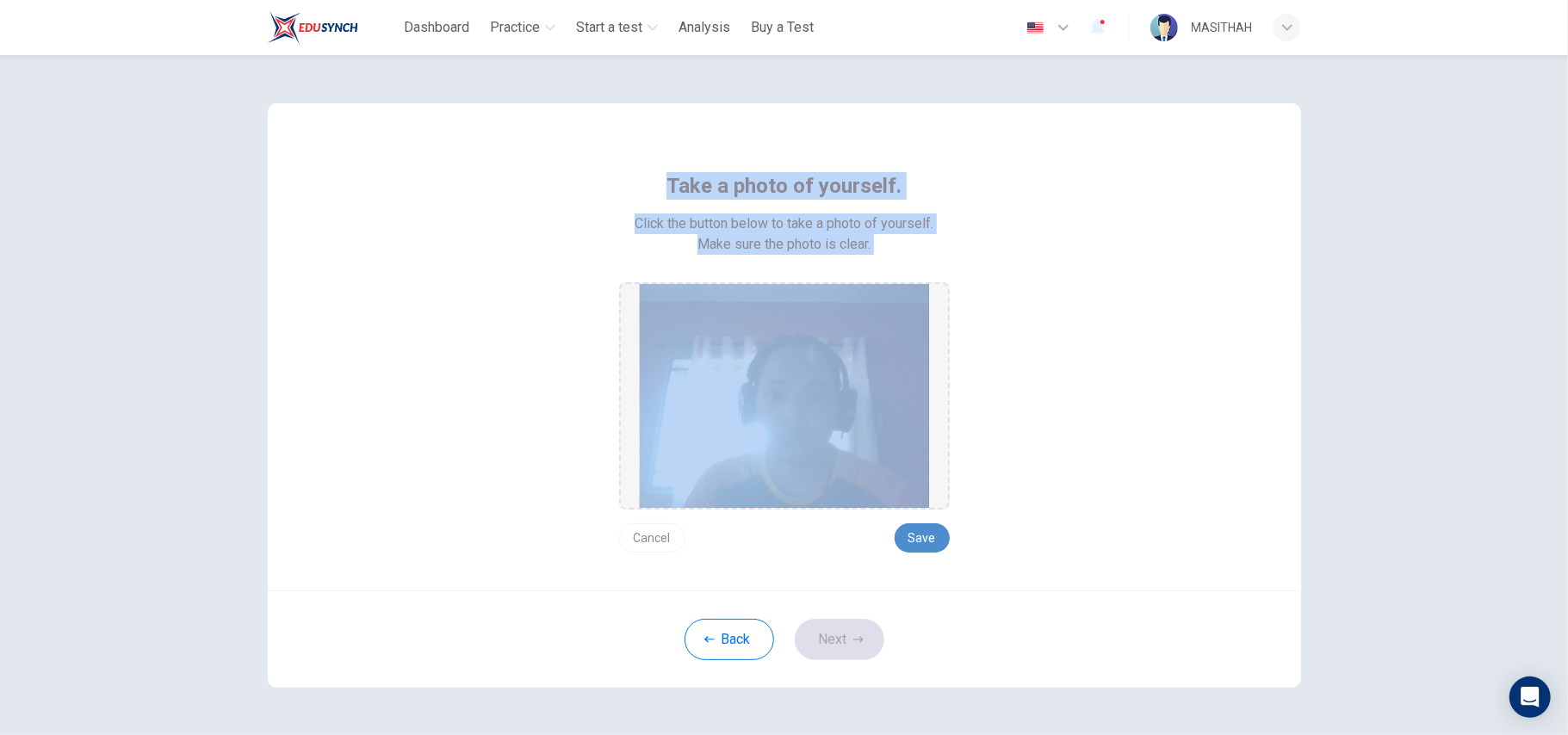 click on "Save" at bounding box center [922, 538] 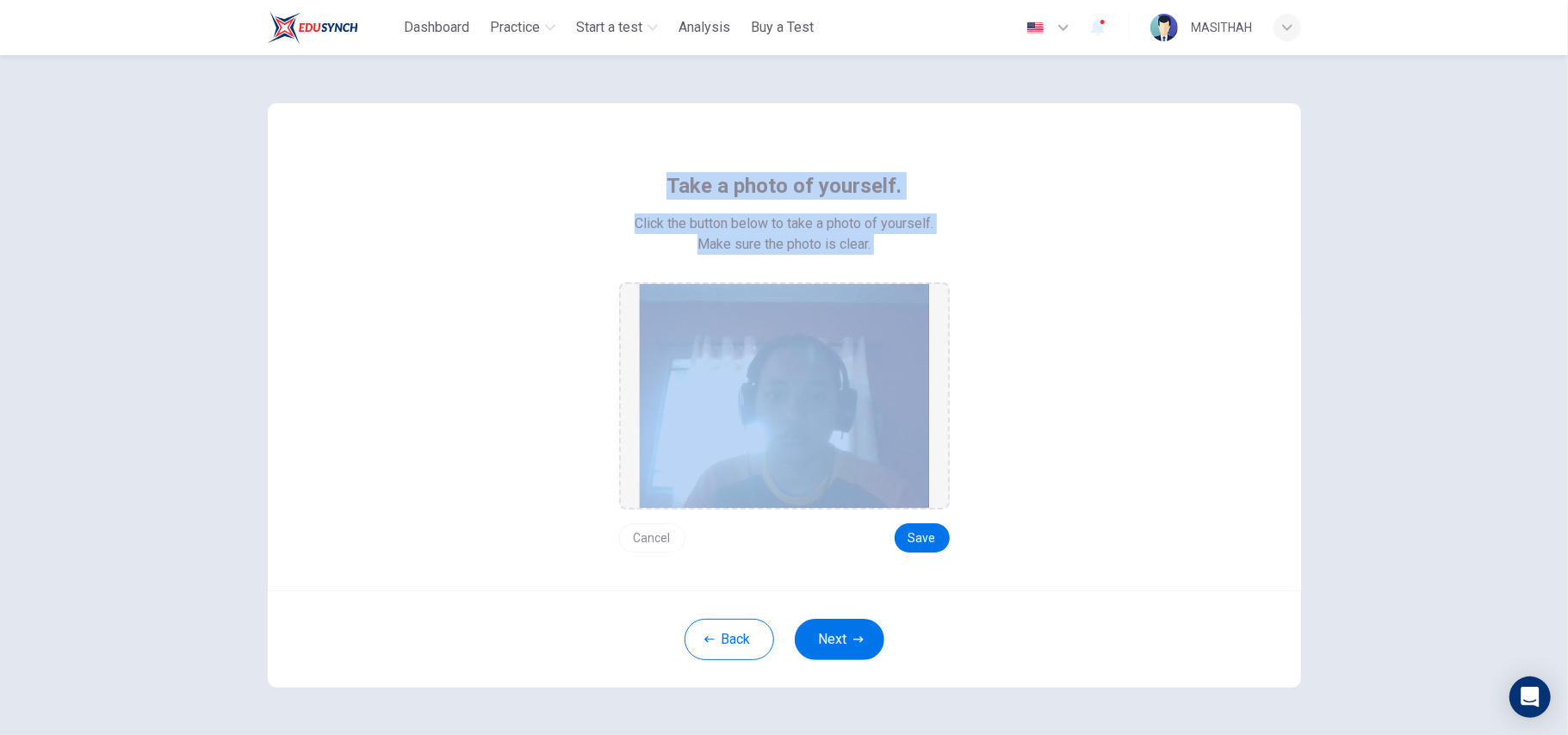 click on "Take a photo of yourself. Click the button below to take a photo of yourself. Make sure the photo is clear. Cancel Save" at bounding box center (784, 362) 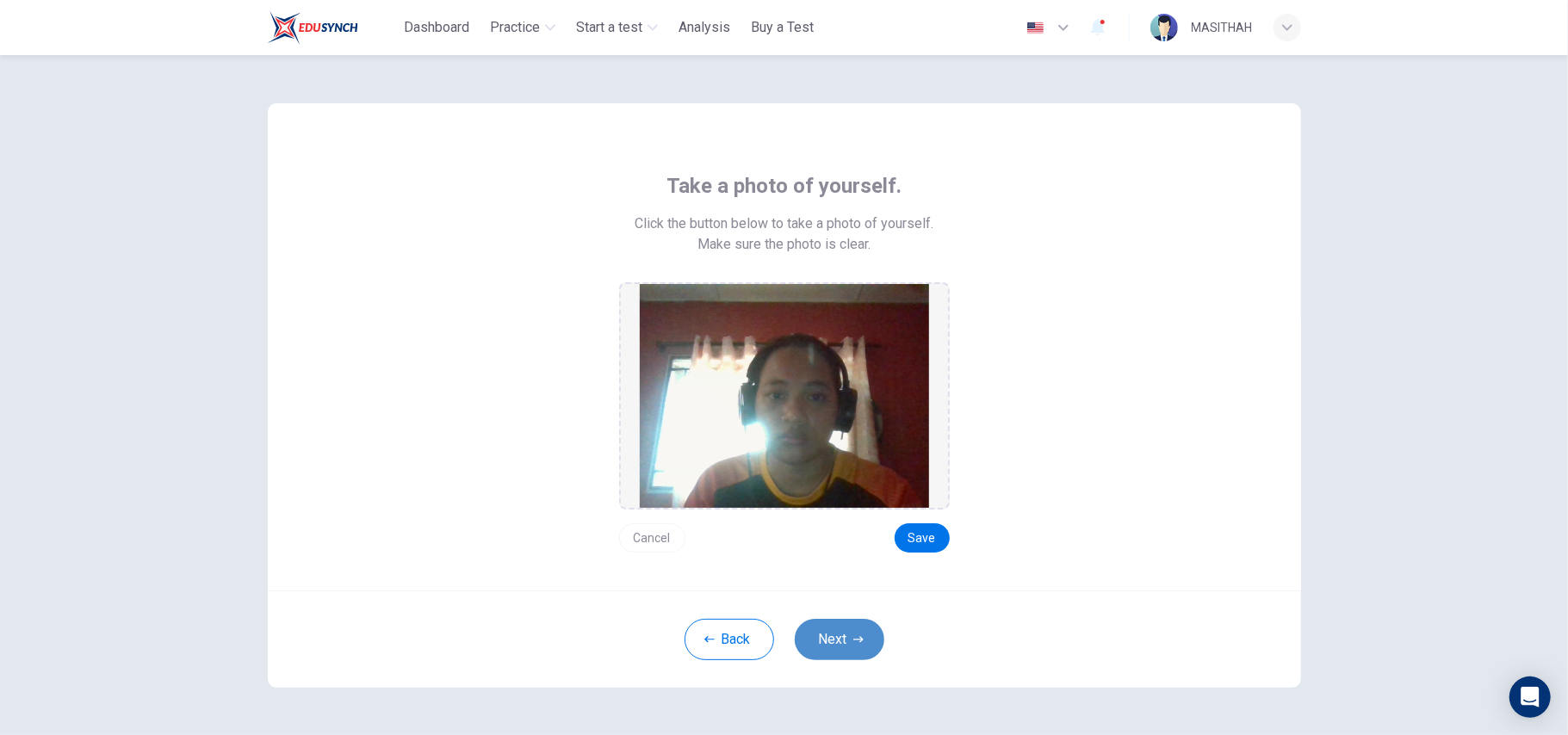 click on "Next" at bounding box center [840, 639] 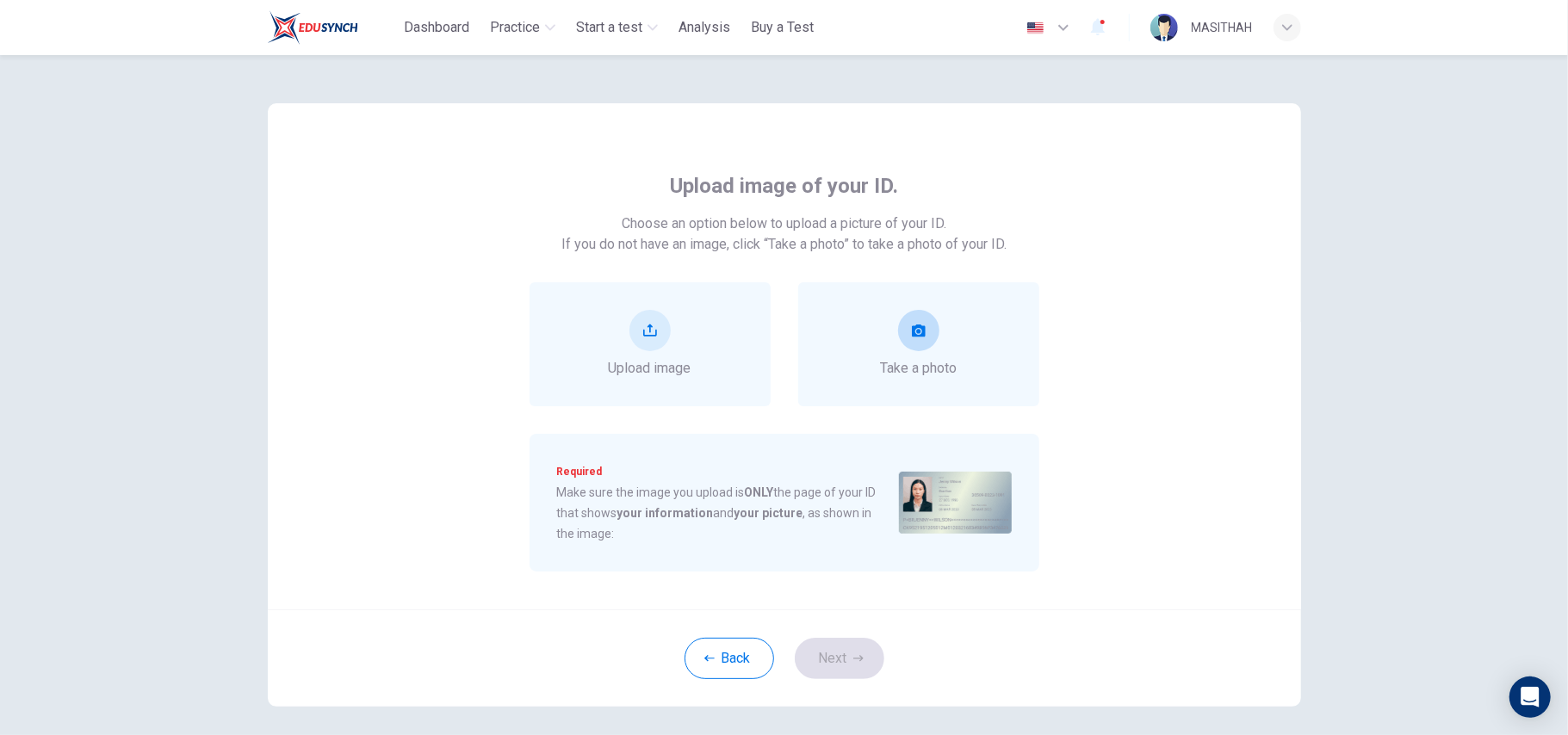click on "Take a photo" at bounding box center [918, 368] 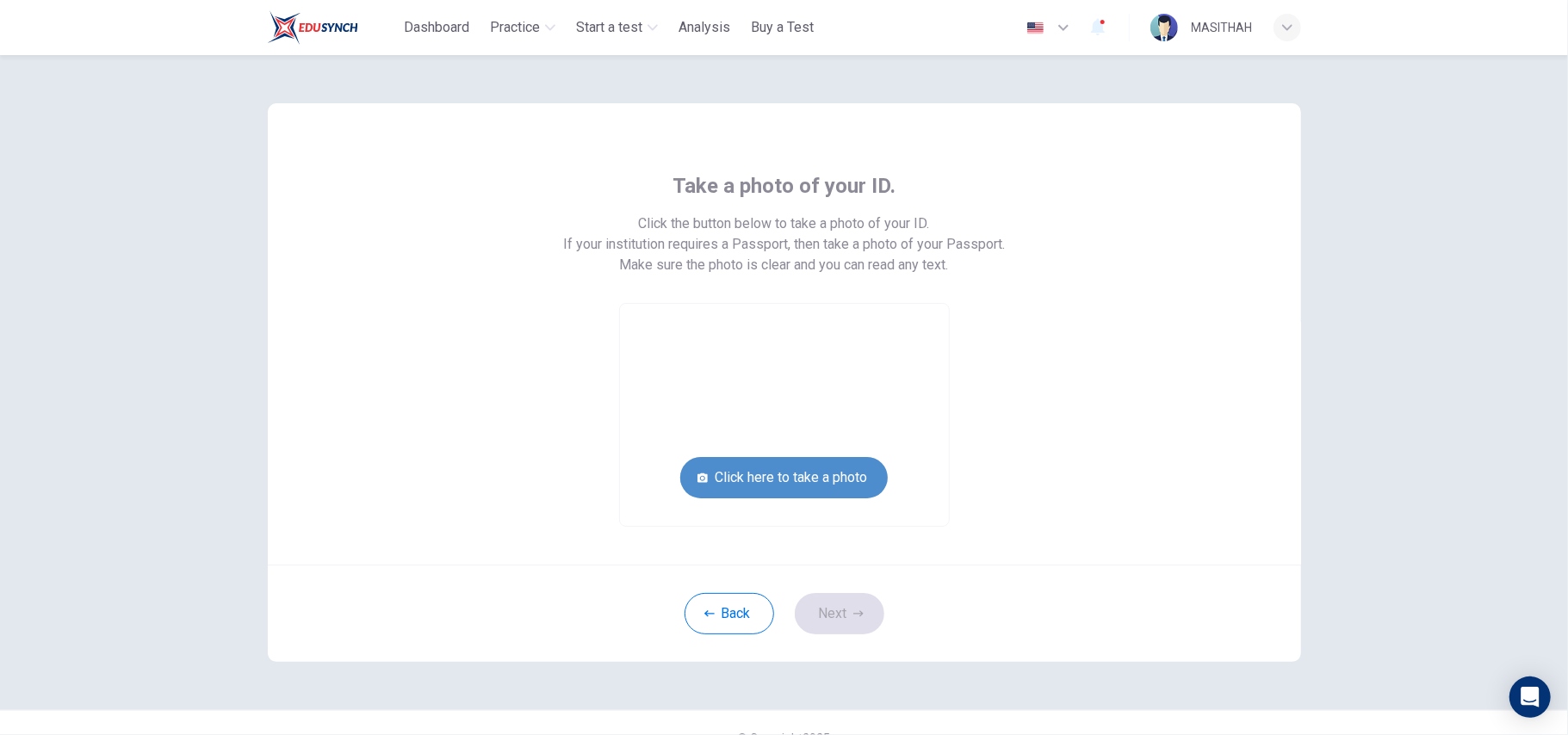 click on "Click here to take a photo" at bounding box center [784, 478] 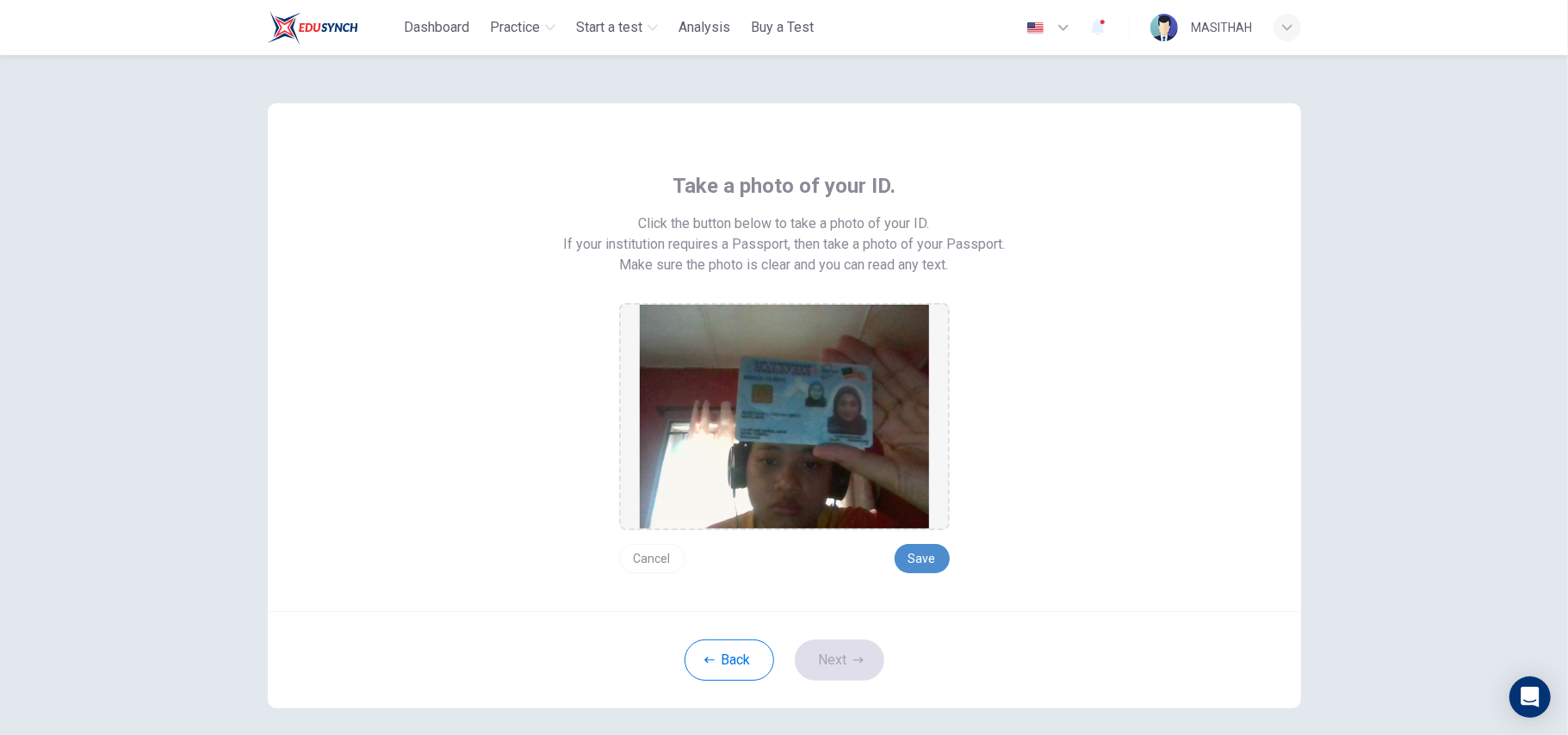 click on "Save" at bounding box center (922, 559) 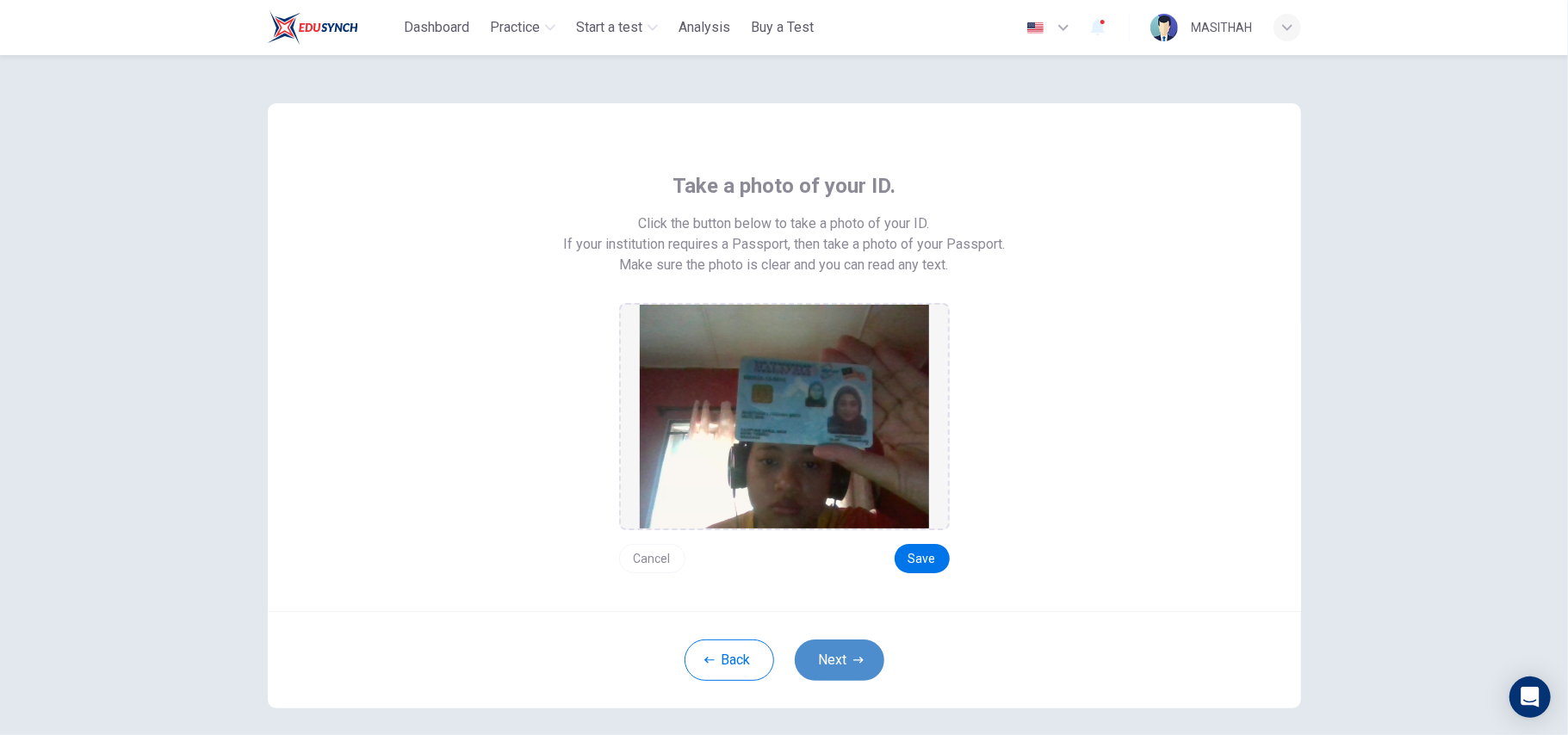 click on "Next" at bounding box center [840, 660] 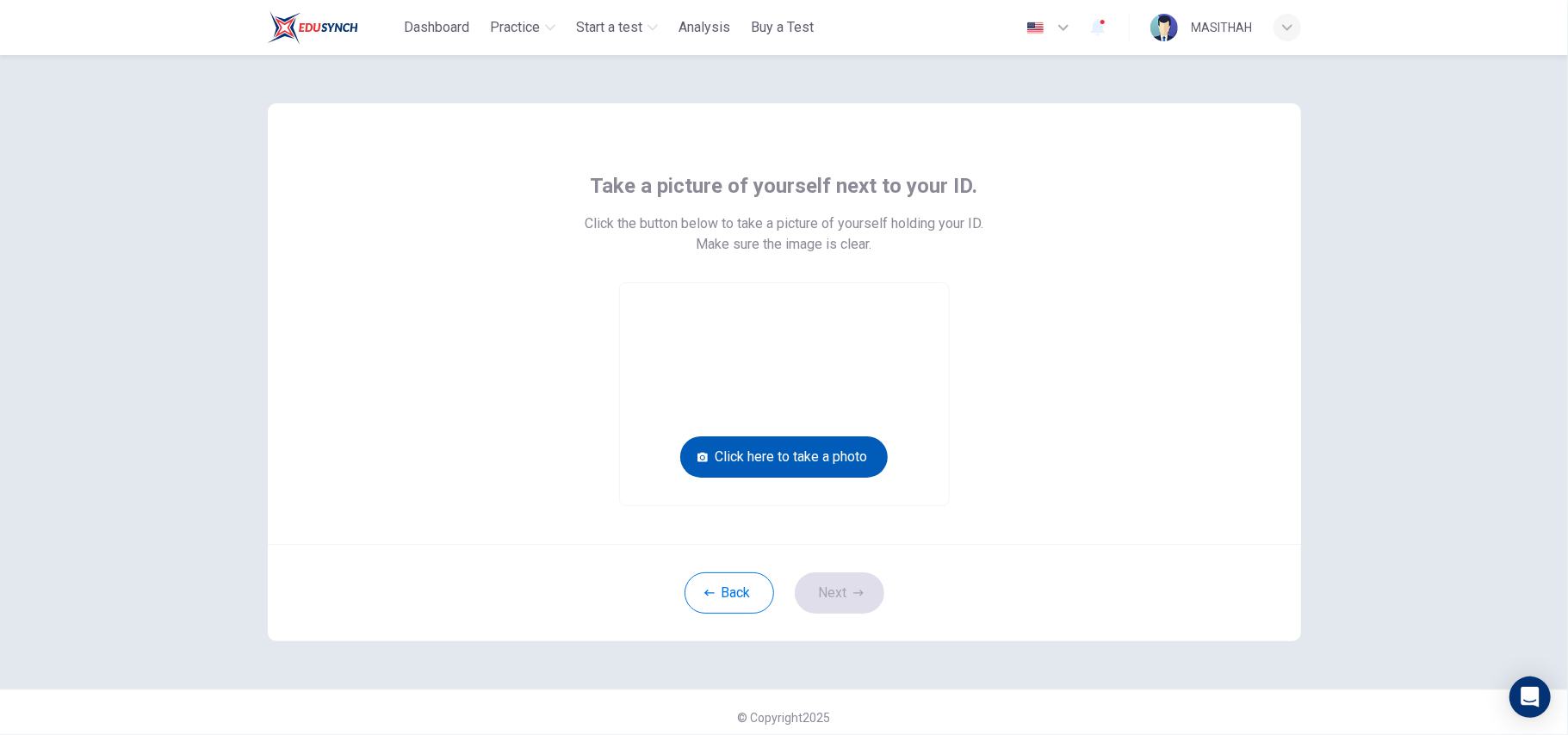 click on "Click here to take a photo" at bounding box center (784, 457) 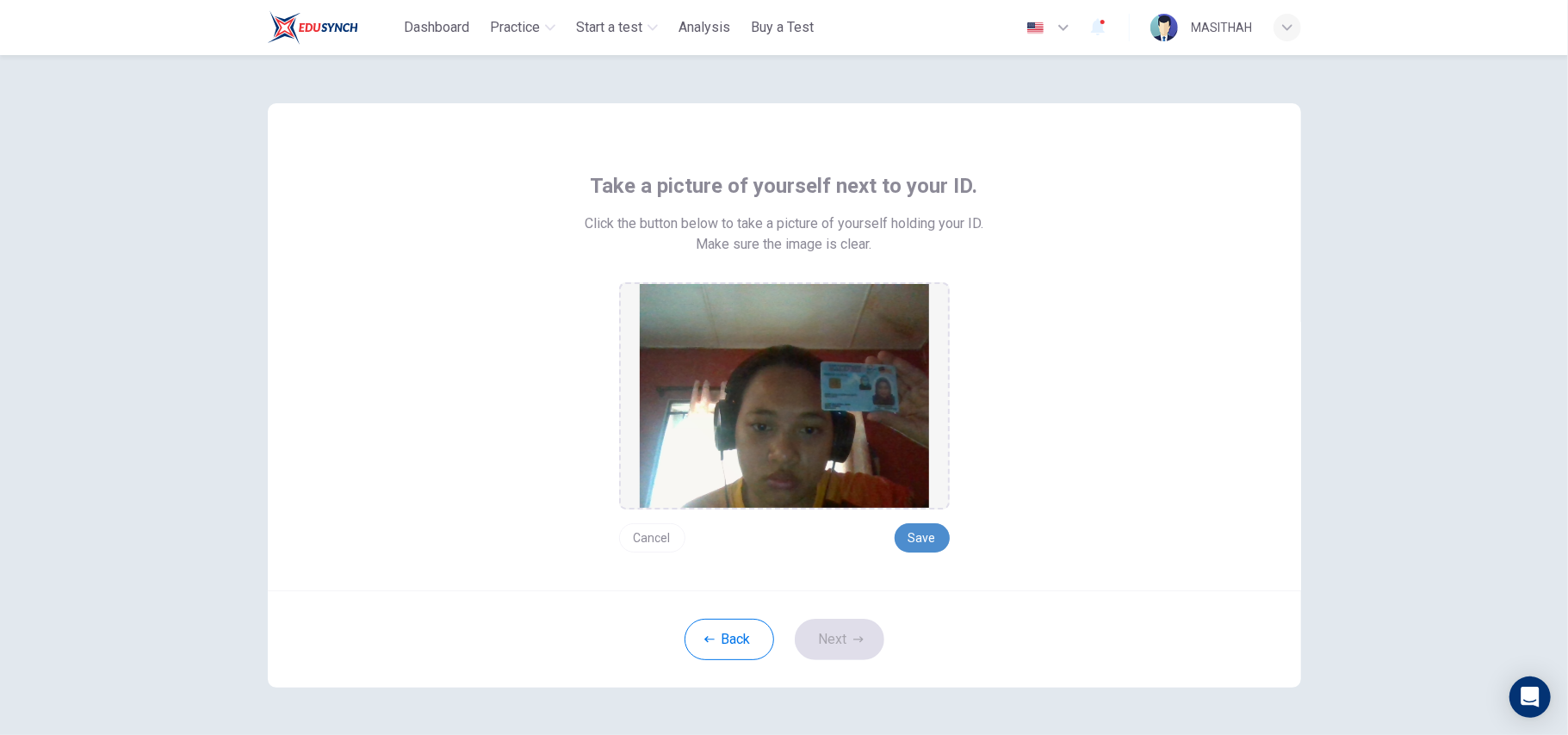 click on "Save" at bounding box center [922, 538] 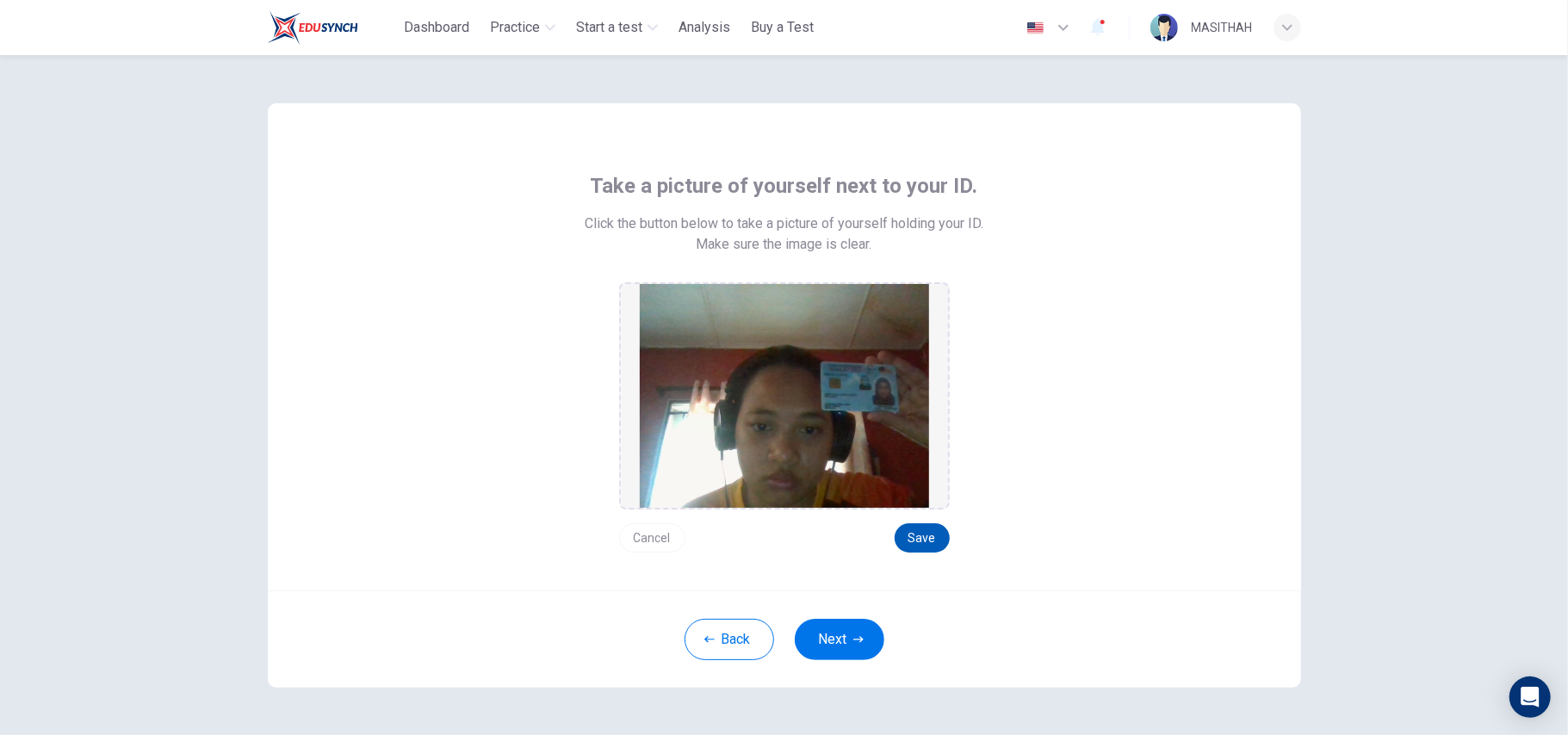 click on "Save" at bounding box center (922, 538) 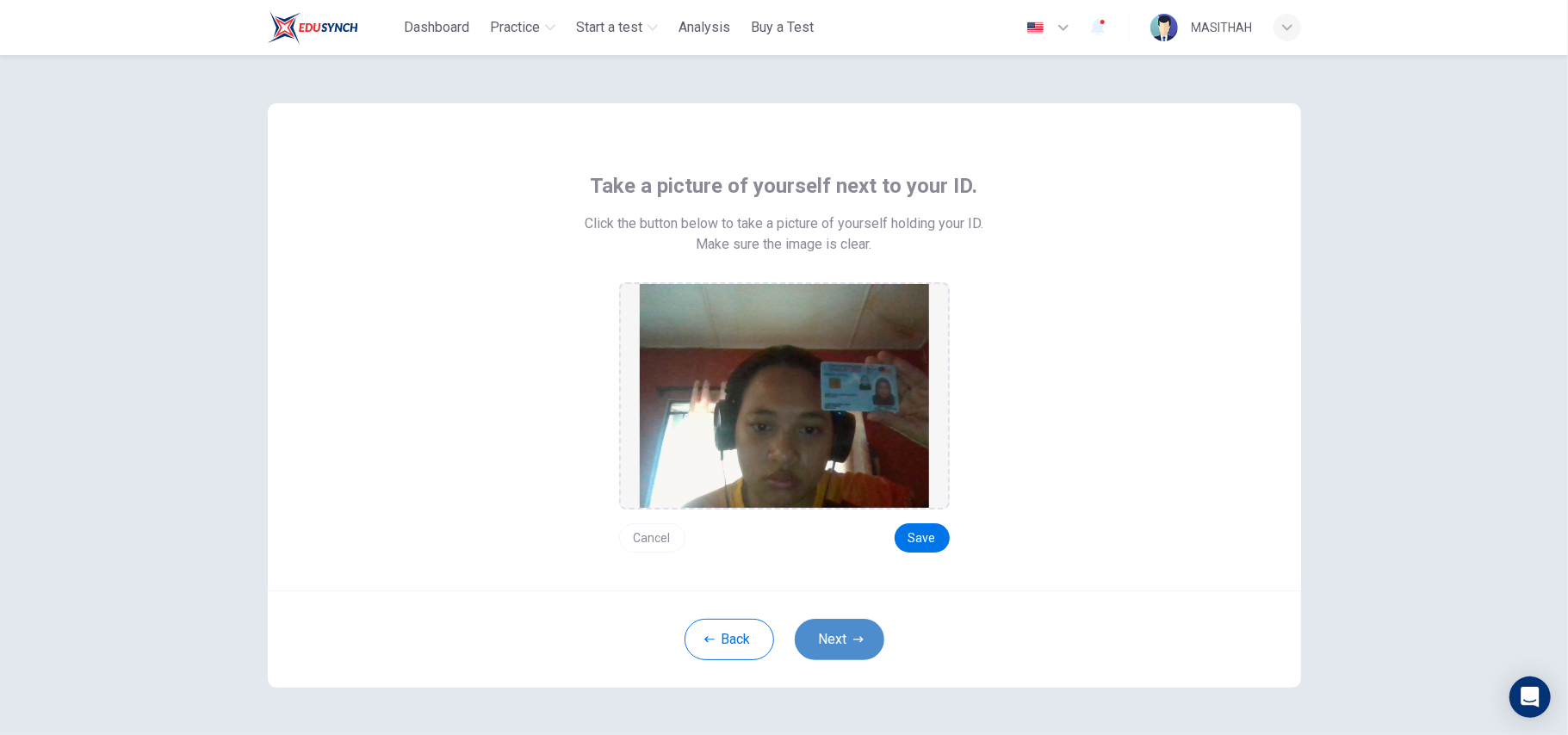 click on "Next" at bounding box center (840, 639) 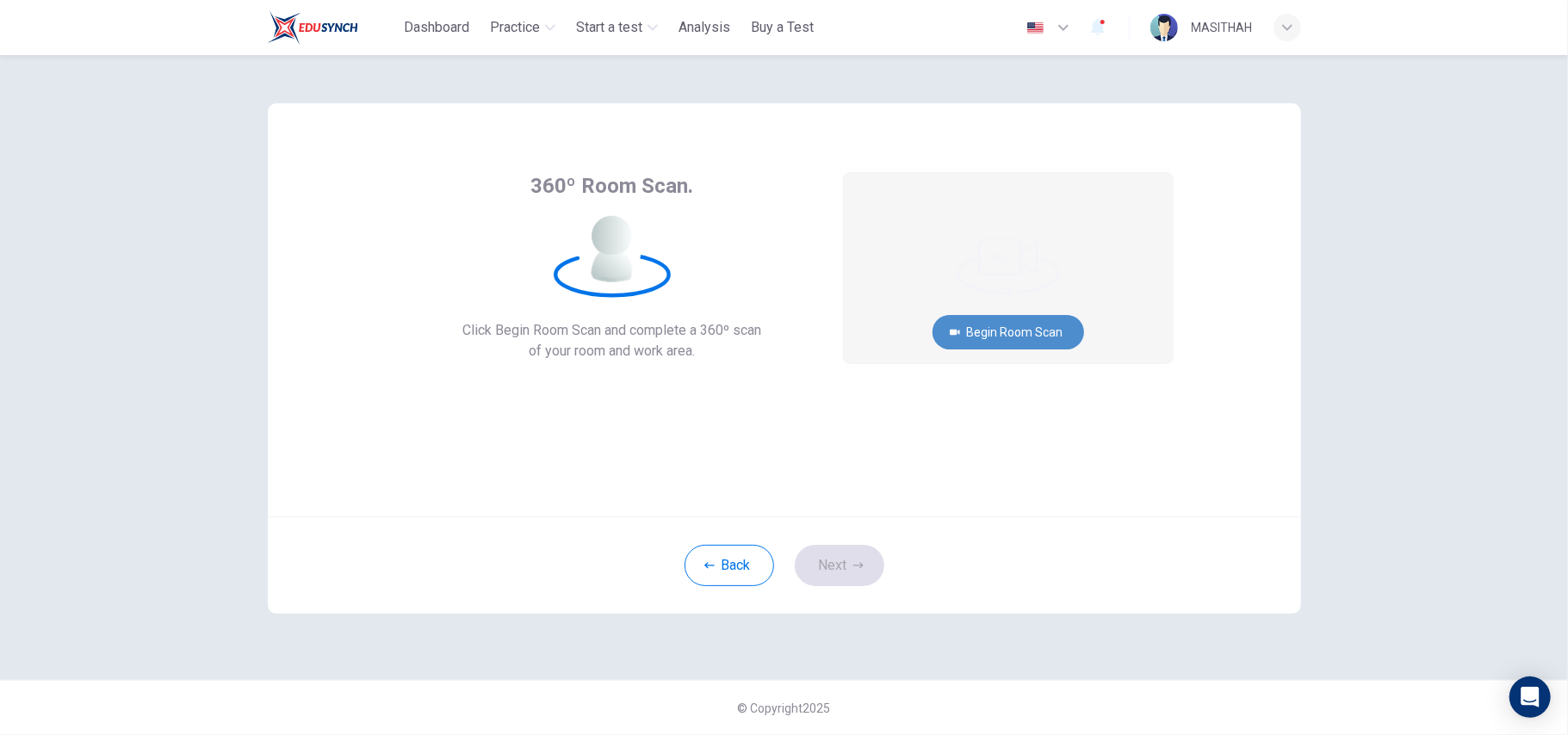 click on "Begin Room Scan" at bounding box center (1008, 332) 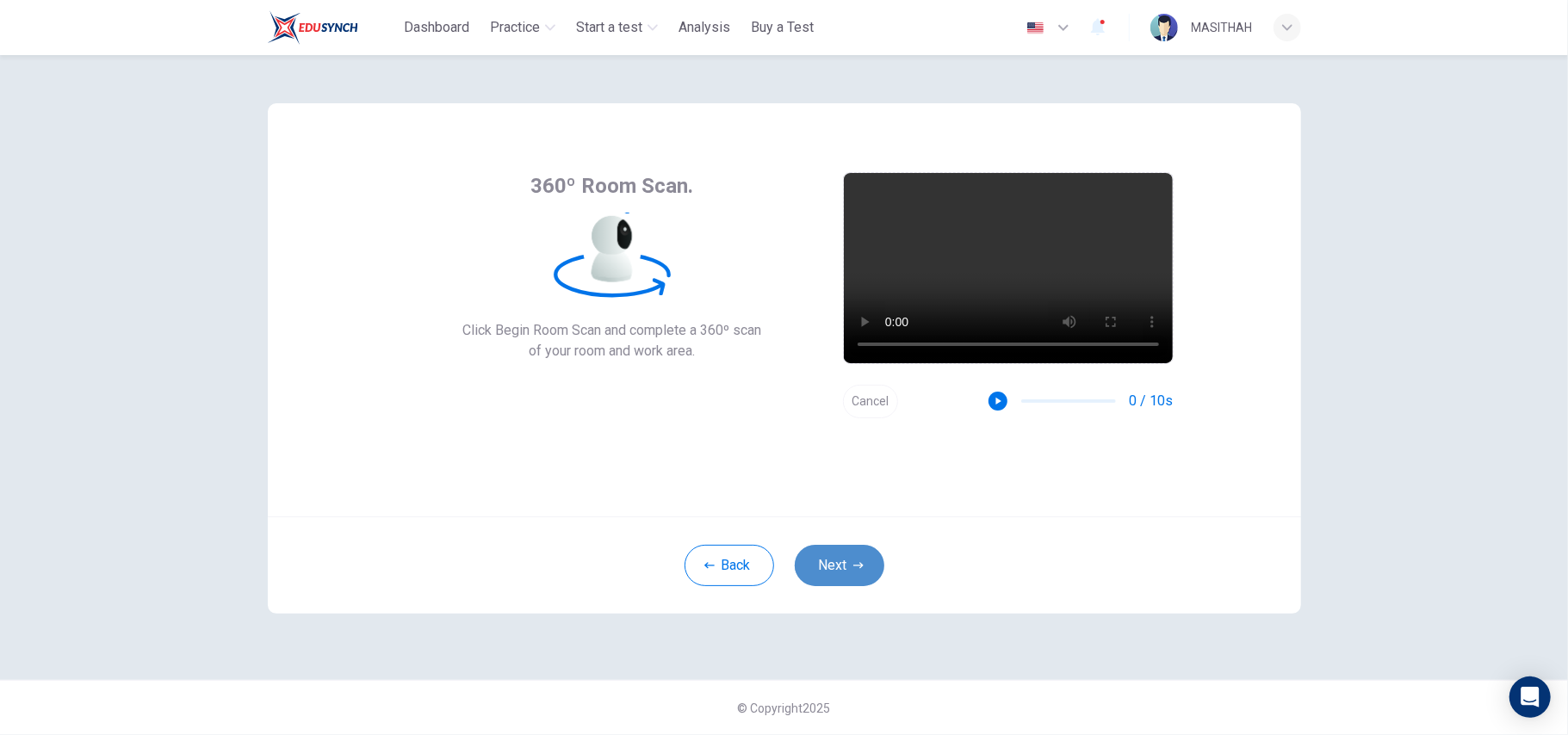 click on "Next" at bounding box center (840, 565) 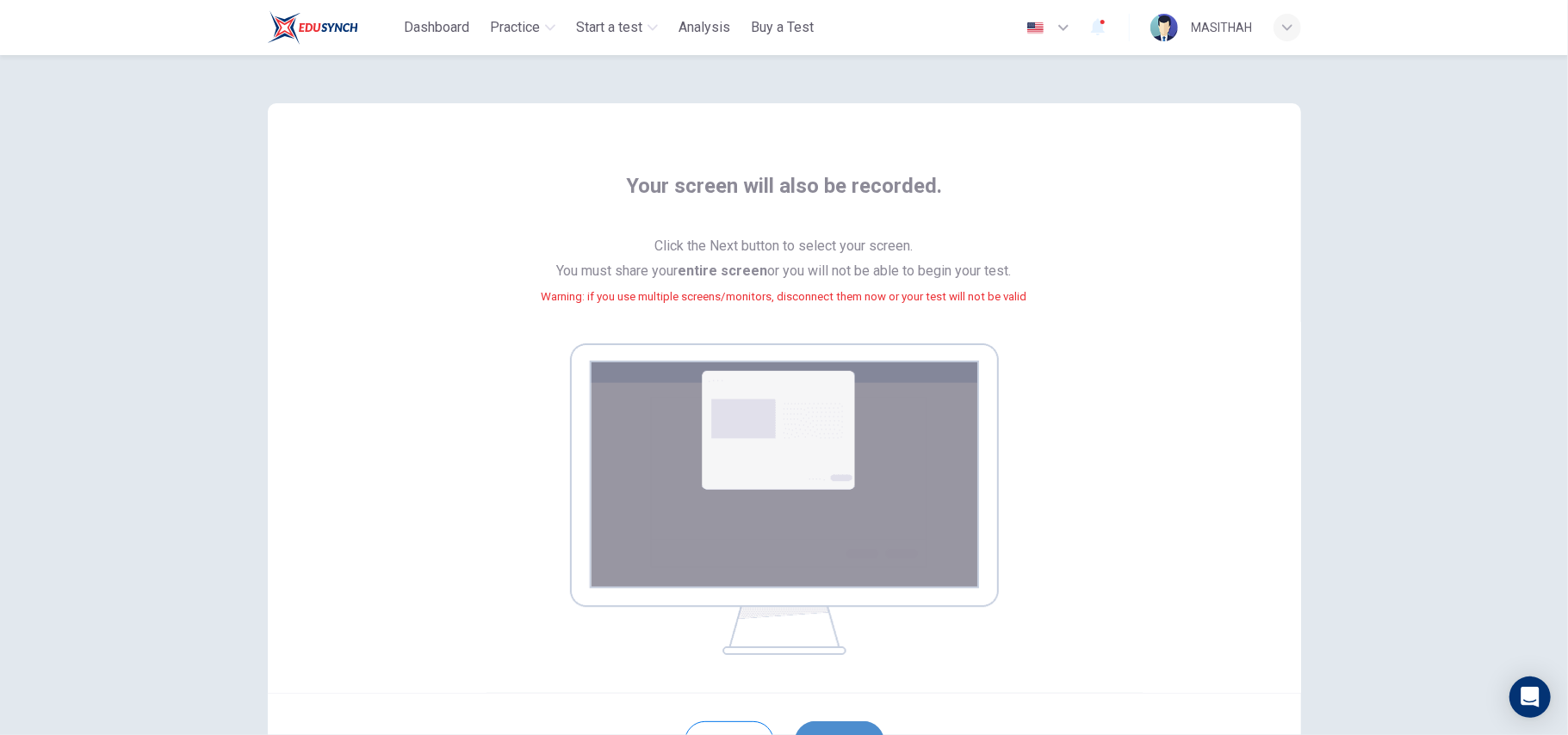 click on "Next" at bounding box center (840, 742) 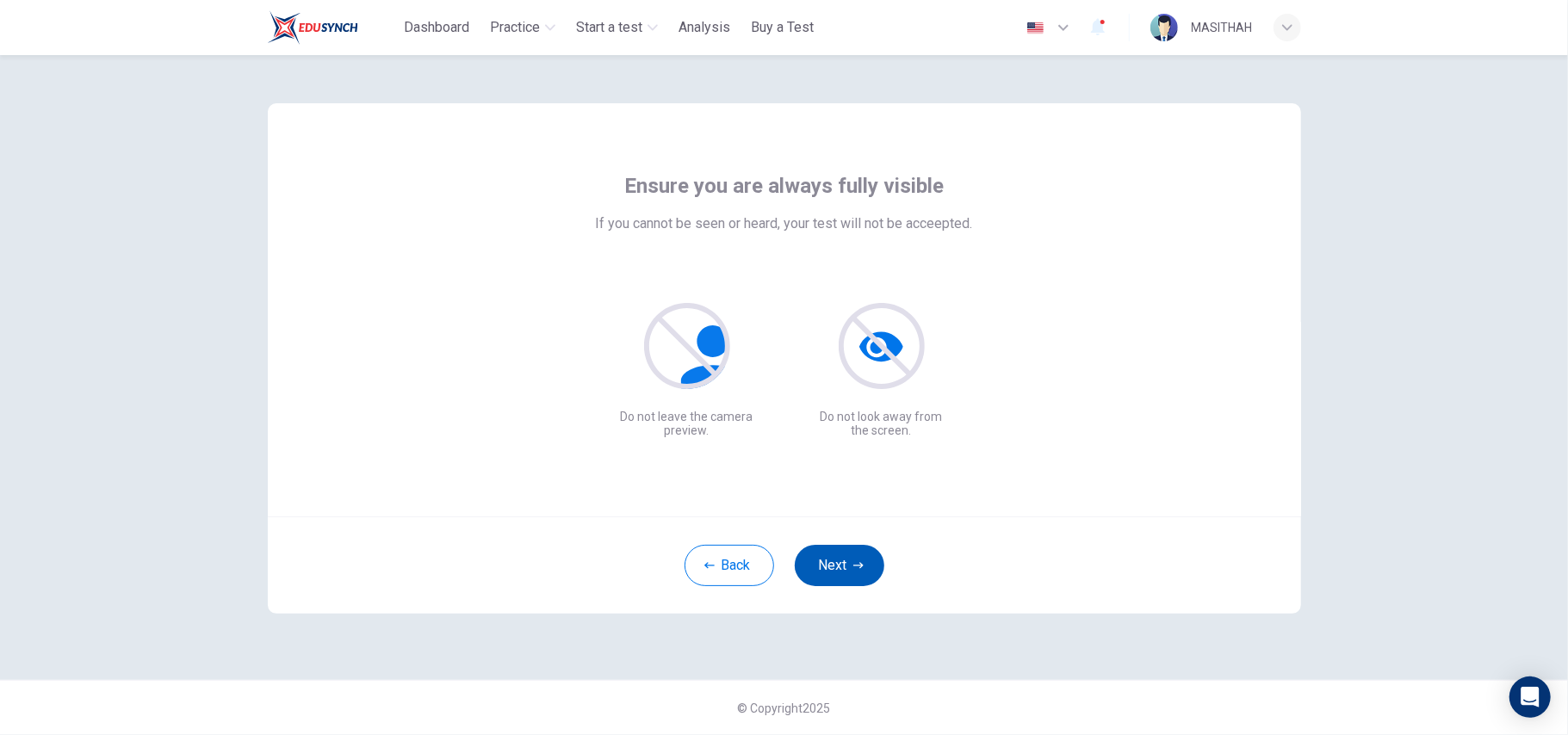 click on "Next" at bounding box center (840, 565) 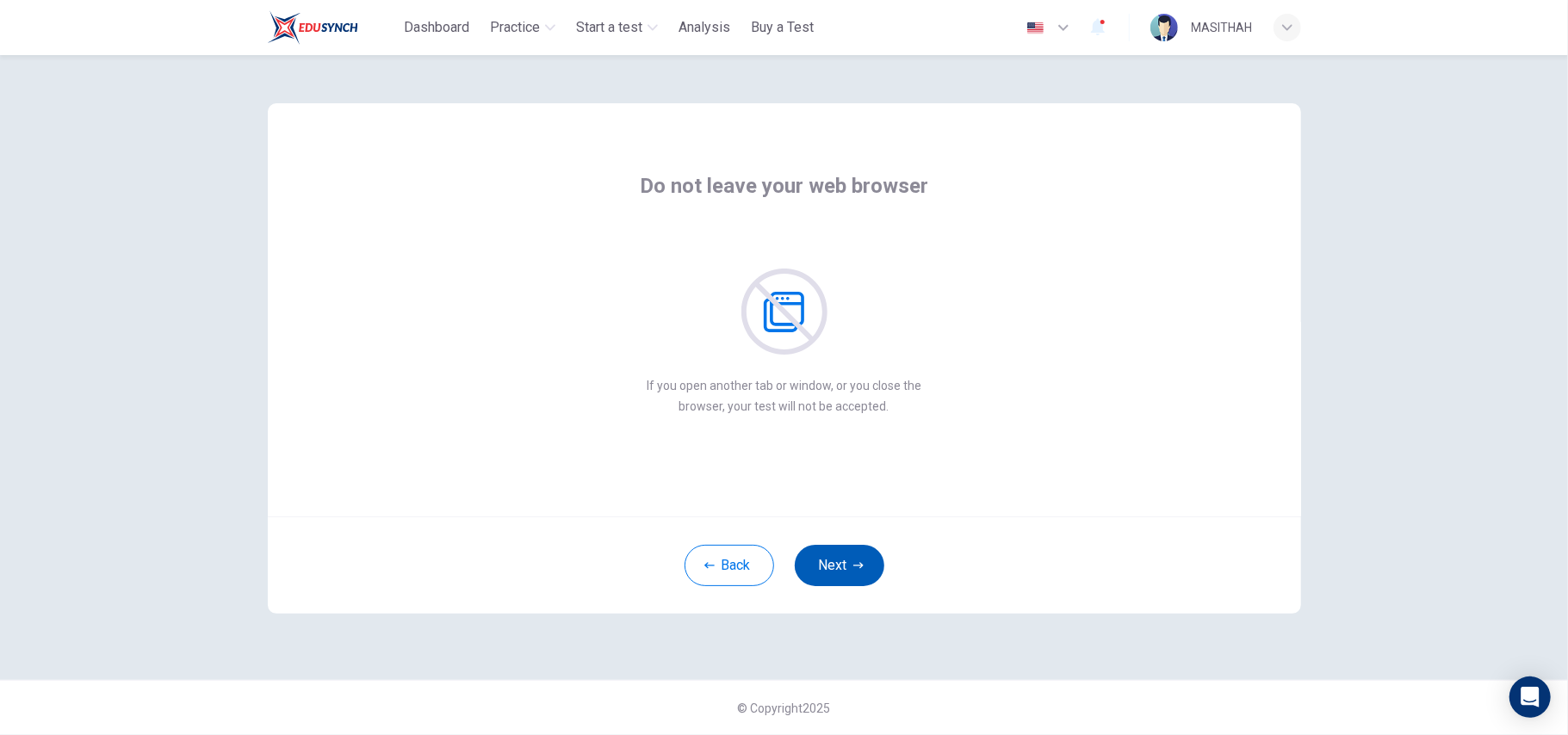 click on "Next" at bounding box center [840, 565] 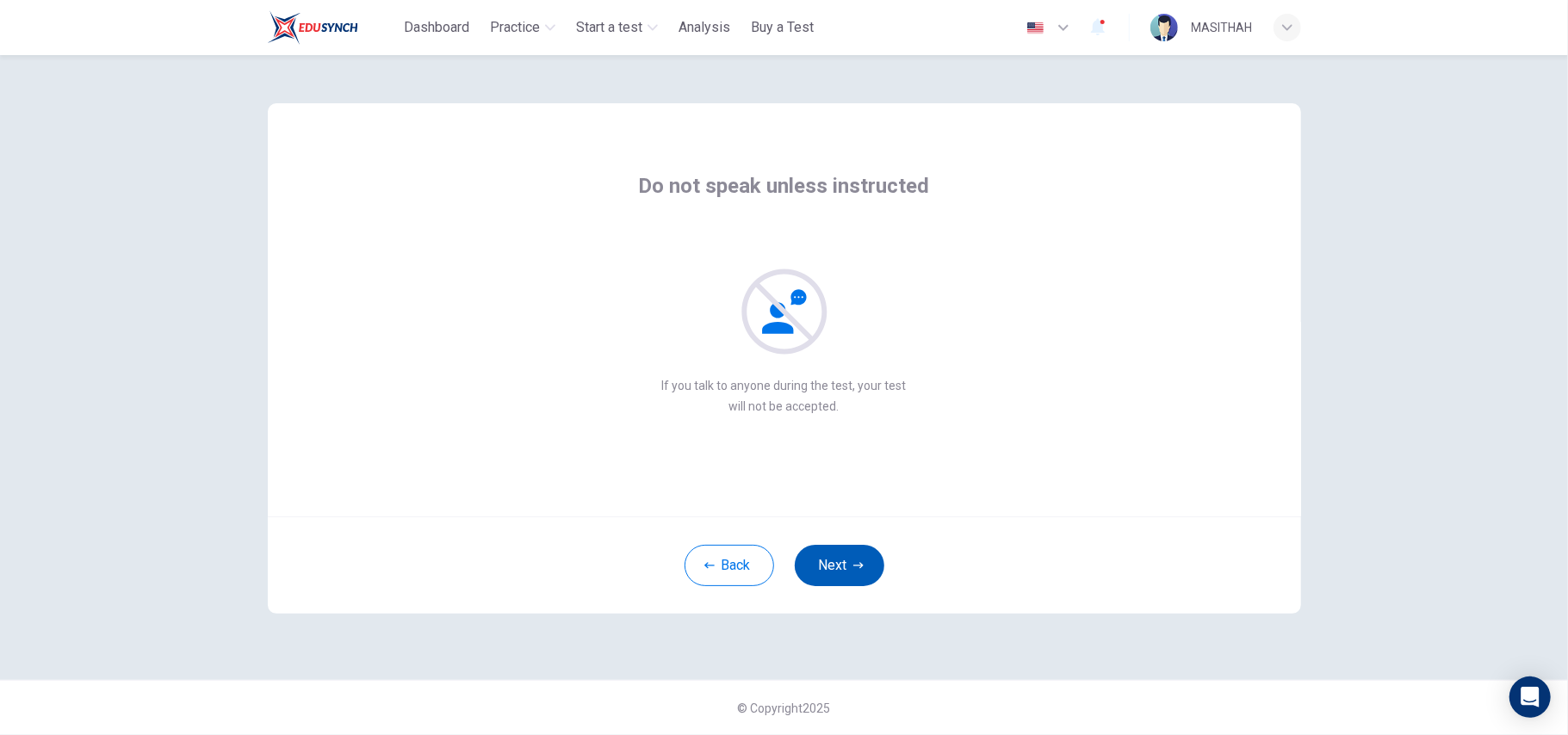 click on "Next" at bounding box center [840, 565] 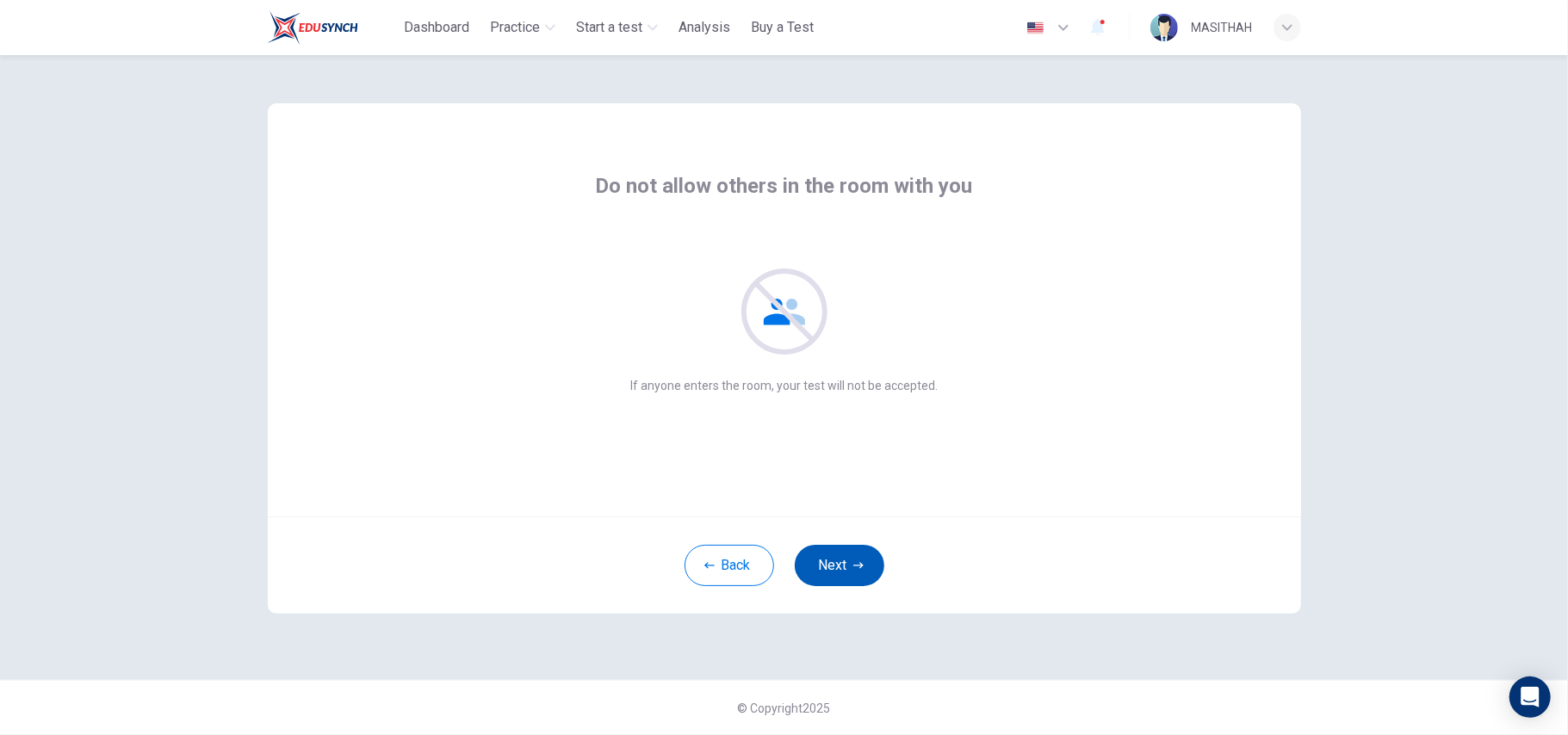 click on "Next" at bounding box center [840, 565] 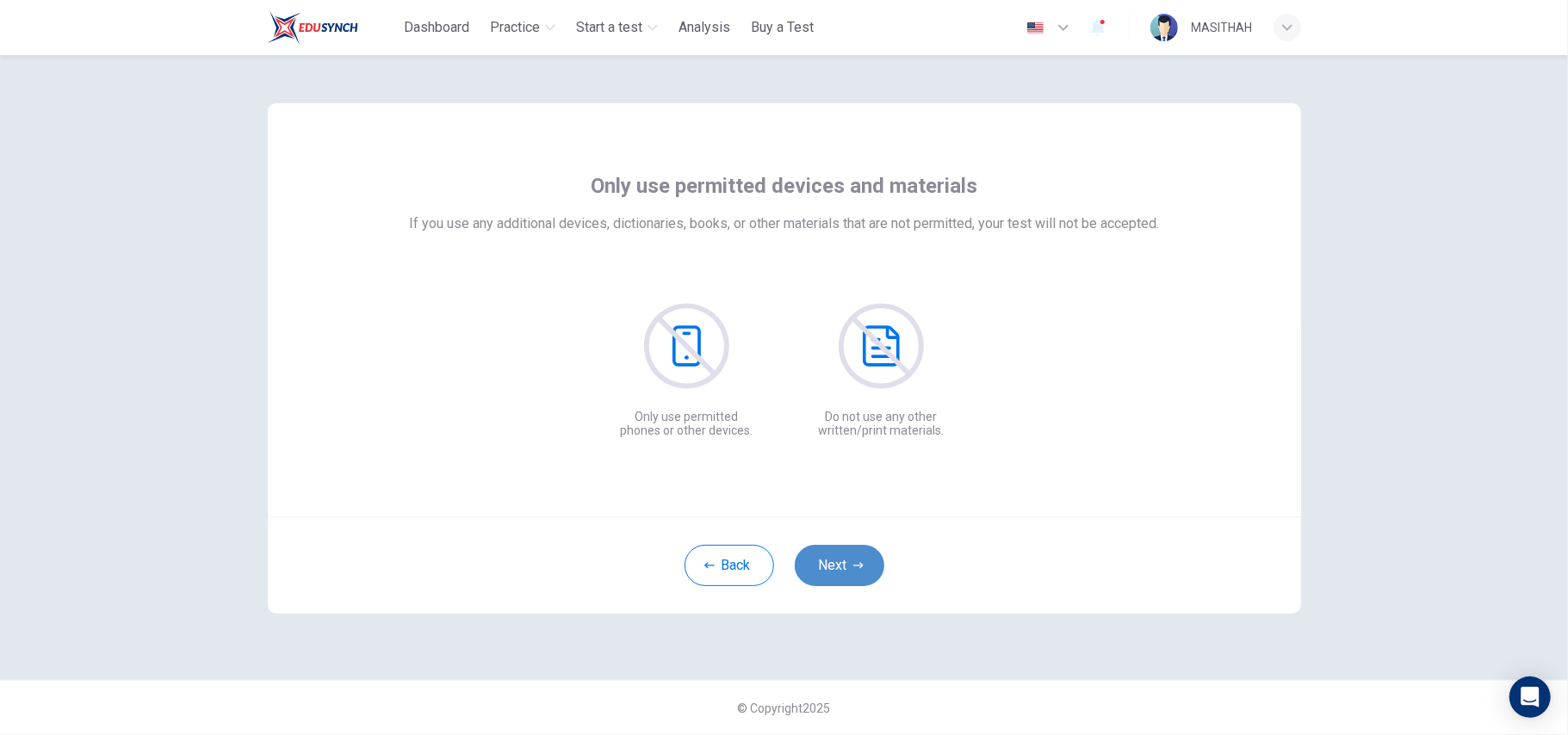 click on "Next" at bounding box center (840, 565) 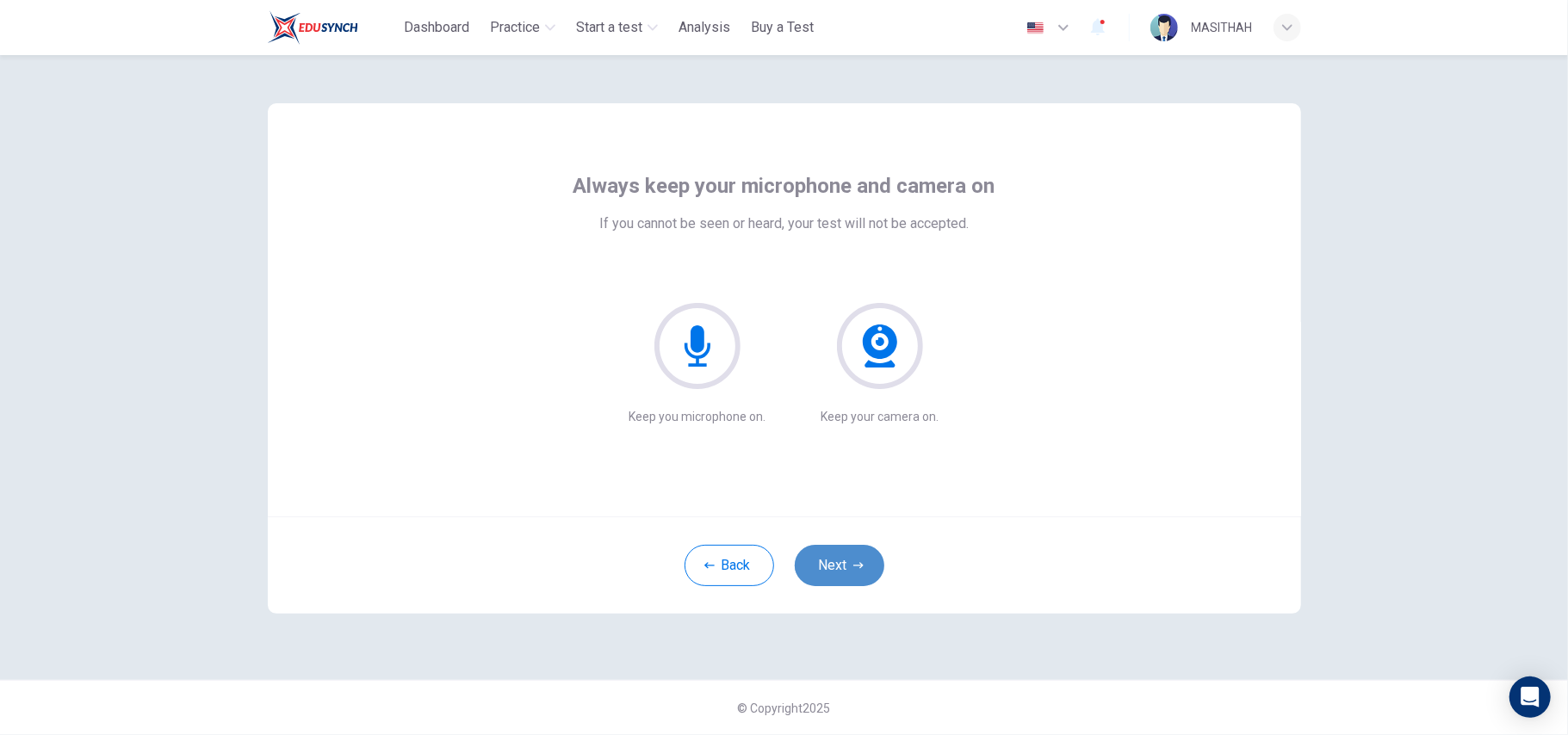click on "Next" at bounding box center [840, 565] 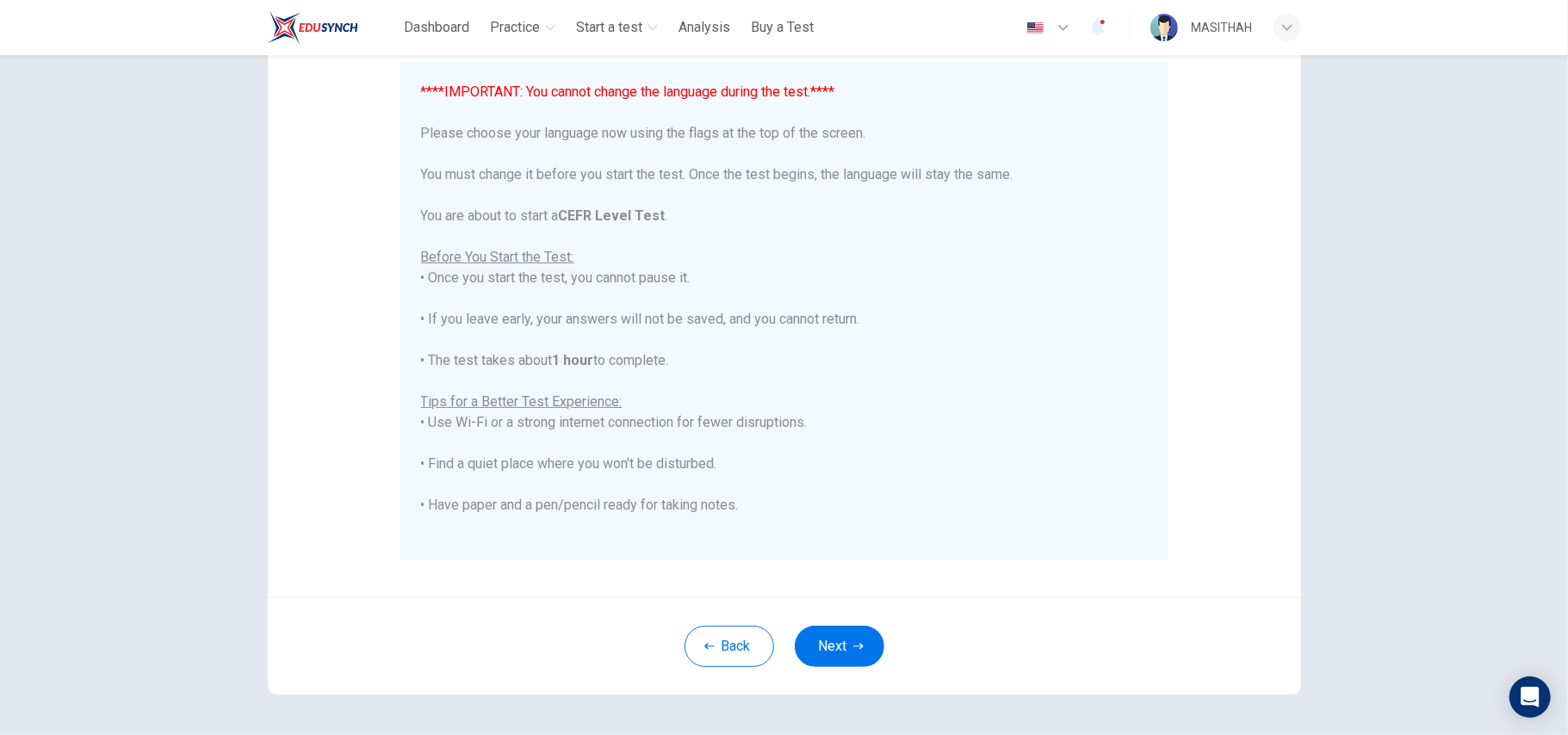 scroll, scrollTop: 221, scrollLeft: 0, axis: vertical 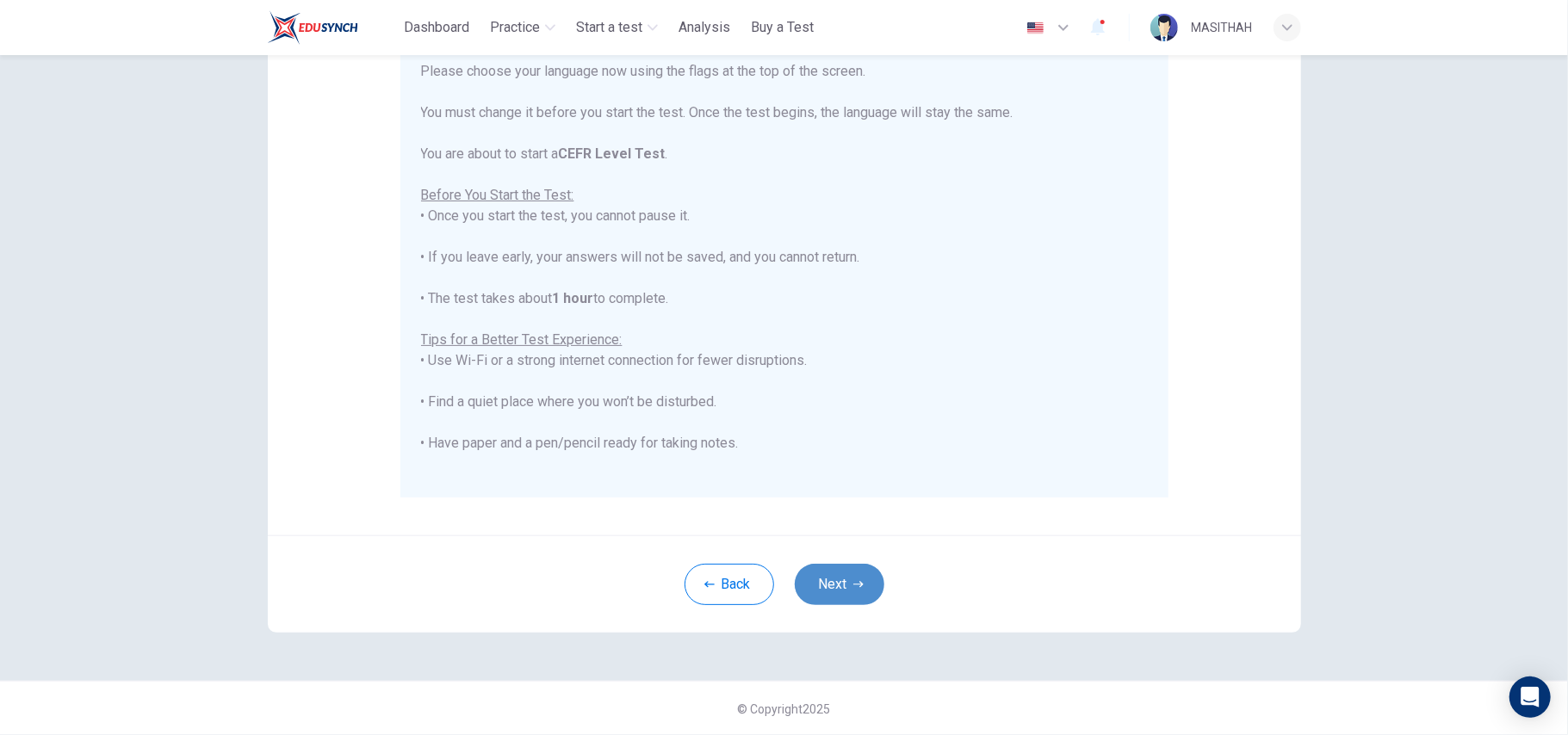 click on "Next" at bounding box center [840, 584] 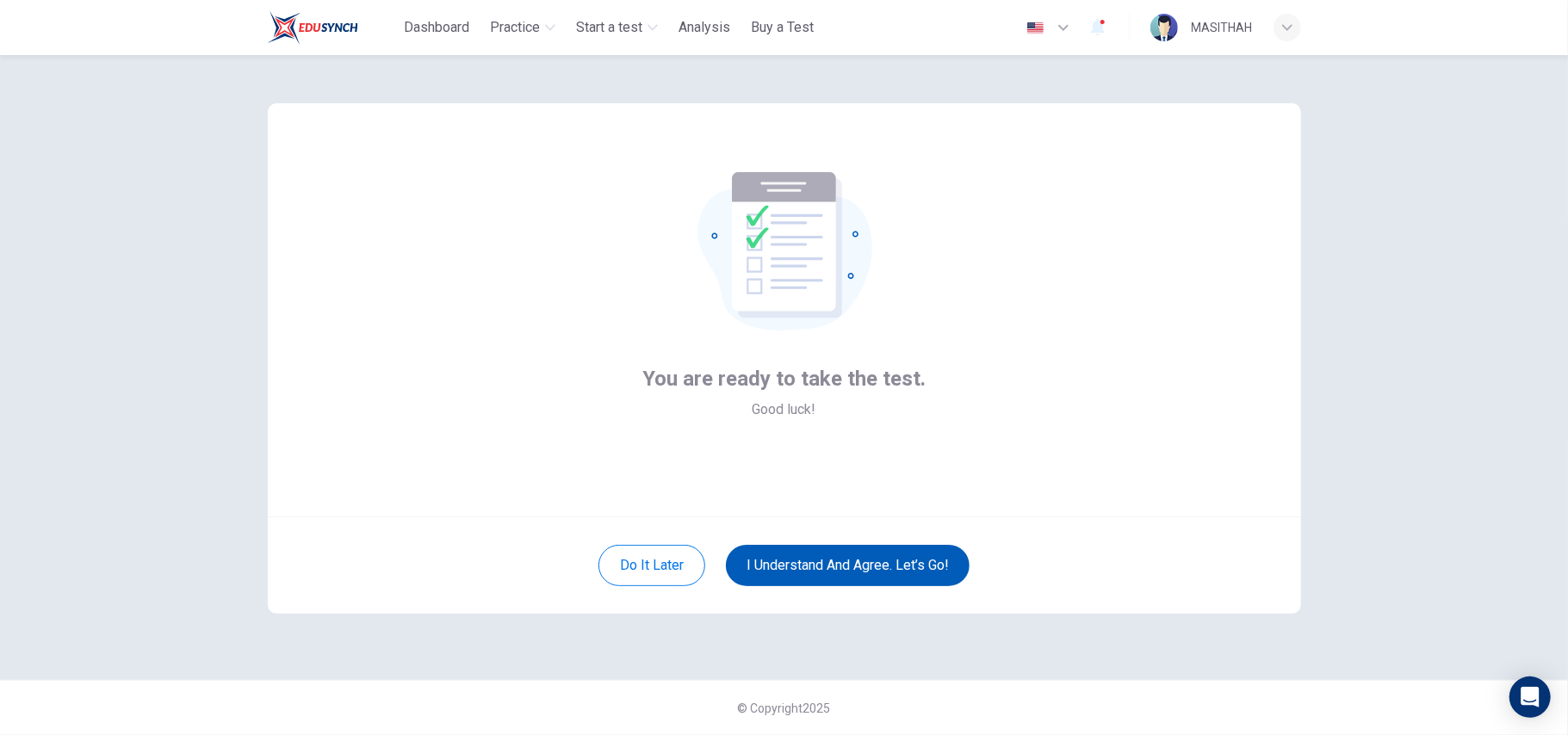 scroll, scrollTop: 0, scrollLeft: 0, axis: both 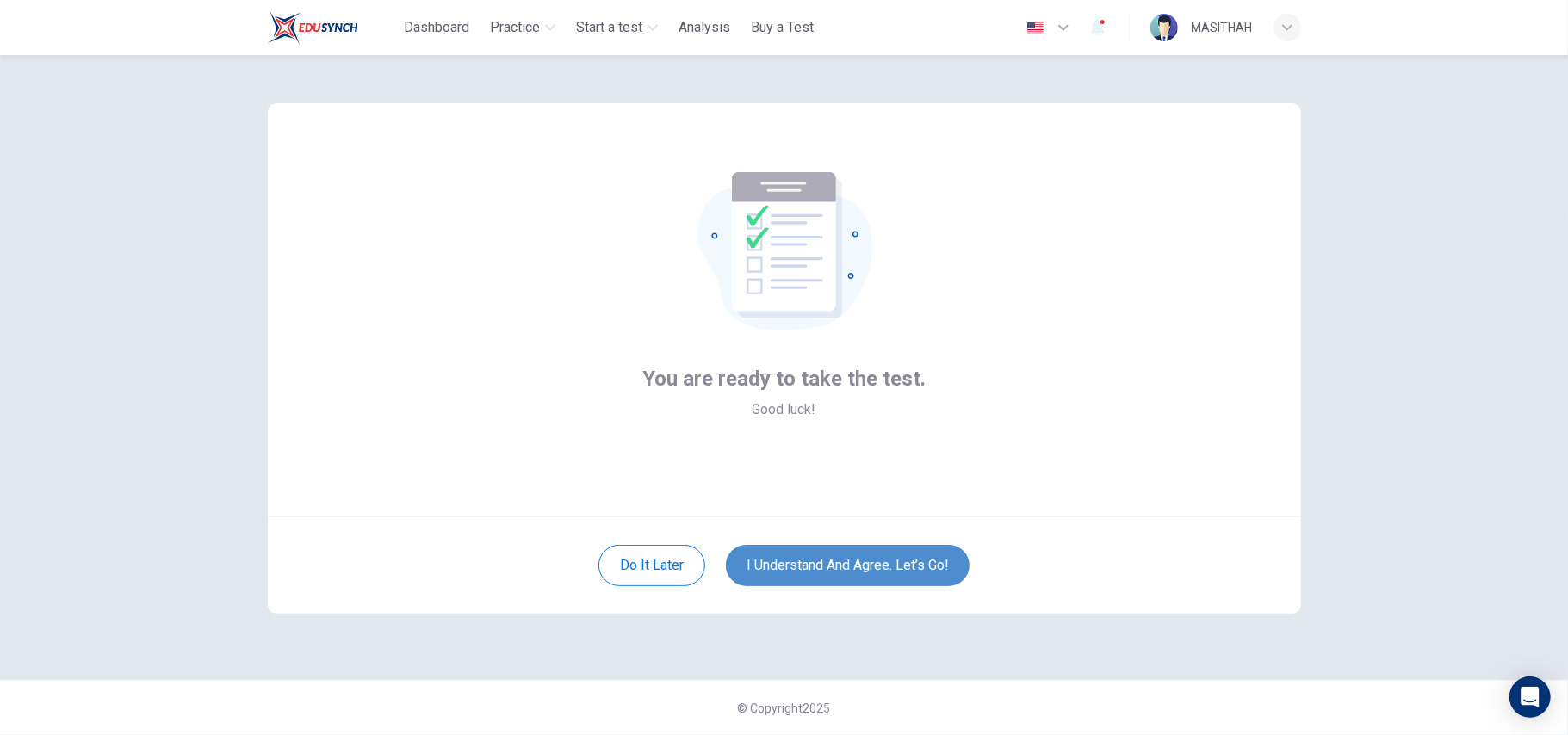 click on "I understand and agree. Let’s go!" at bounding box center (847, 565) 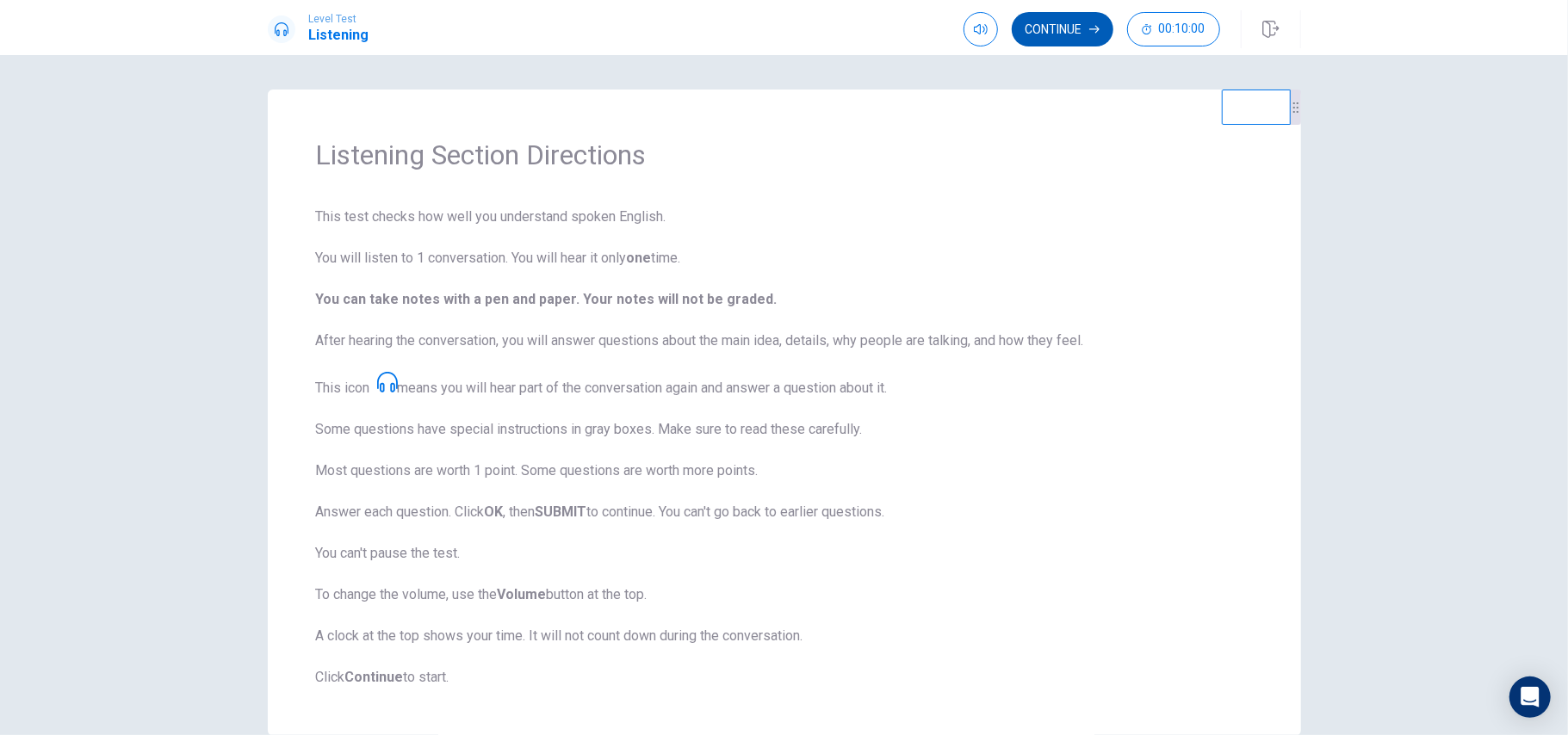 click on "Continue" at bounding box center (1063, 29) 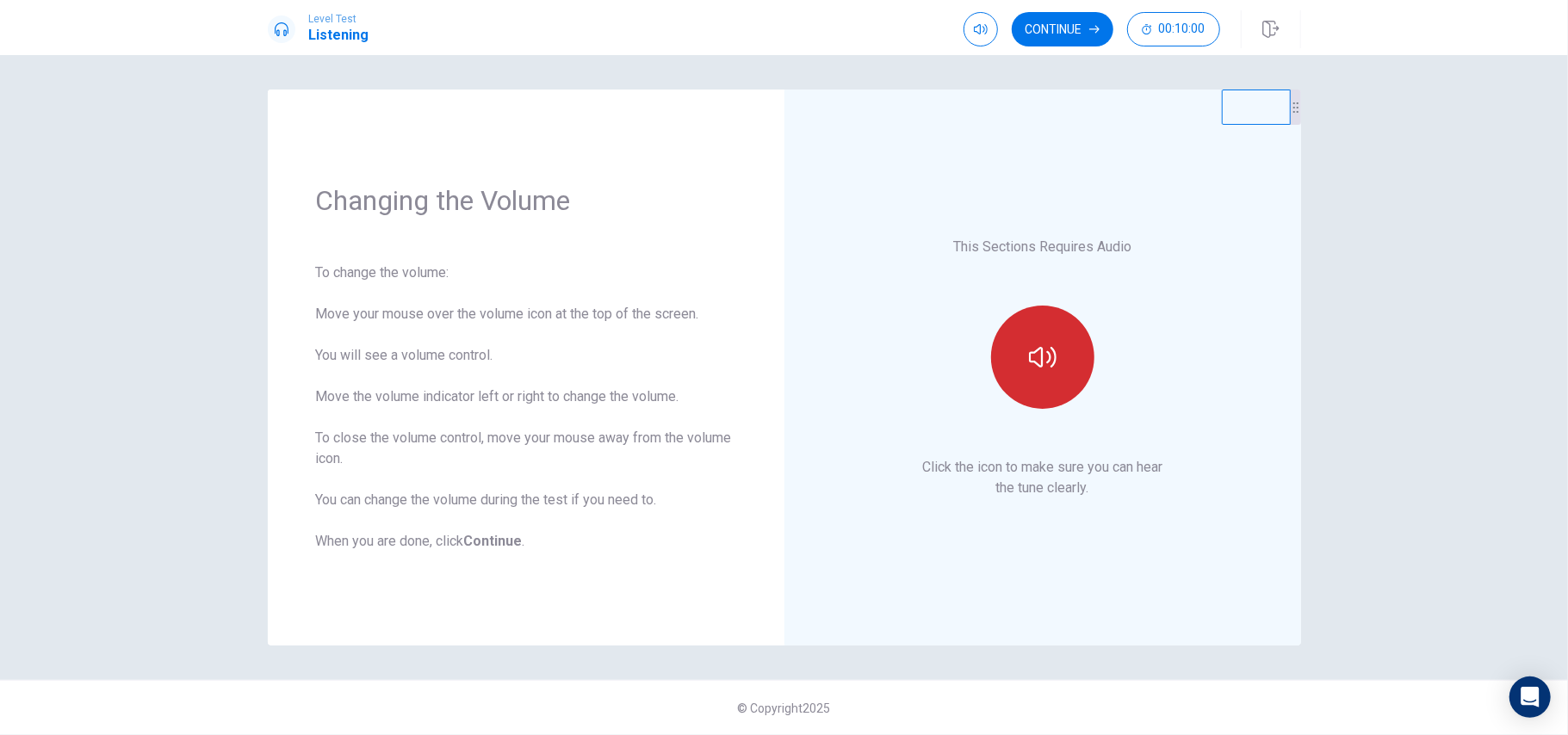 click at bounding box center (1043, 357) 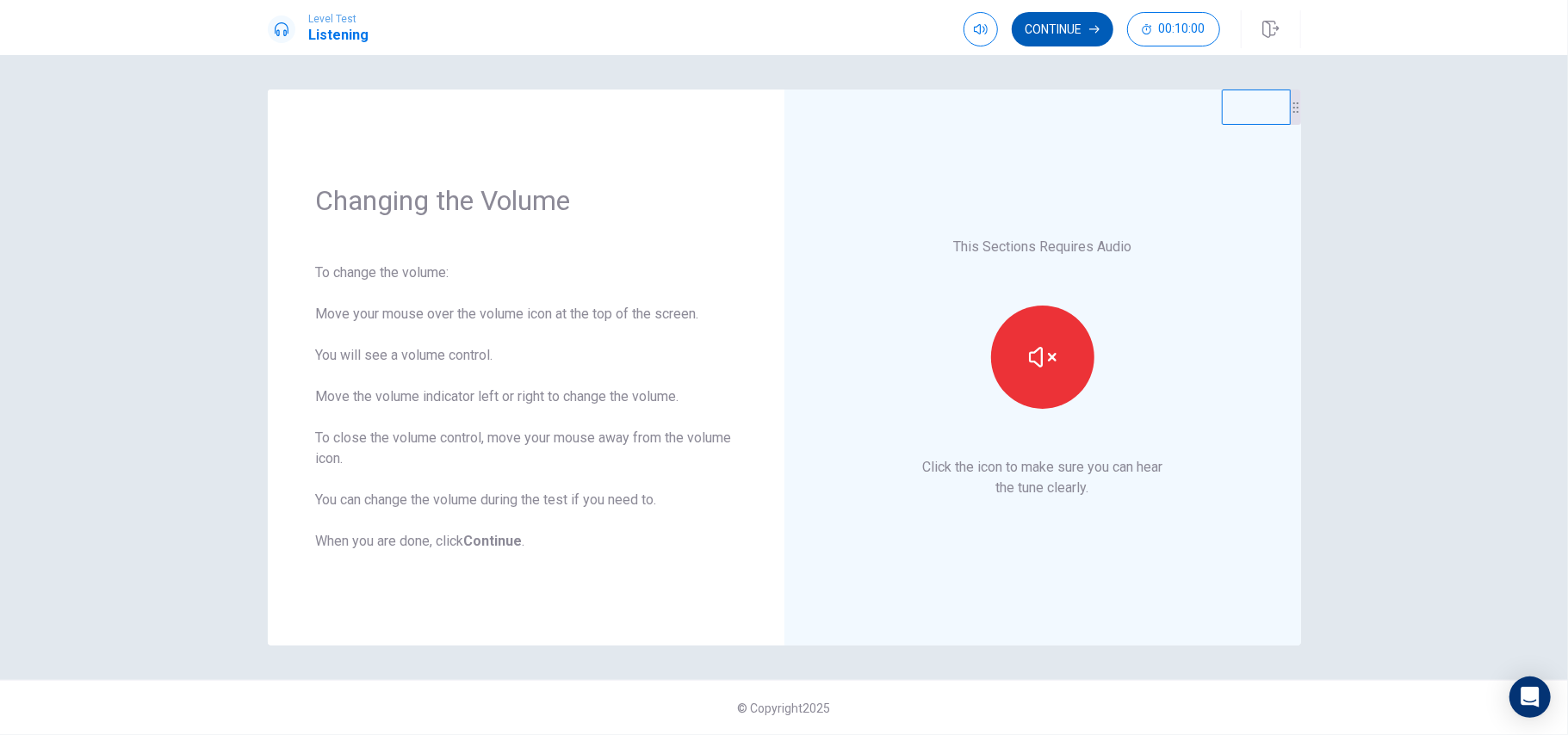 click on "Continue" at bounding box center [1063, 29] 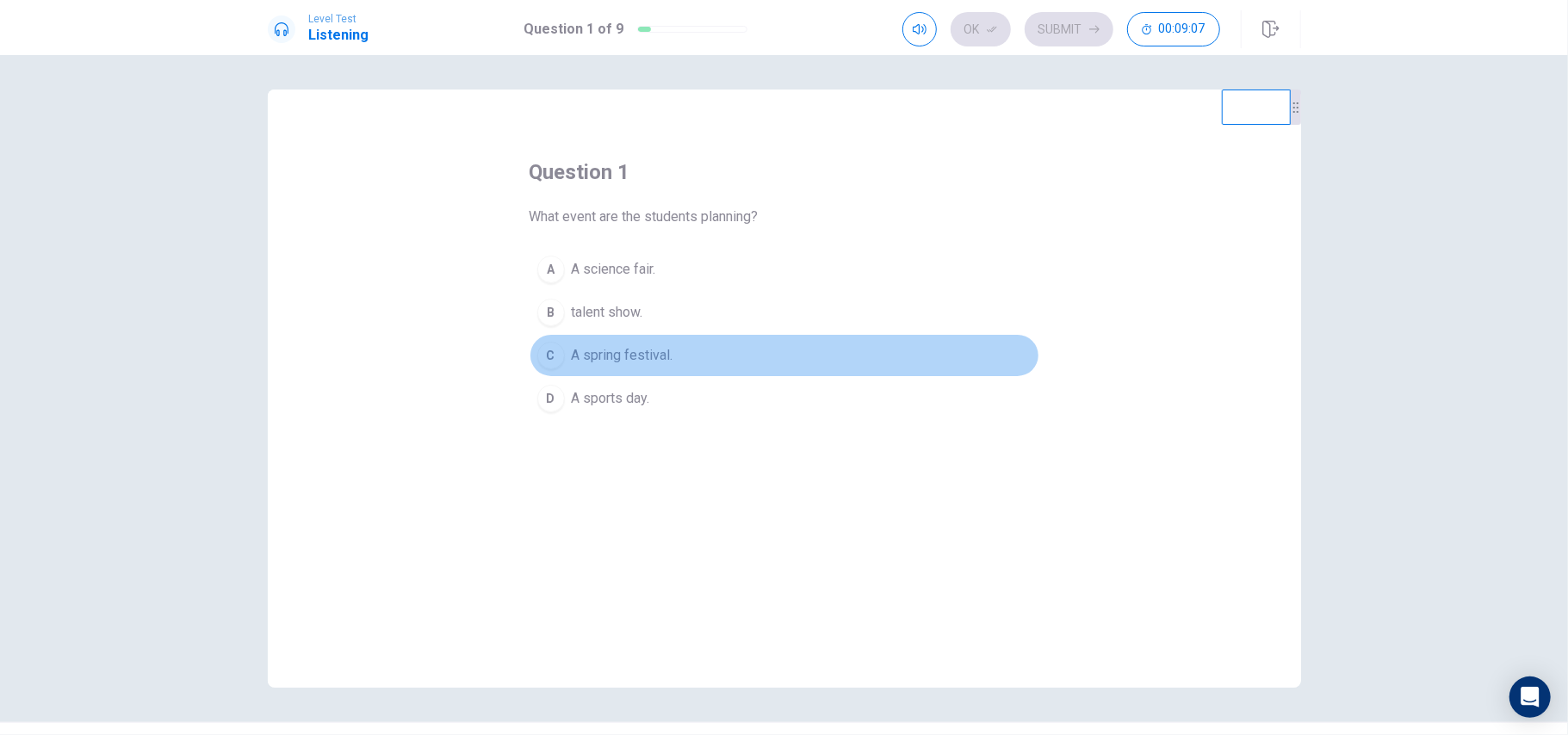 click on "C" at bounding box center (551, 355) 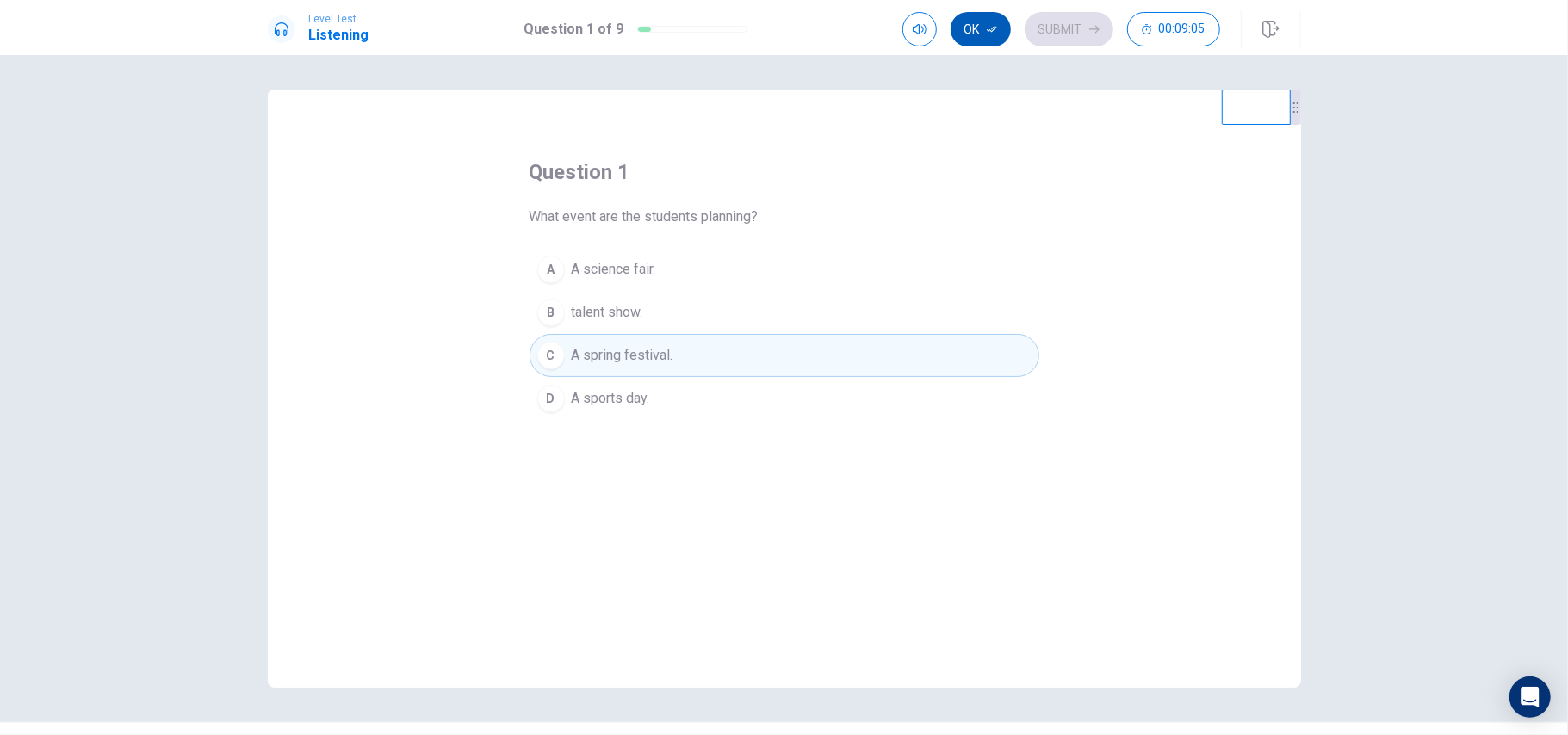 click on "Ok" at bounding box center [981, 29] 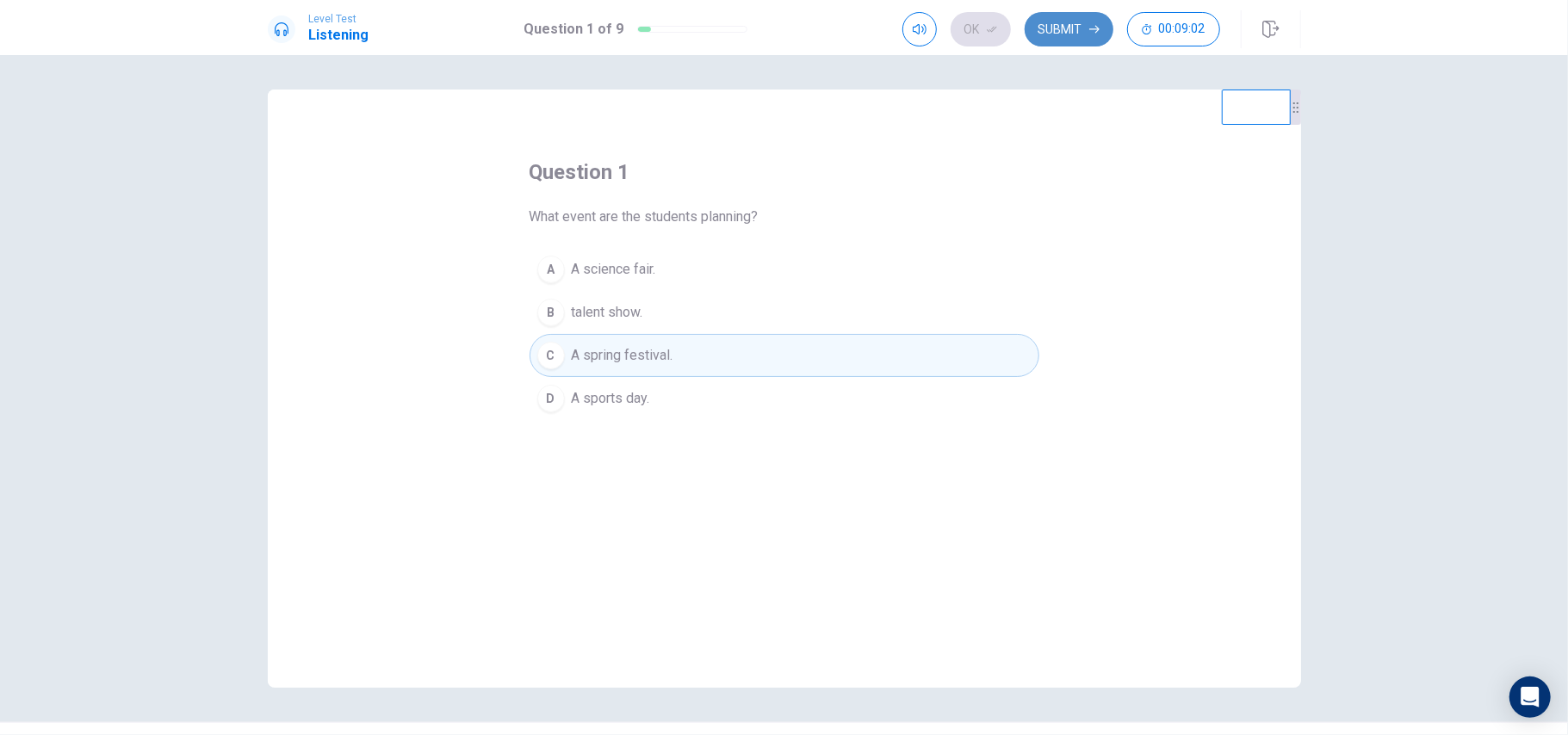 click on "Submit" at bounding box center (1069, 29) 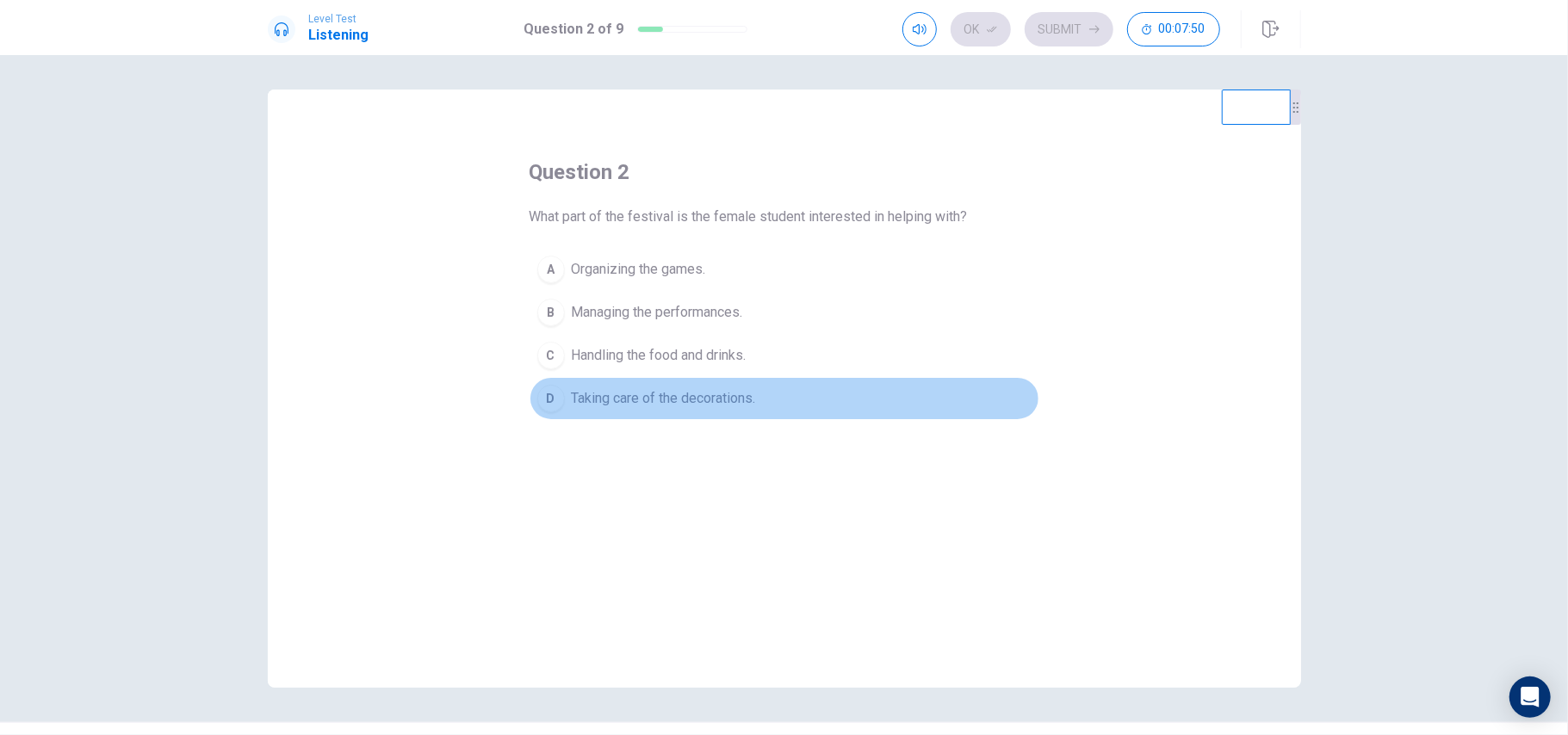 click on "D" at bounding box center (551, 398) 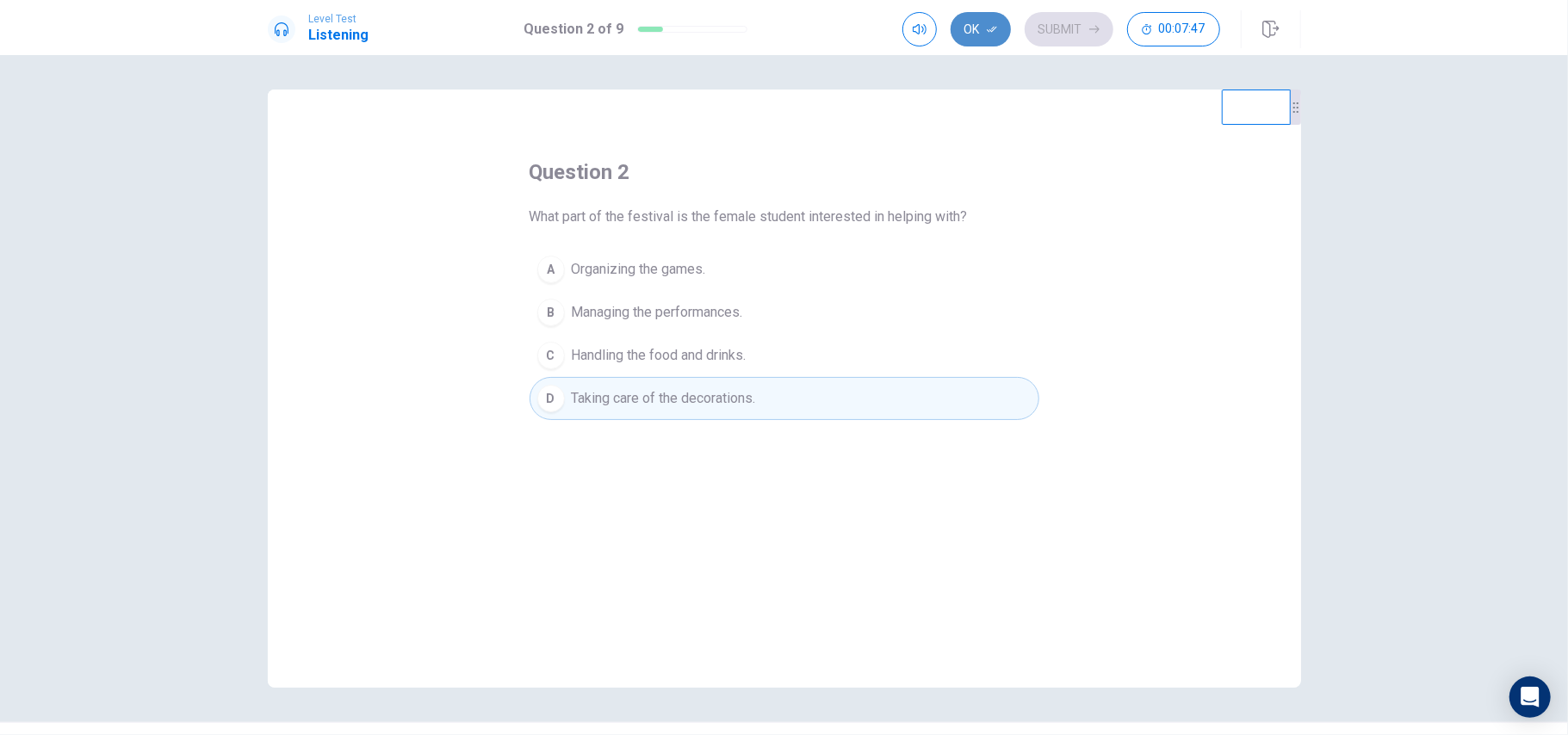 click on "Ok" at bounding box center (981, 29) 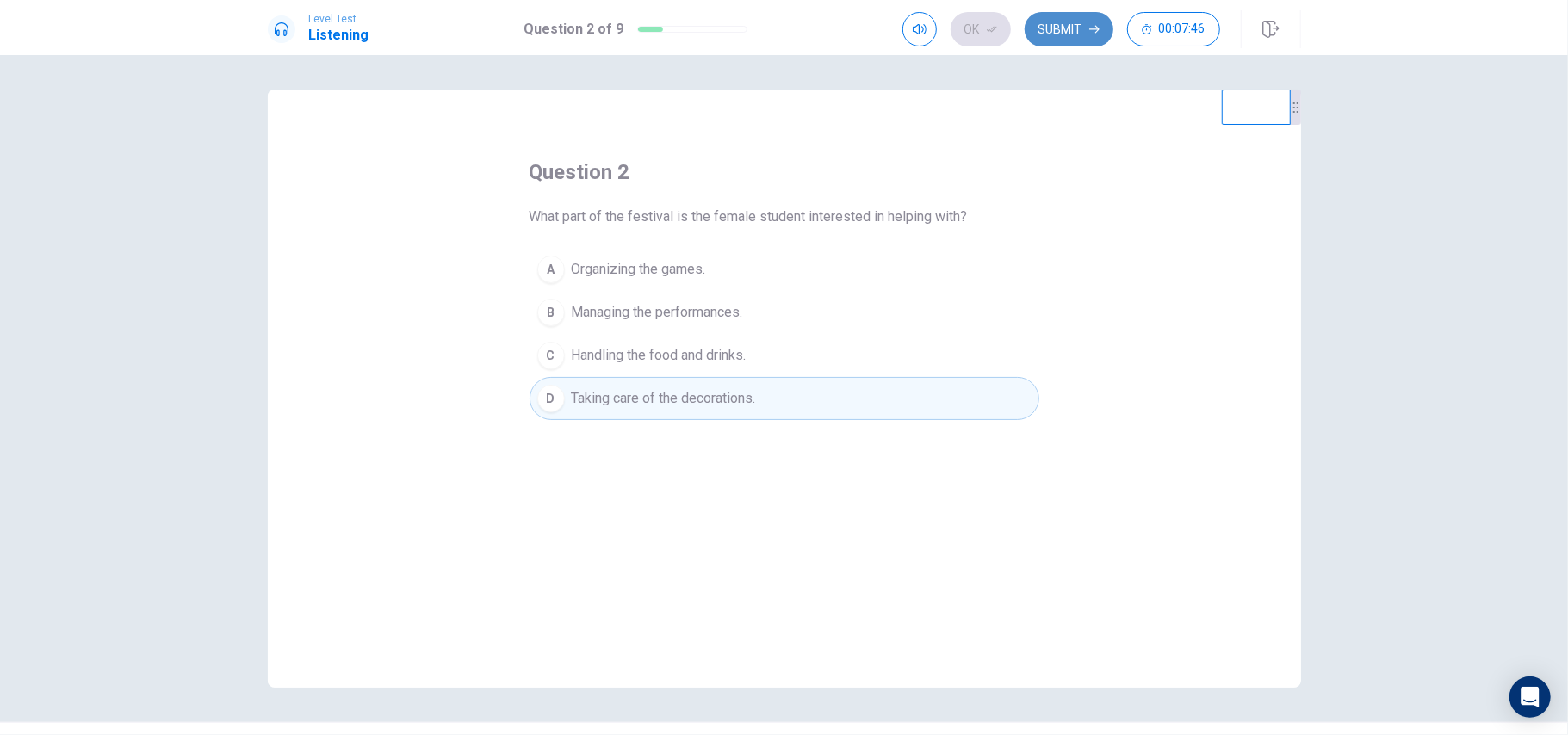 click on "Submit" at bounding box center [1069, 29] 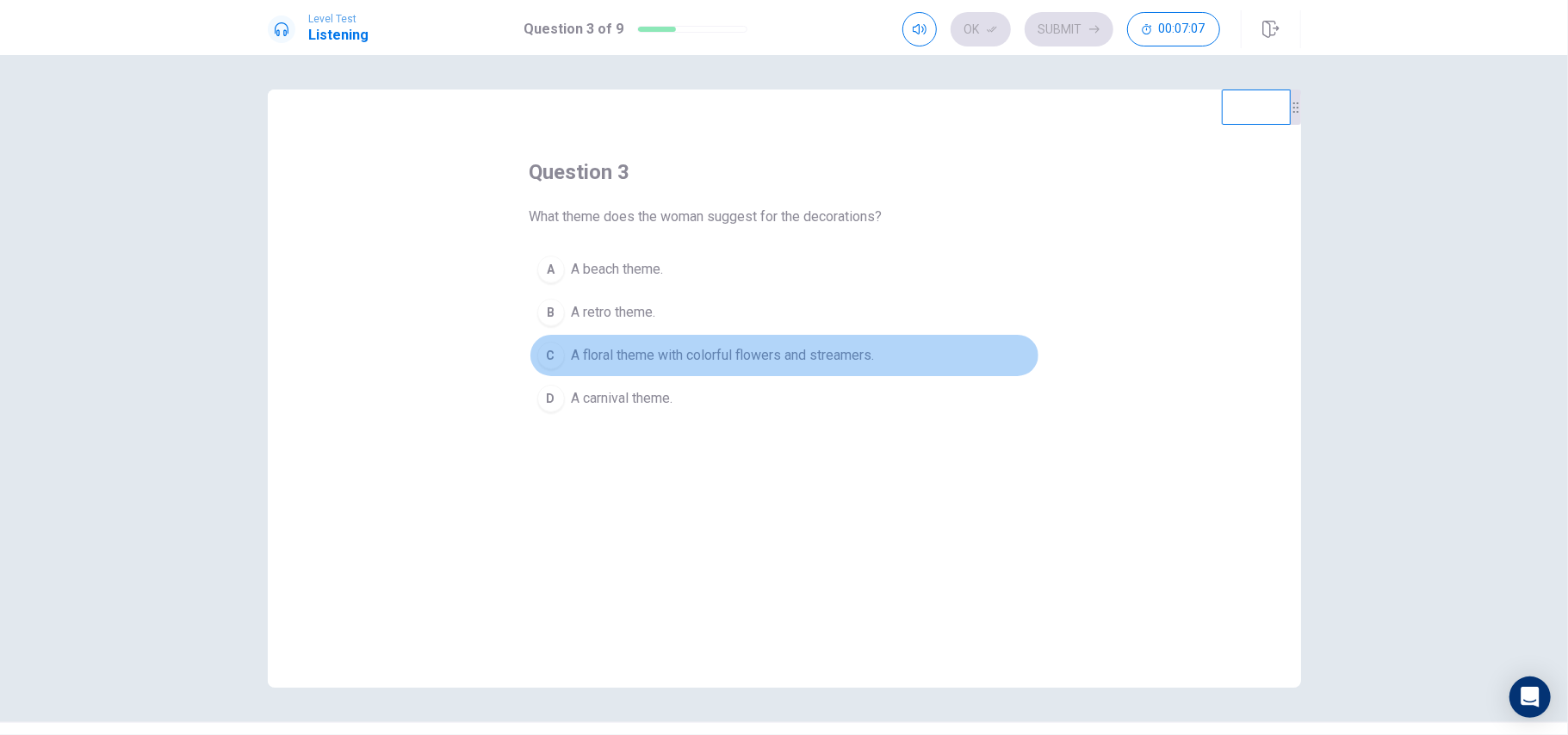 click on "C" at bounding box center [551, 355] 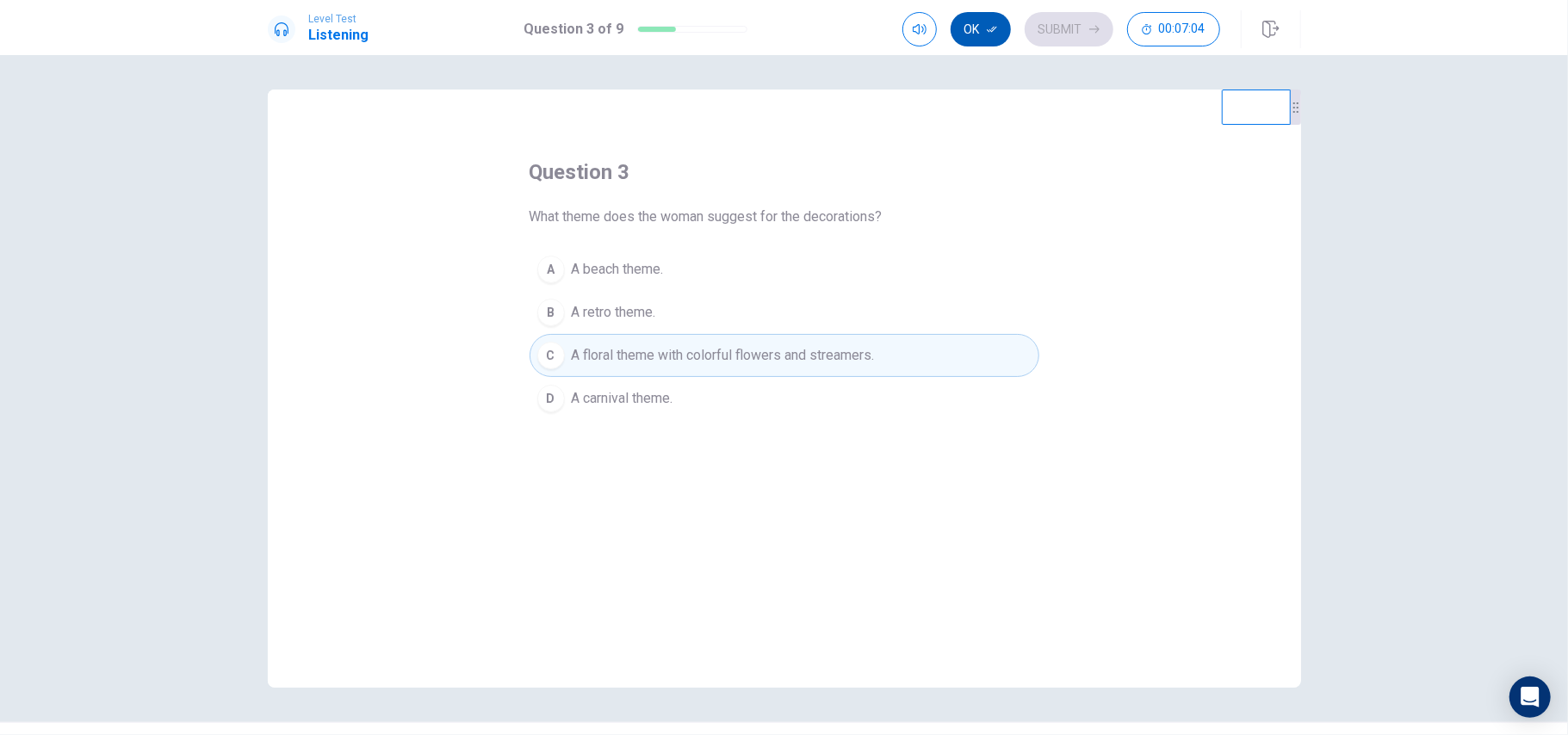 click on "Ok" at bounding box center [981, 29] 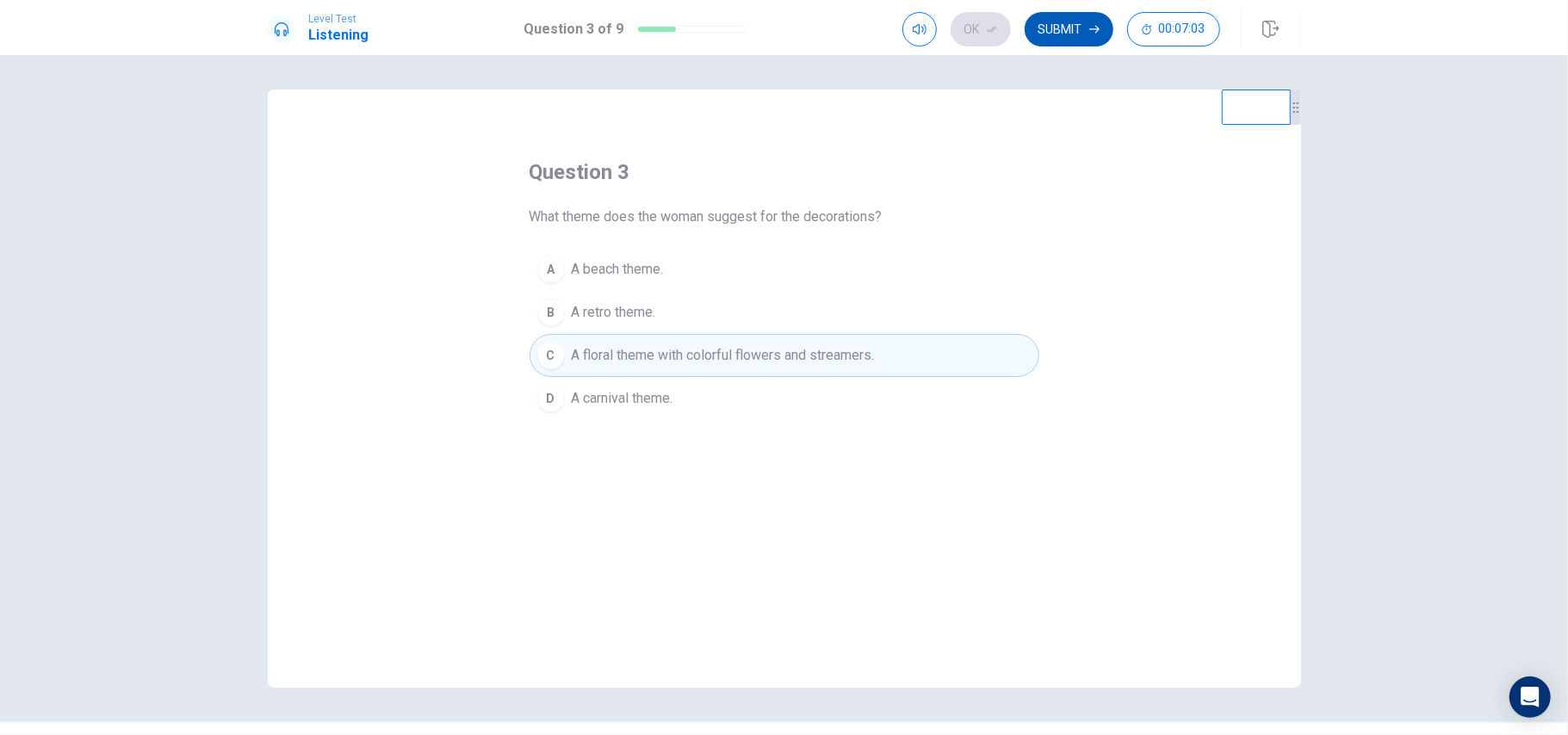 click on "Submit" at bounding box center [1069, 29] 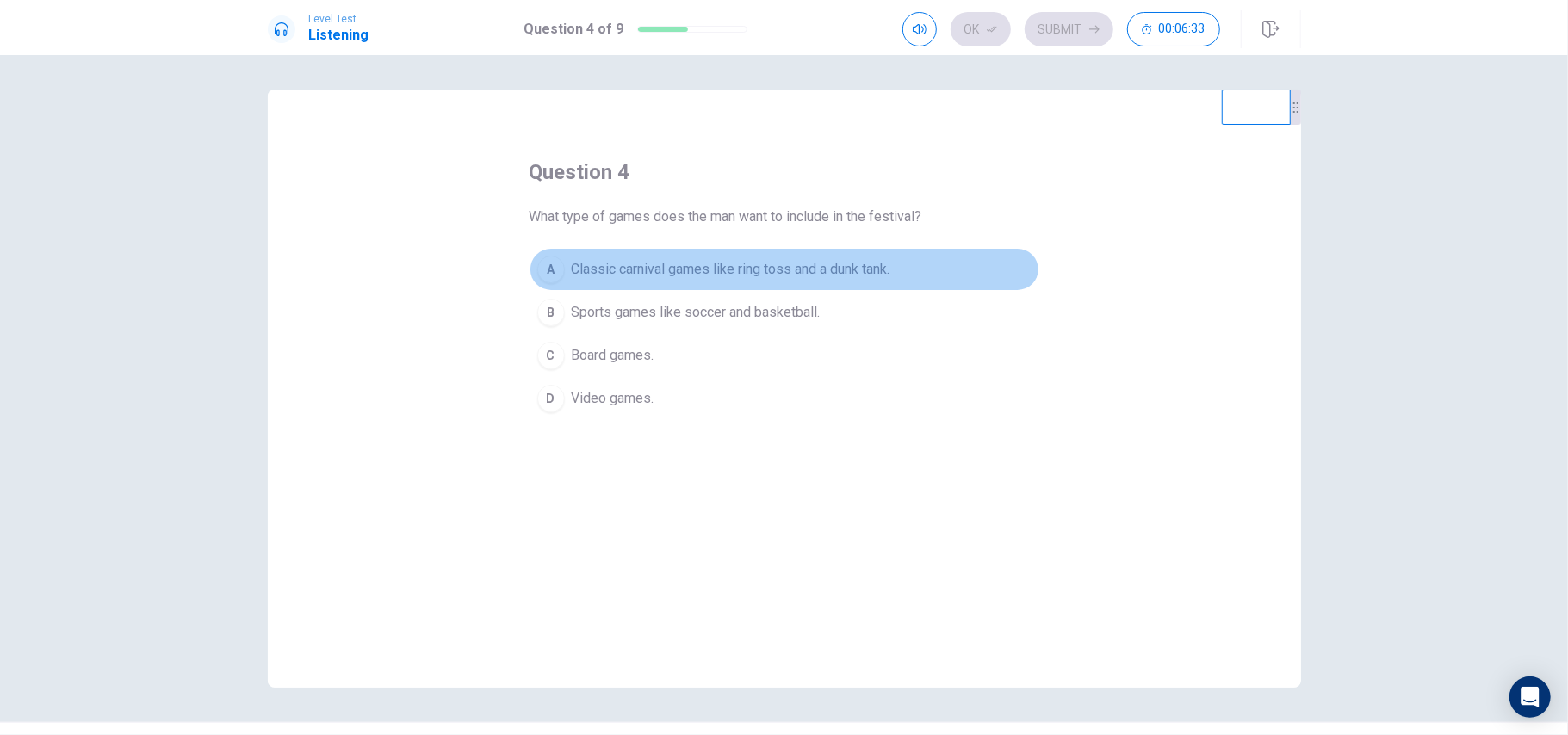 click on "A" at bounding box center [551, 269] 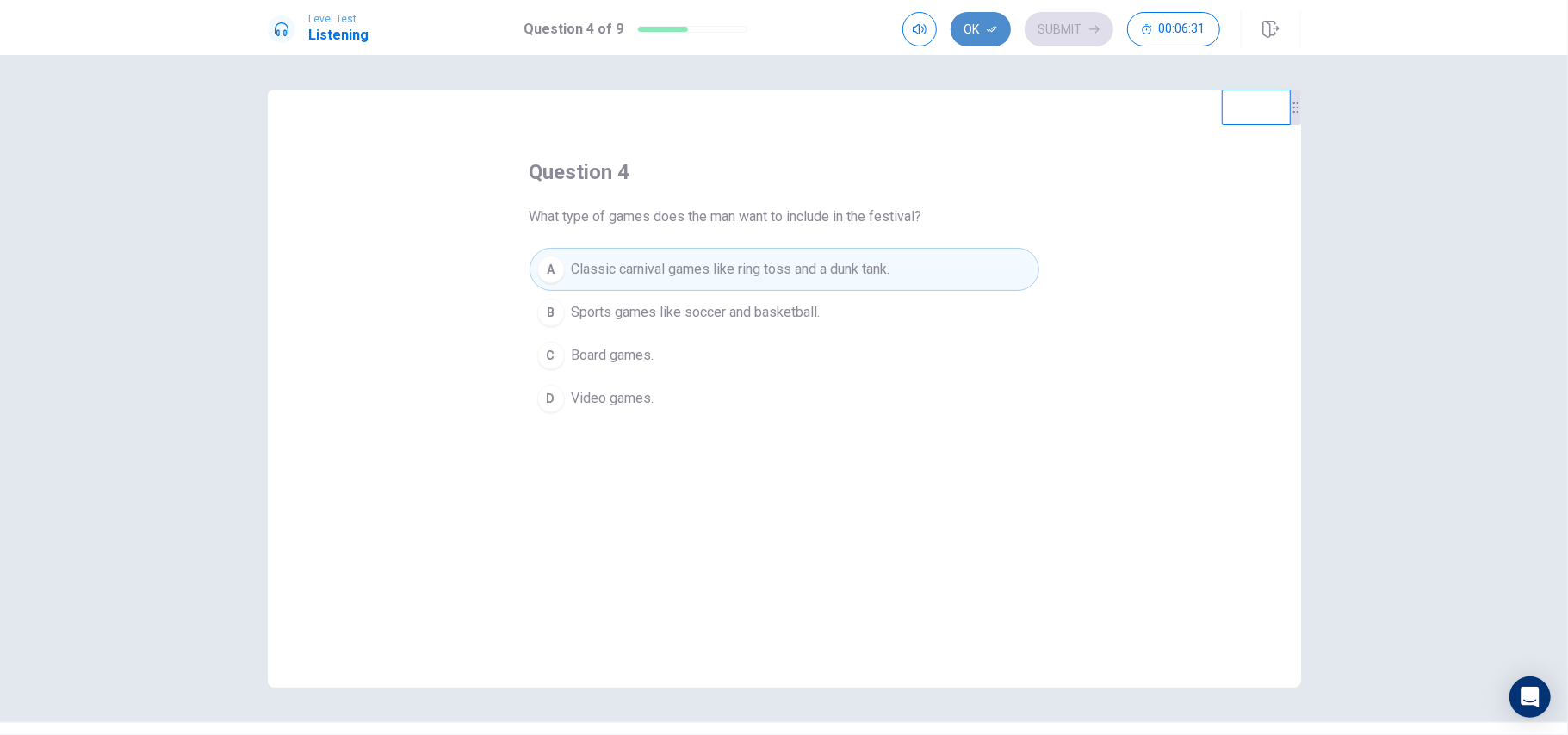 click on "Ok" at bounding box center (981, 29) 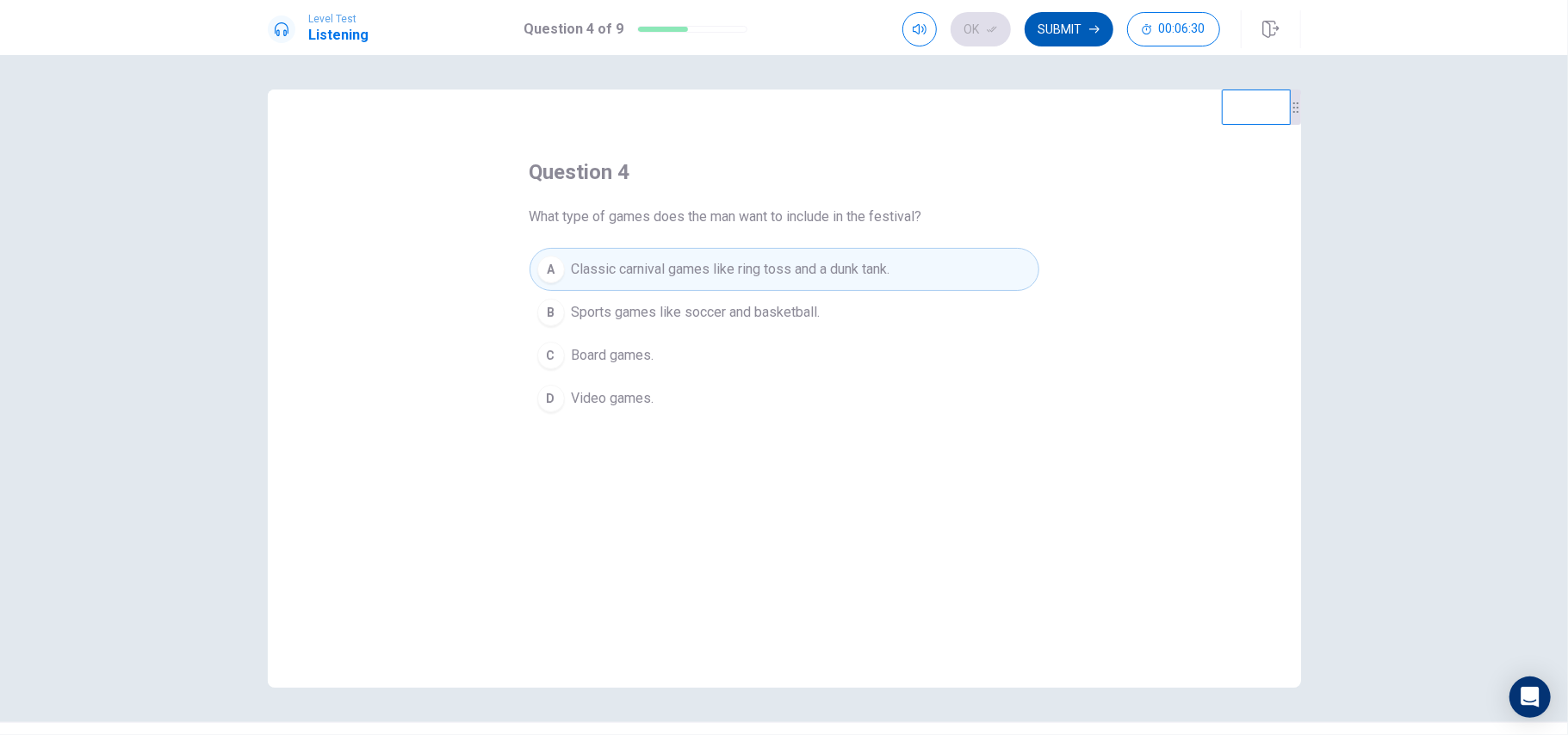 click on "Submit" at bounding box center [1069, 29] 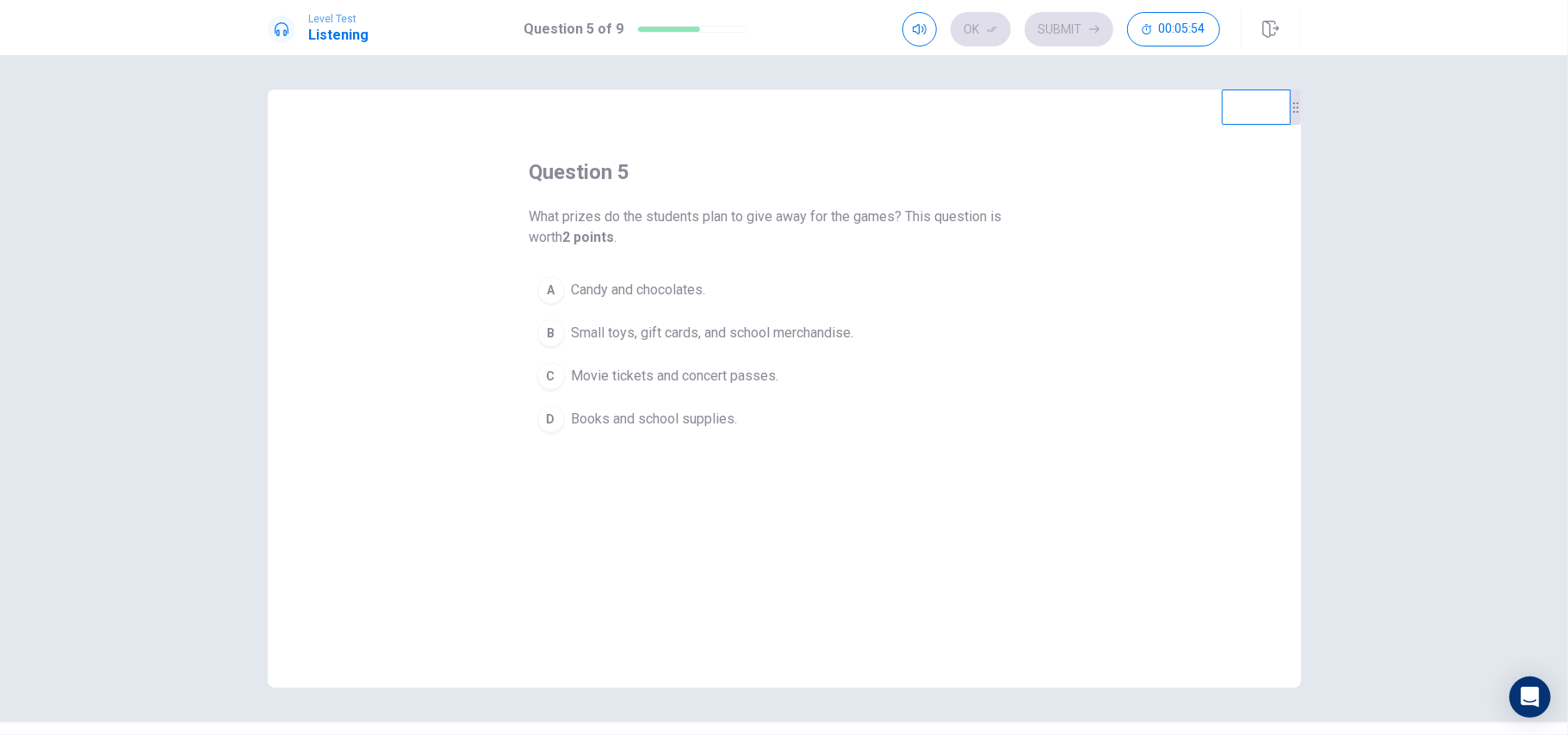 click on "B" at bounding box center [551, 333] 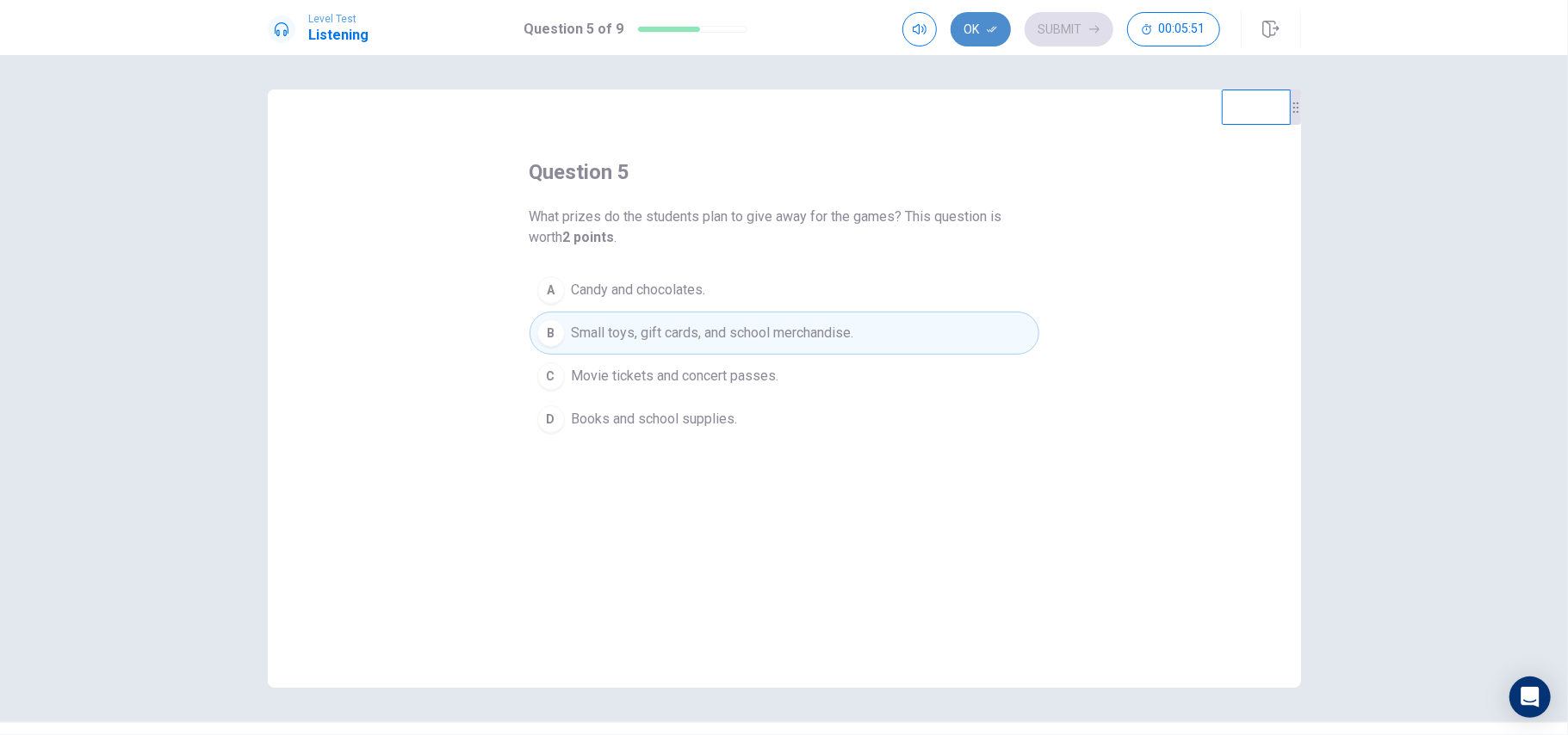 click on "Ok" at bounding box center [981, 29] 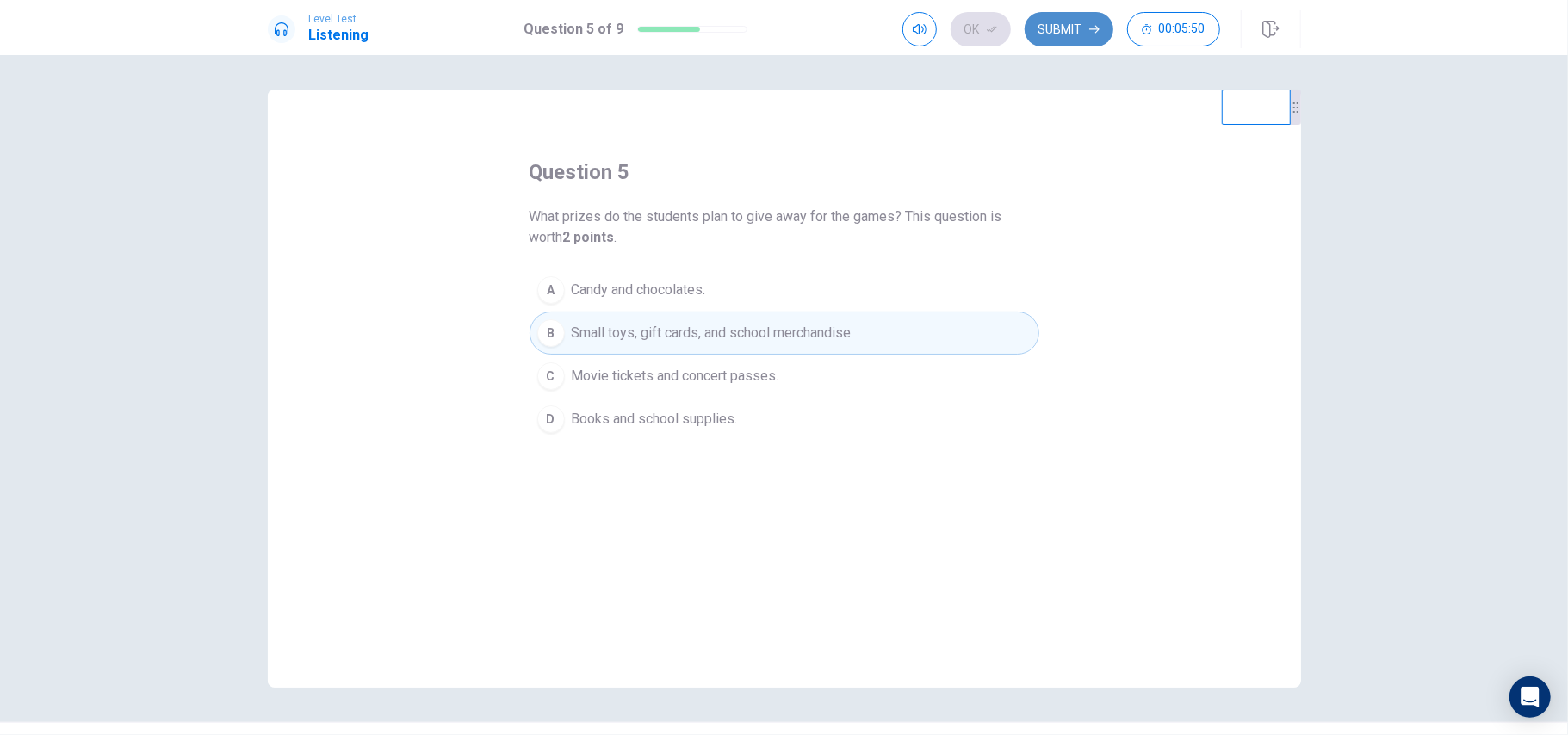 click on "Submit" at bounding box center (1069, 29) 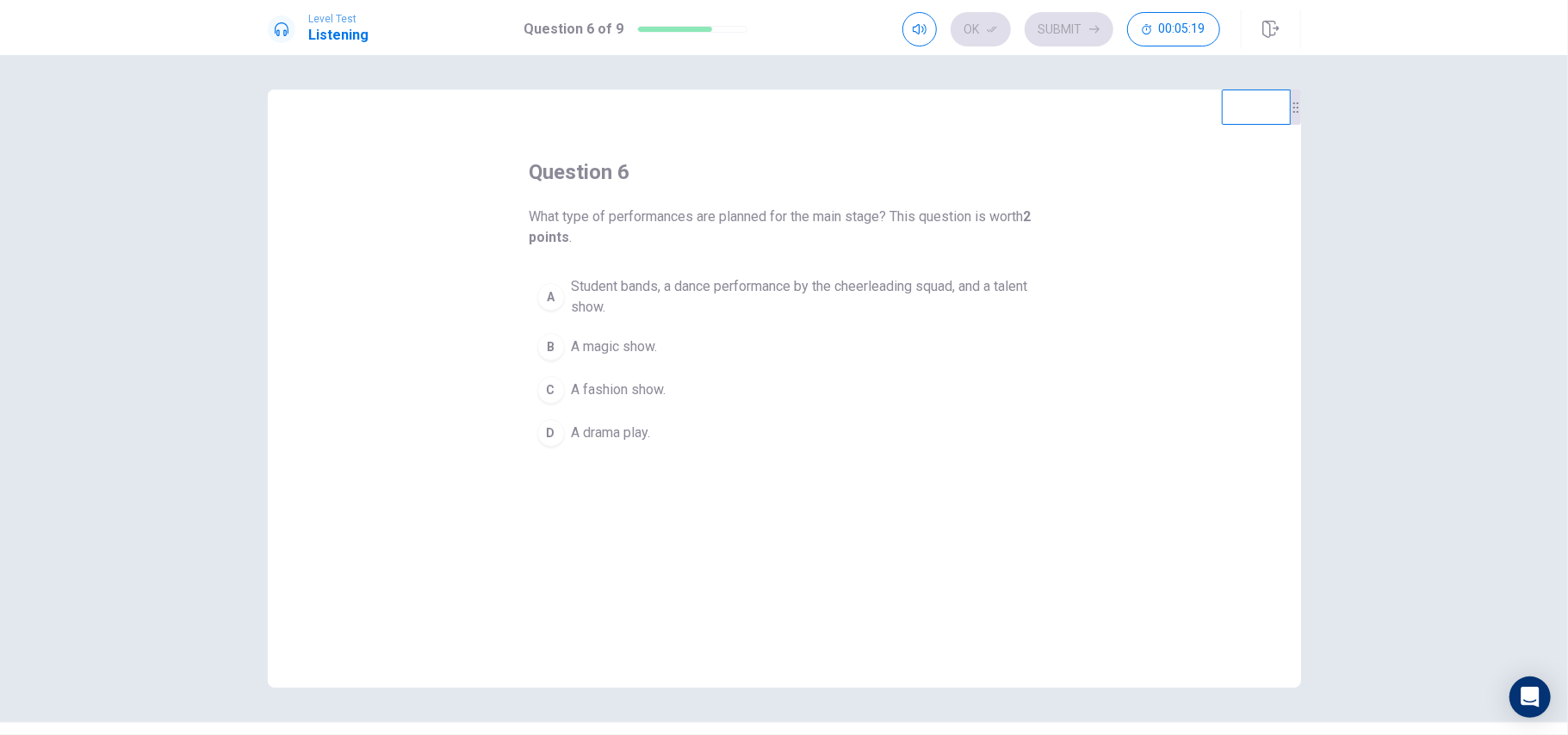 click on "A" at bounding box center (551, 297) 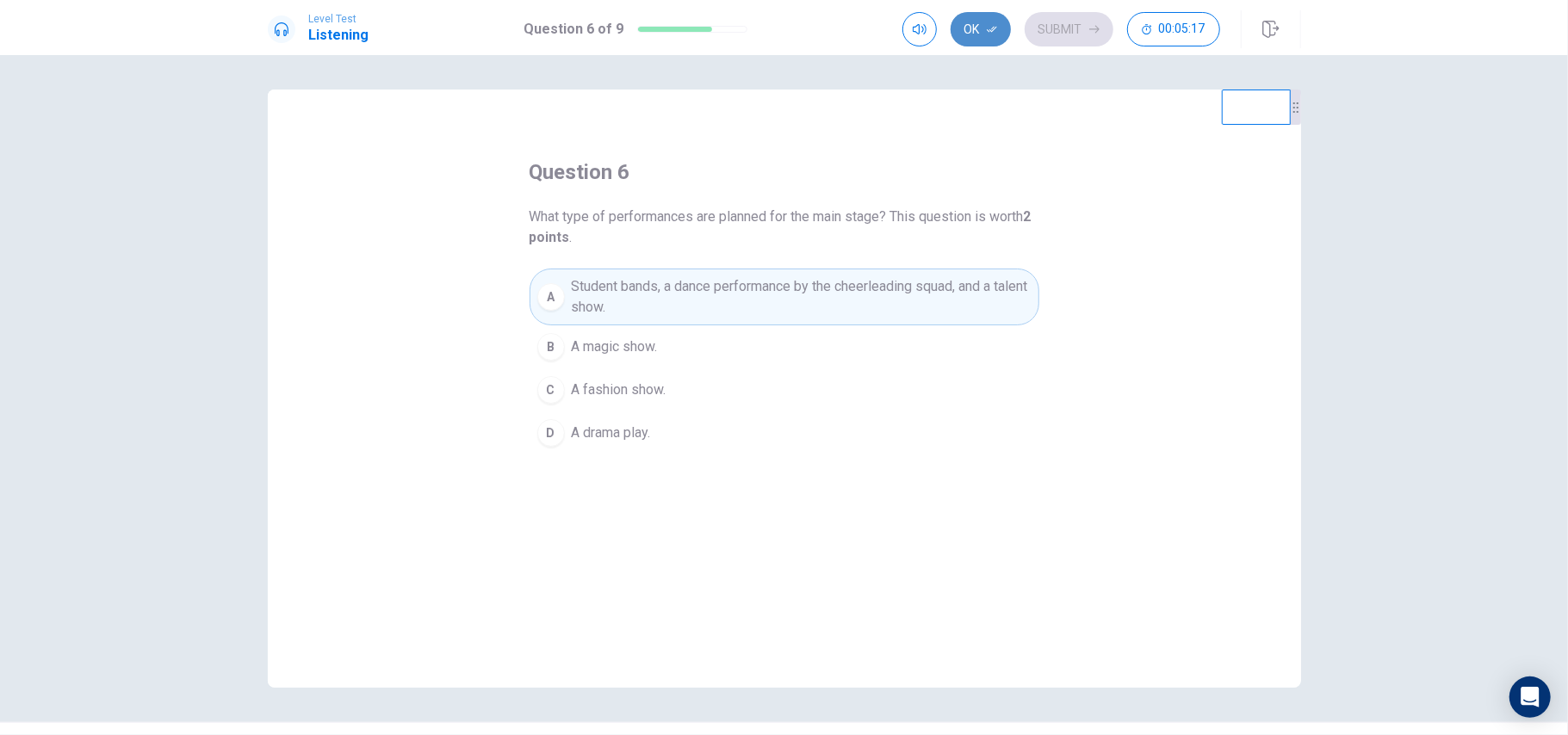 click on "Ok" at bounding box center [981, 29] 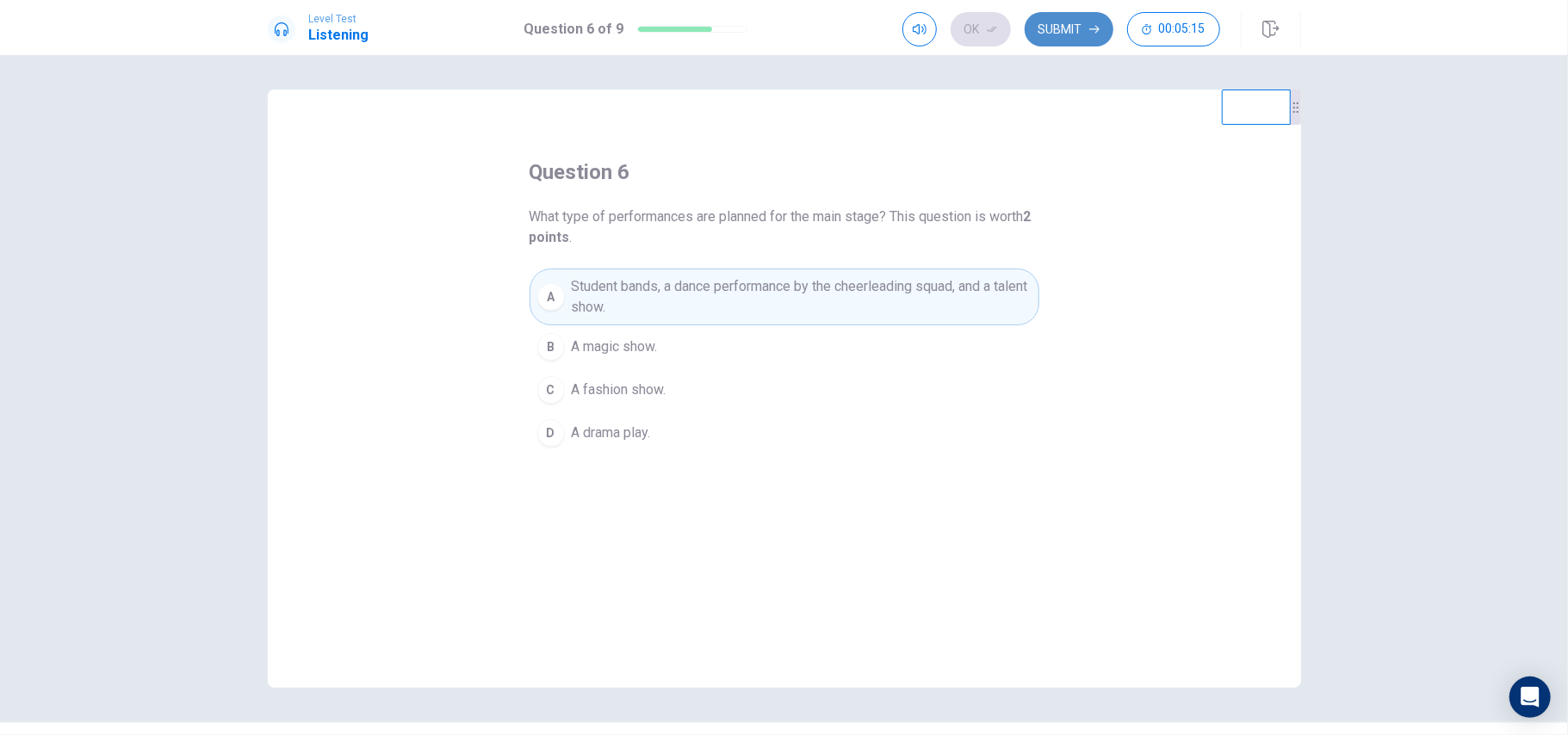 click on "Submit" at bounding box center (1069, 29) 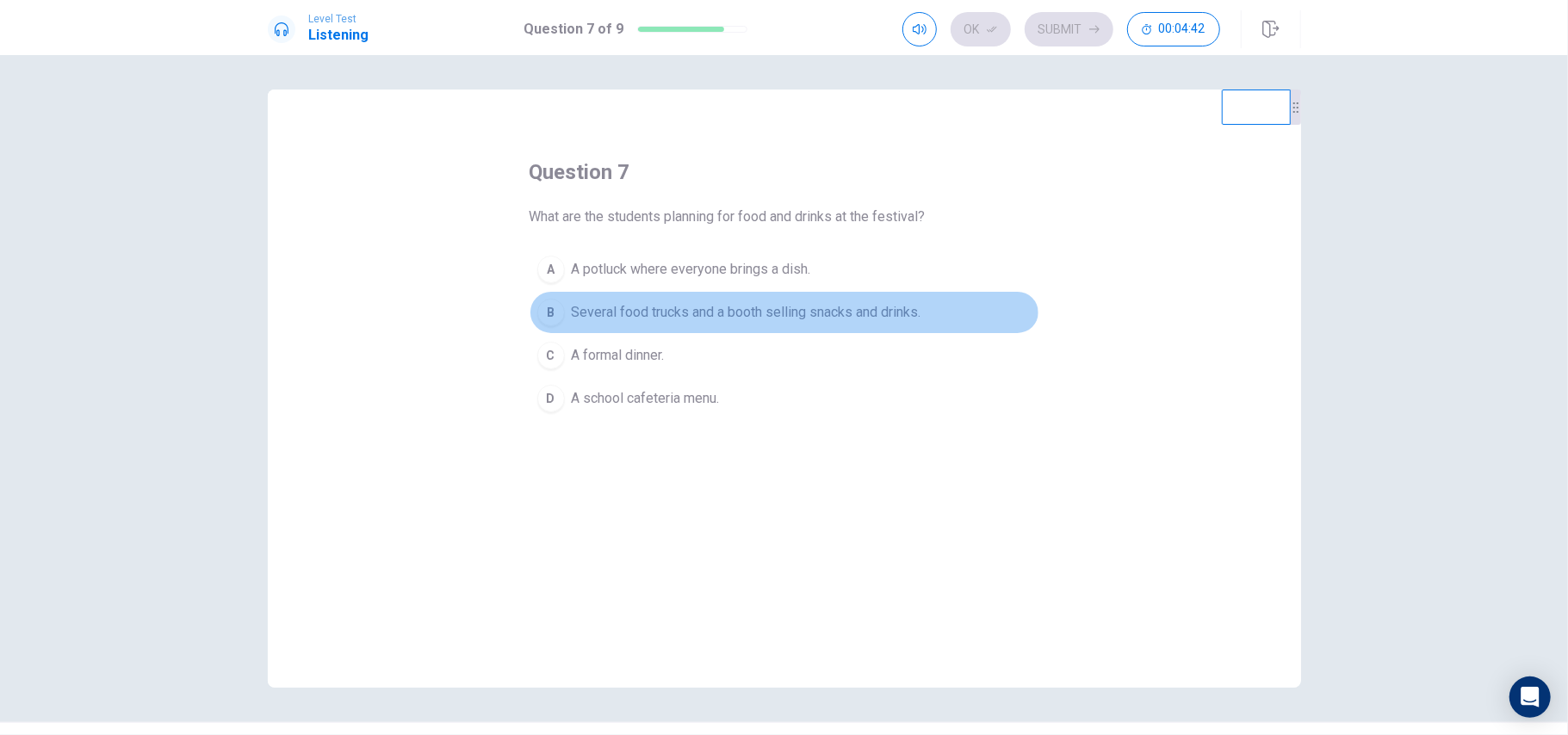 click on "B" at bounding box center (551, 312) 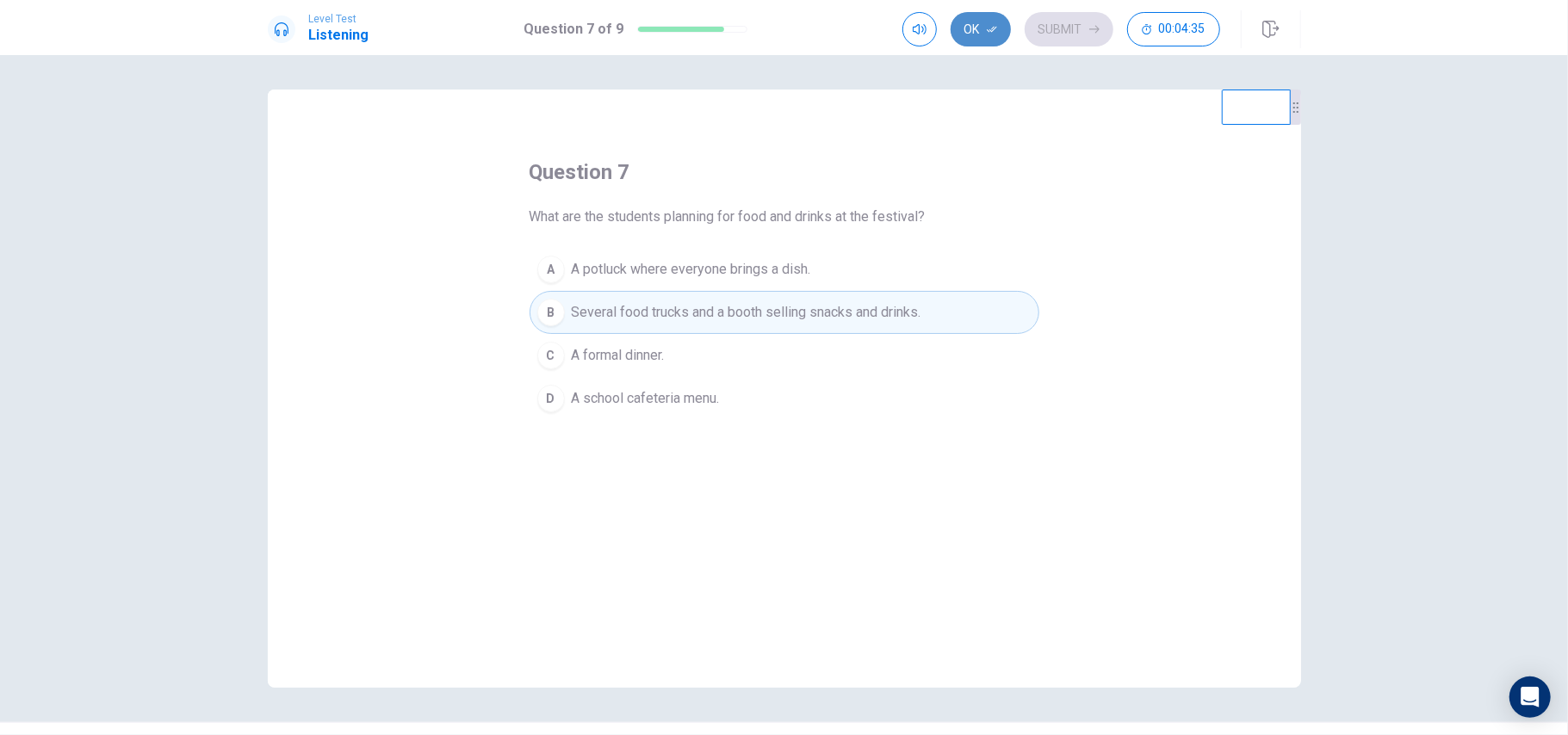 click on "Ok" at bounding box center [981, 29] 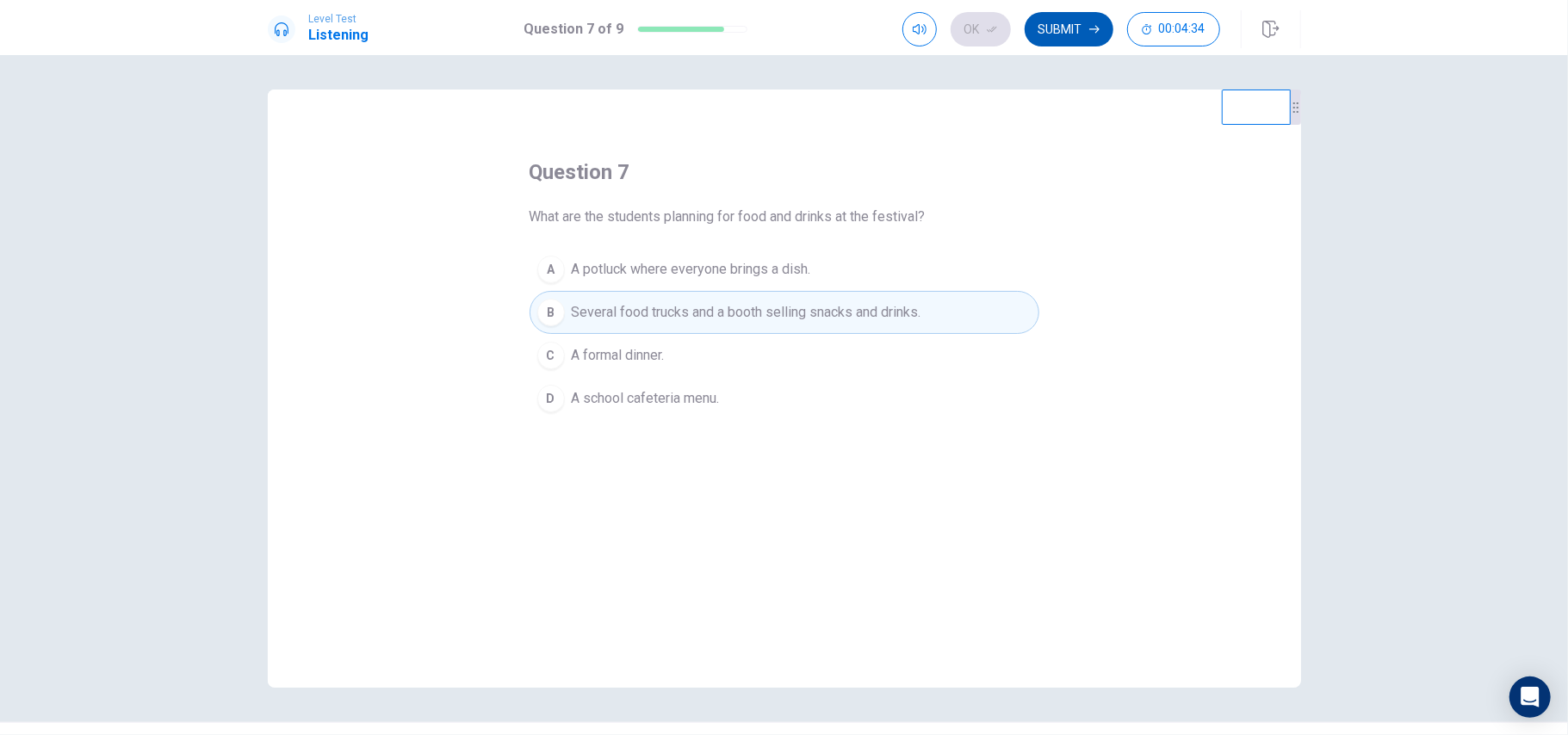 click on "Submit" at bounding box center (1069, 29) 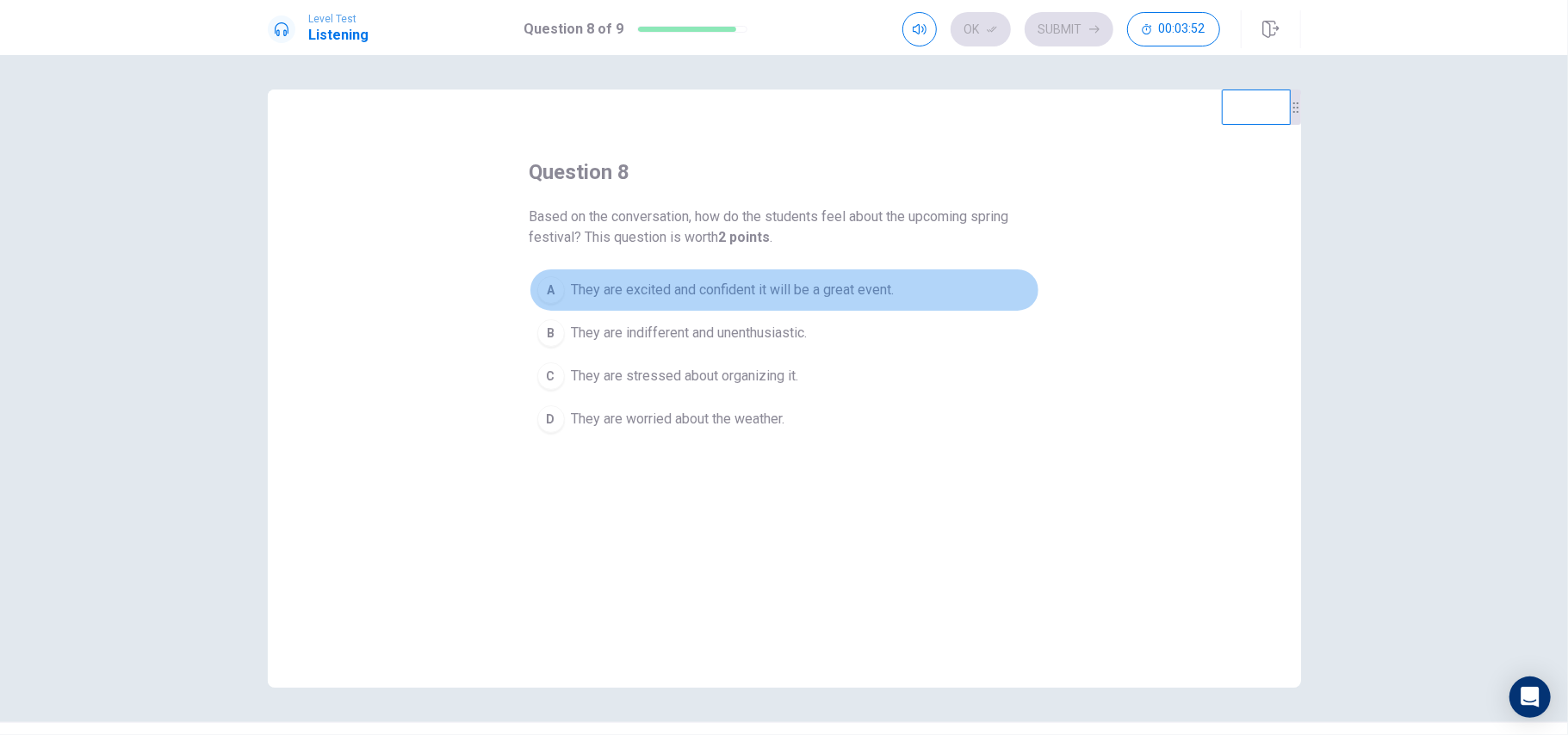 click on "A" at bounding box center [551, 290] 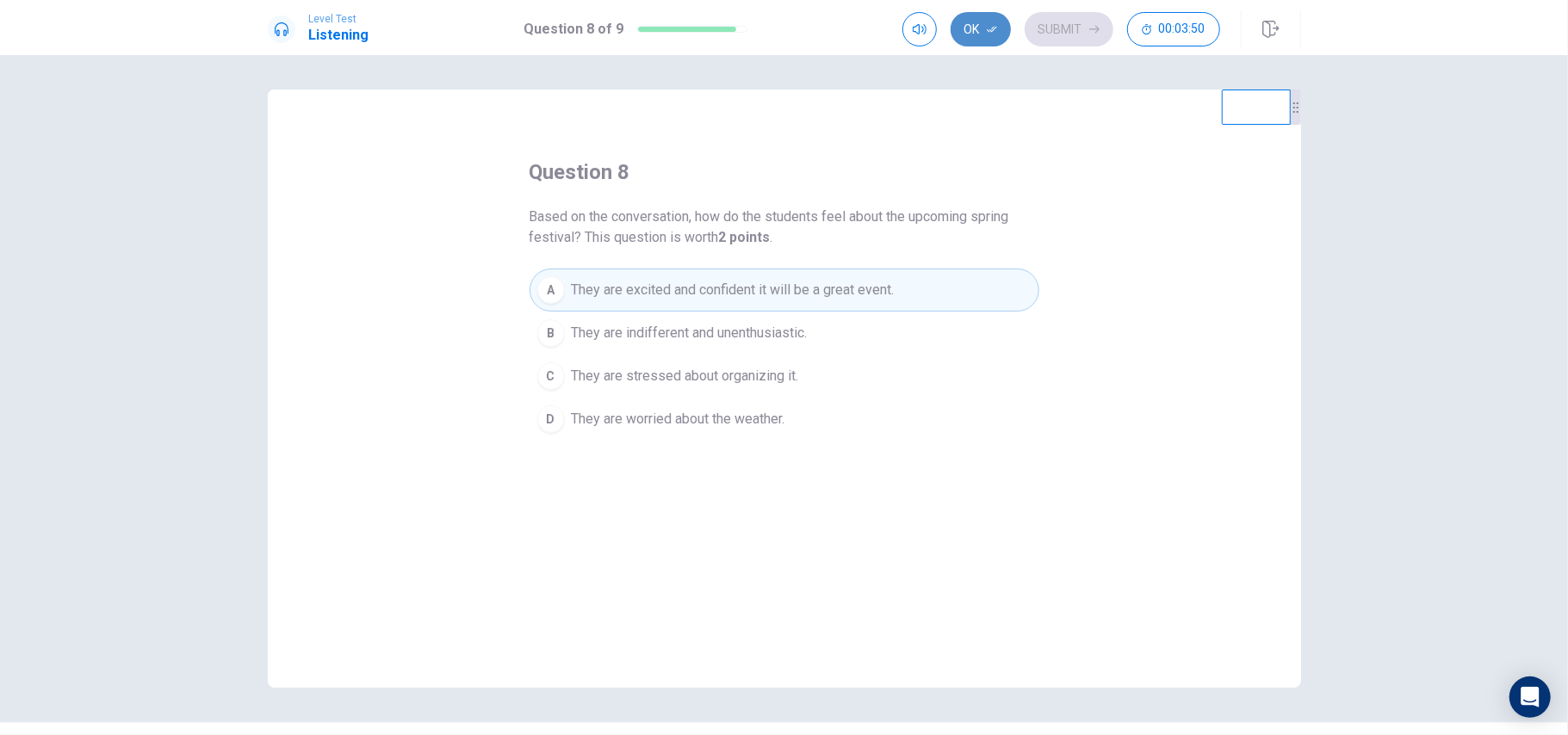 click on "Ok" at bounding box center (981, 29) 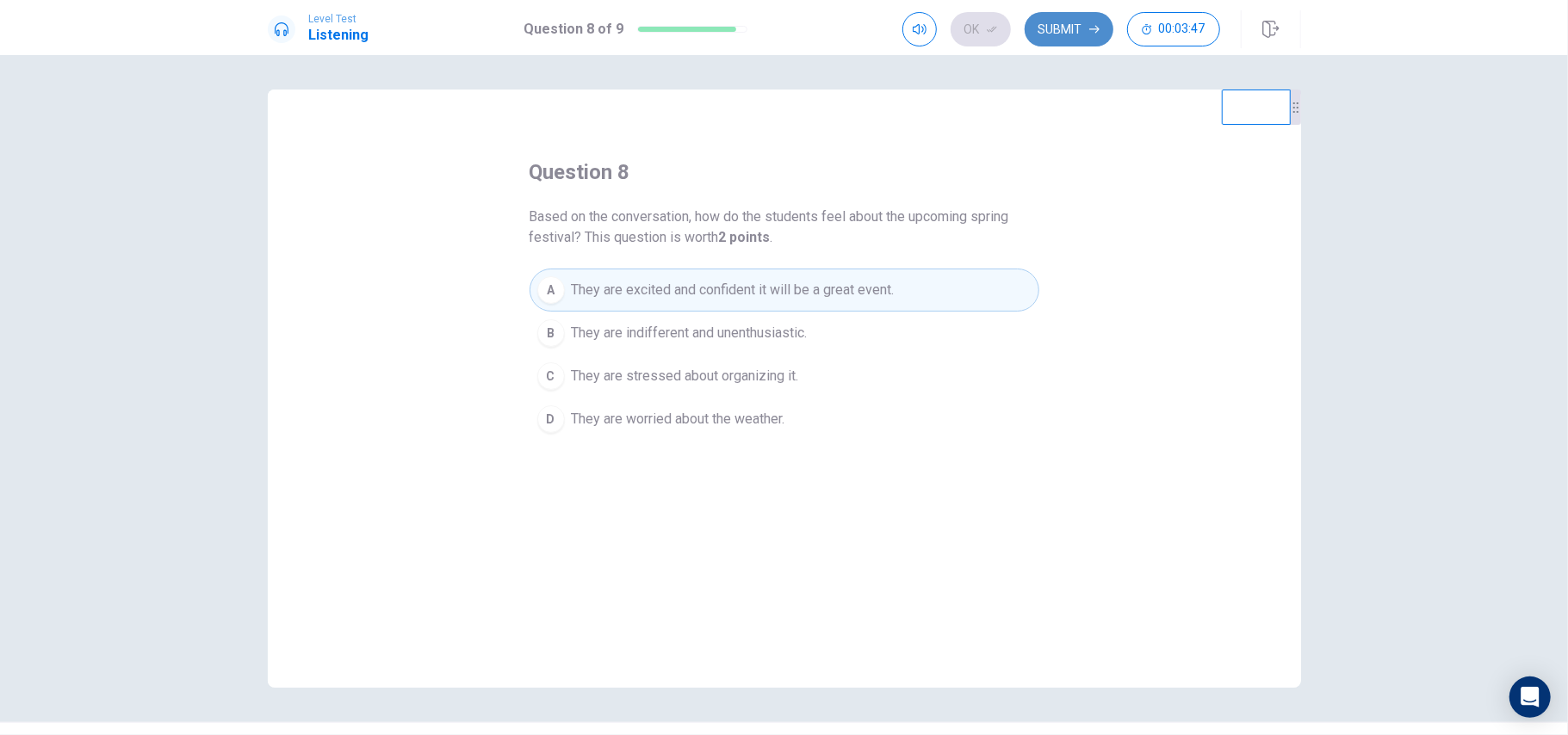 click on "Submit" at bounding box center (1069, 29) 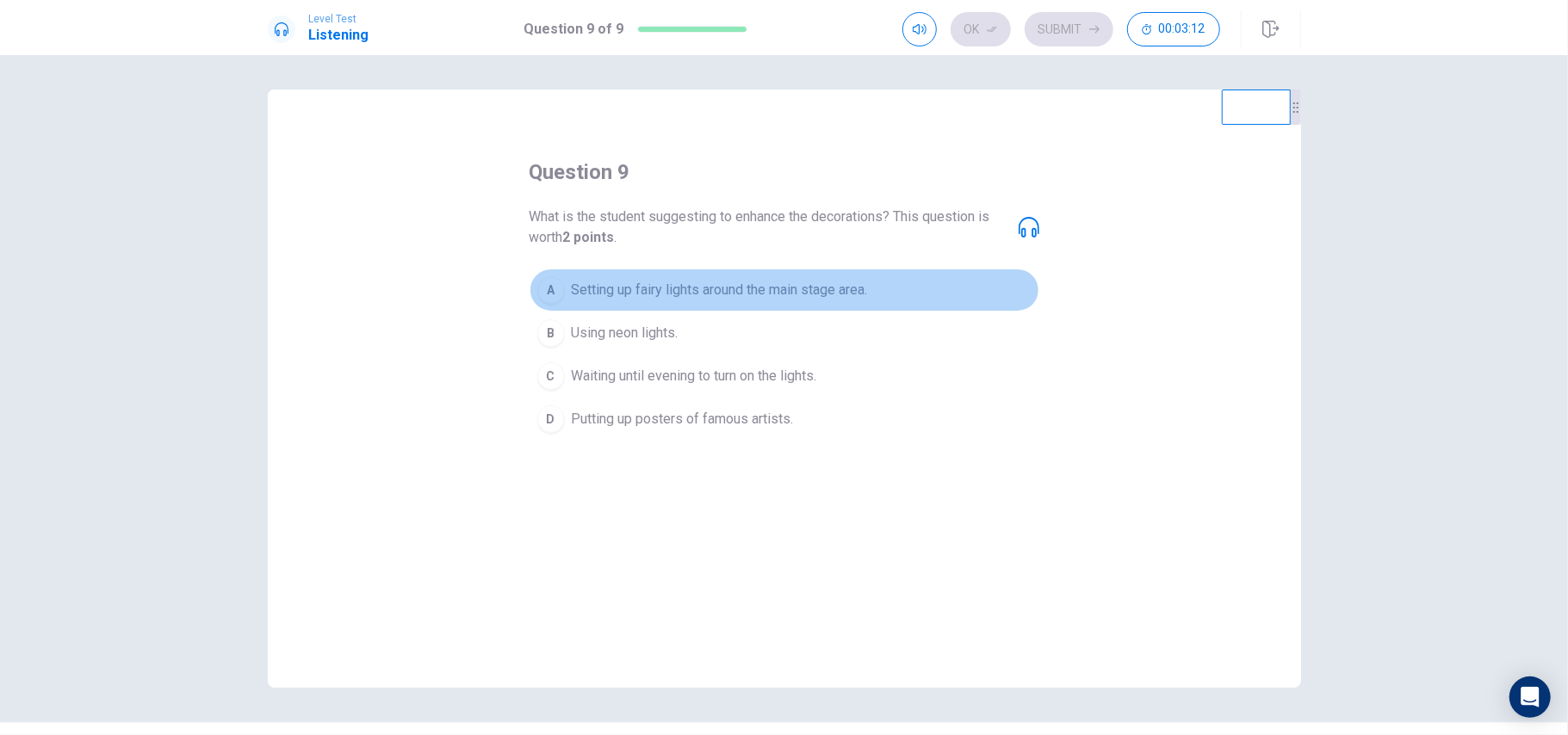 click on "A" at bounding box center [551, 290] 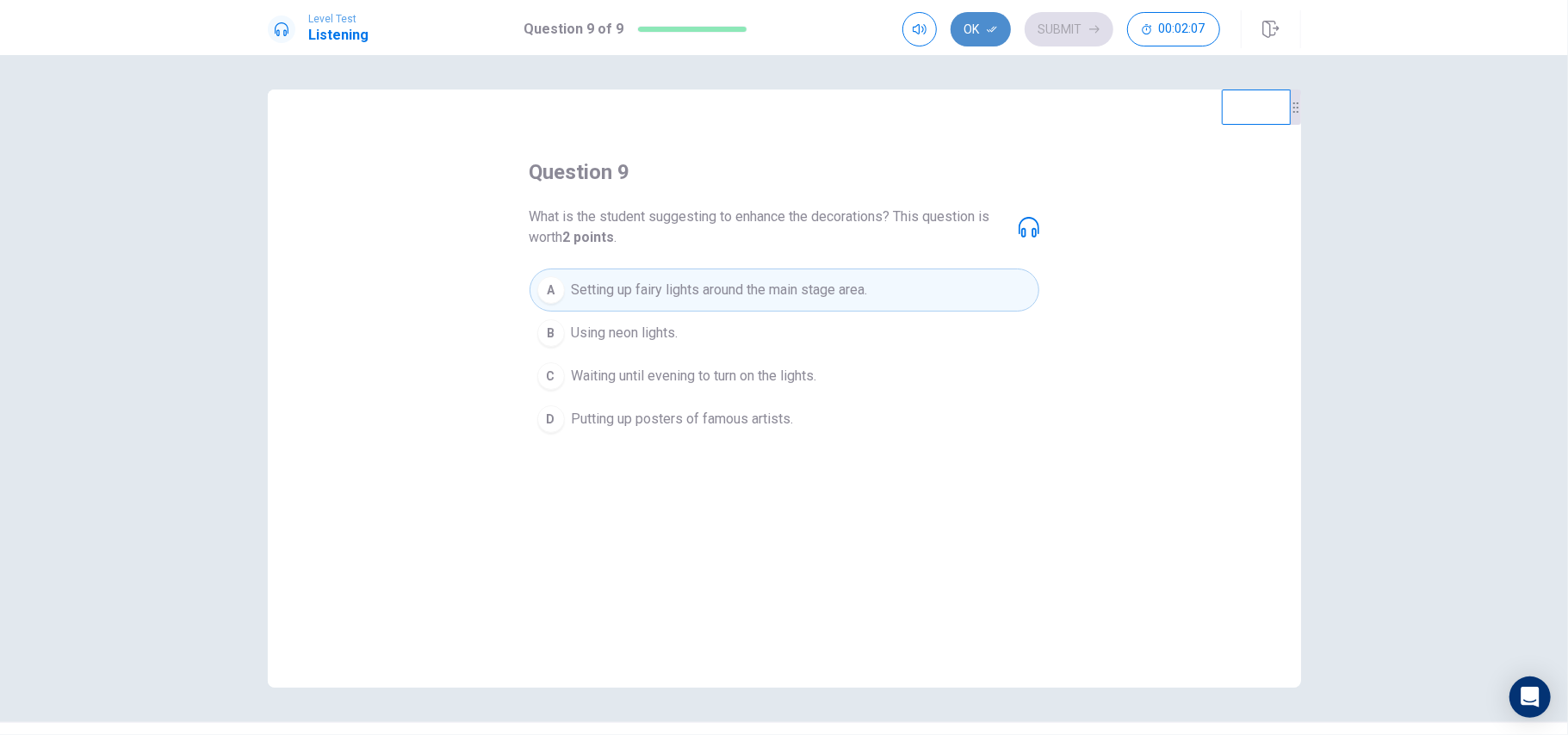 click on "Ok" at bounding box center [981, 29] 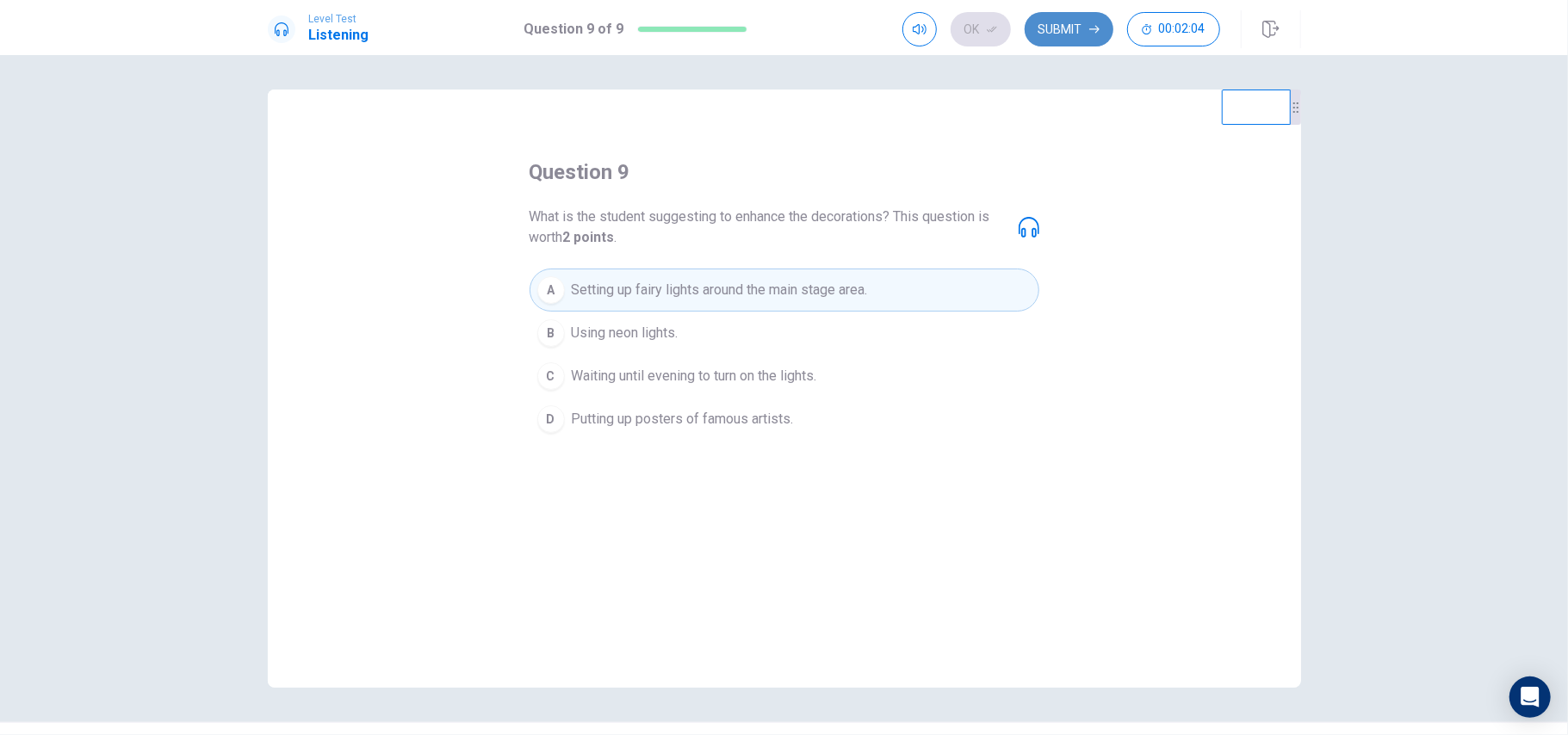 click on "Submit" at bounding box center (1069, 29) 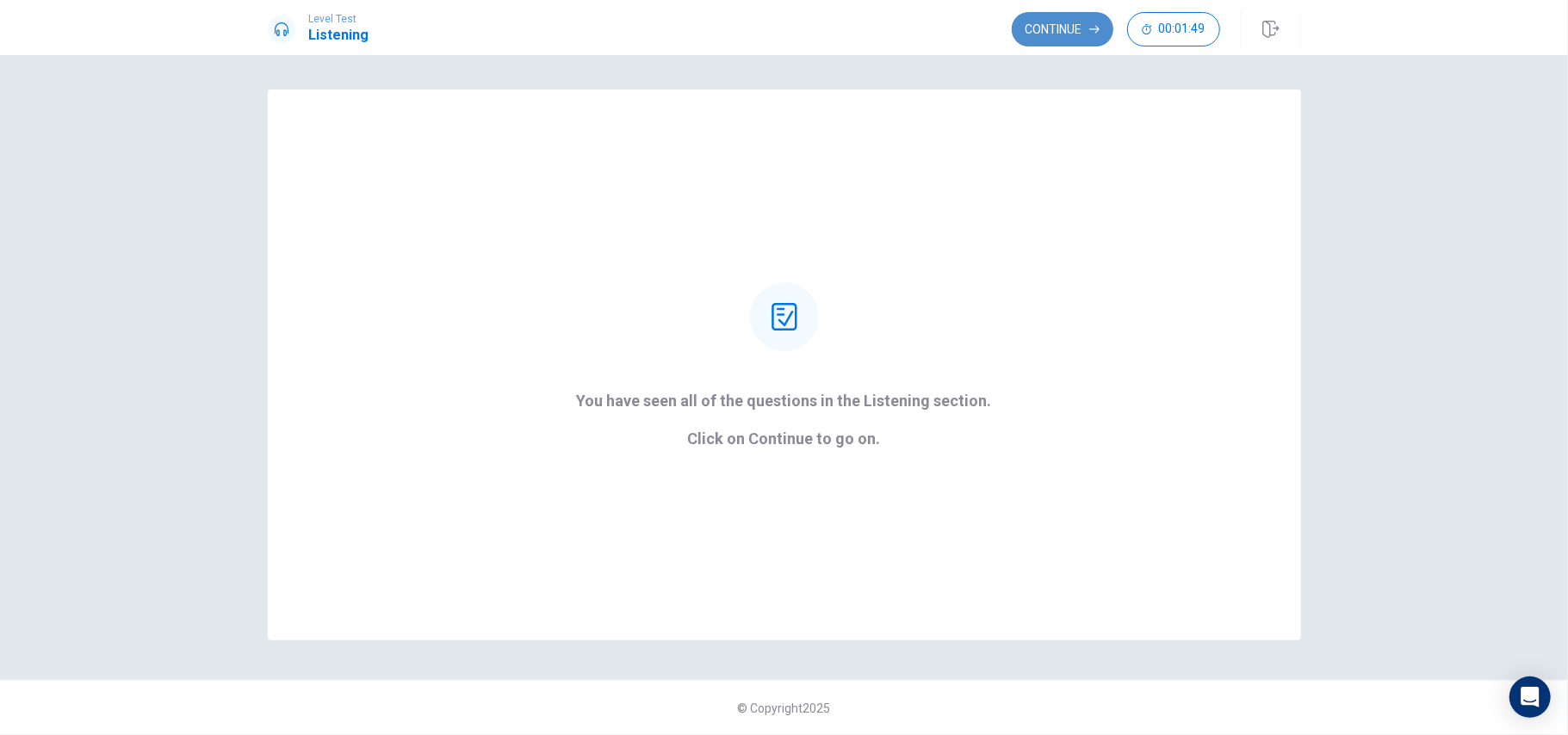 click on "Continue" at bounding box center [1063, 29] 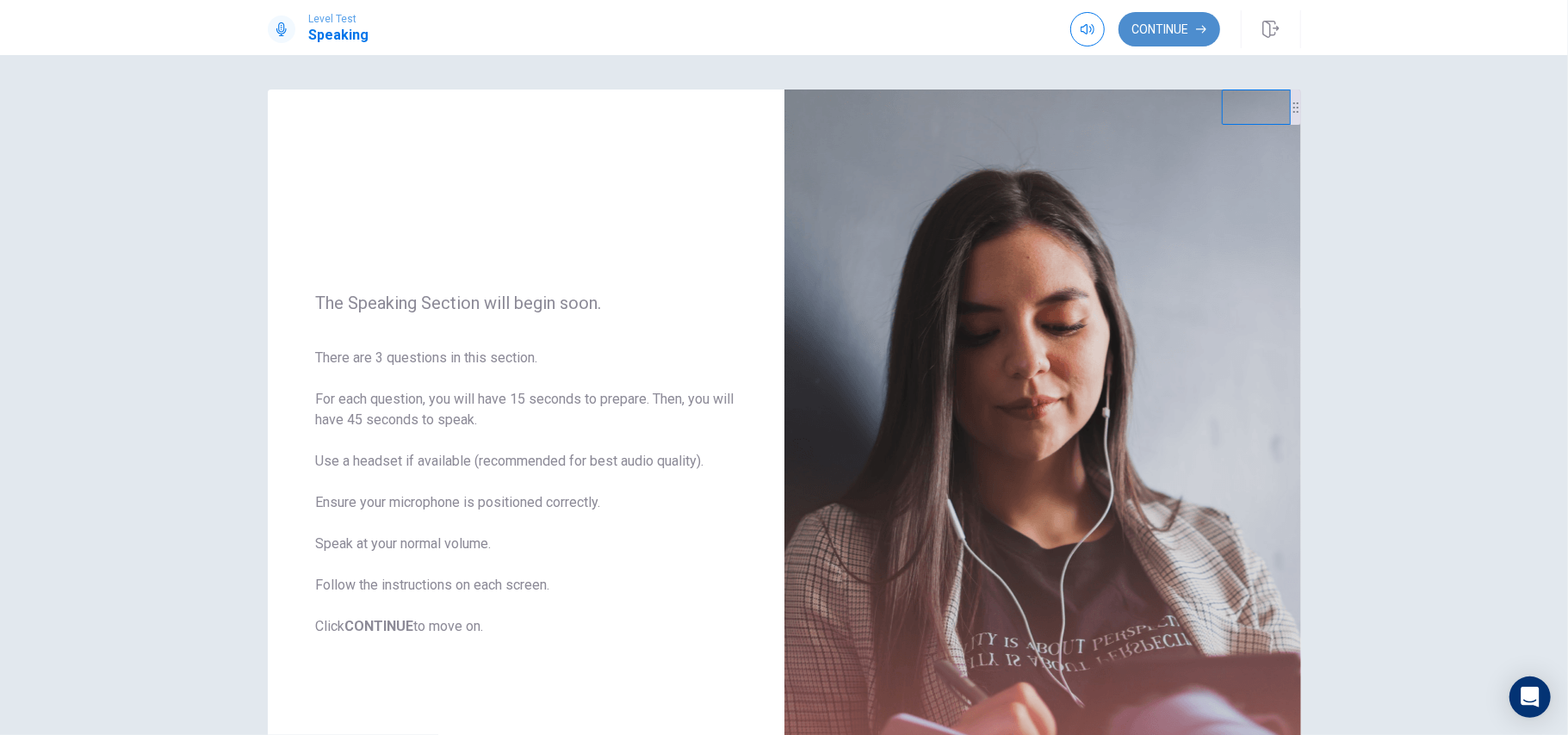 click on "Continue" at bounding box center (1169, 29) 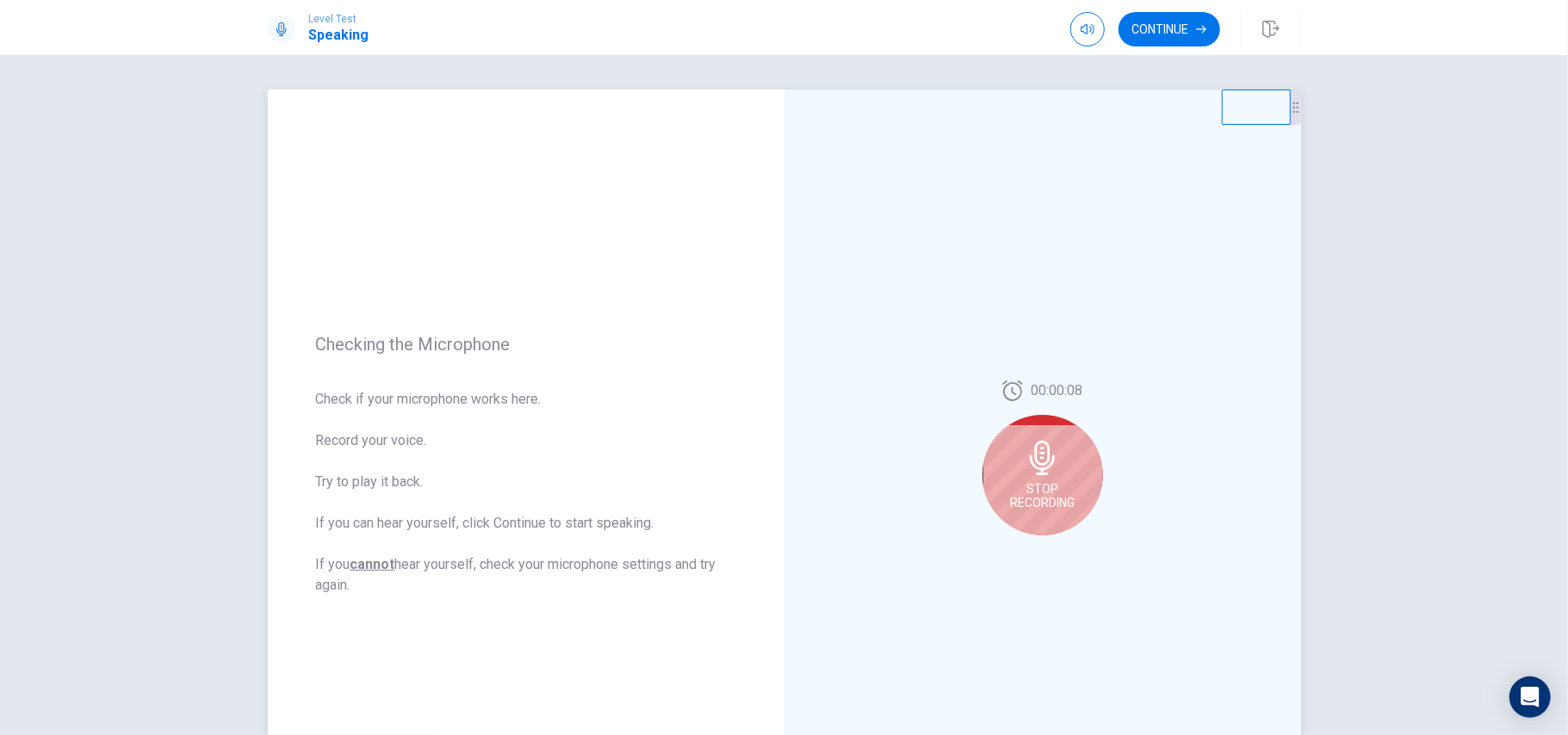 click 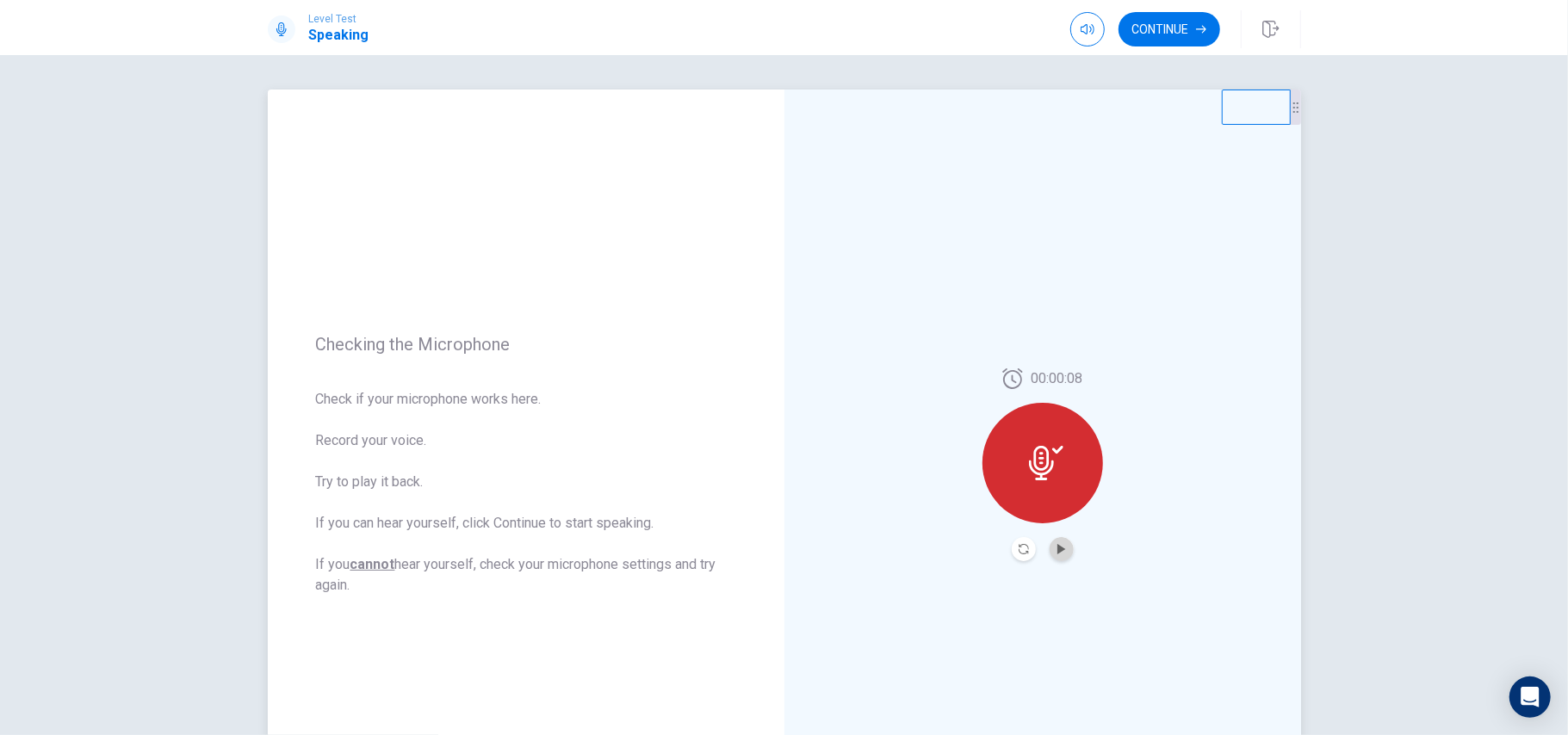 click at bounding box center (1062, 549) 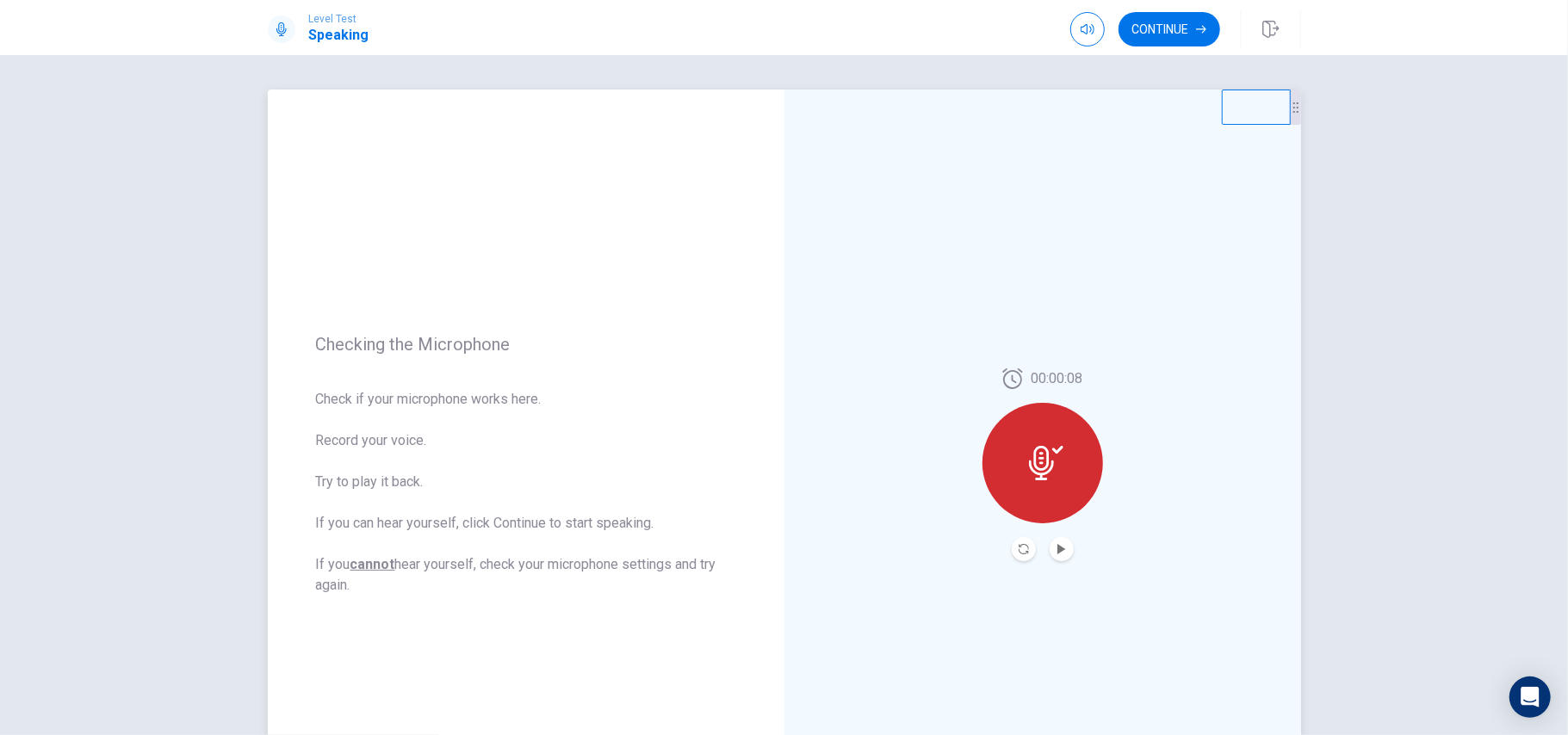 click at bounding box center [1043, 463] 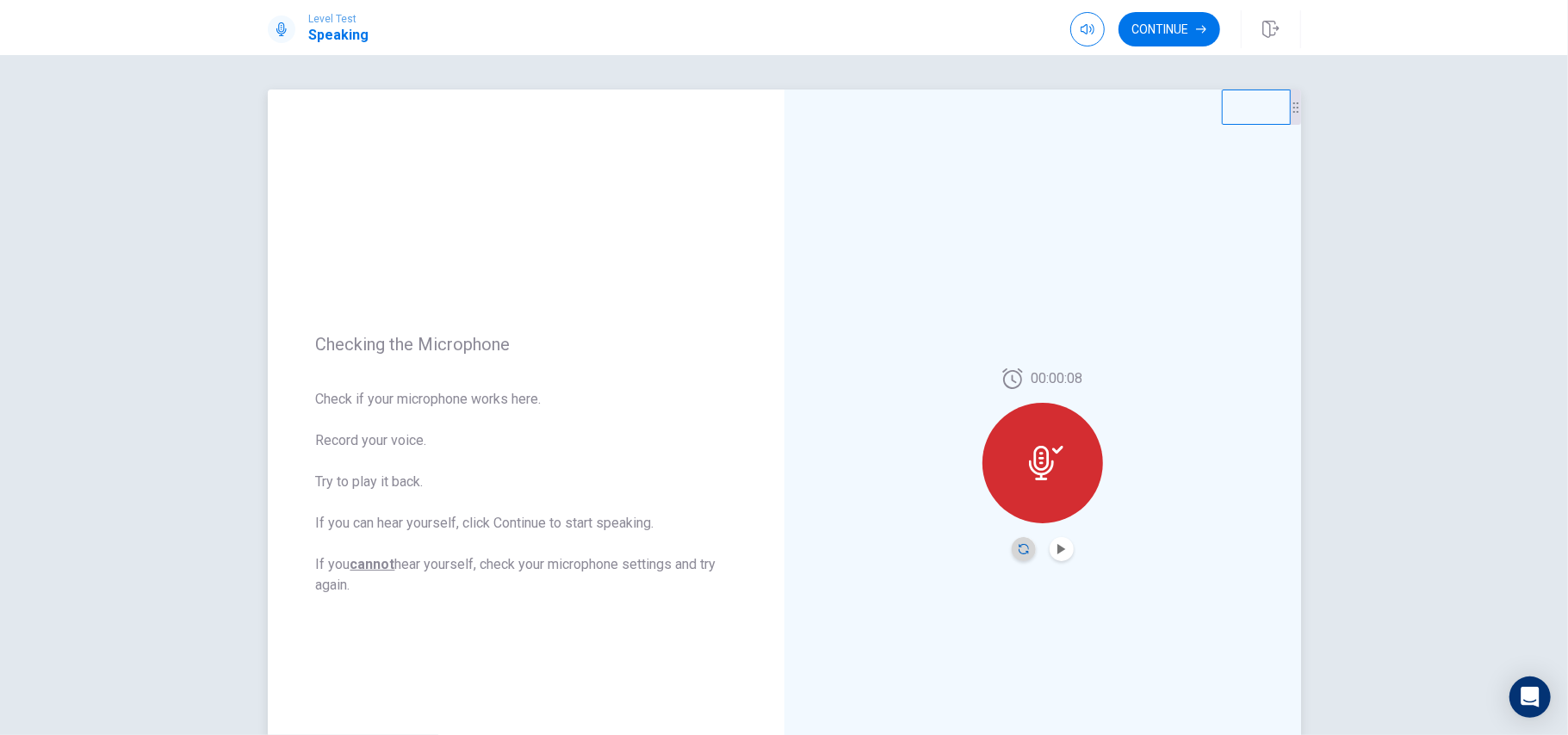 click 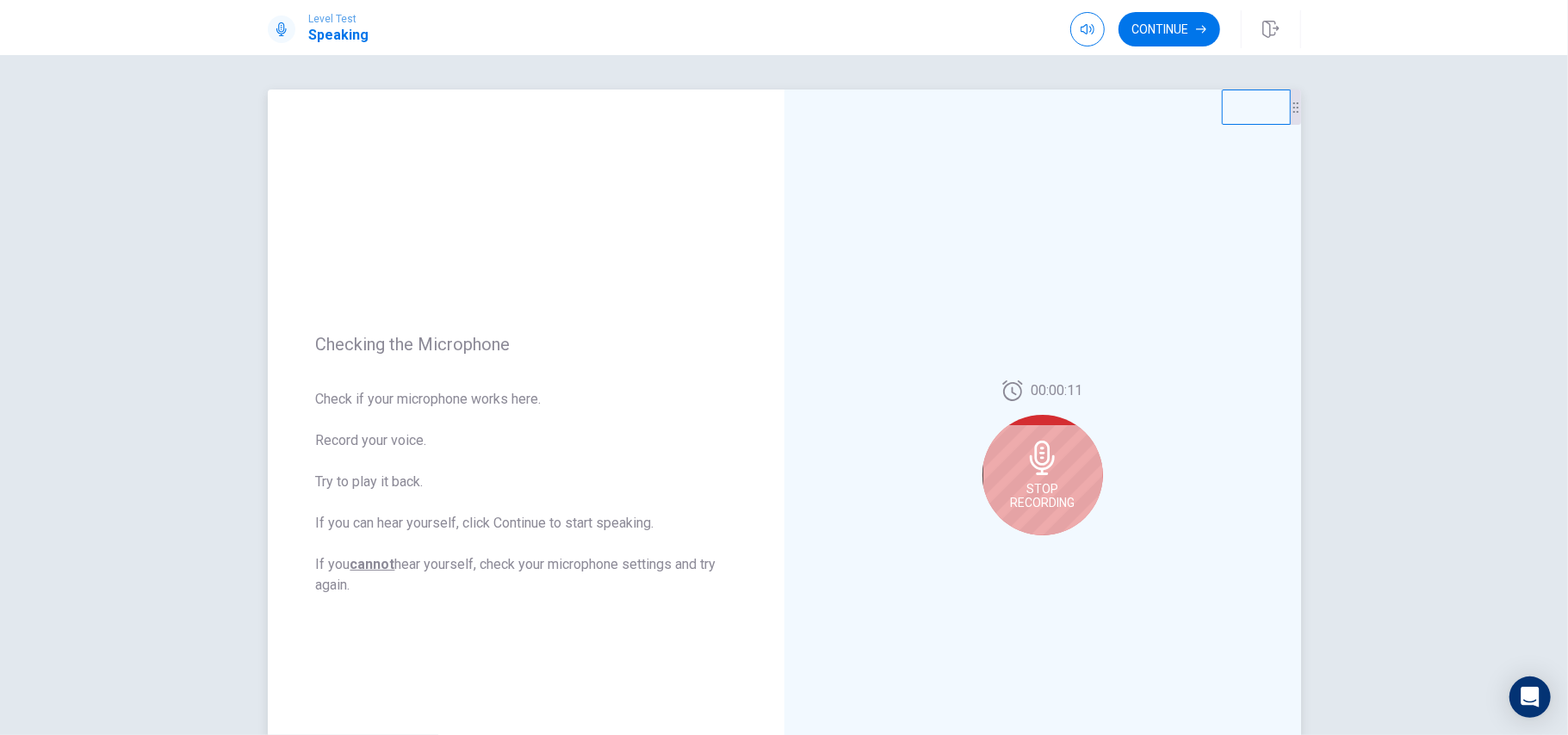 click 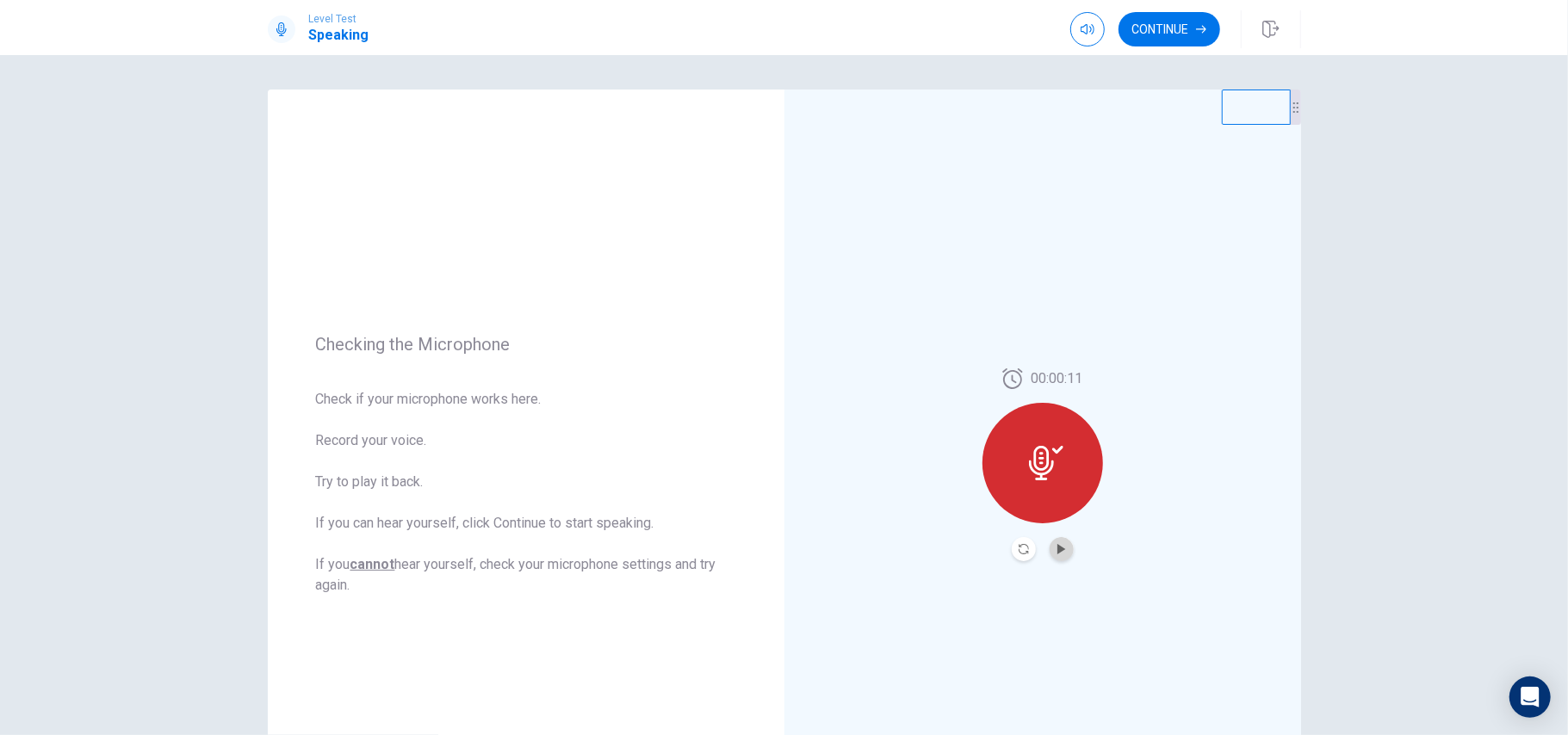 click at bounding box center (1062, 549) 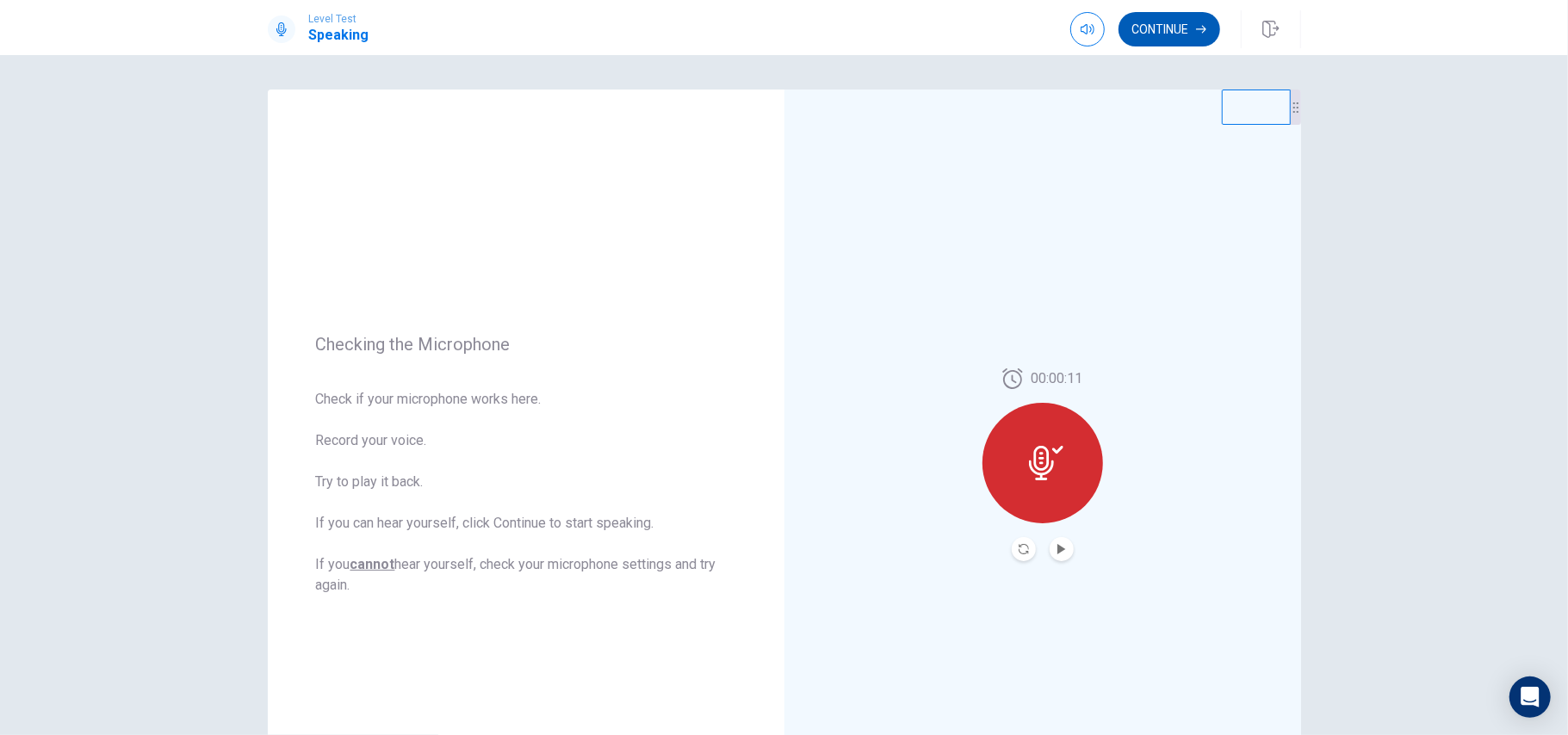 click on "Continue" at bounding box center [1169, 29] 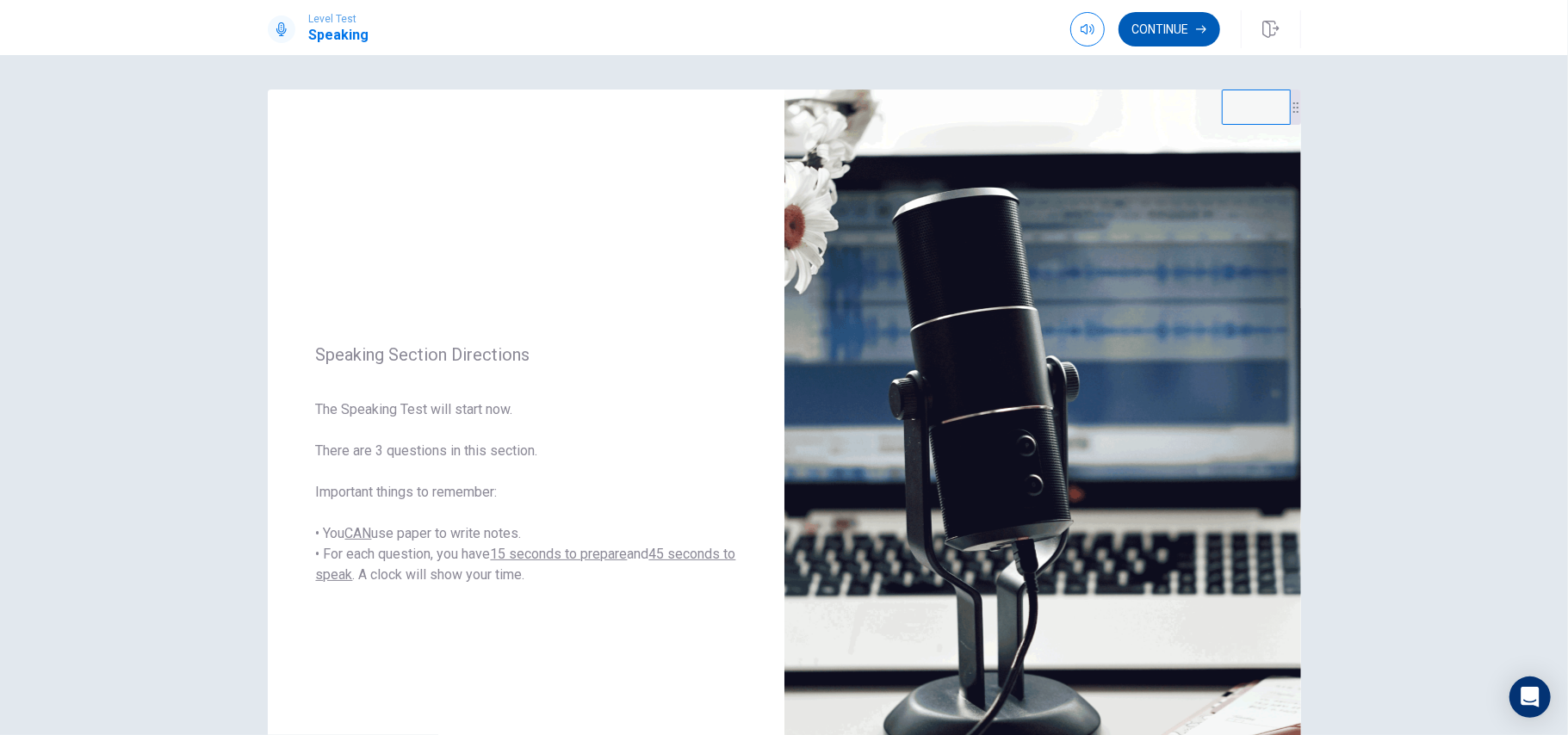 click on "Continue" at bounding box center (1169, 29) 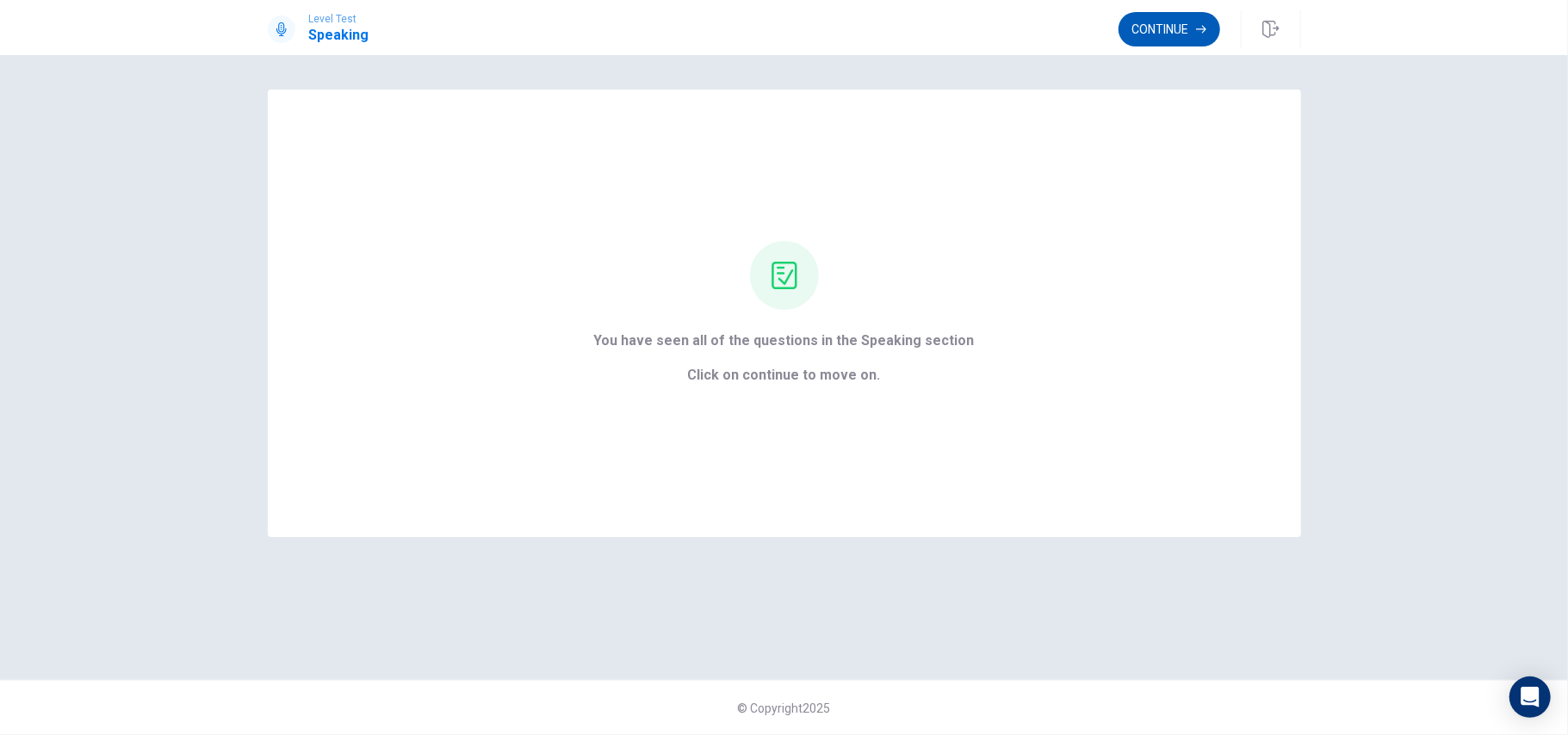 click on "Continue" at bounding box center (1169, 29) 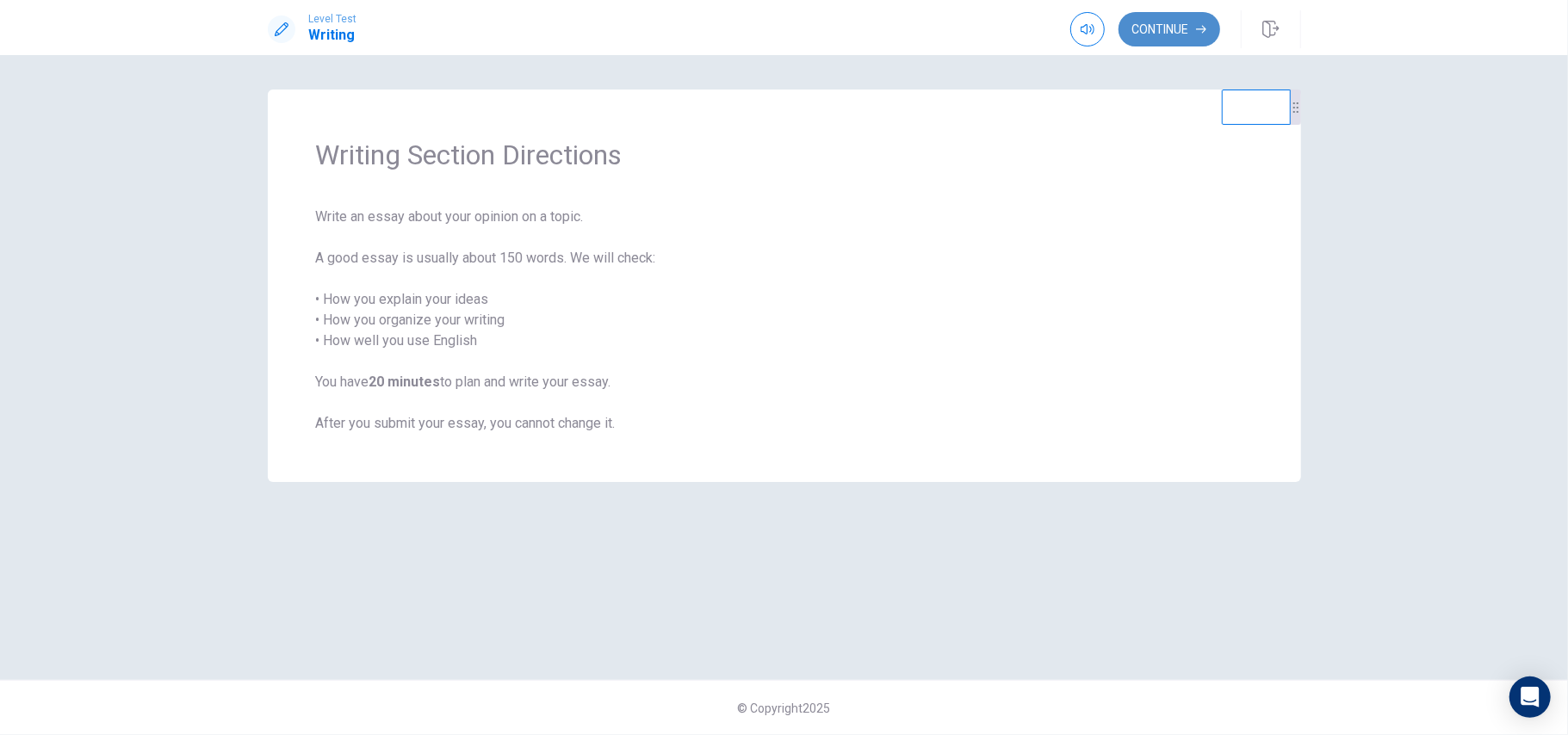 click on "Continue" at bounding box center [1169, 29] 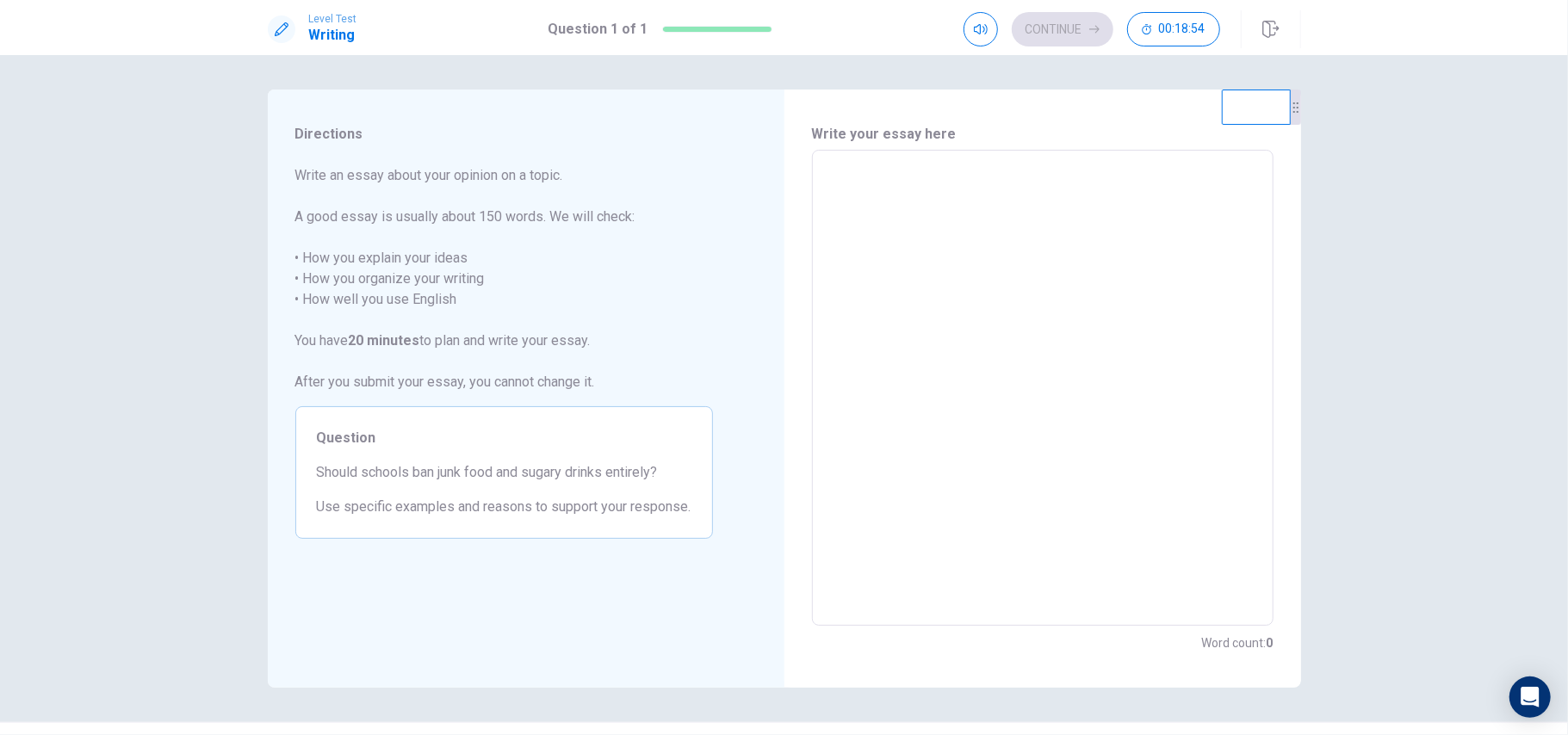 click at bounding box center [1043, 388] 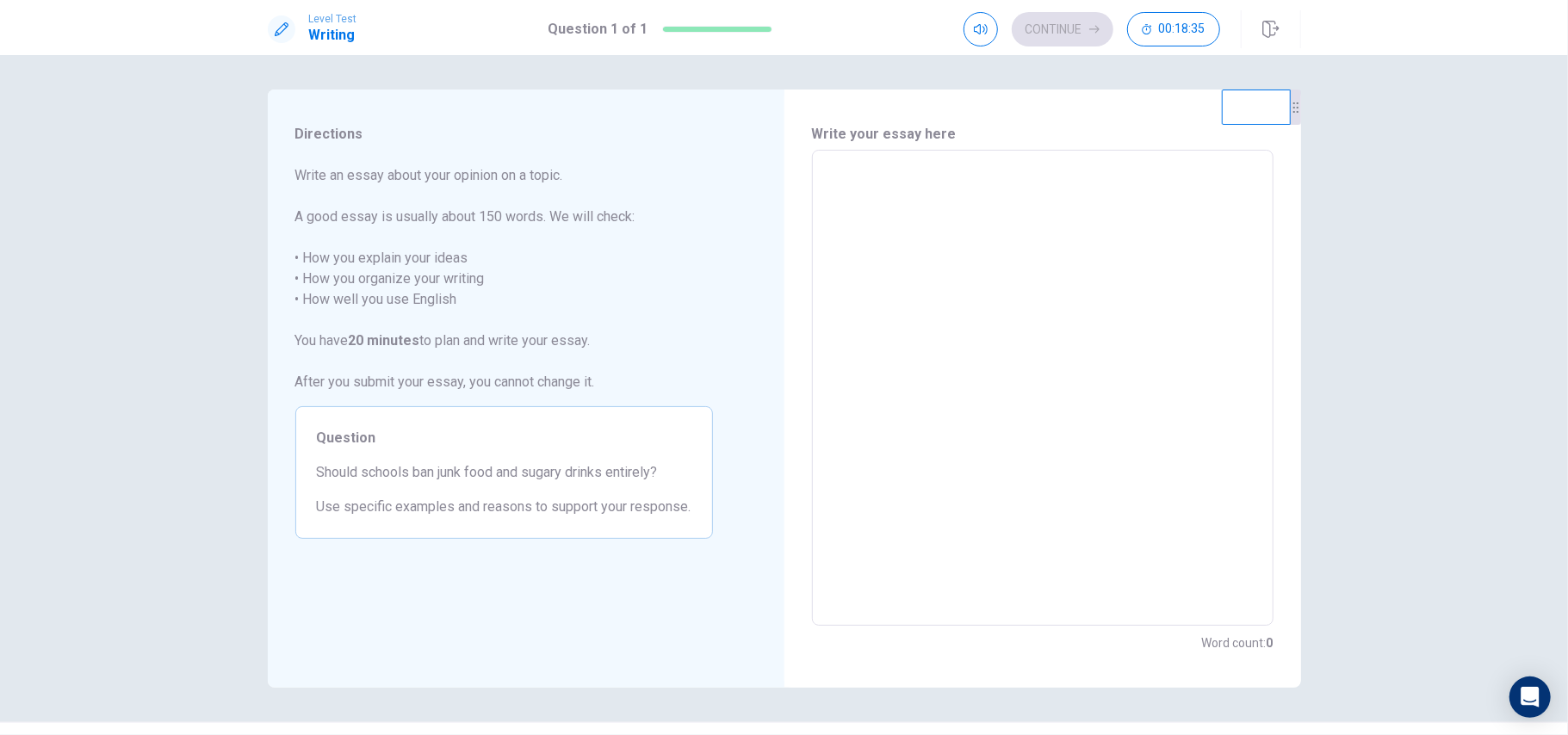 type on "*" 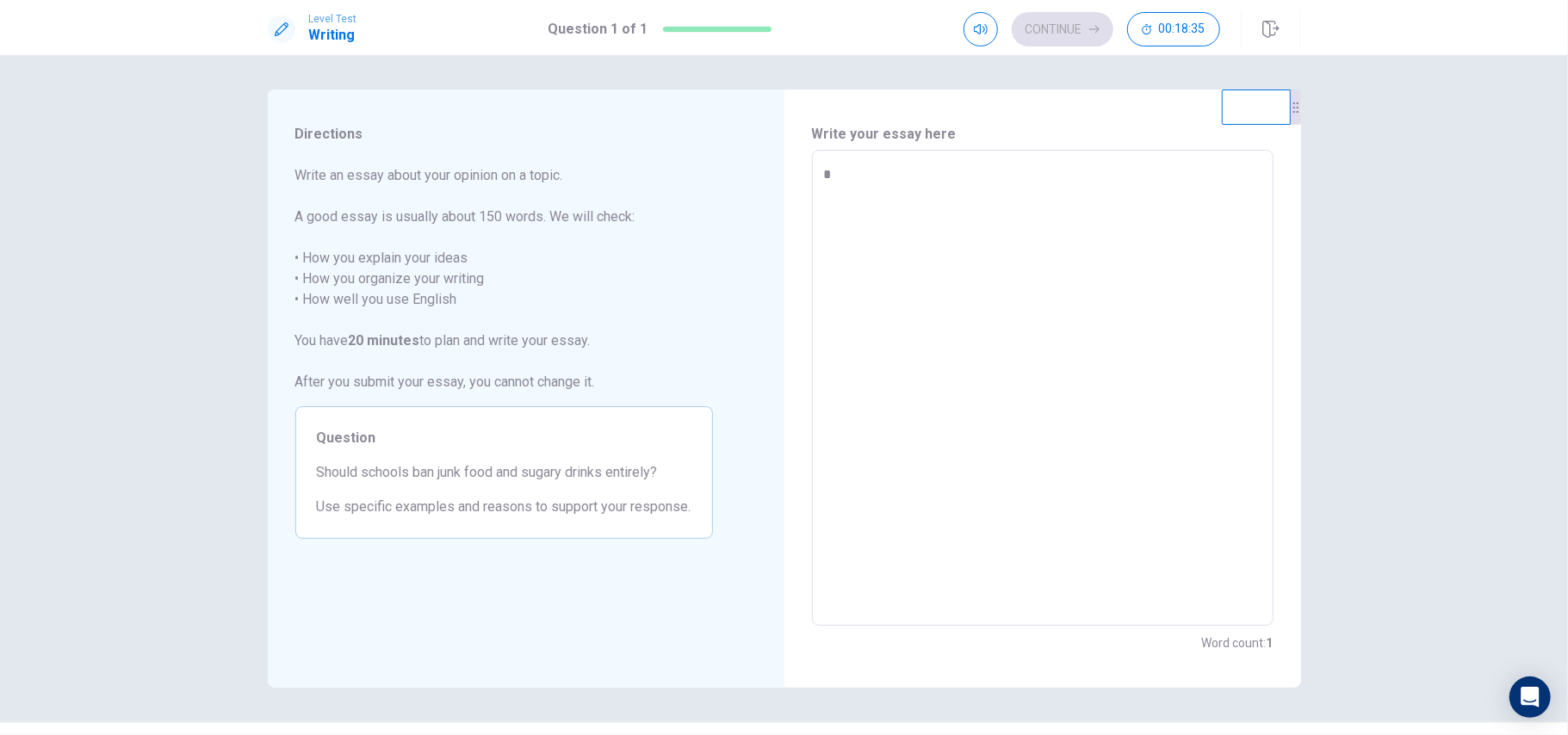 type on "*" 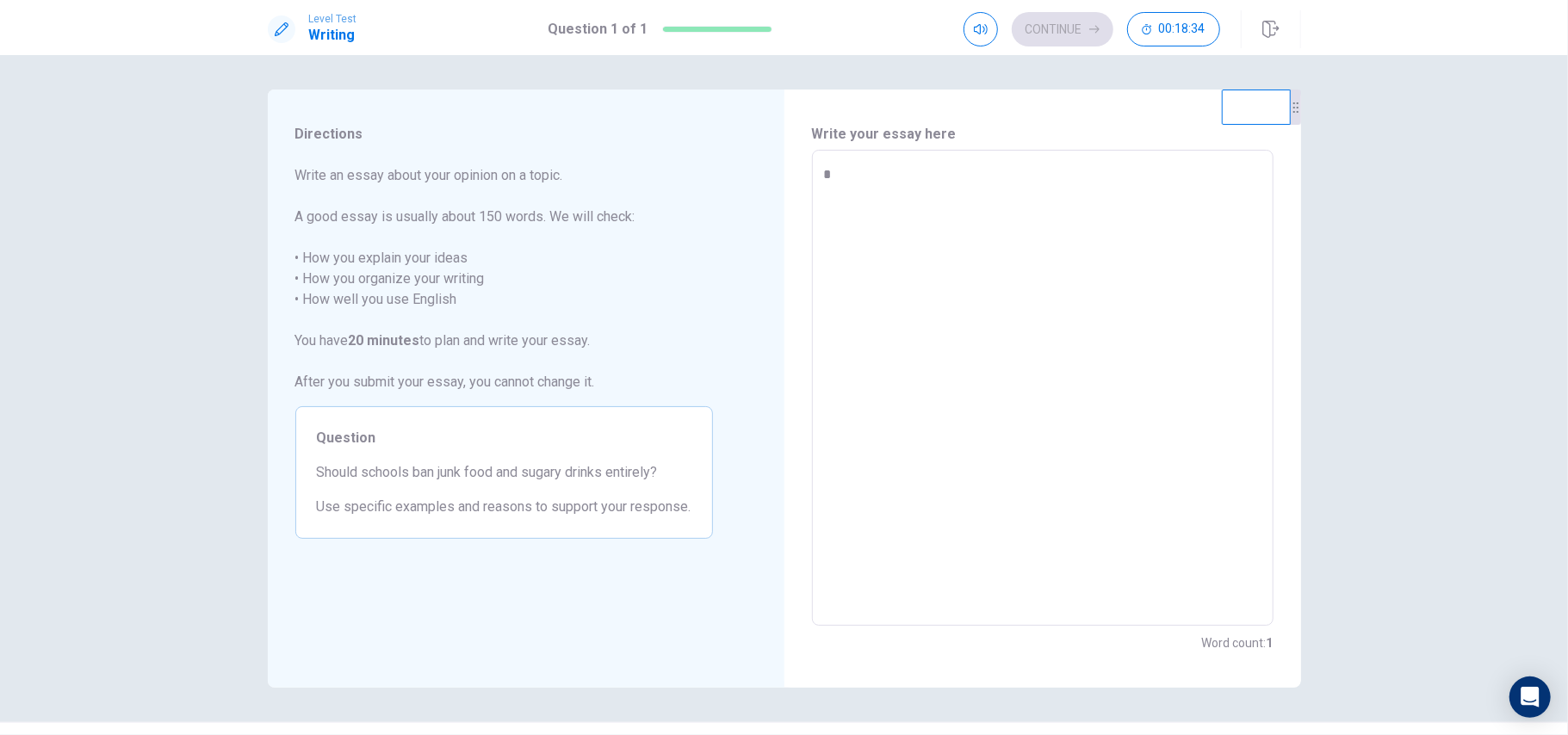 type on "**" 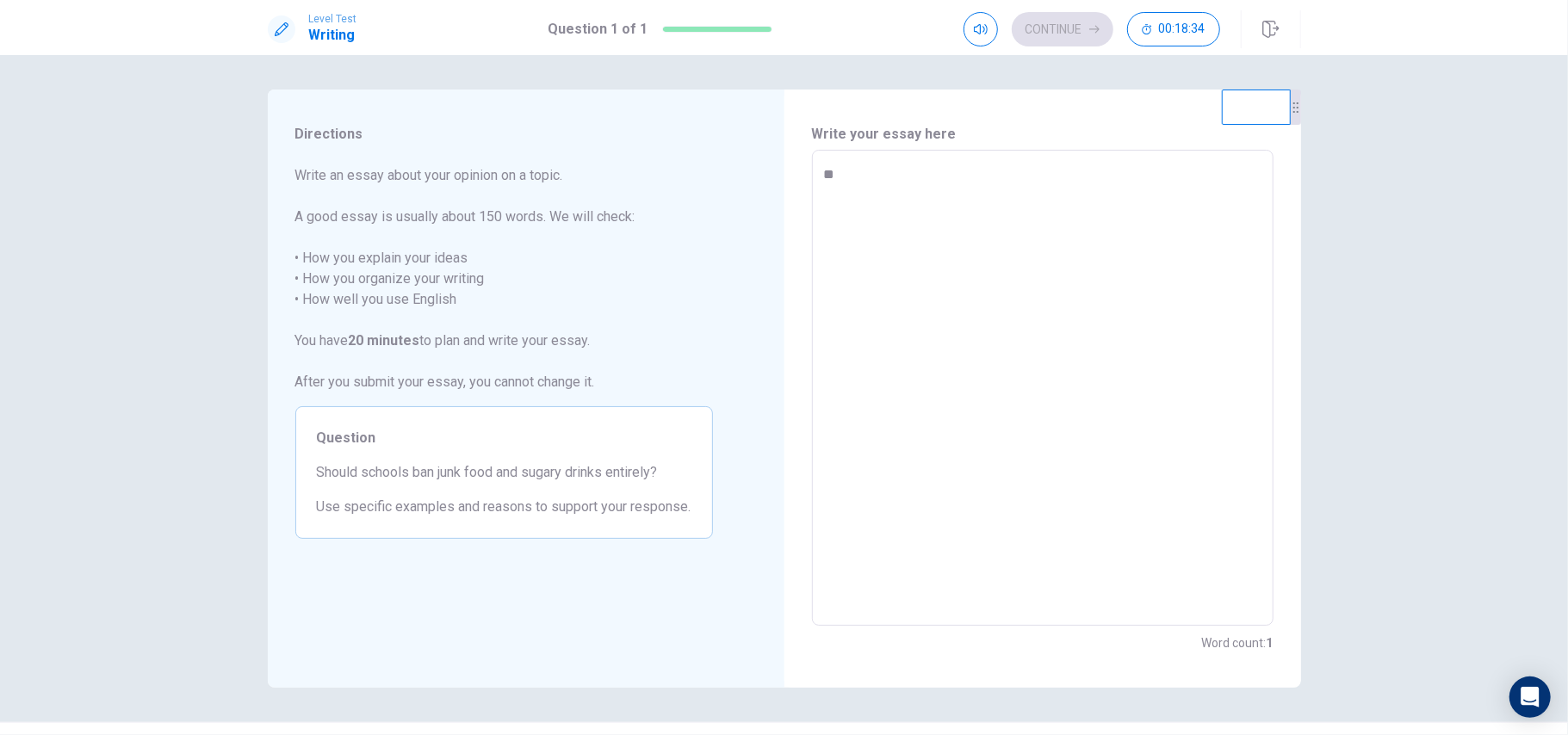 type on "*" 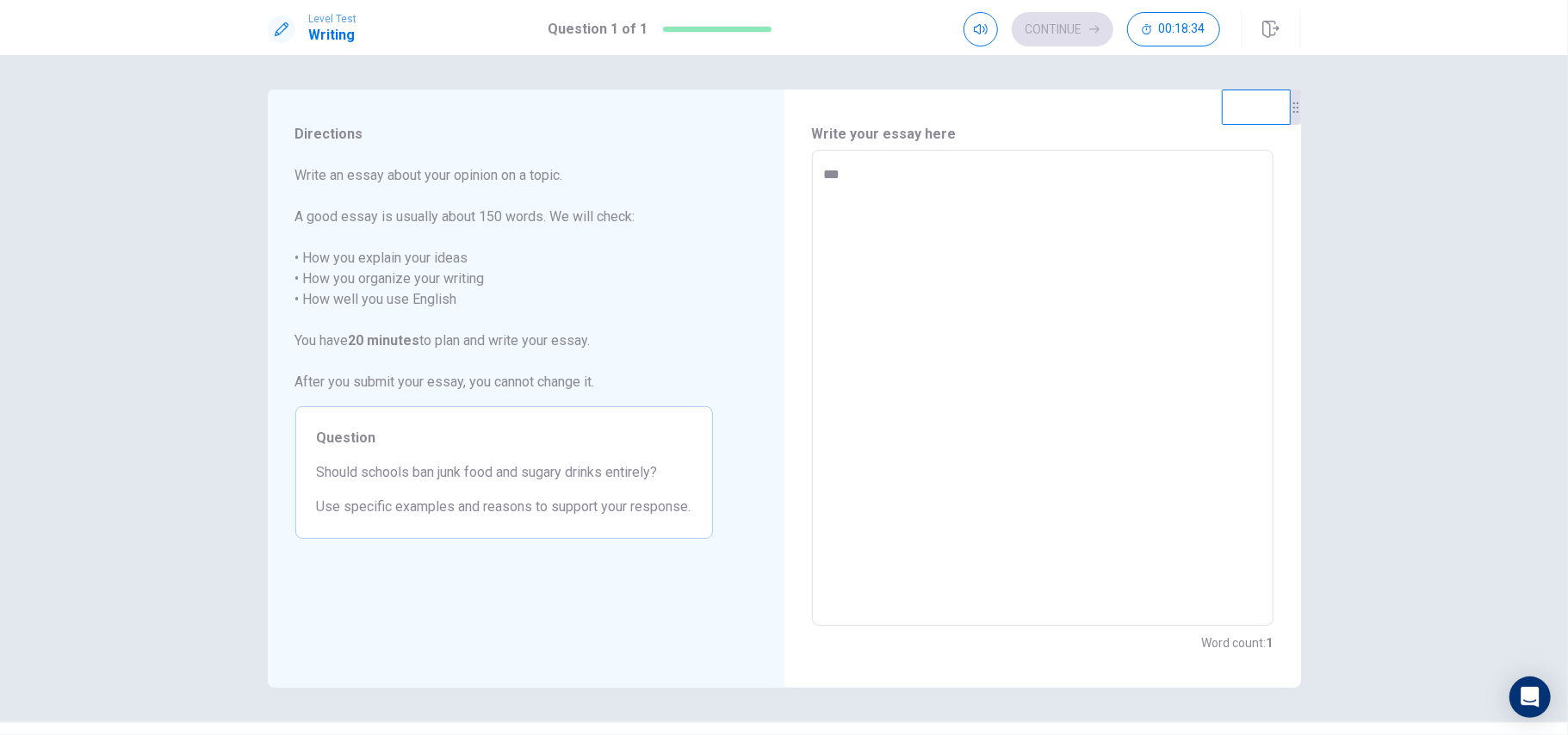 type on "*" 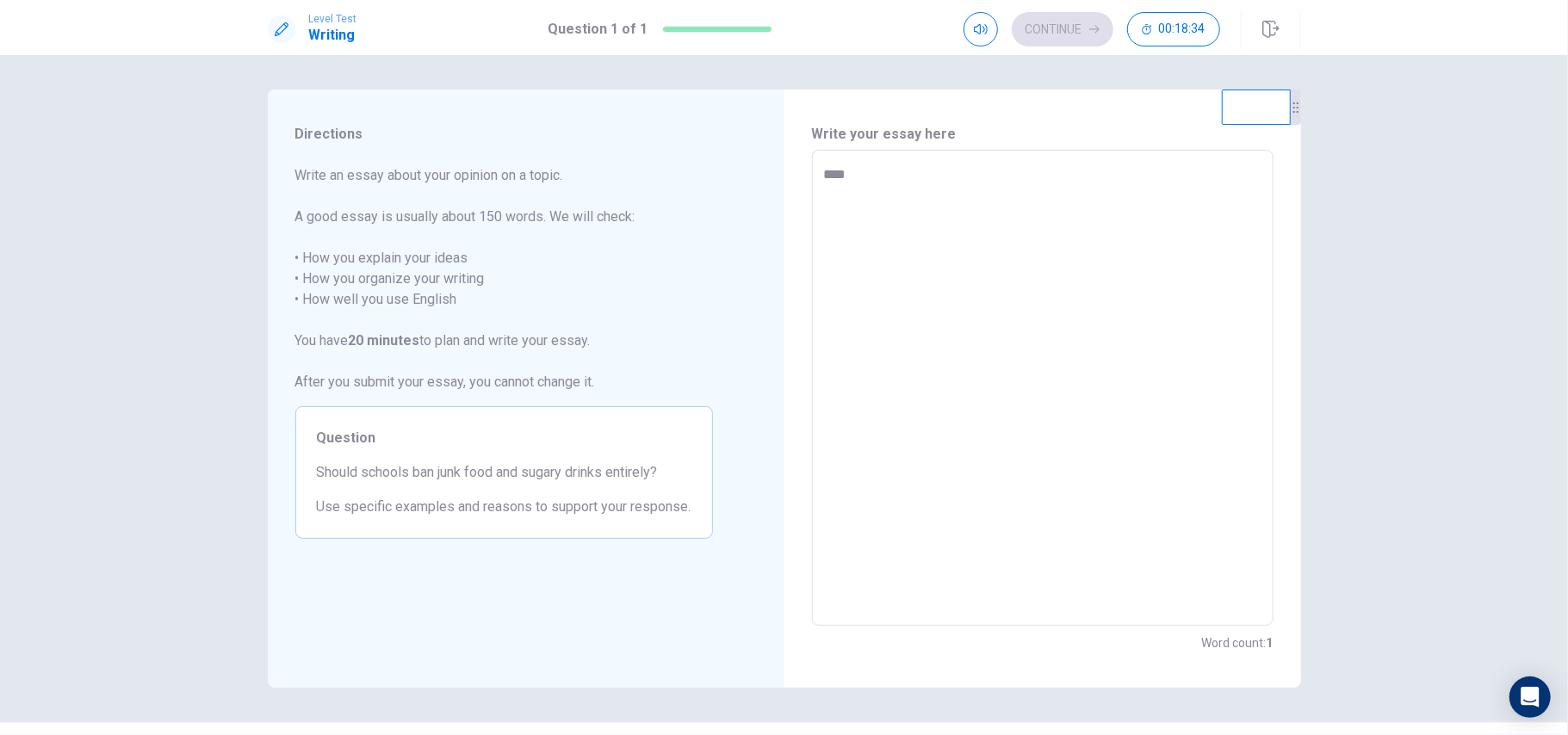 type on "*" 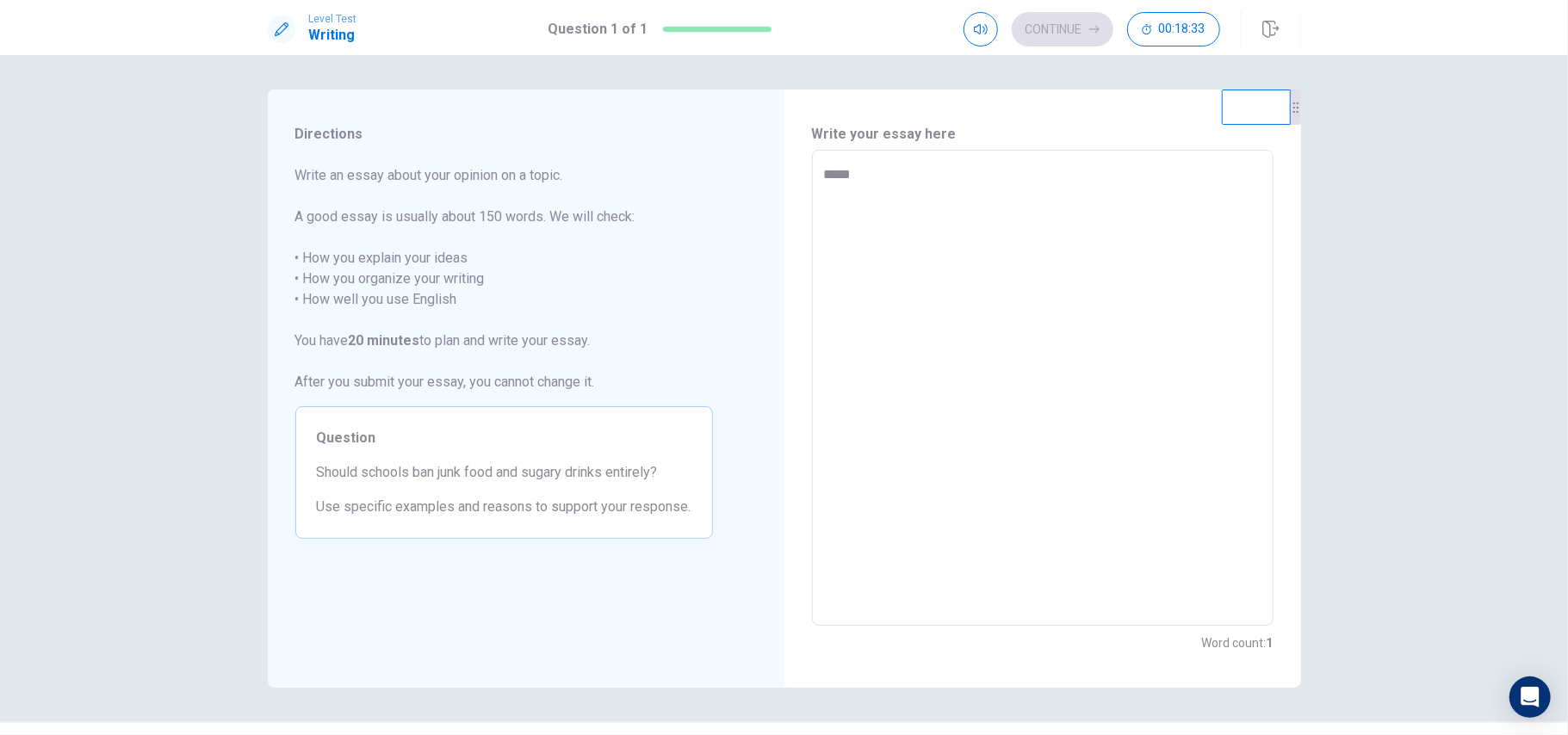 type on "******" 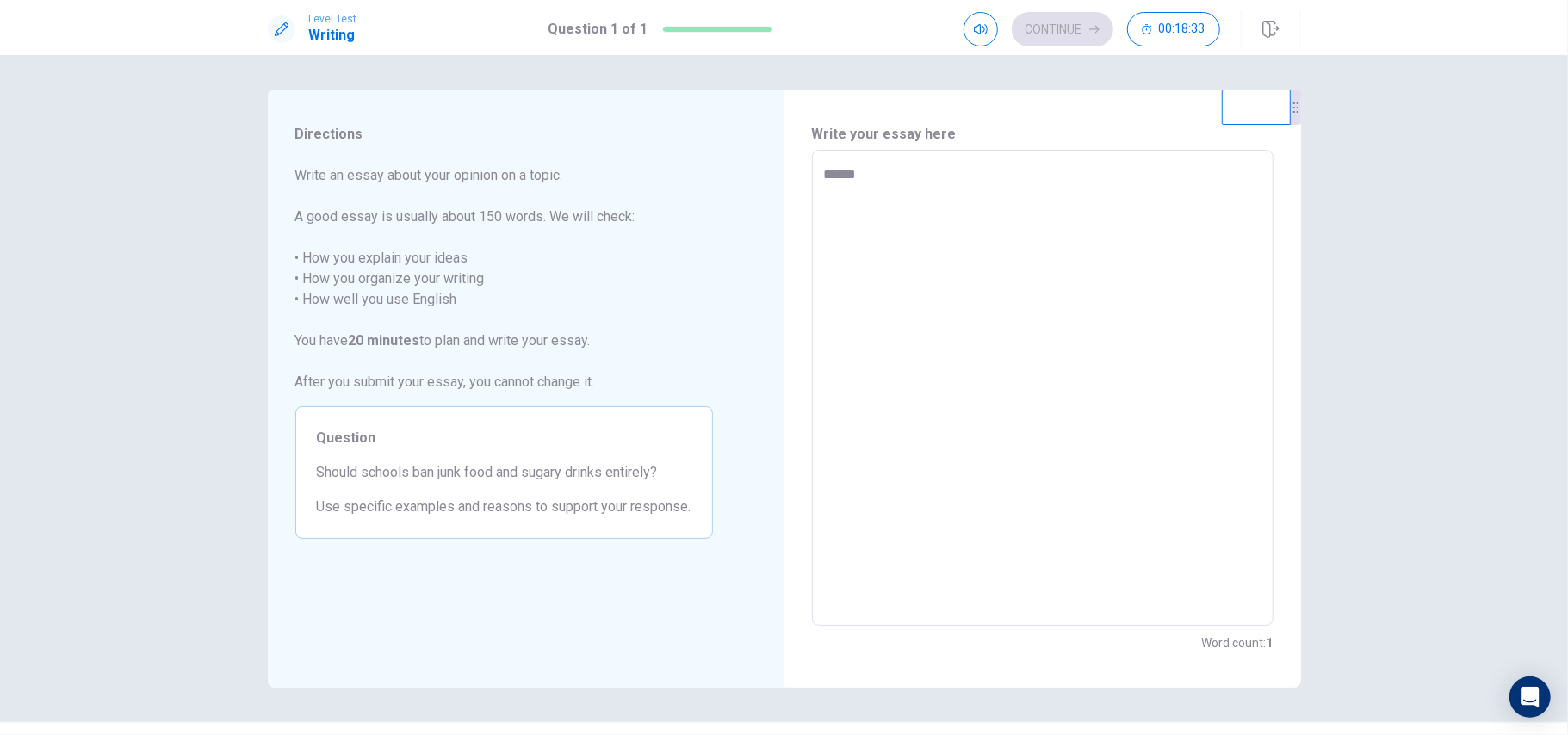 type on "*" 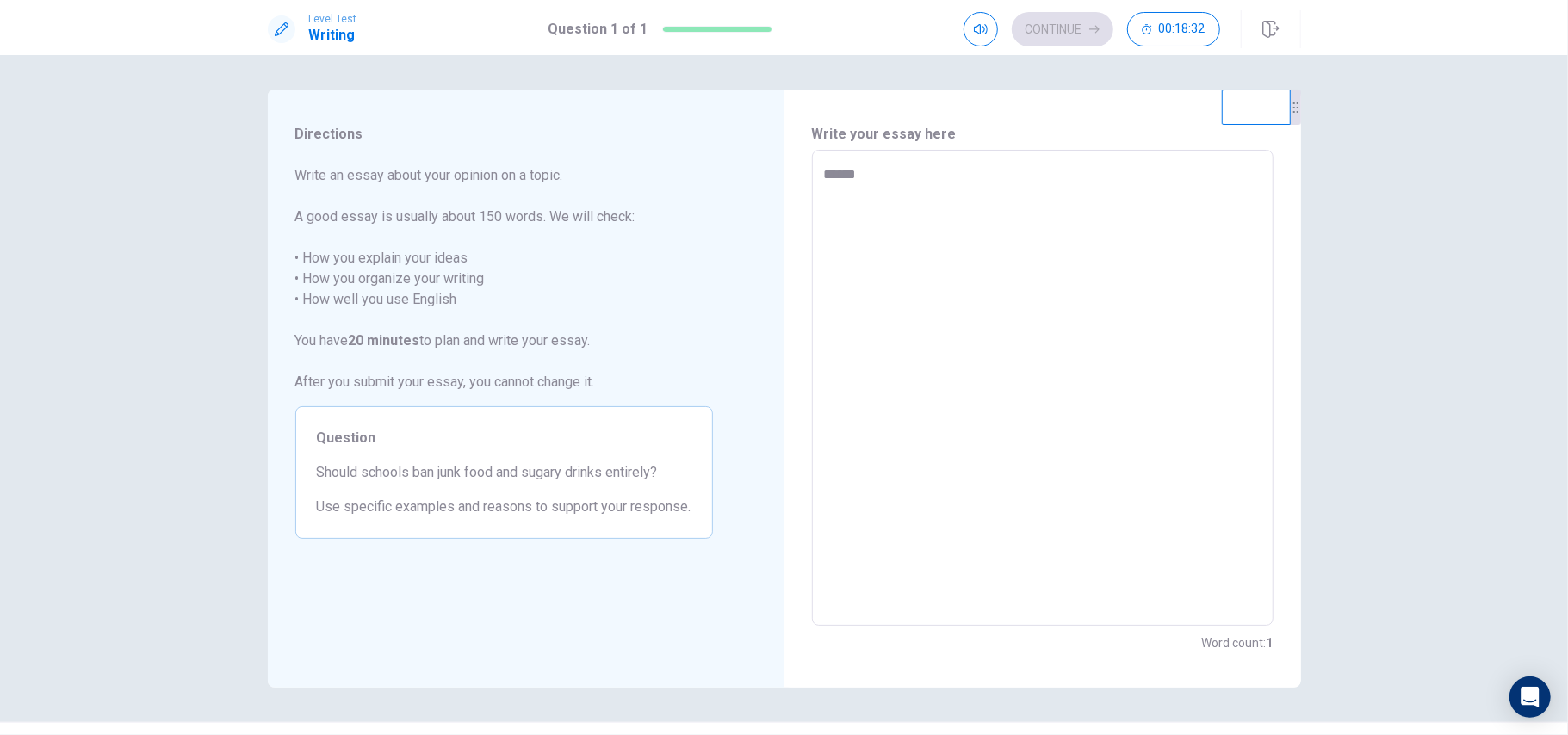 type on "*******" 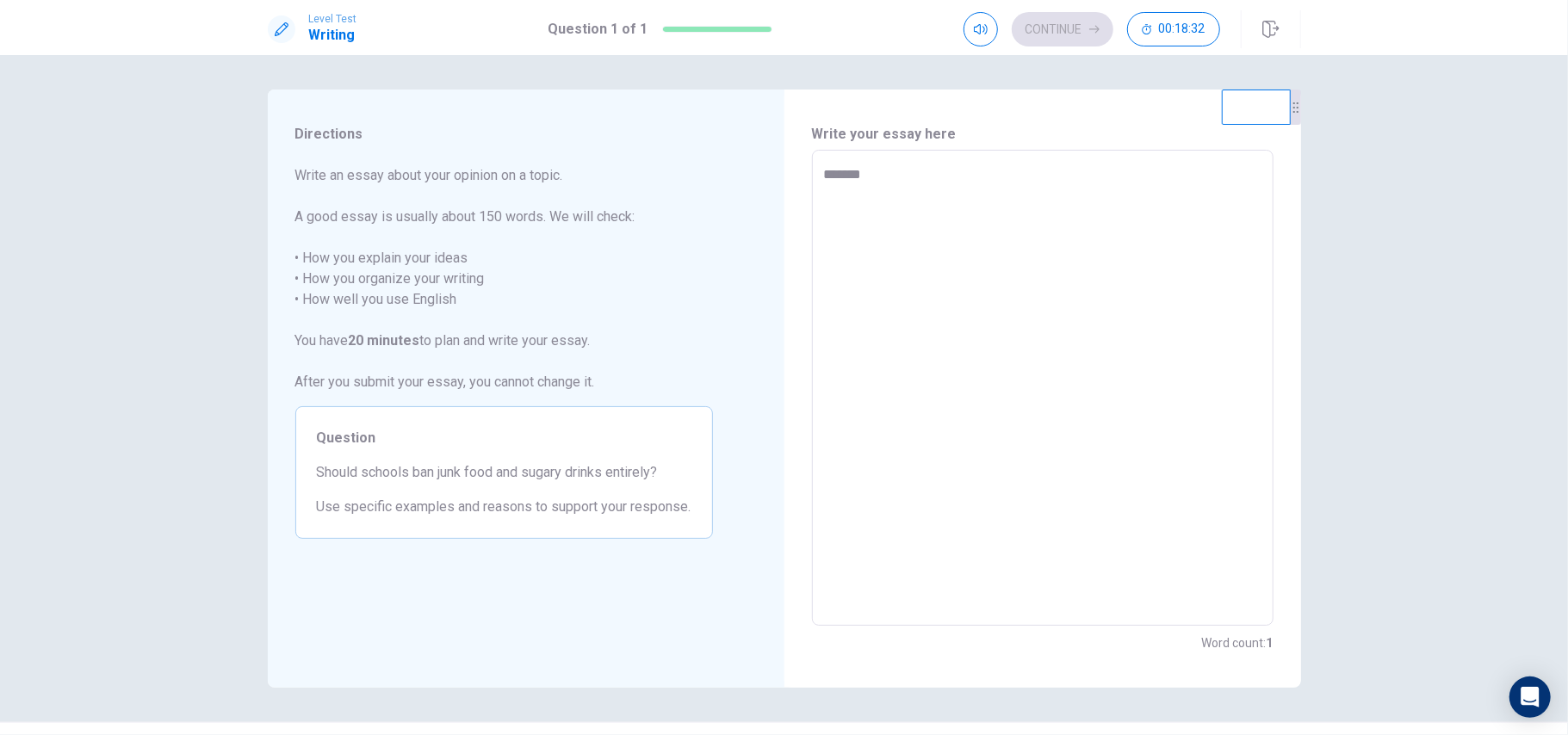 type on "*" 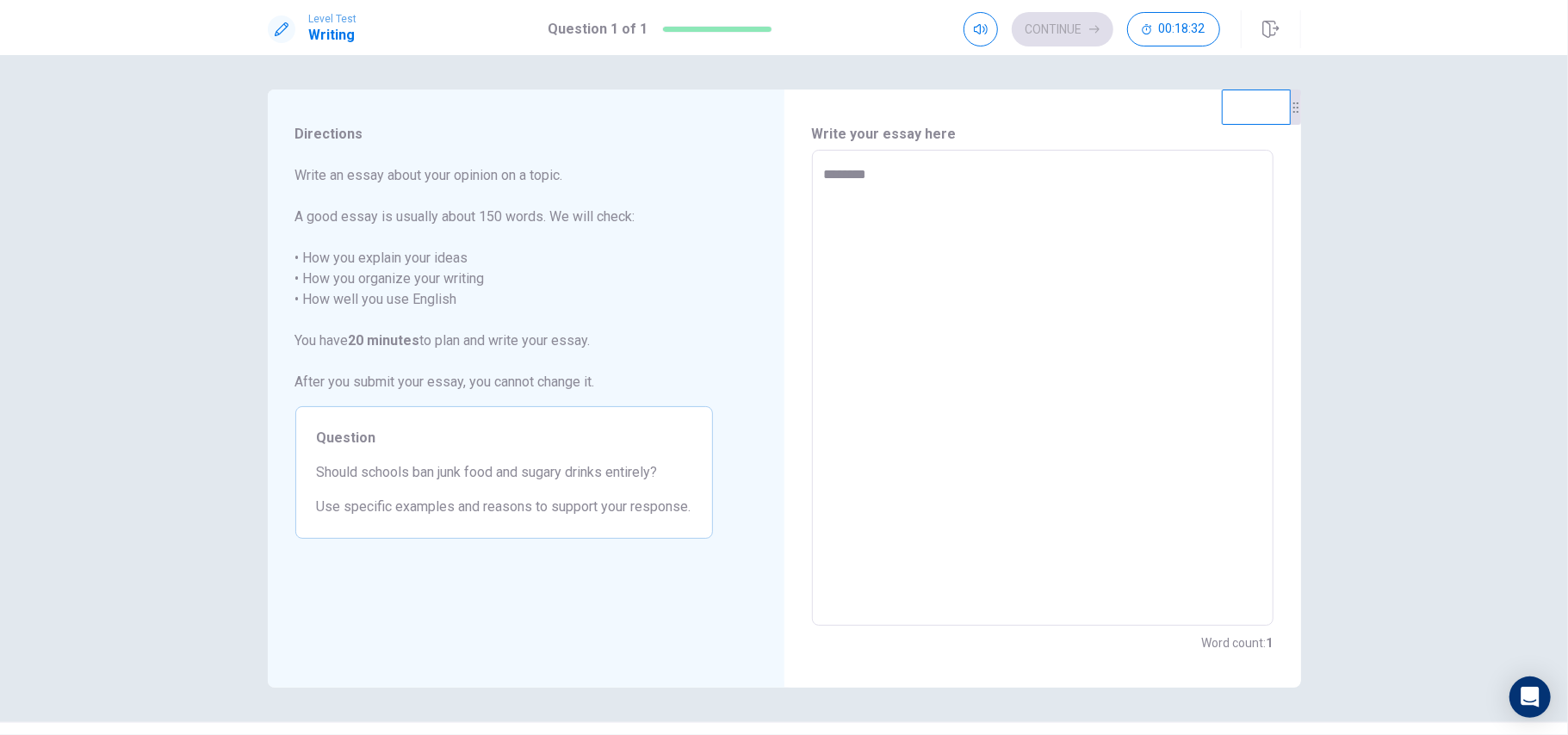 type on "*" 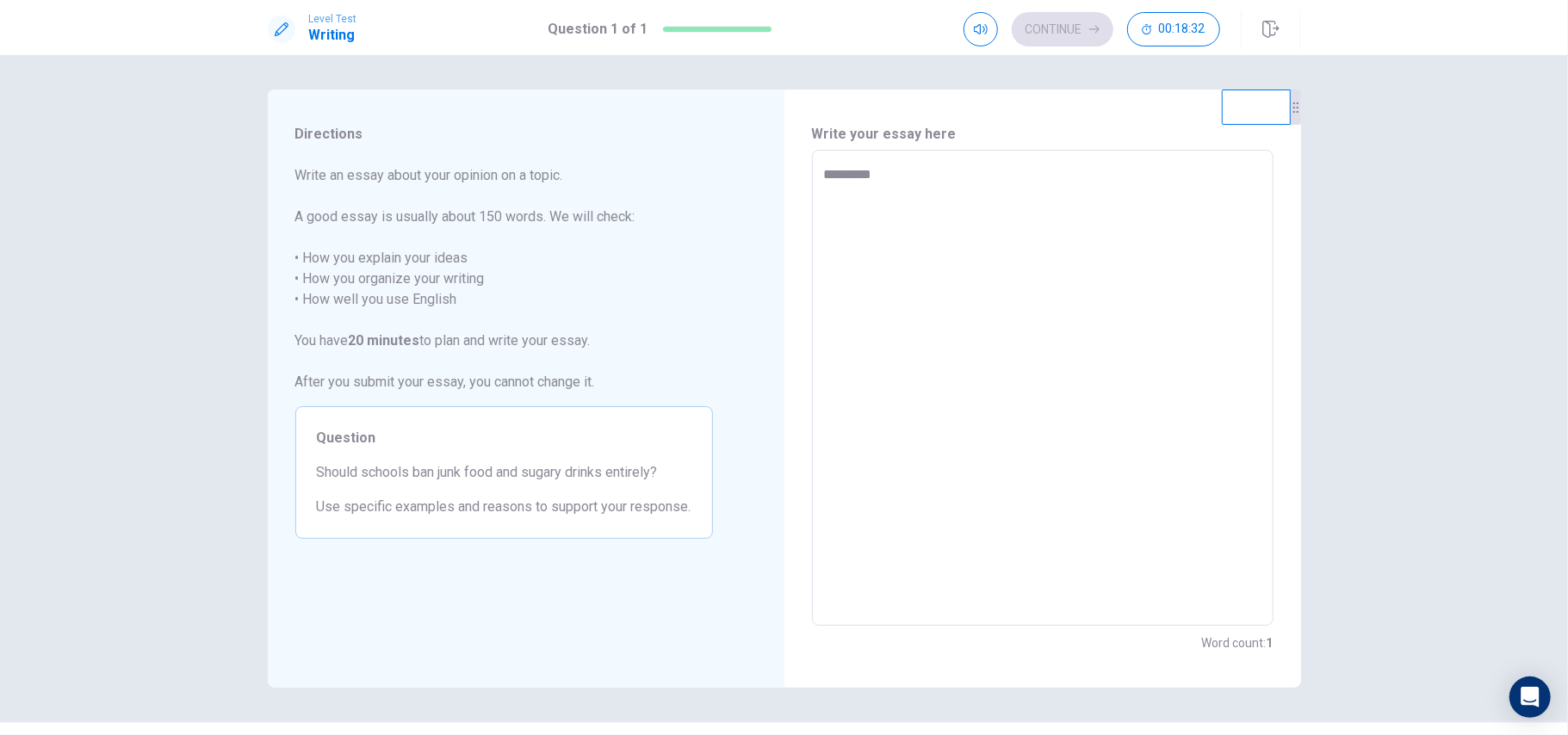 type on "*" 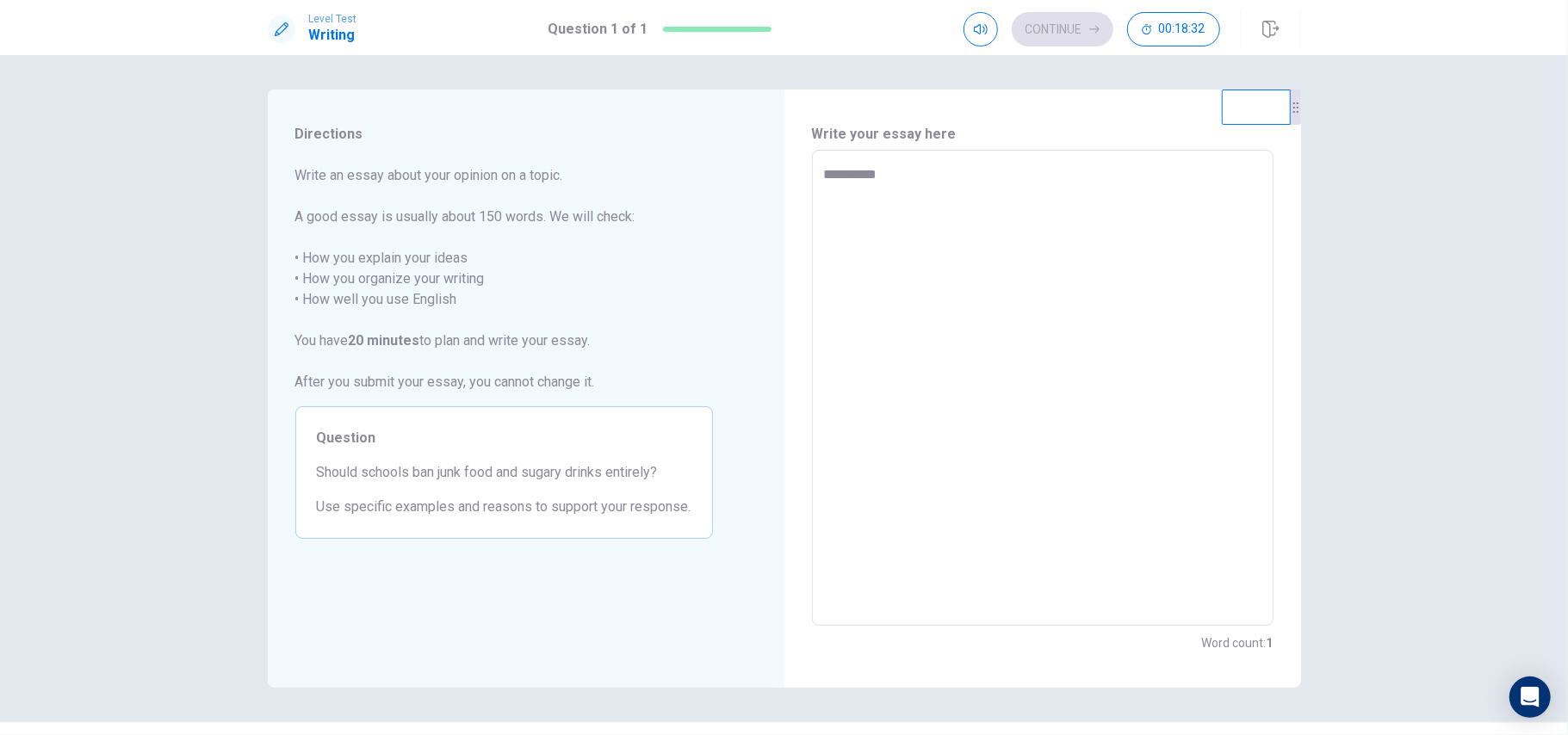 type on "*" 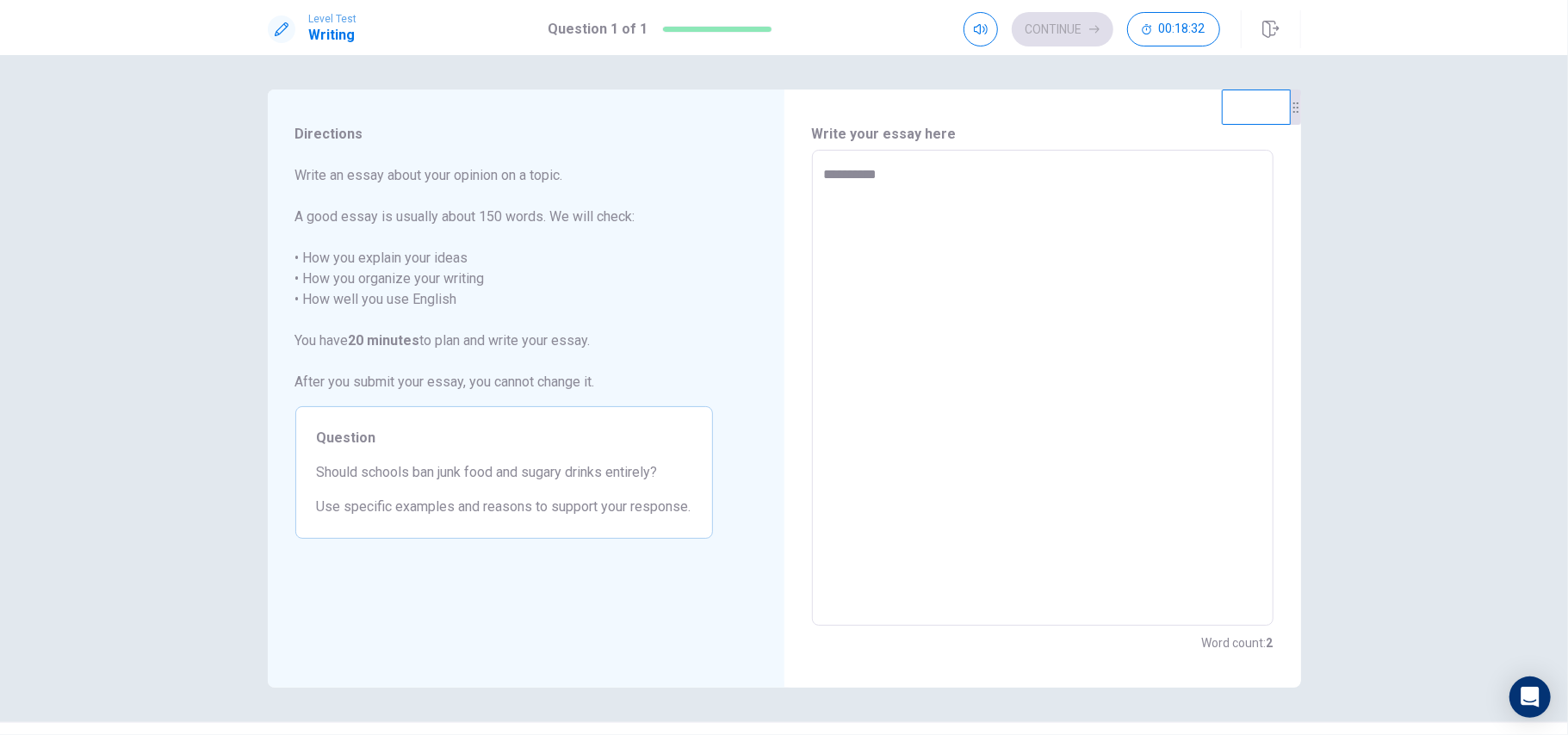 type on "**********" 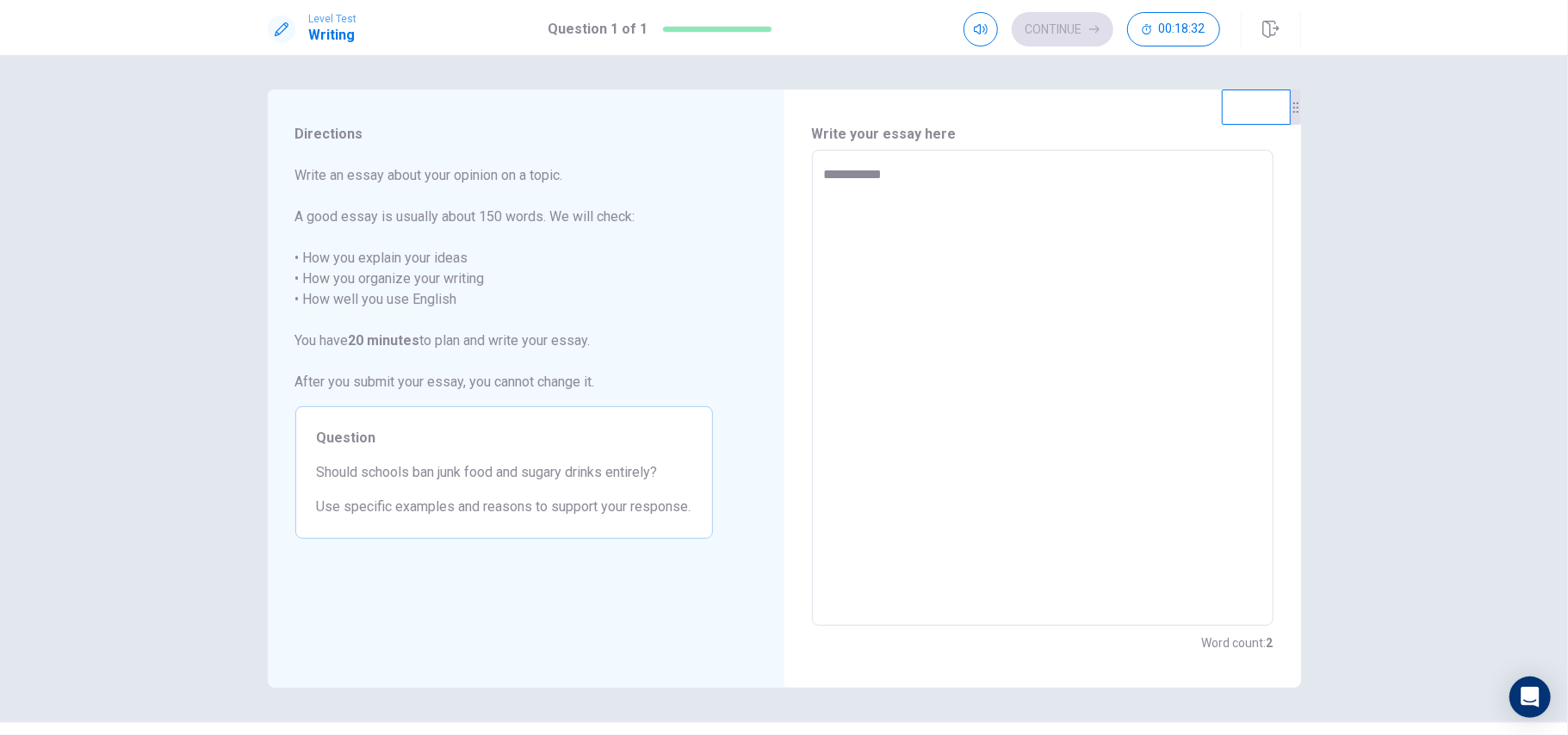 type on "*" 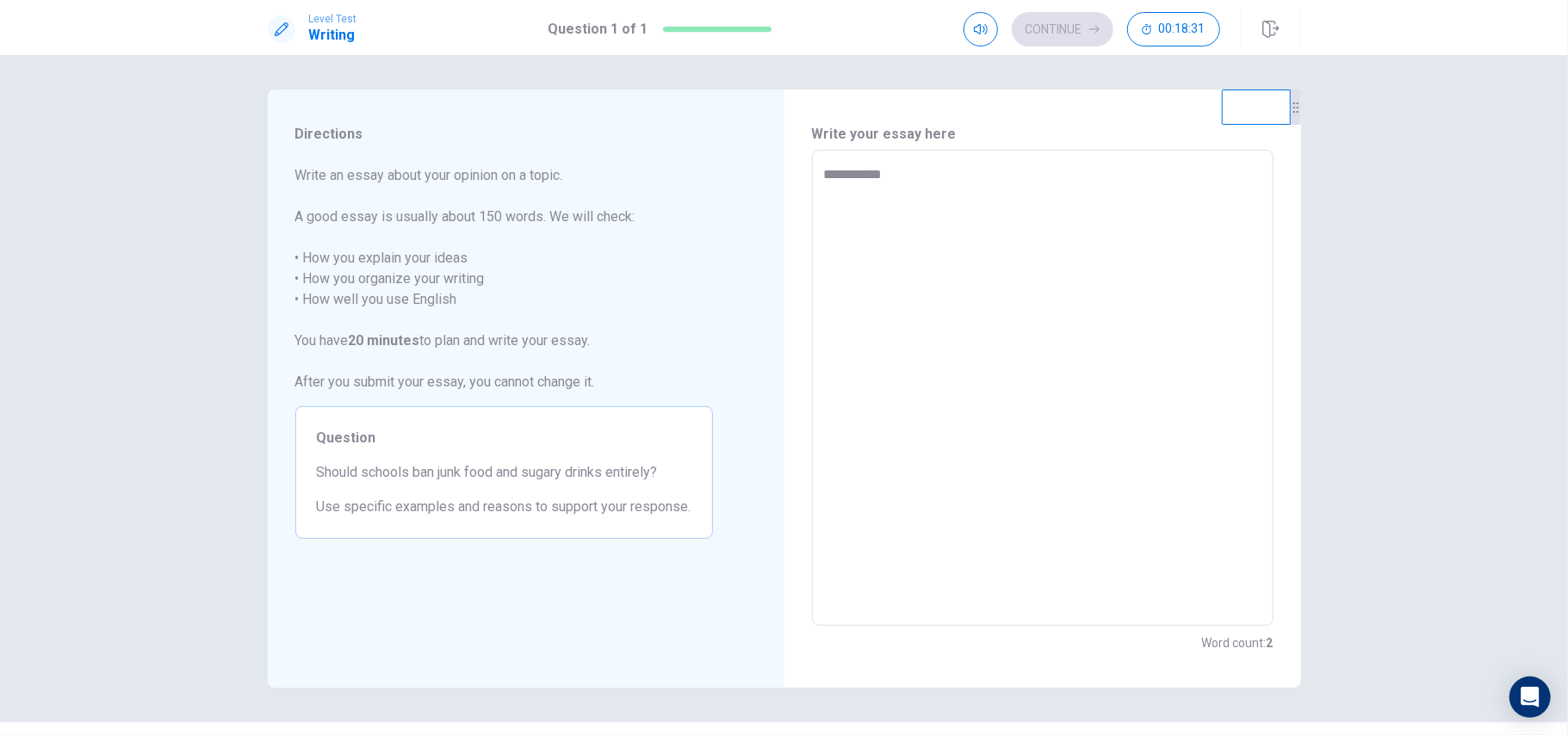 type on "**********" 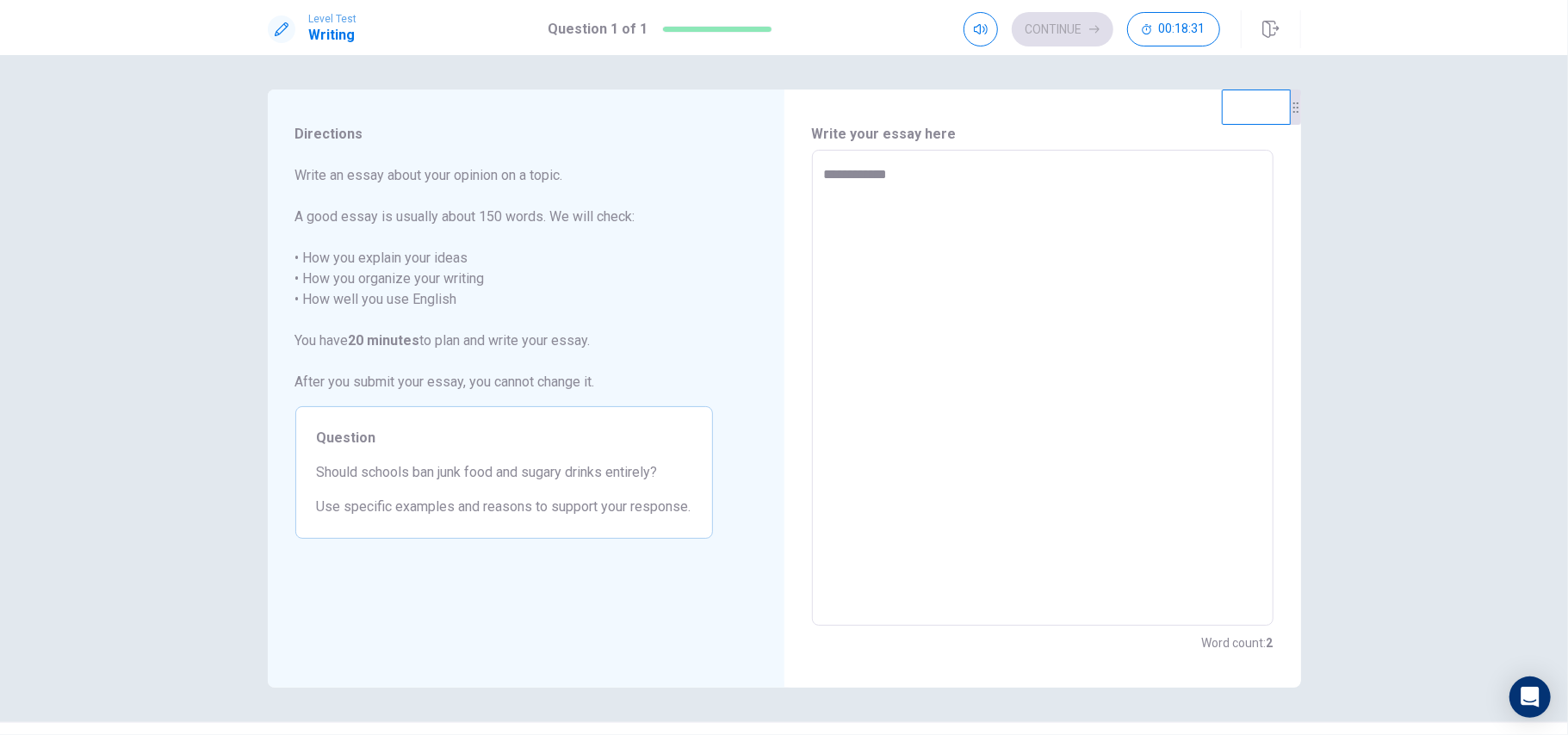 type on "*" 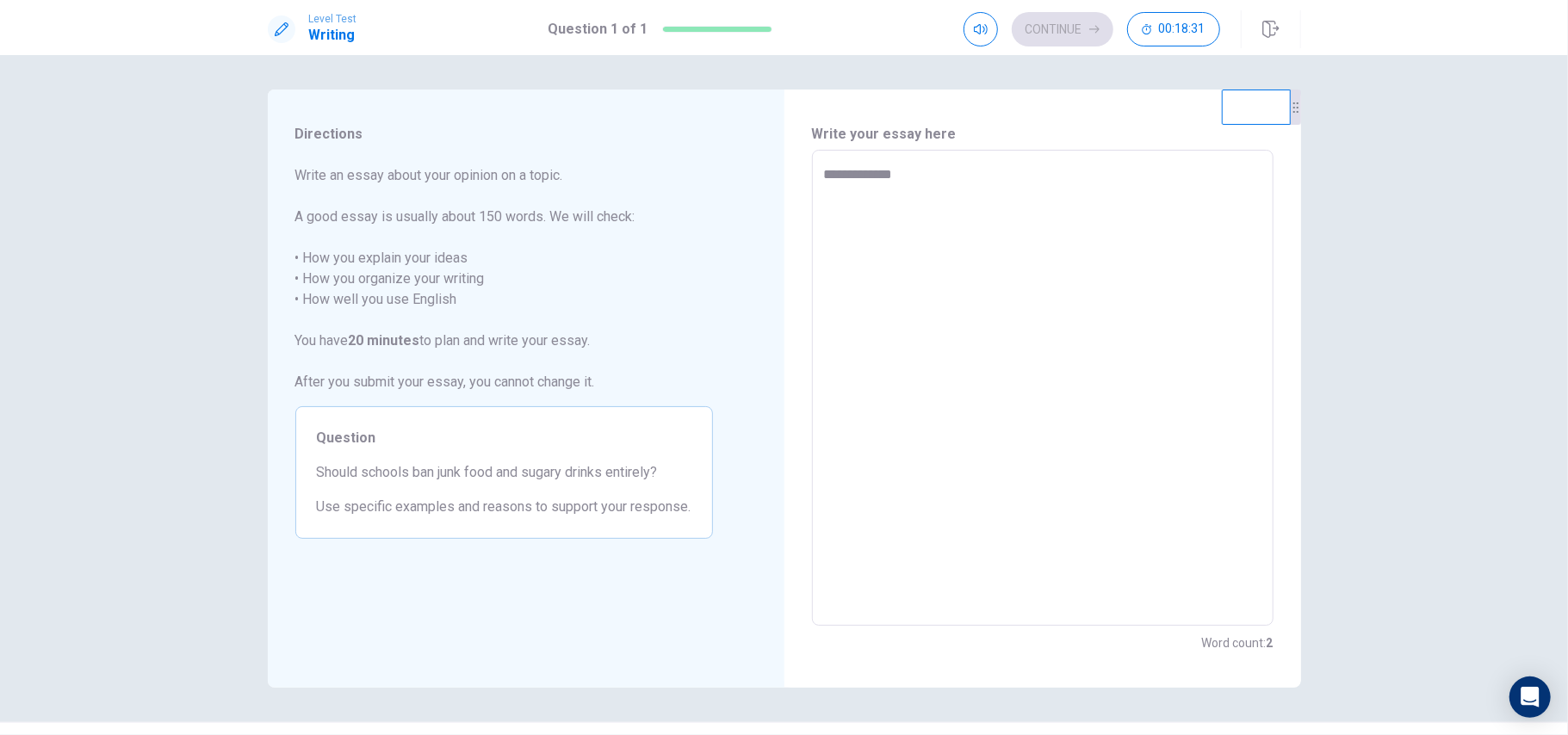 type on "*" 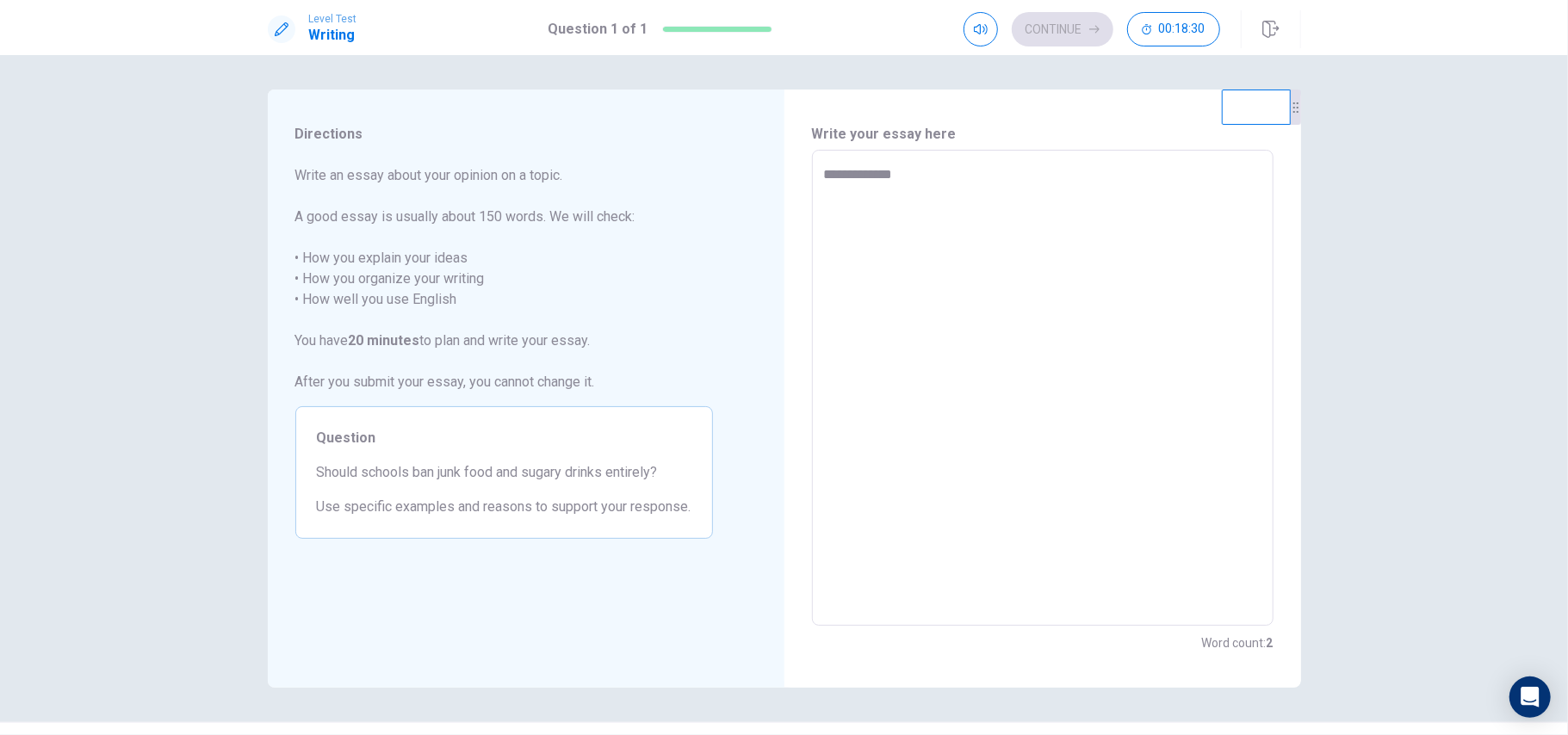 type on "**********" 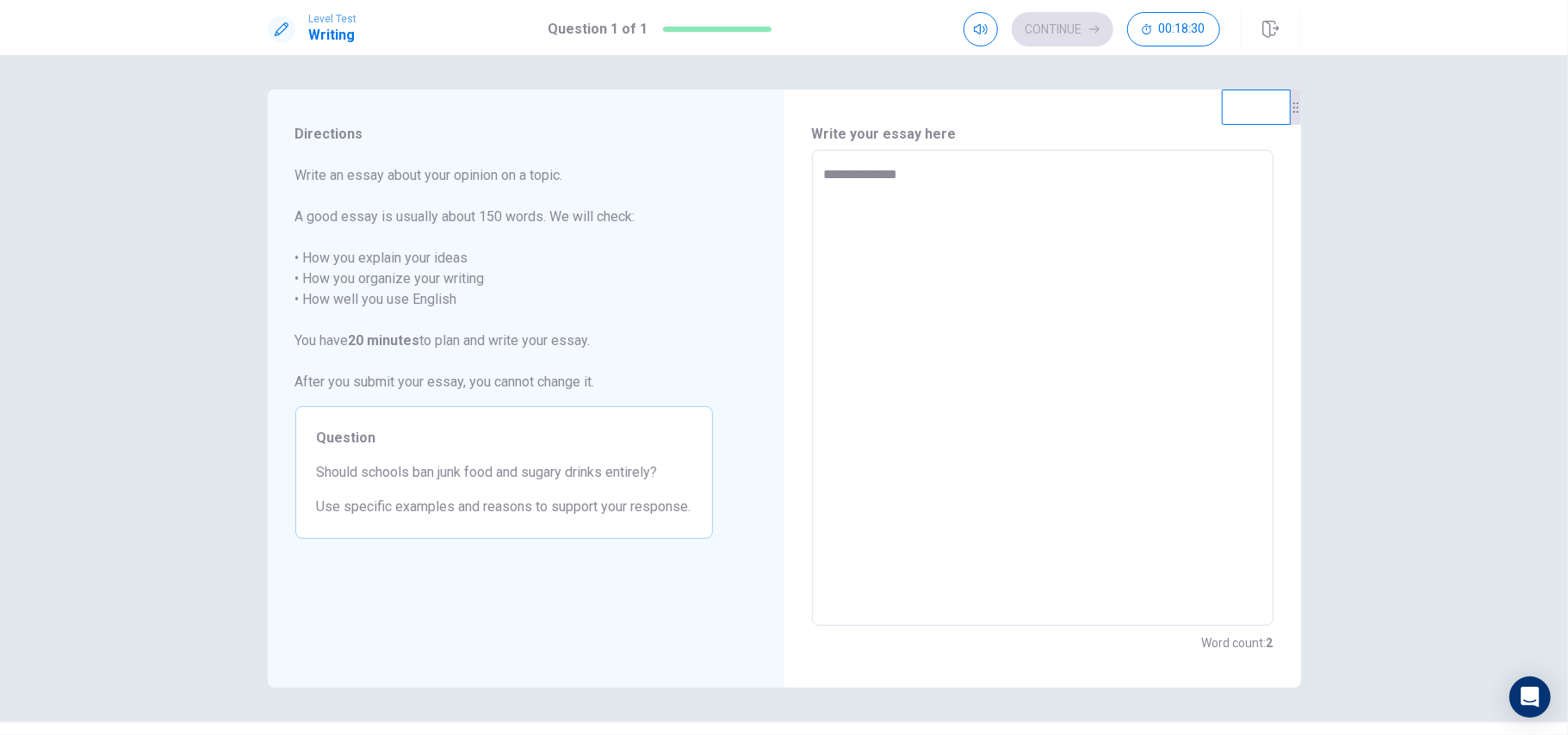 type on "*" 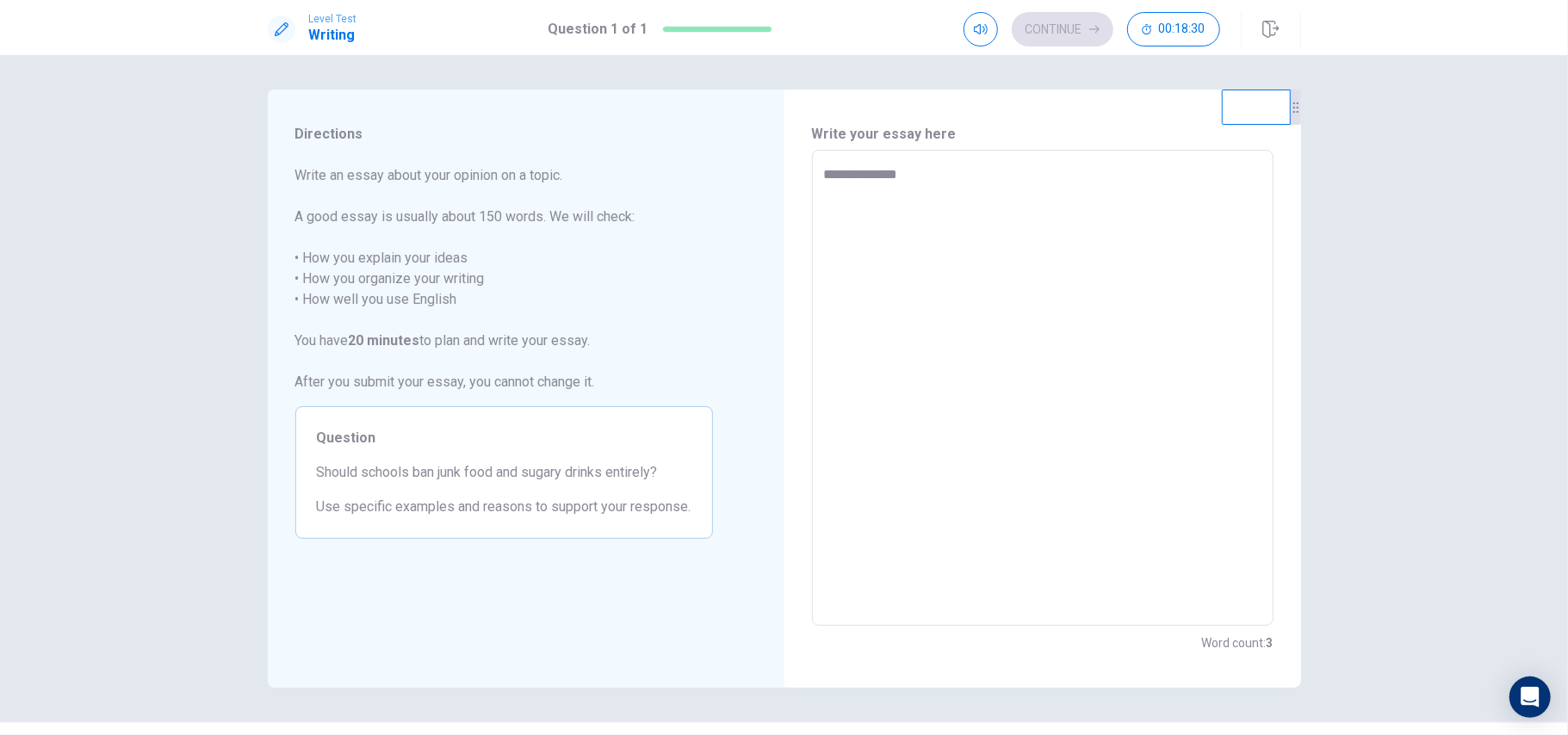 type on "**********" 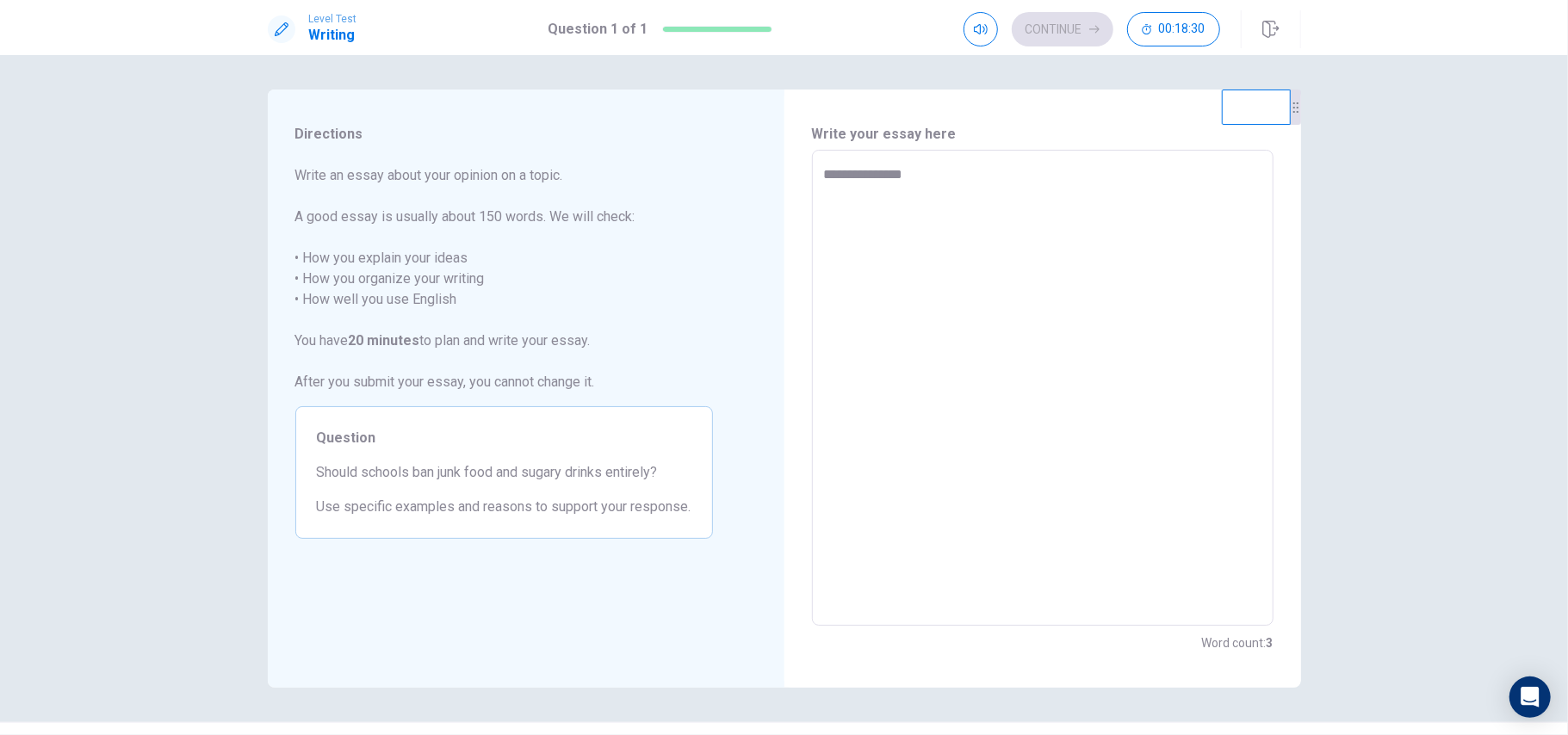 type on "*" 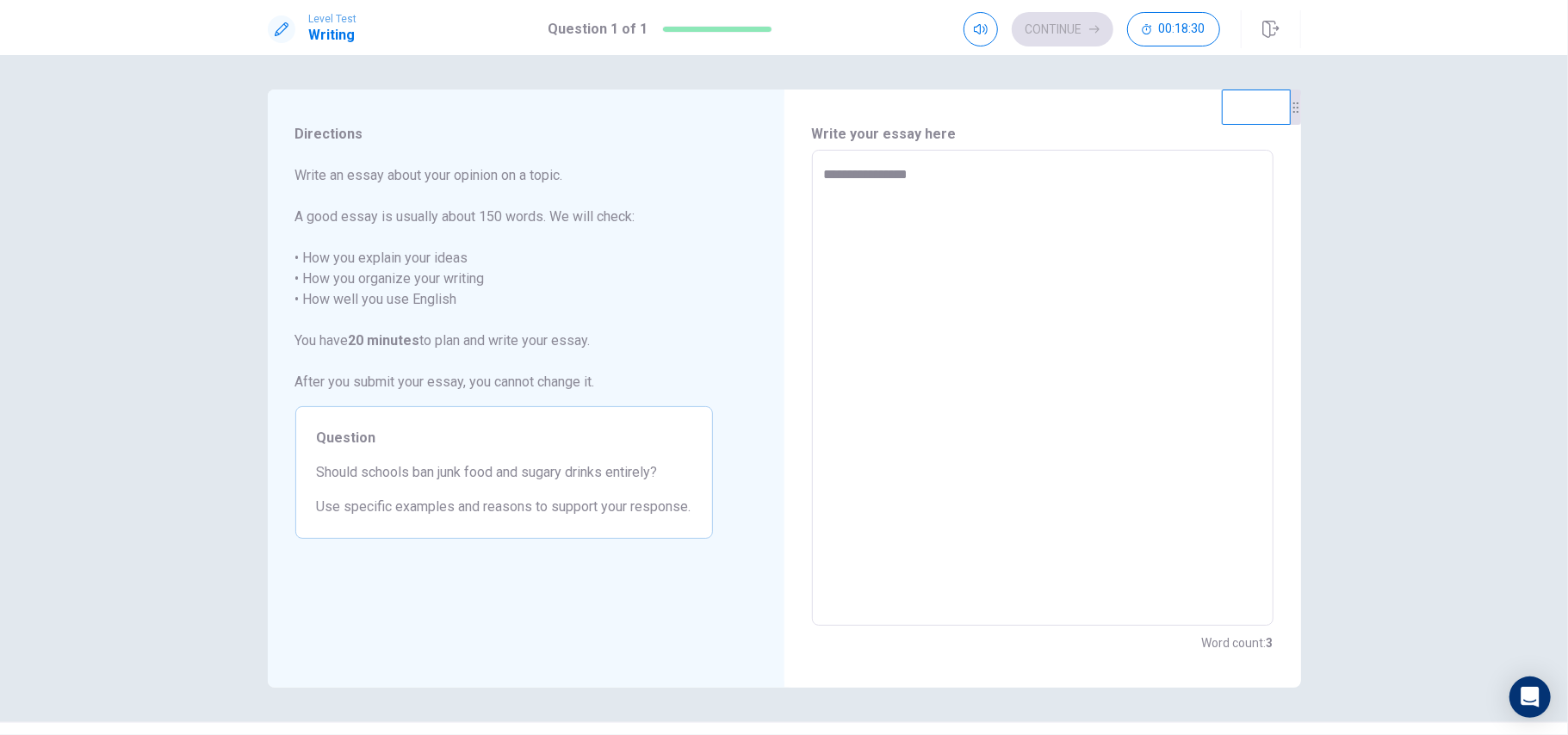 type on "*" 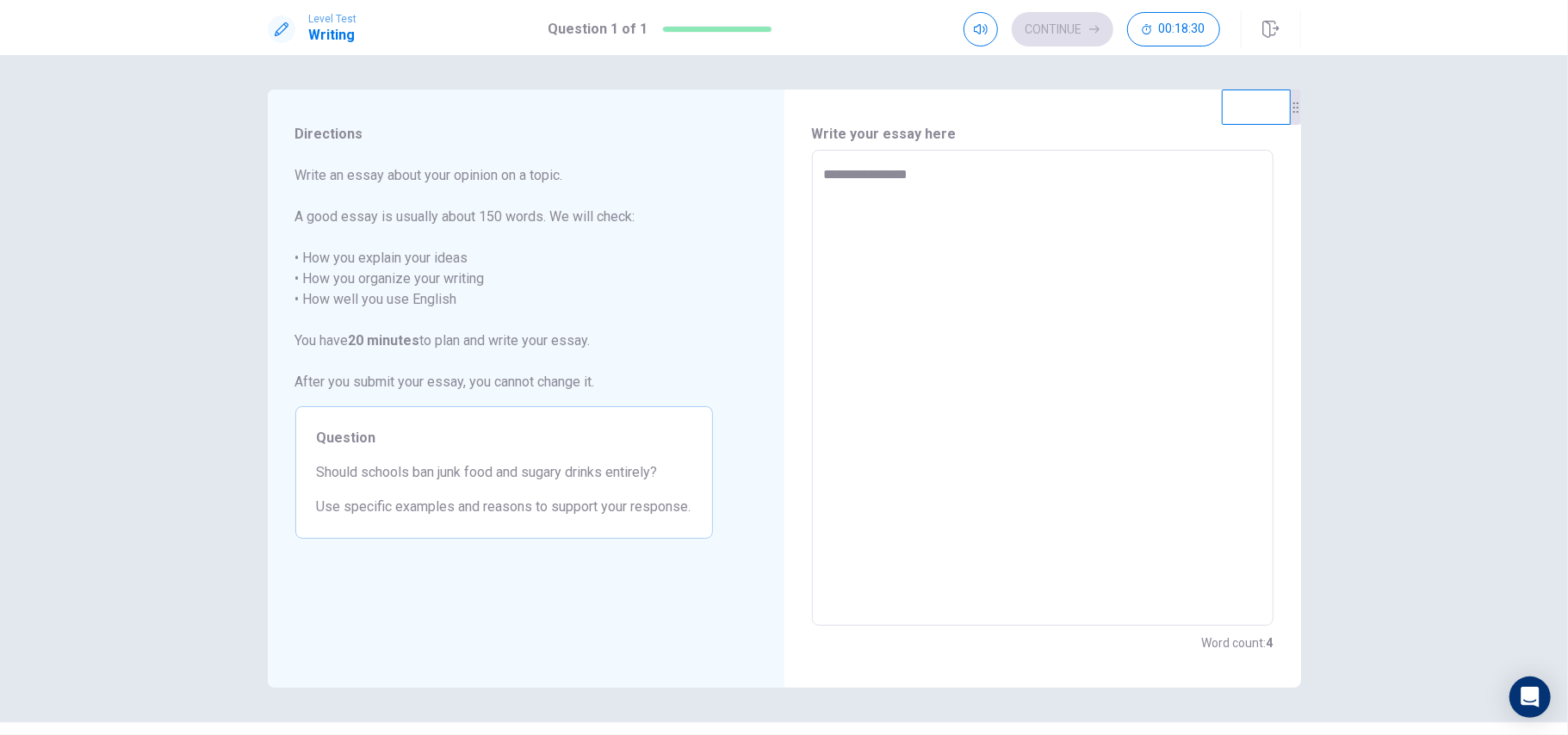 type on "**********" 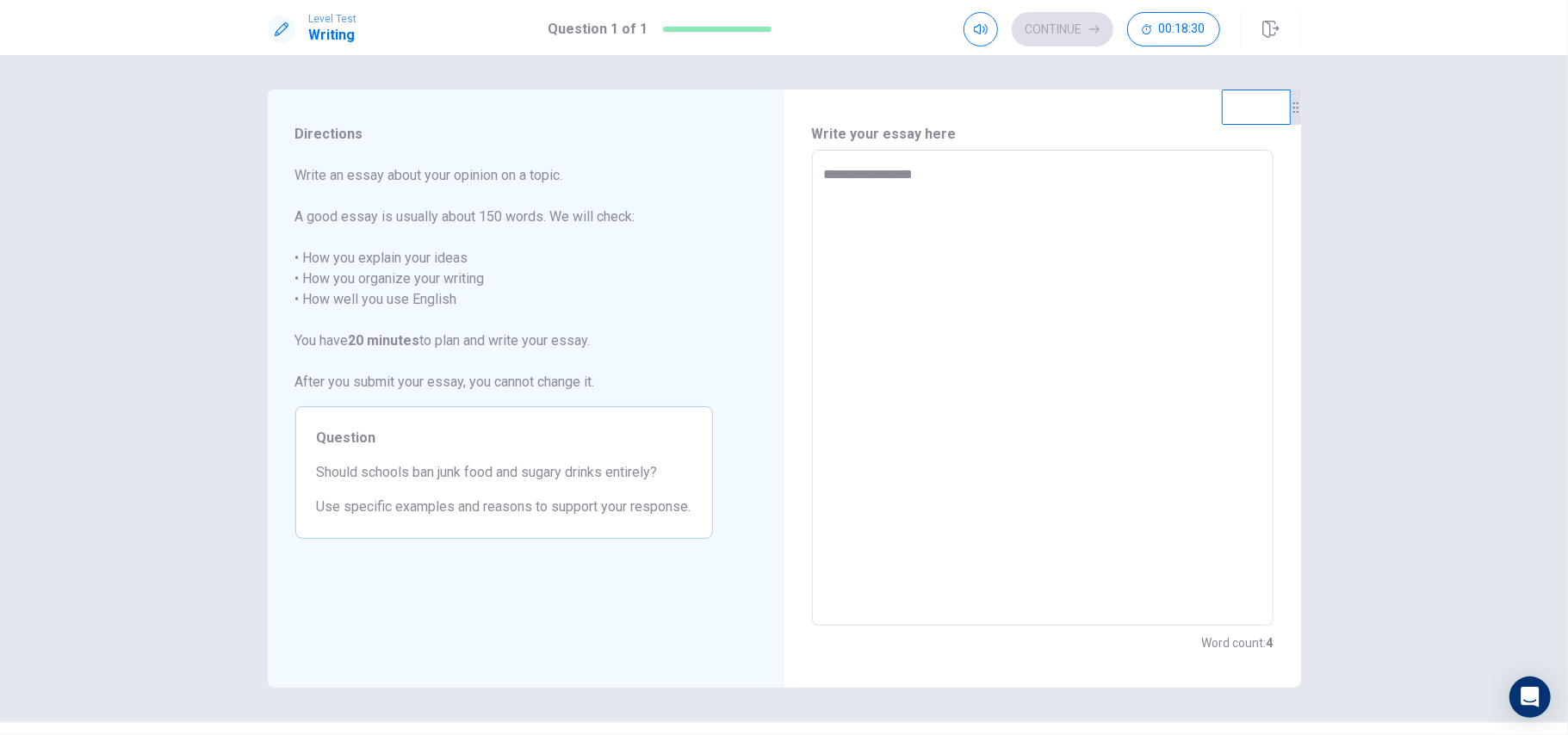 type on "*" 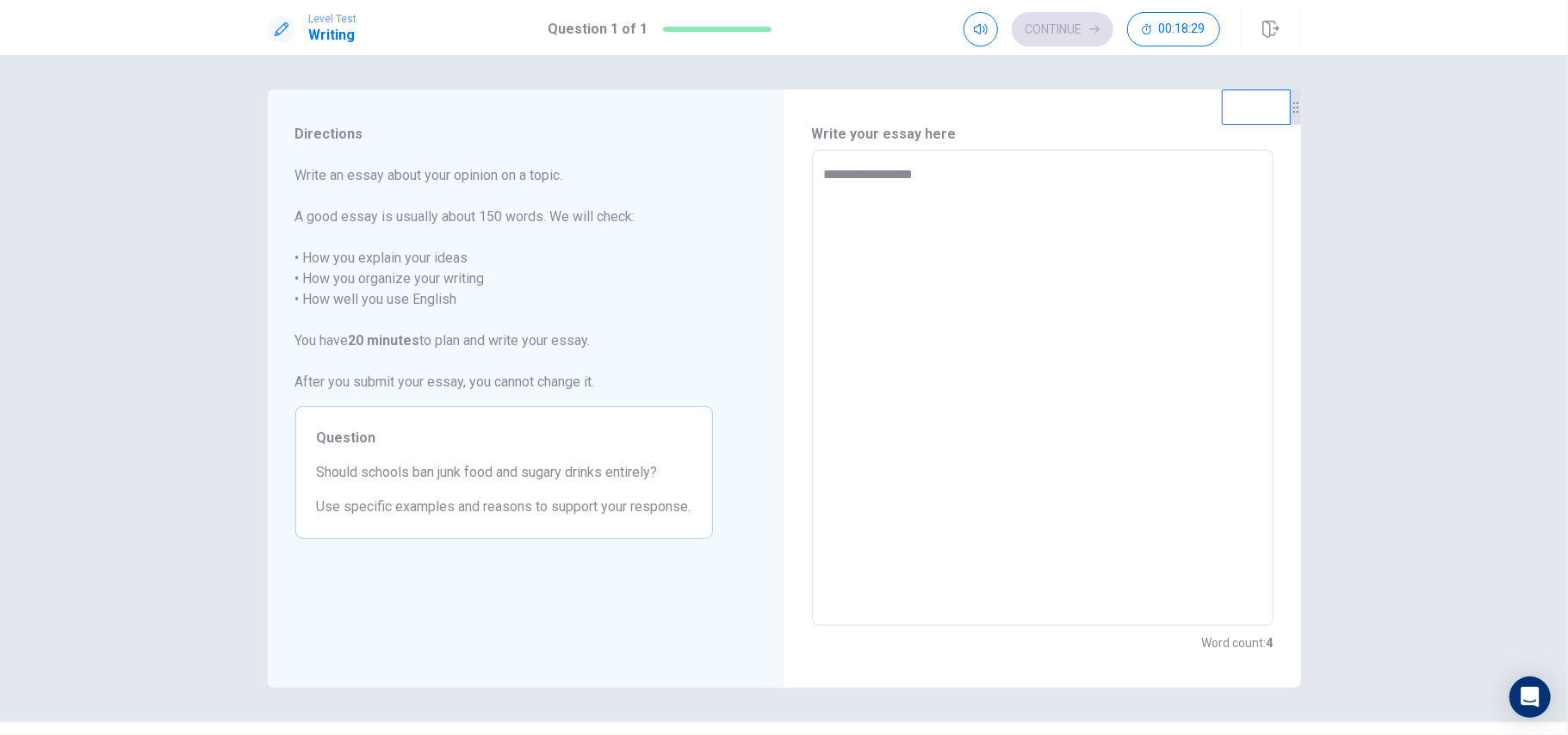 type on "**********" 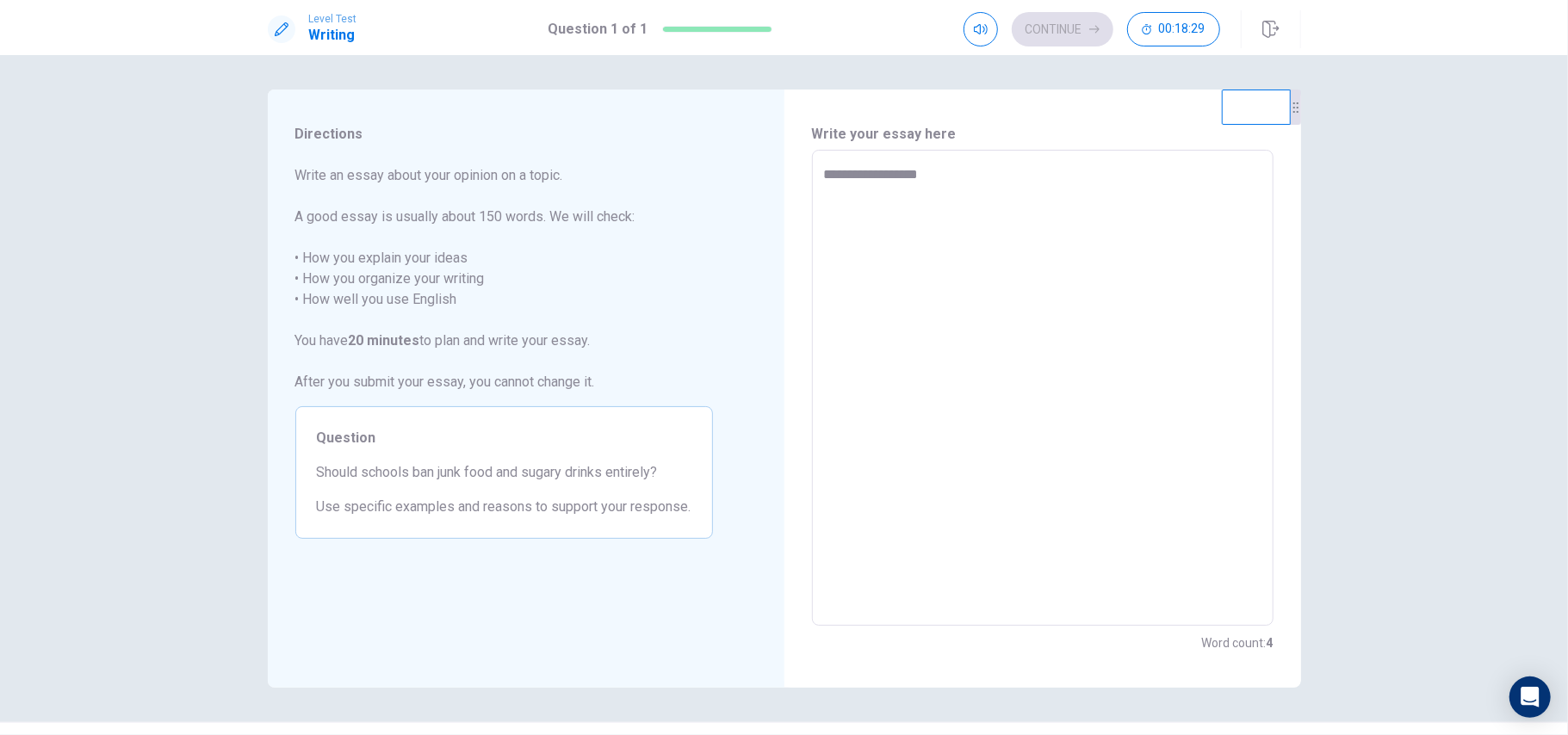 type on "*" 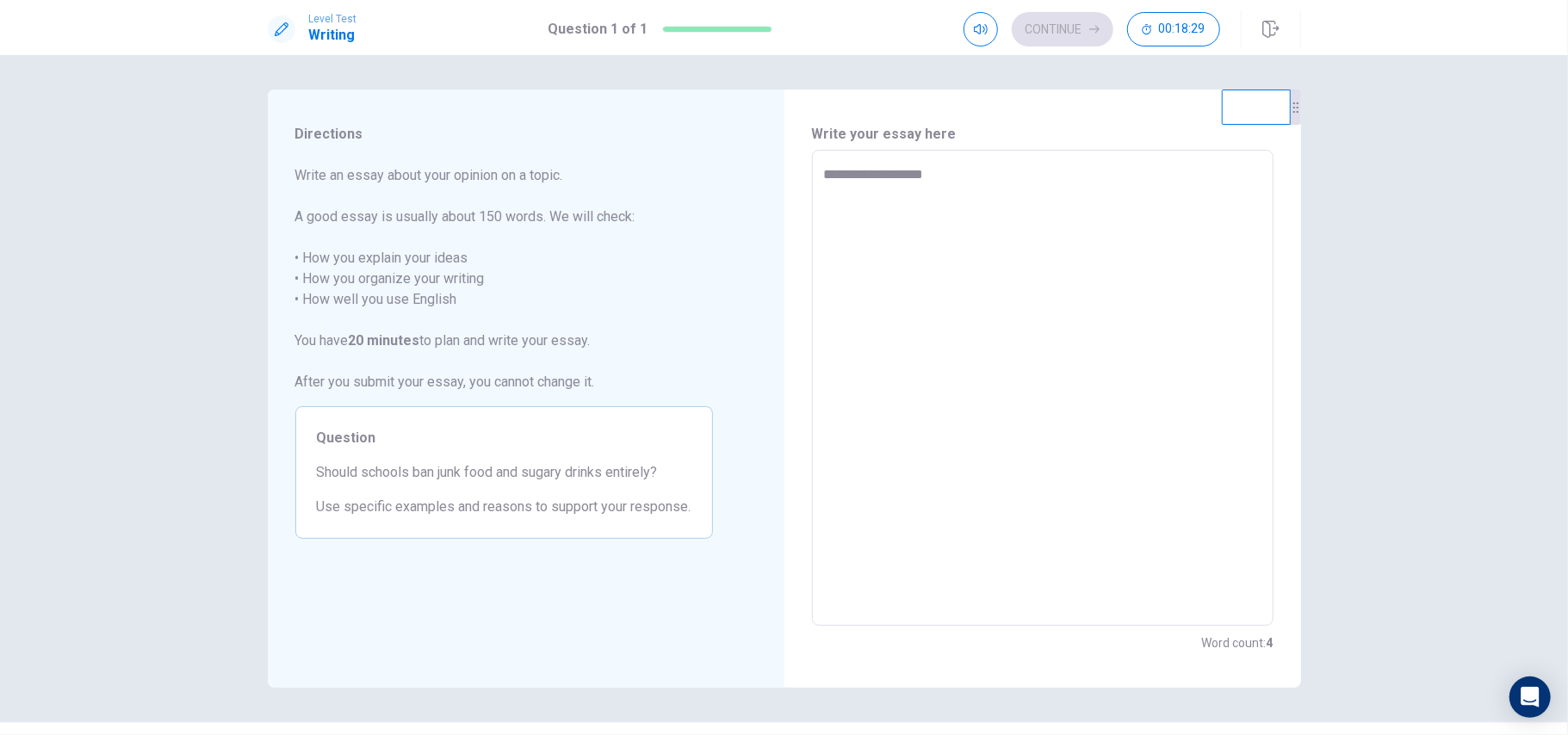 type on "*" 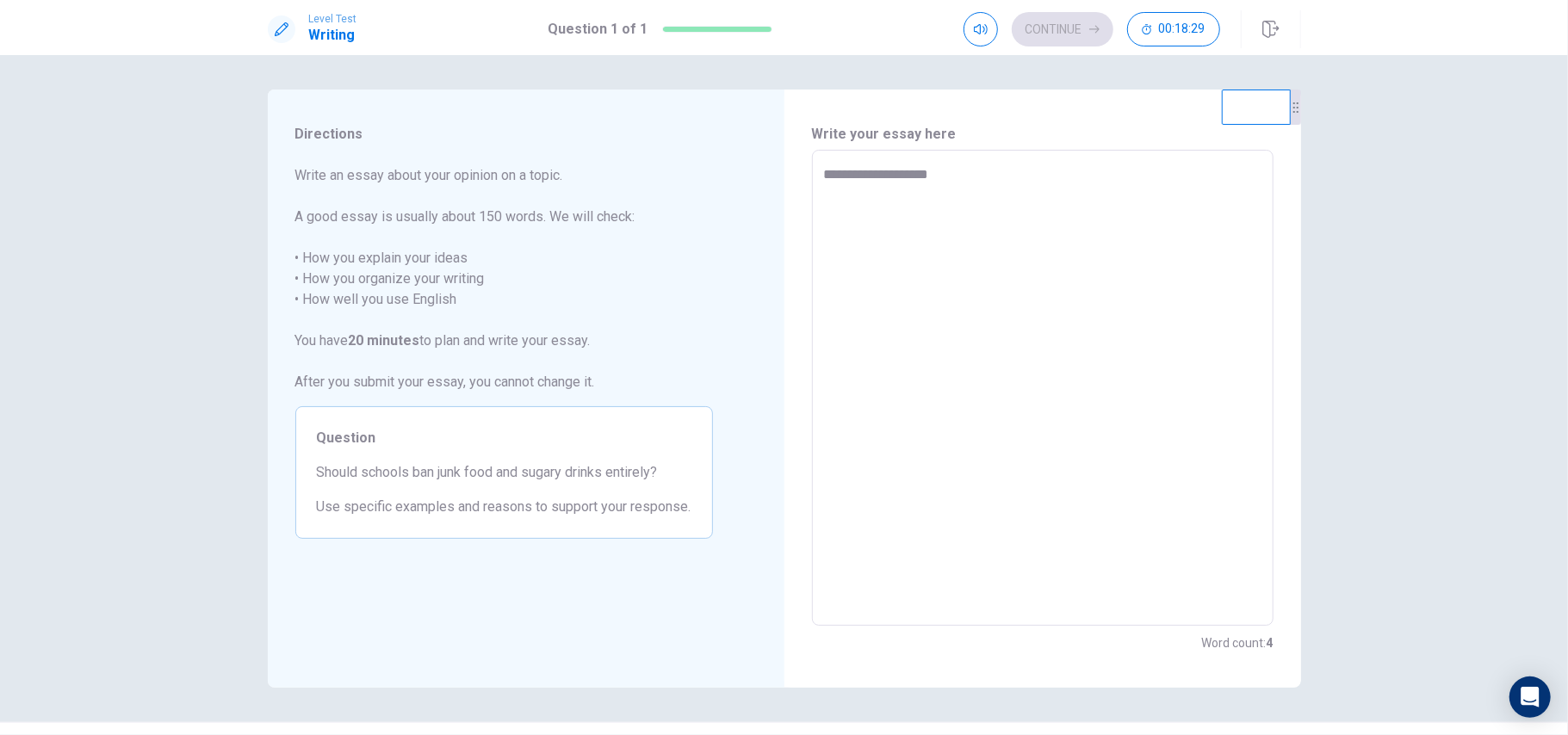 type on "*" 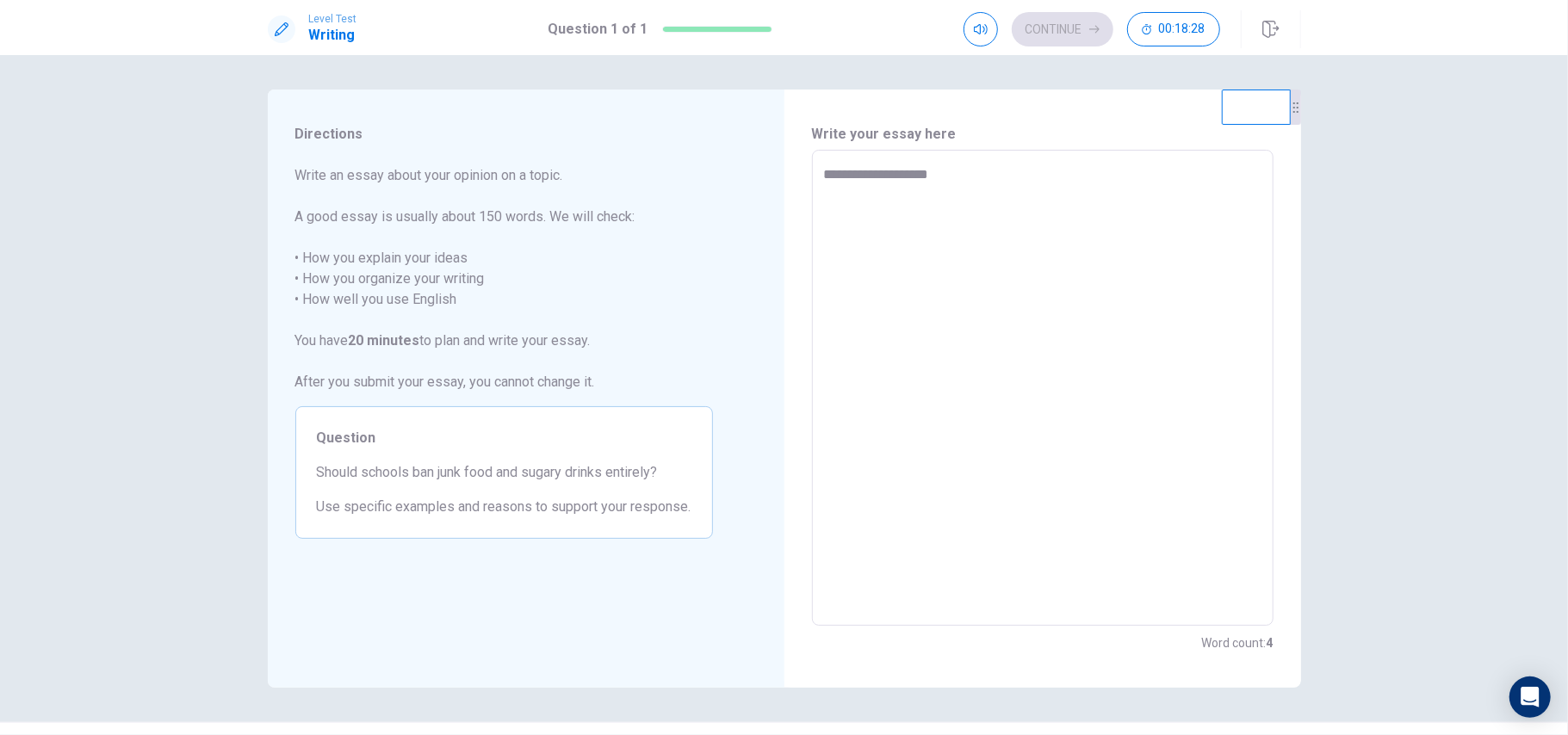 type on "**********" 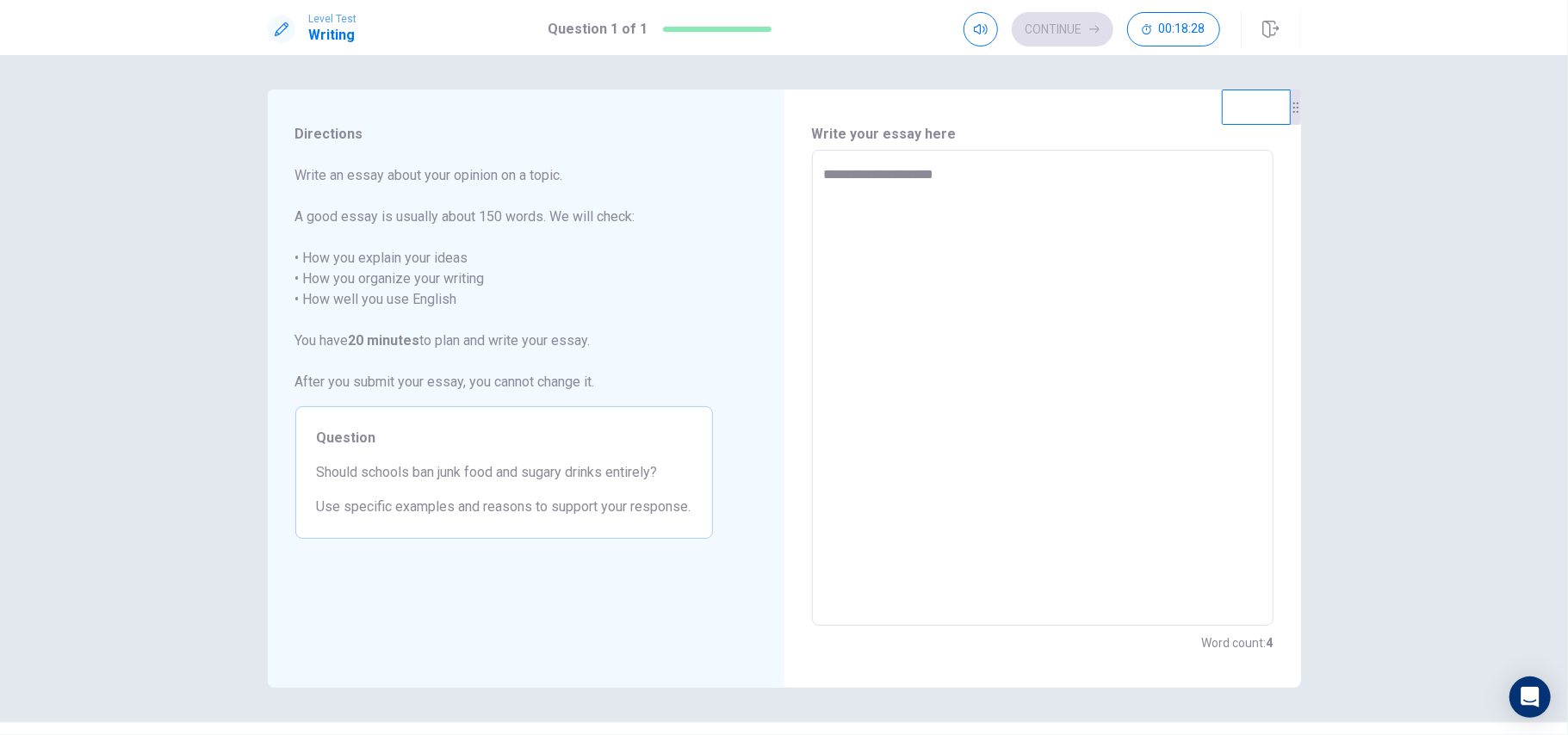 type on "*" 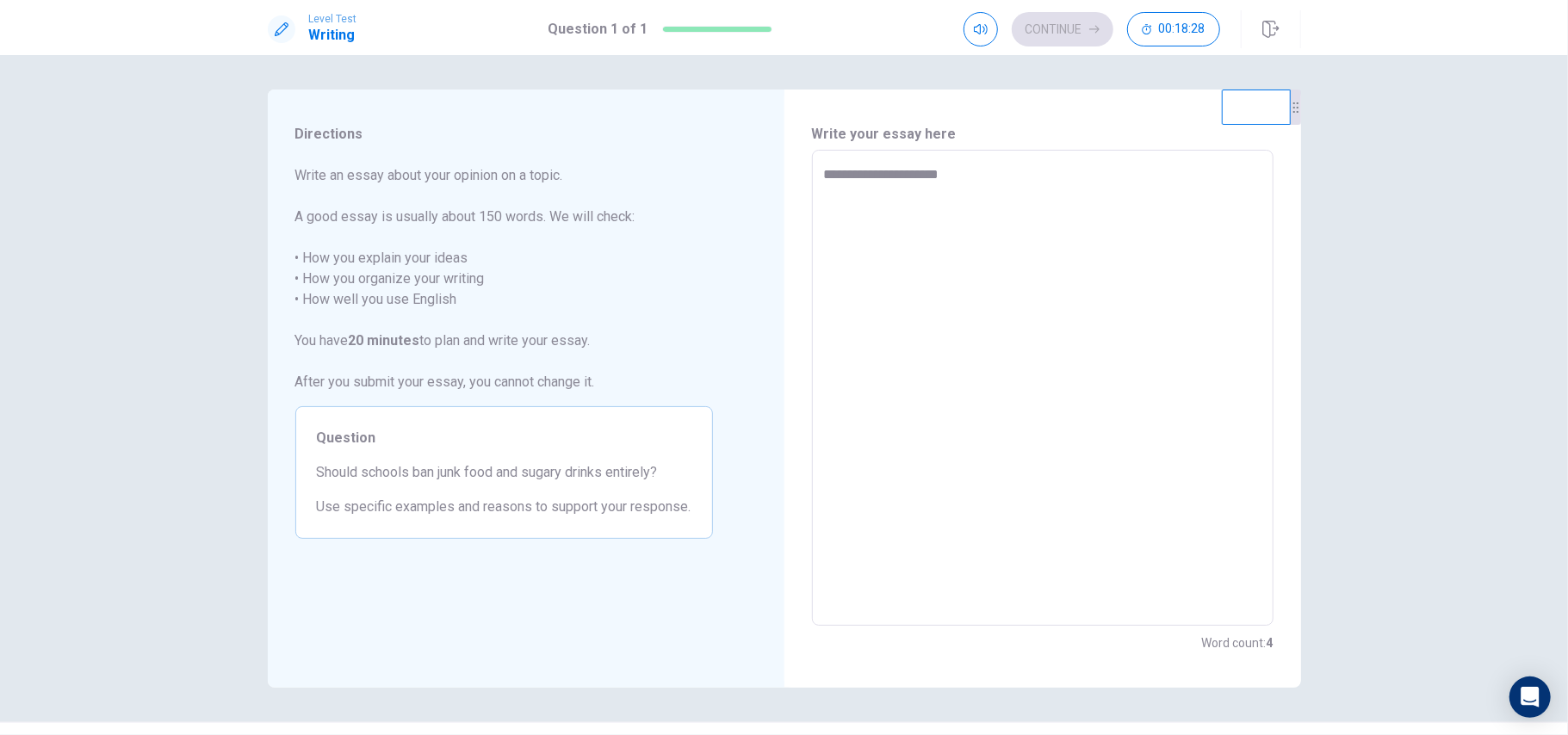 type on "*" 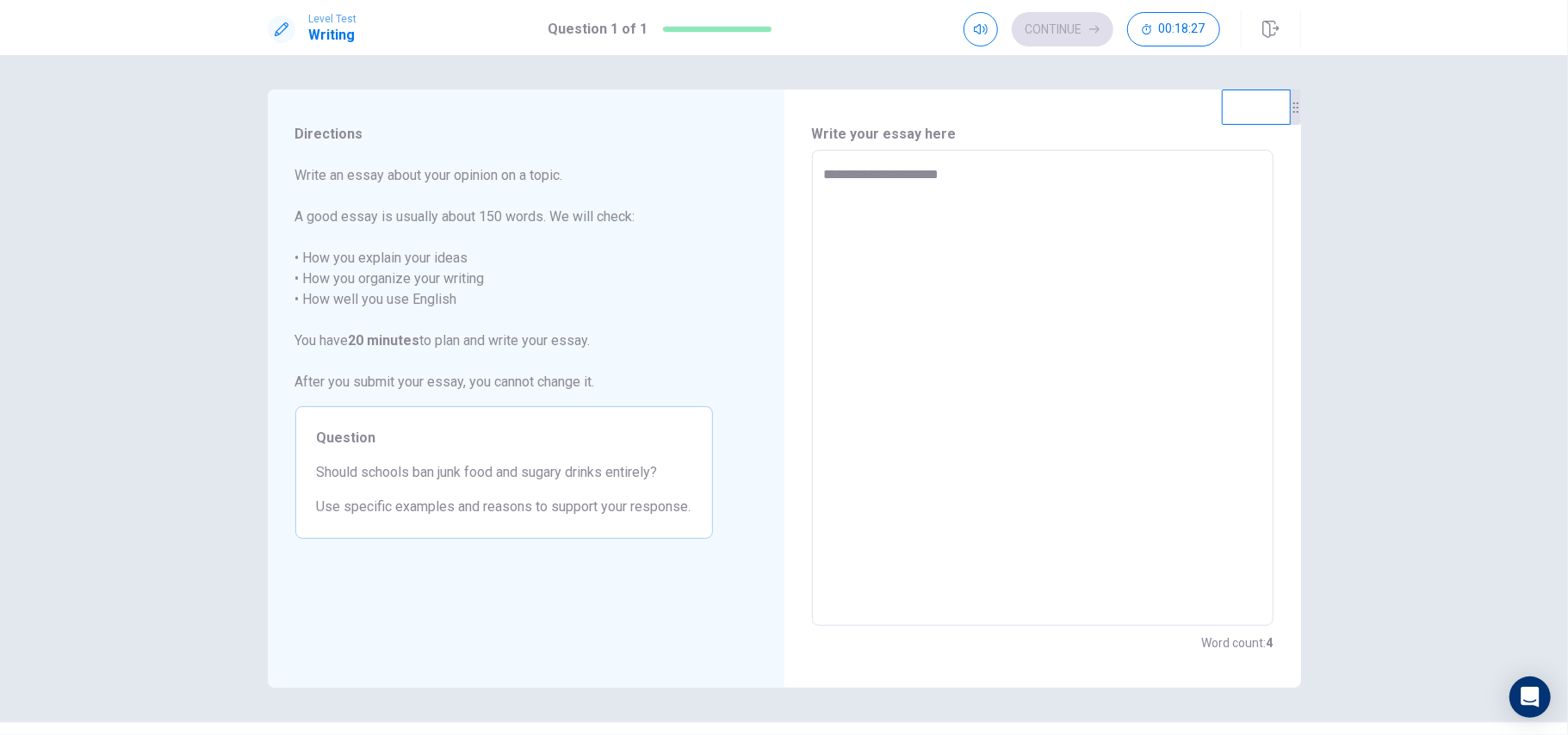 type on "**********" 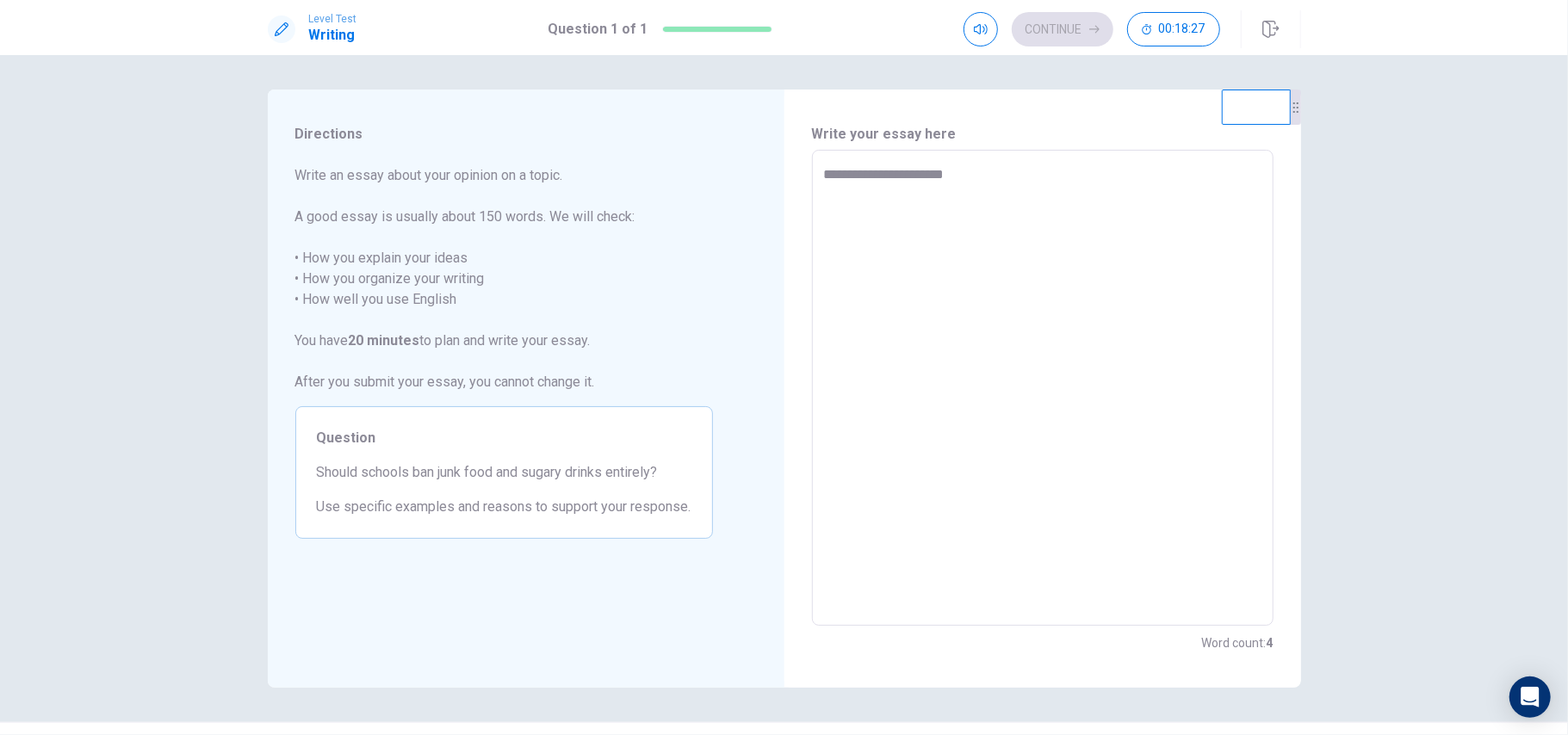 type on "*" 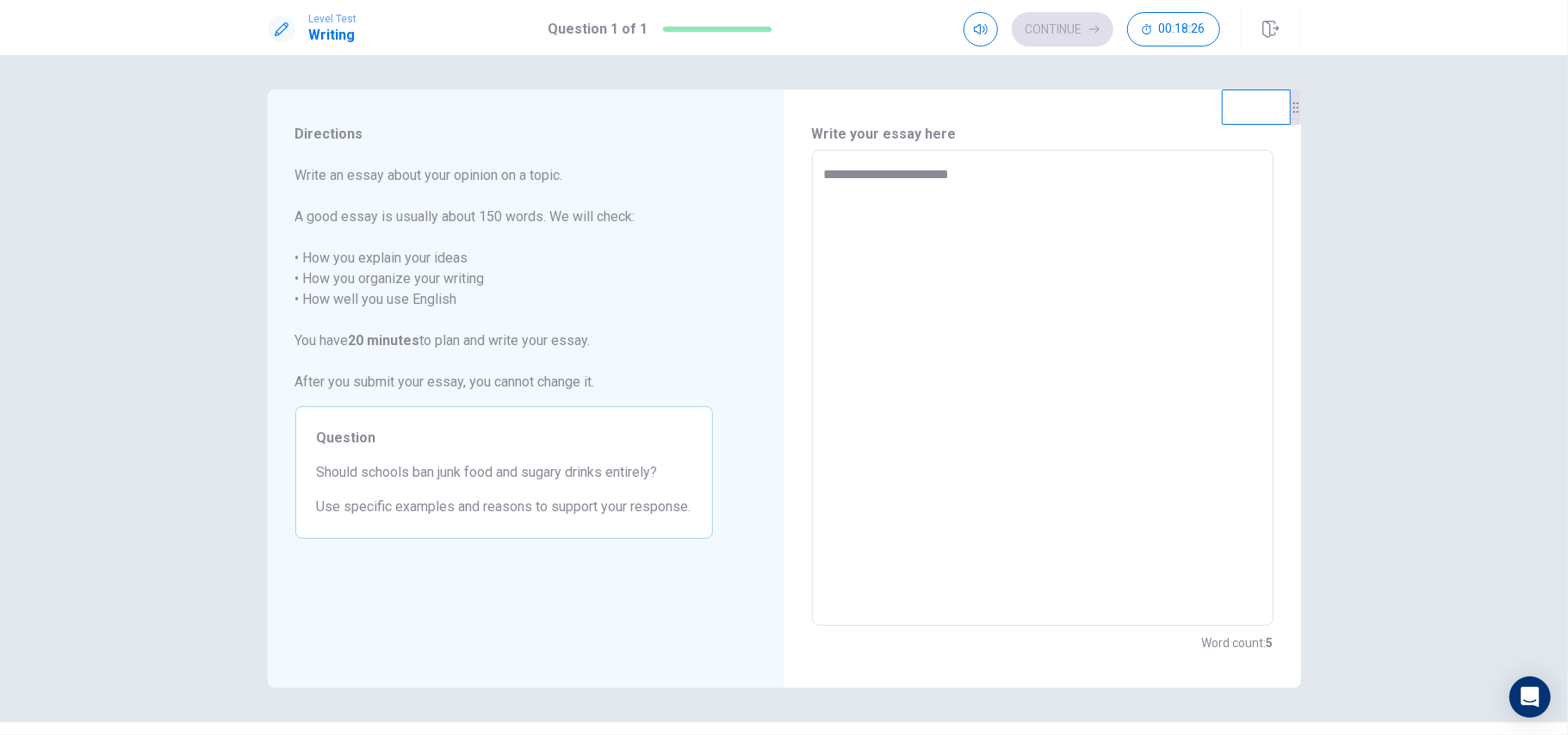 type on "*" 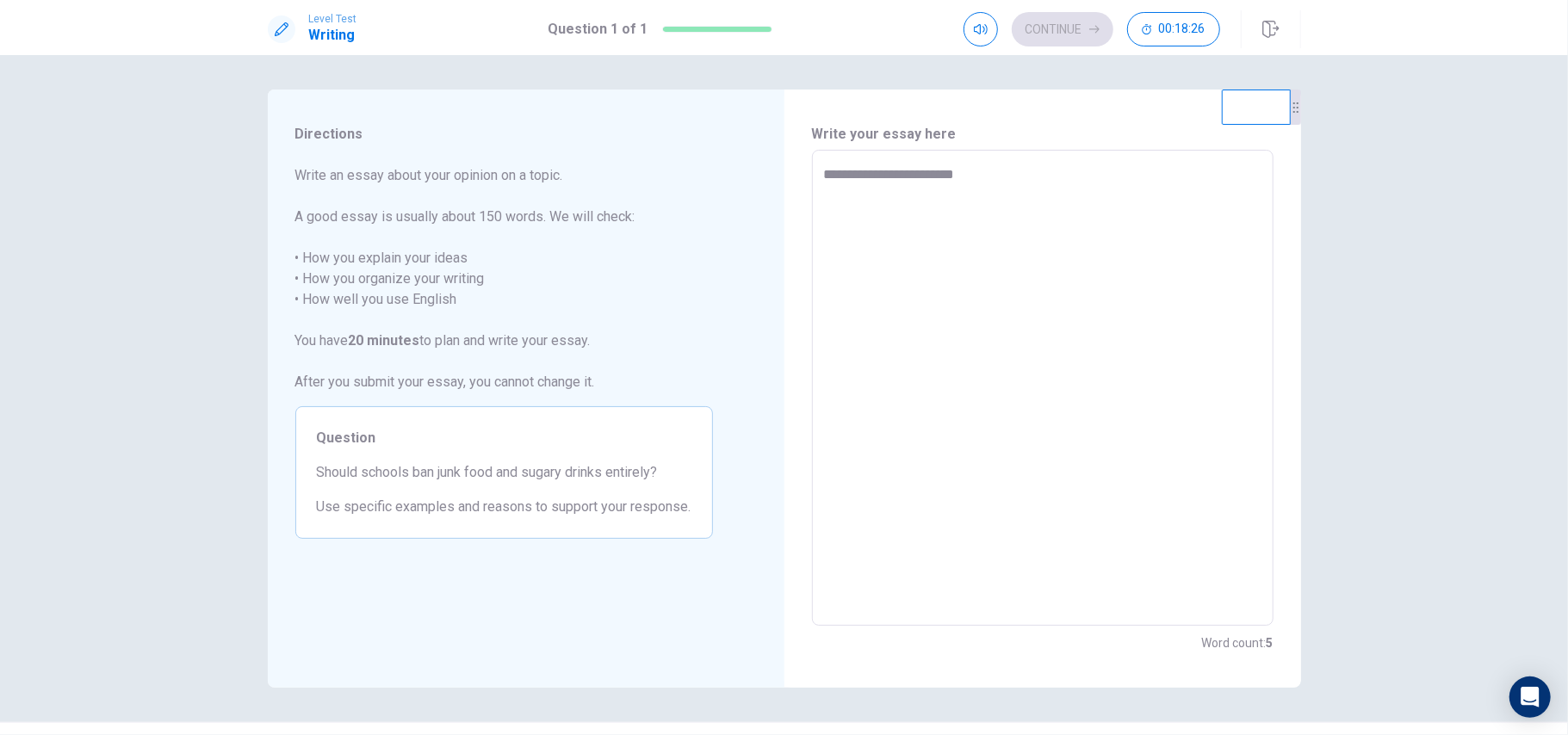 type on "*" 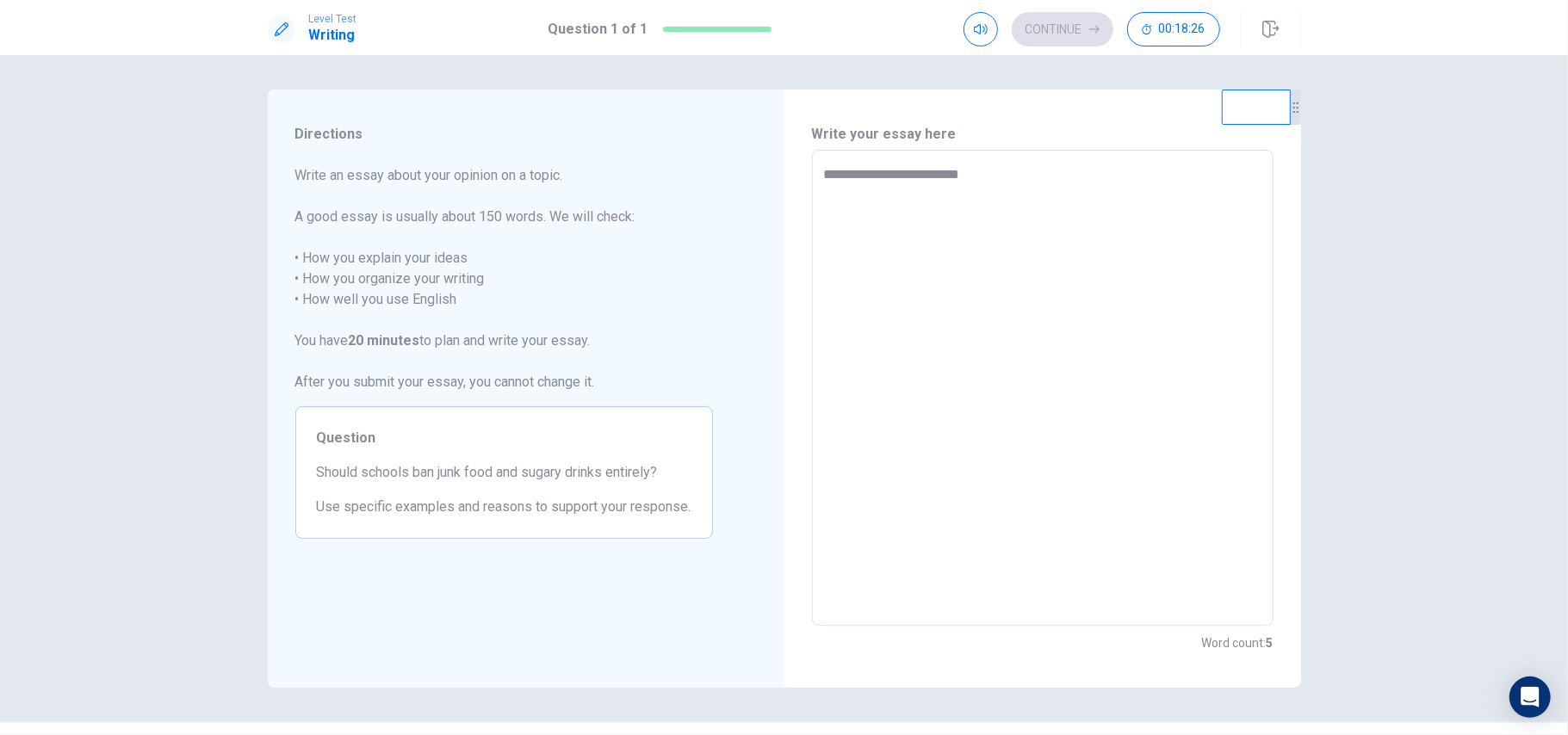 type on "*" 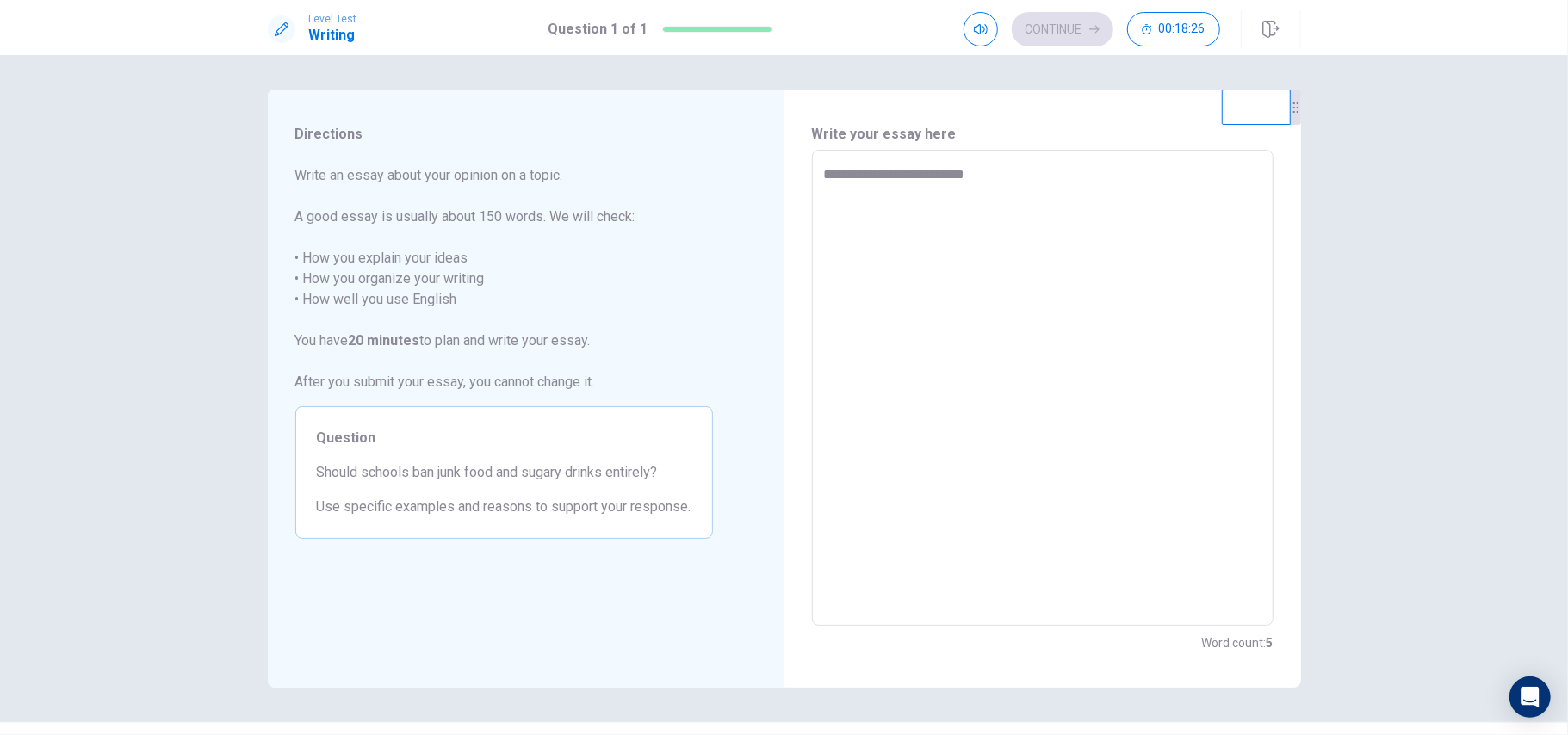 type on "*" 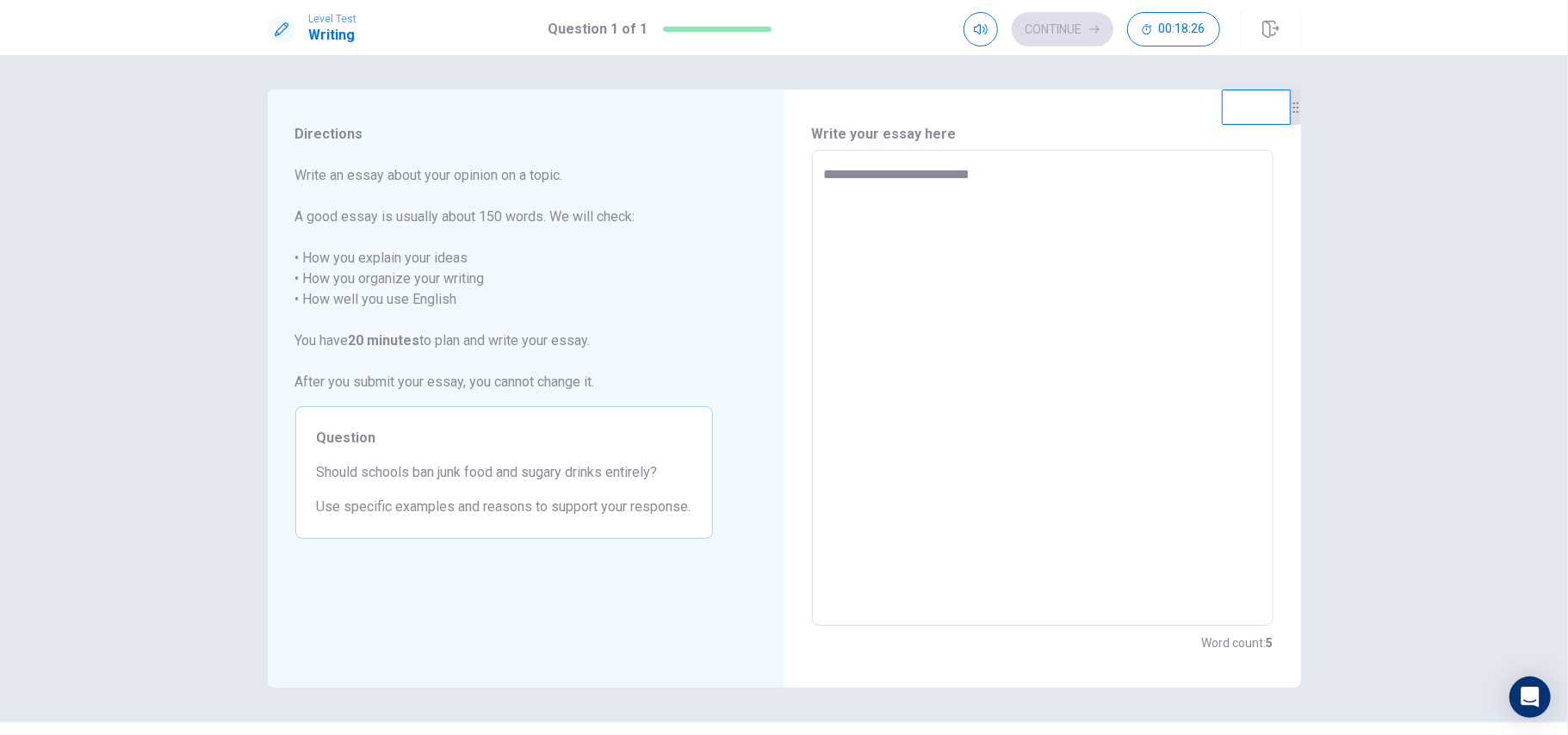 type on "*" 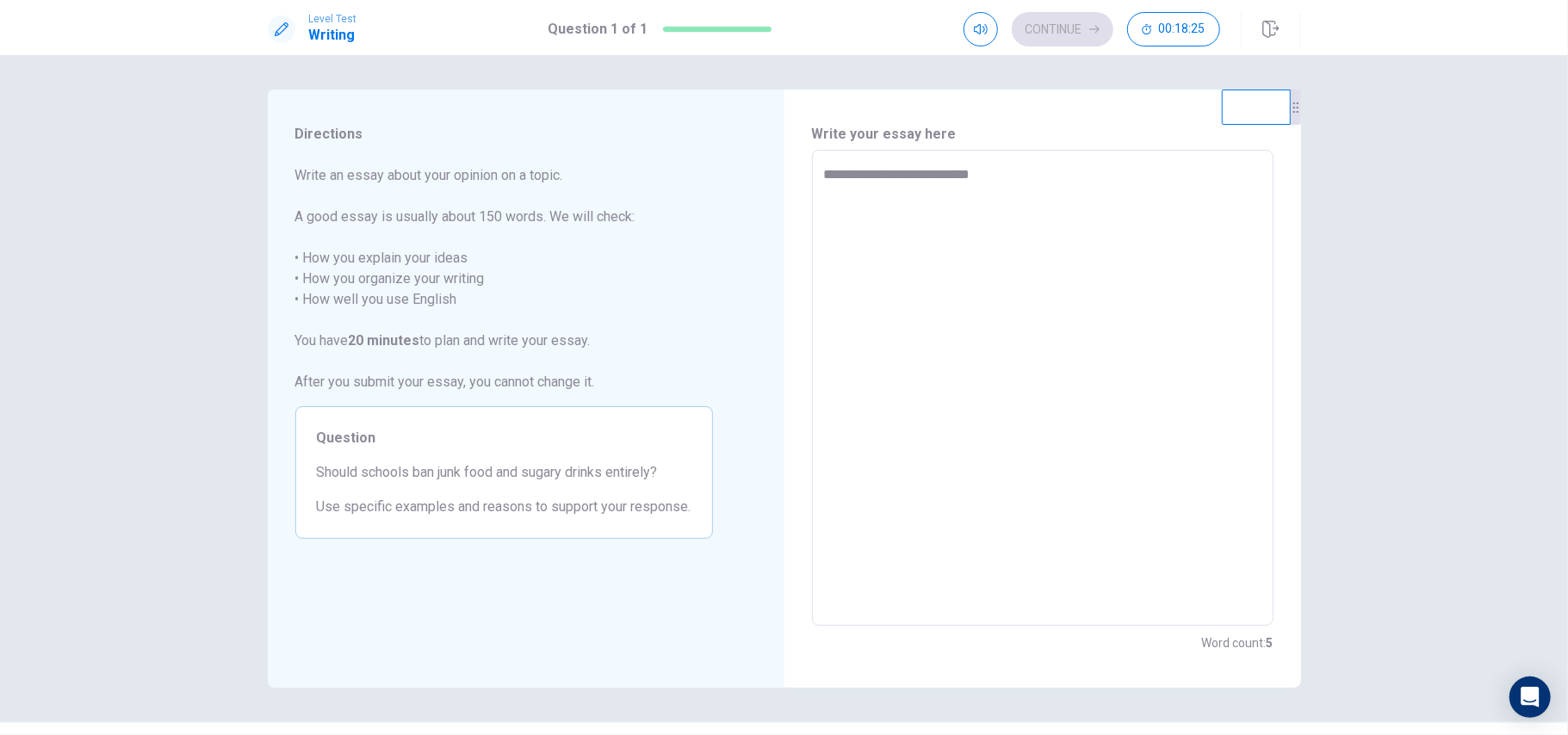 type on "**********" 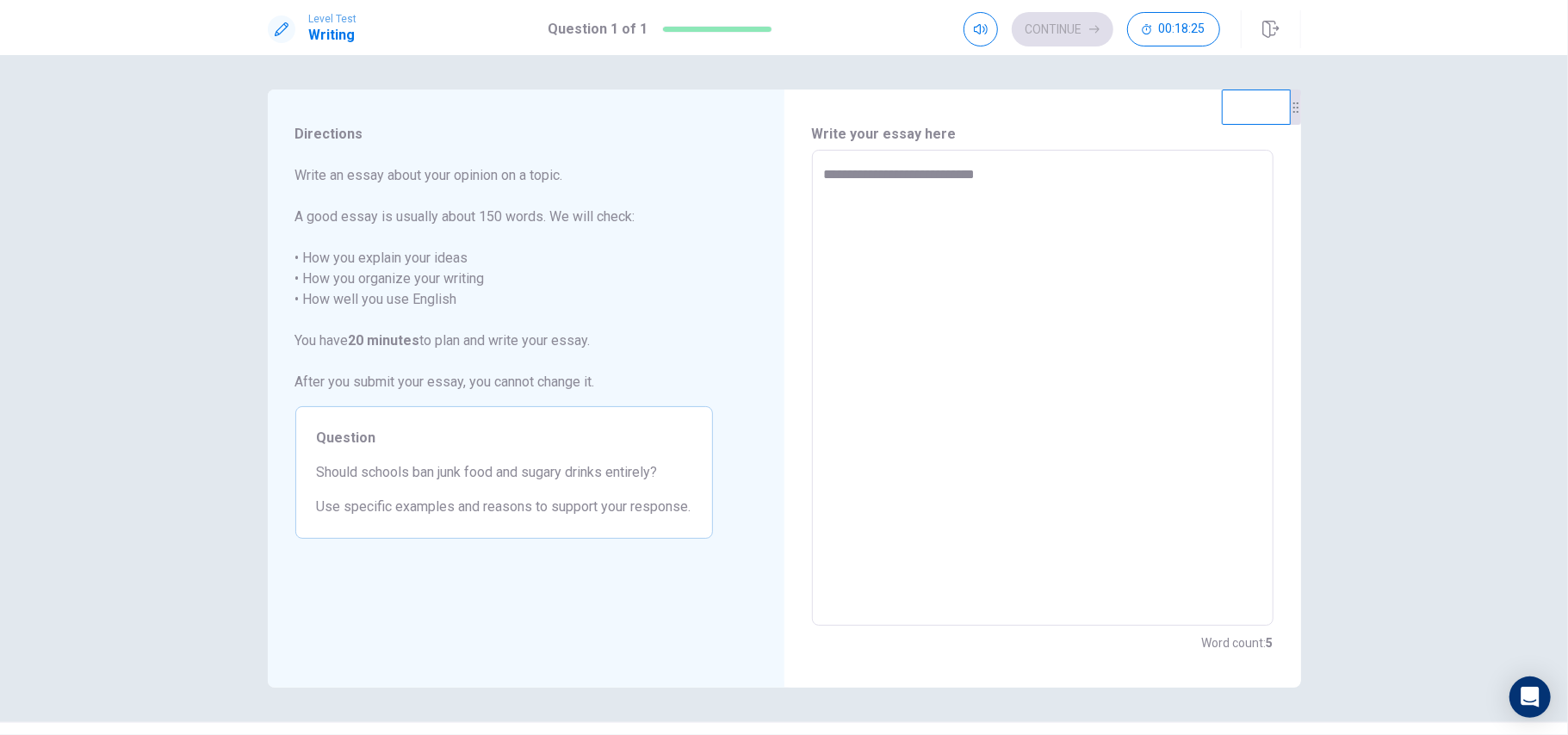 type on "*" 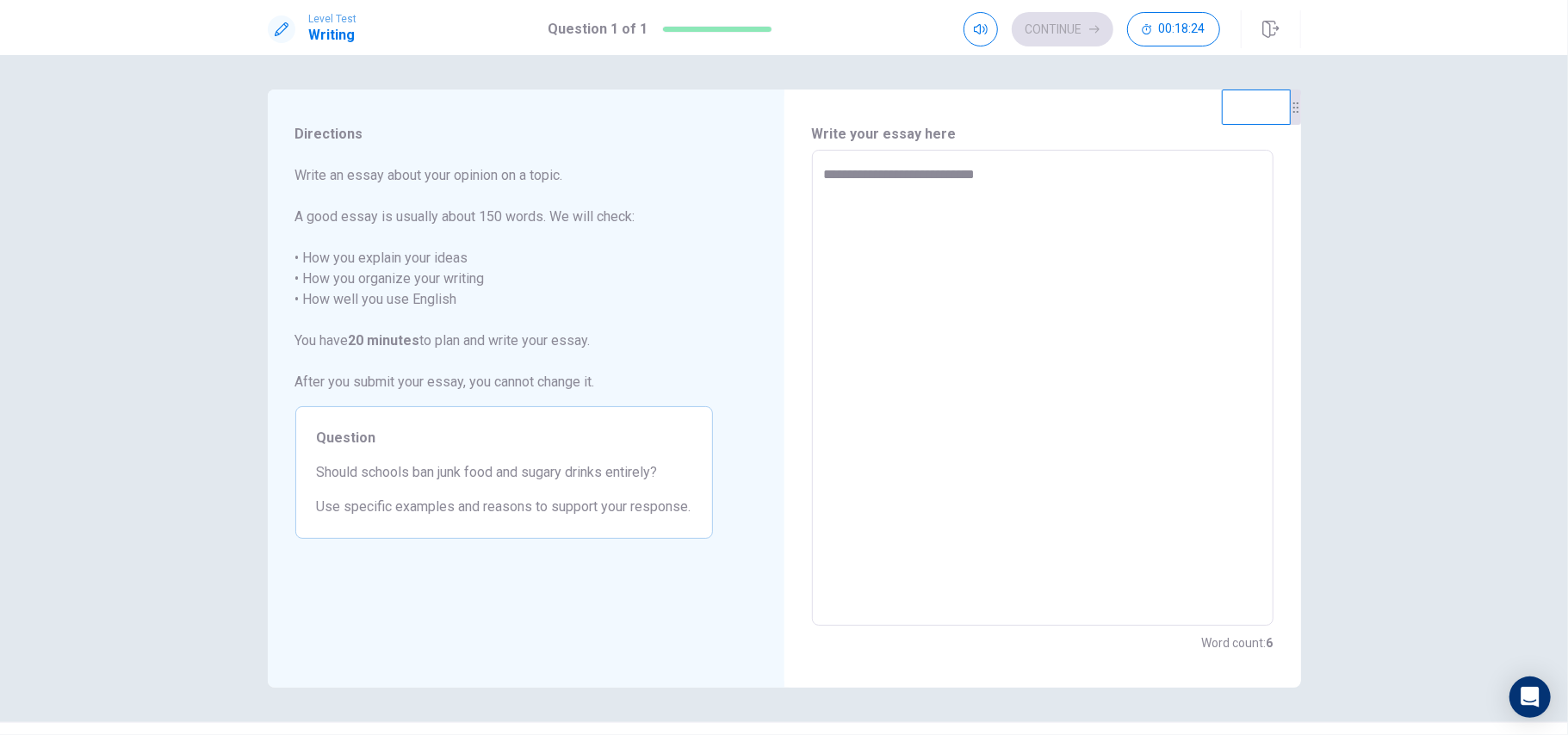 type on "**********" 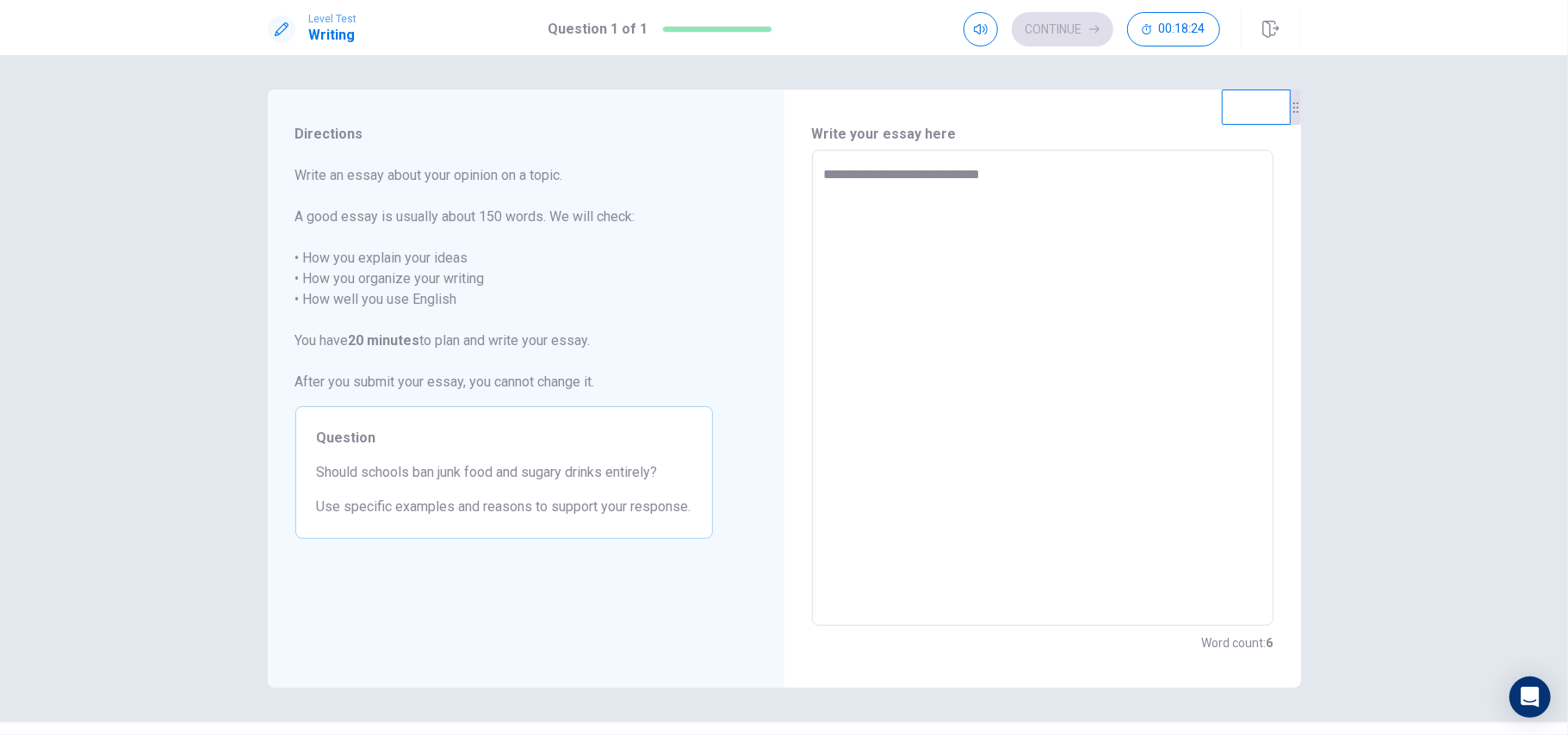 type on "*" 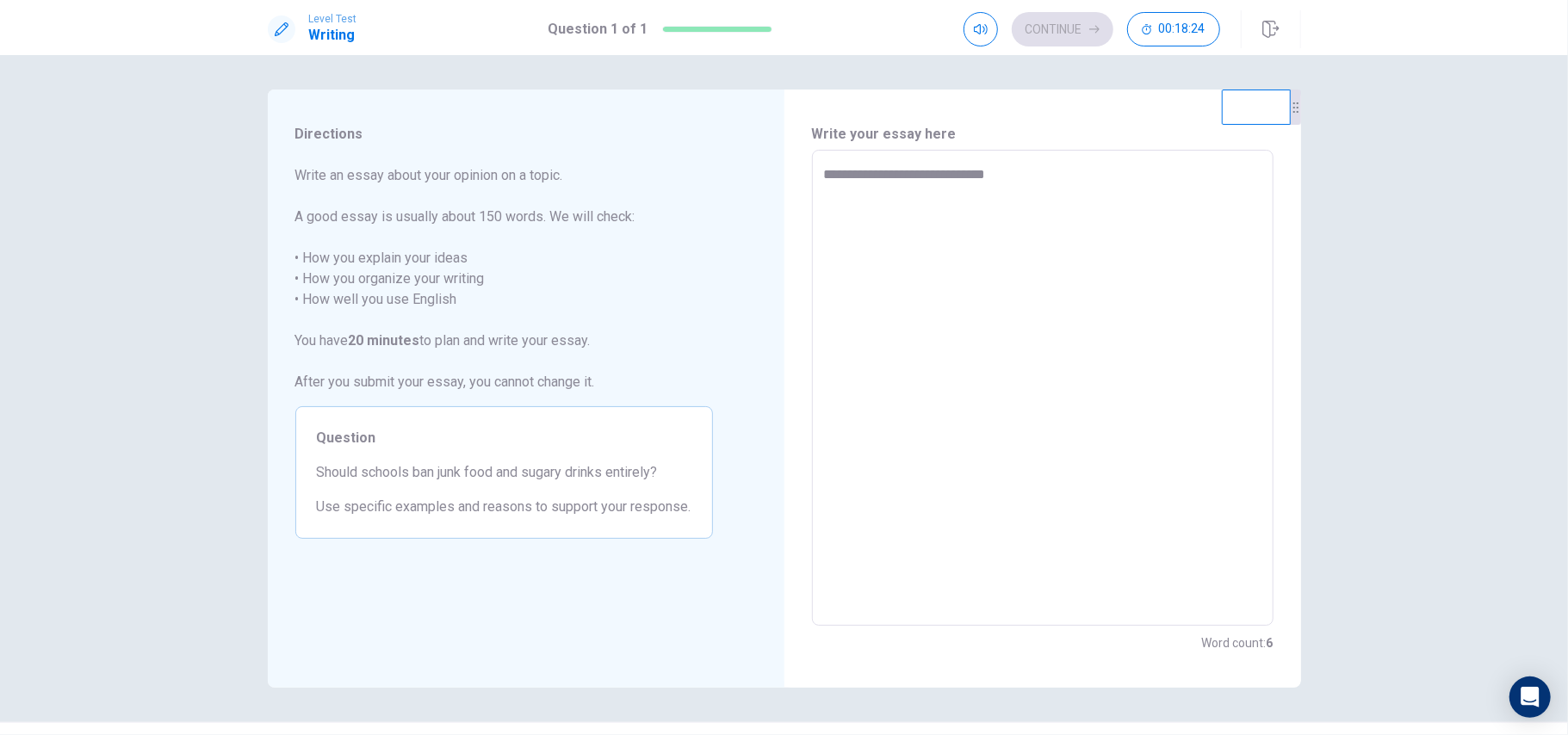 type on "*" 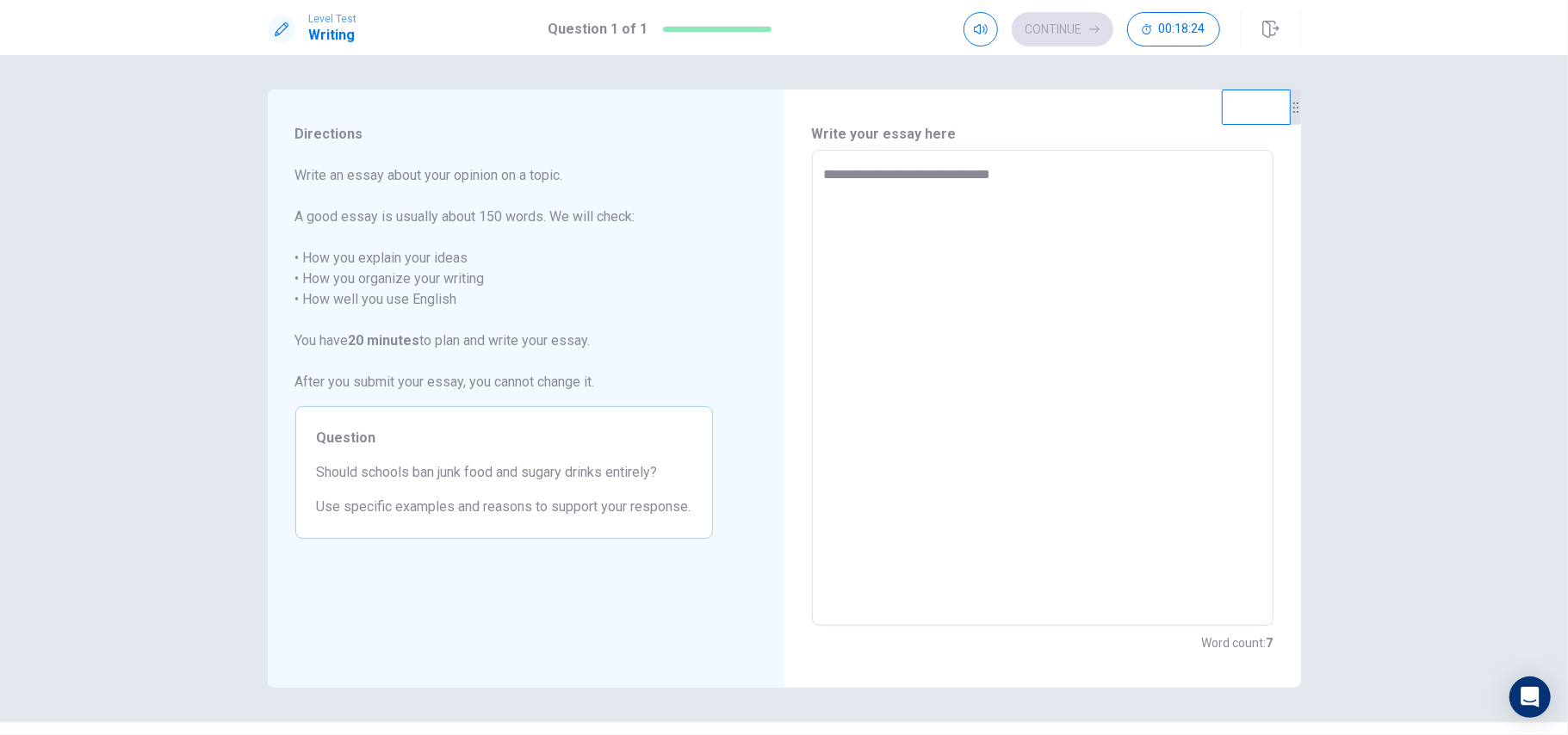 type on "*" 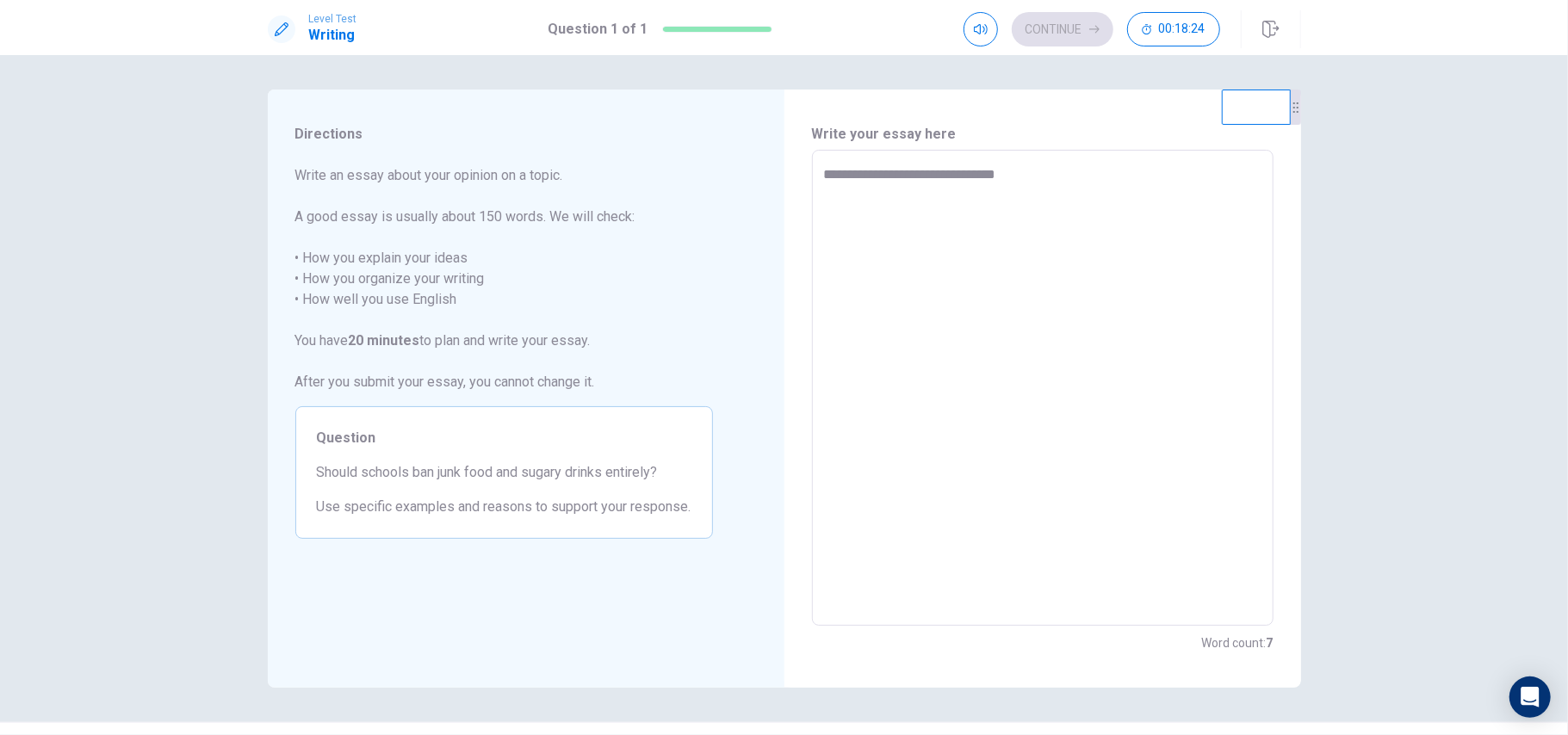 type on "*" 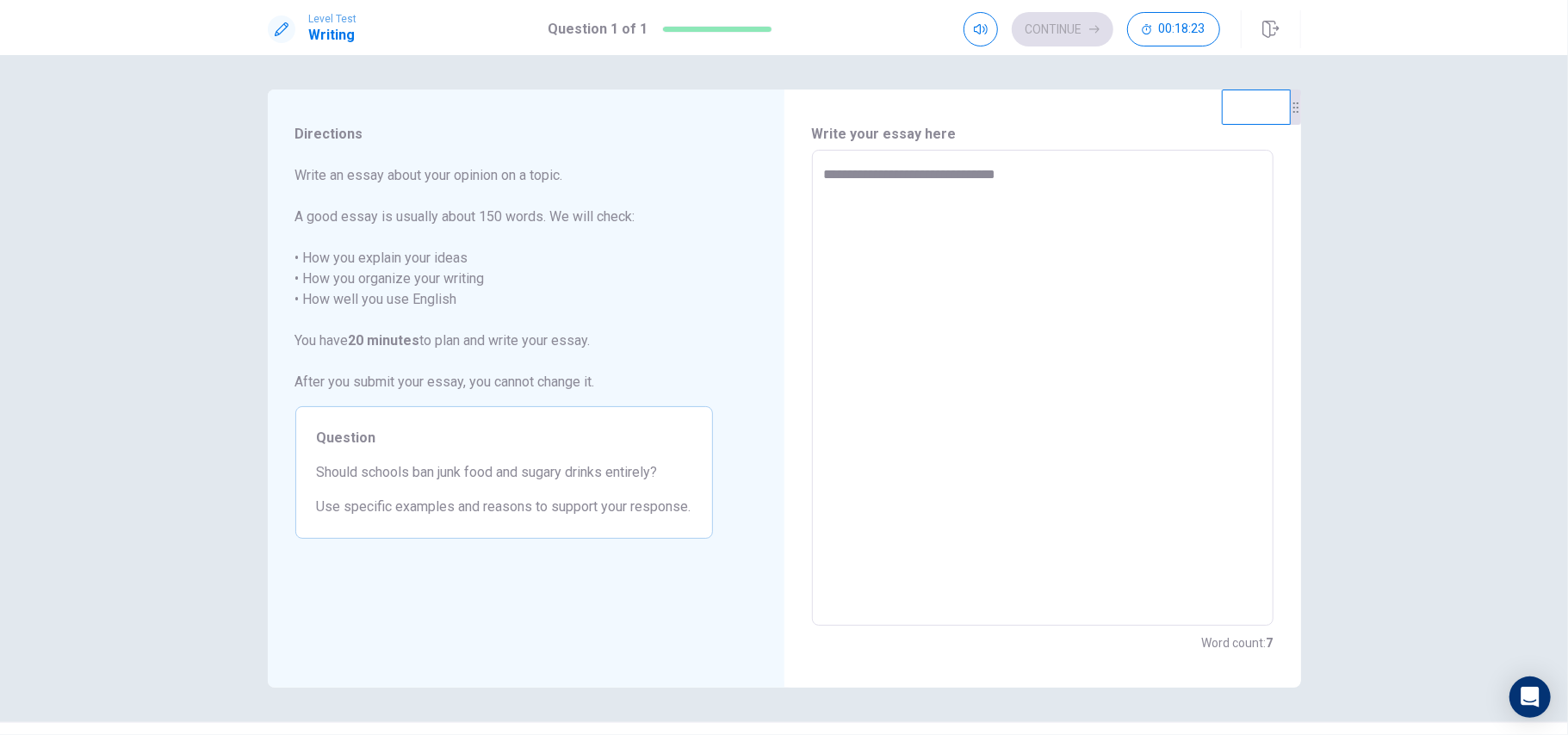 type on "**********" 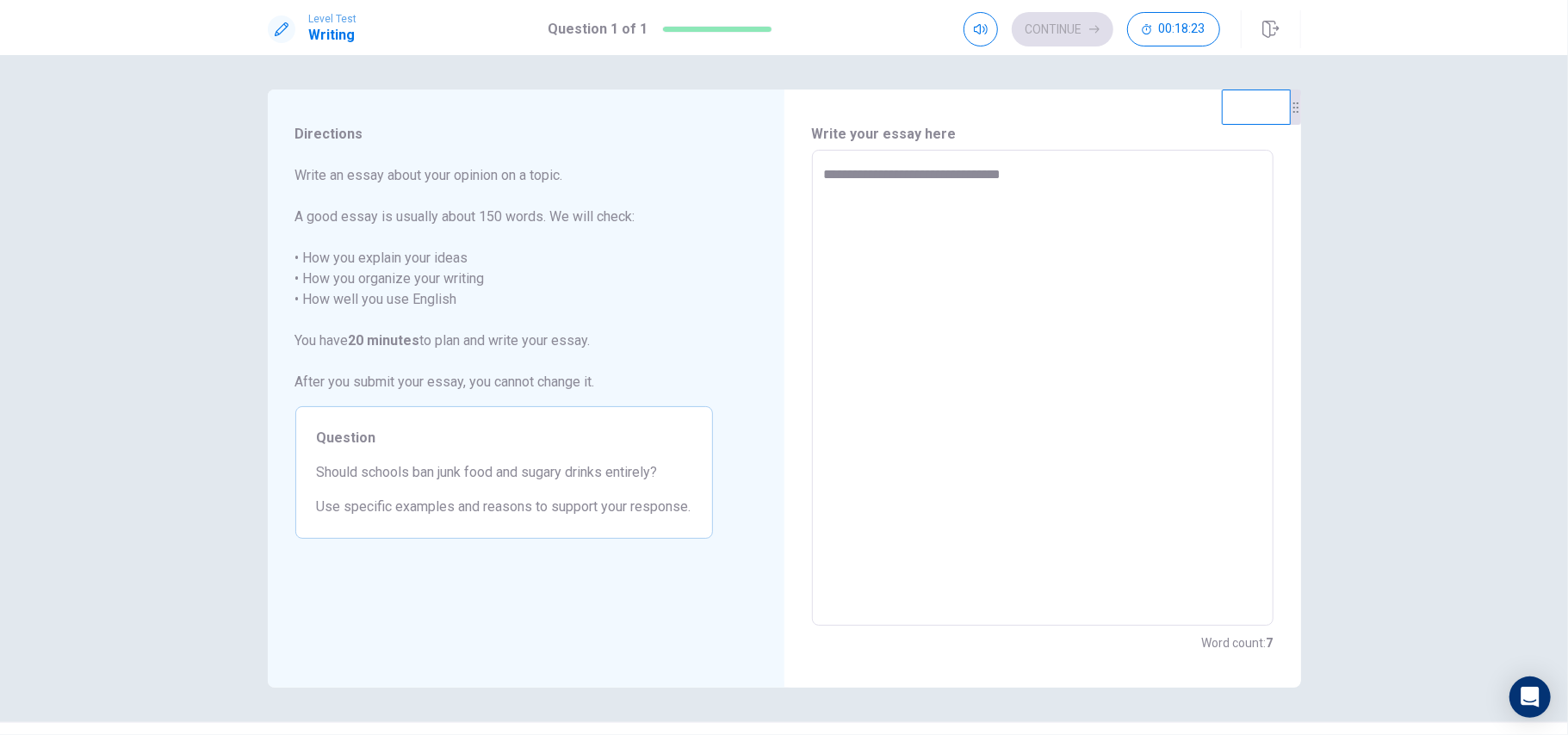 type on "*" 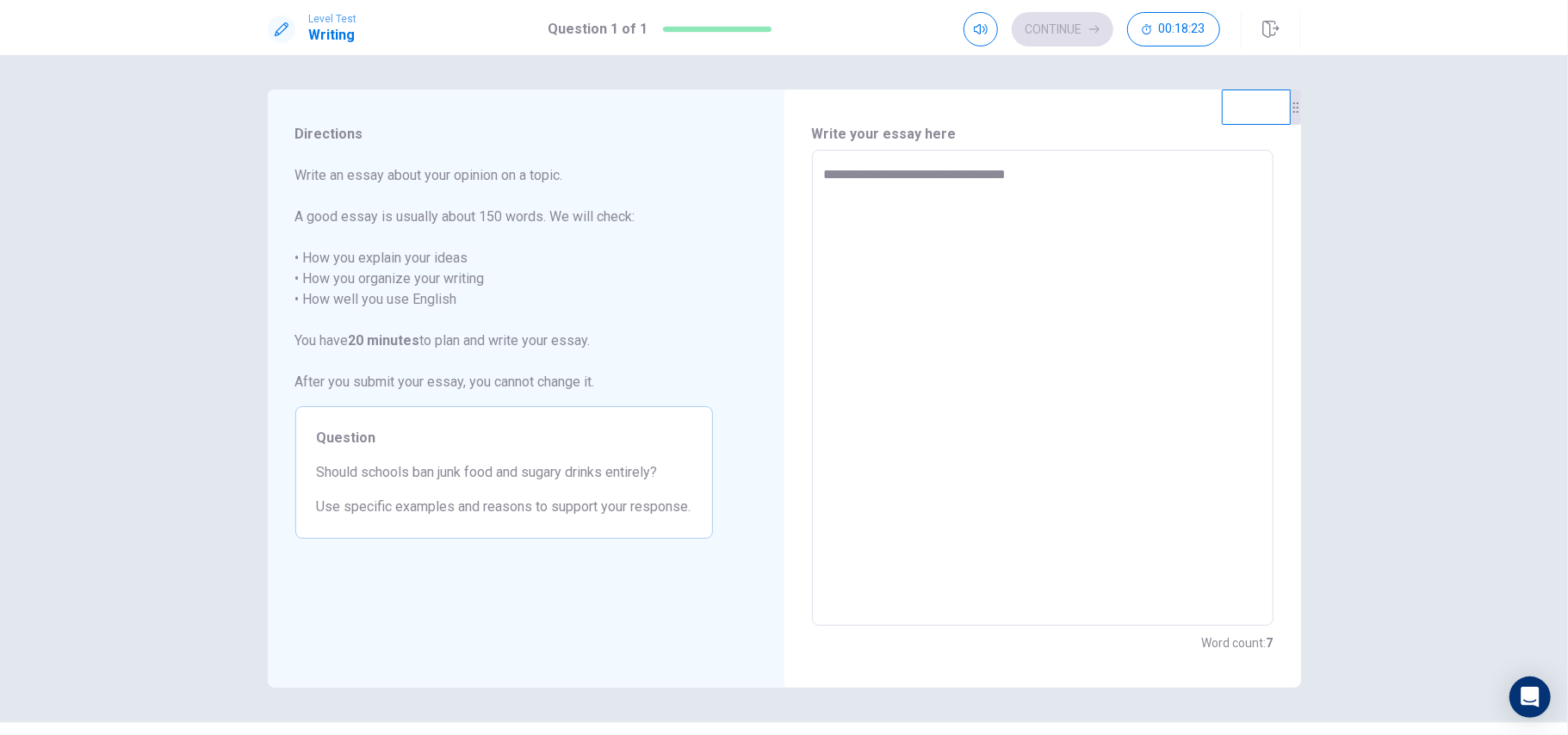 type on "*" 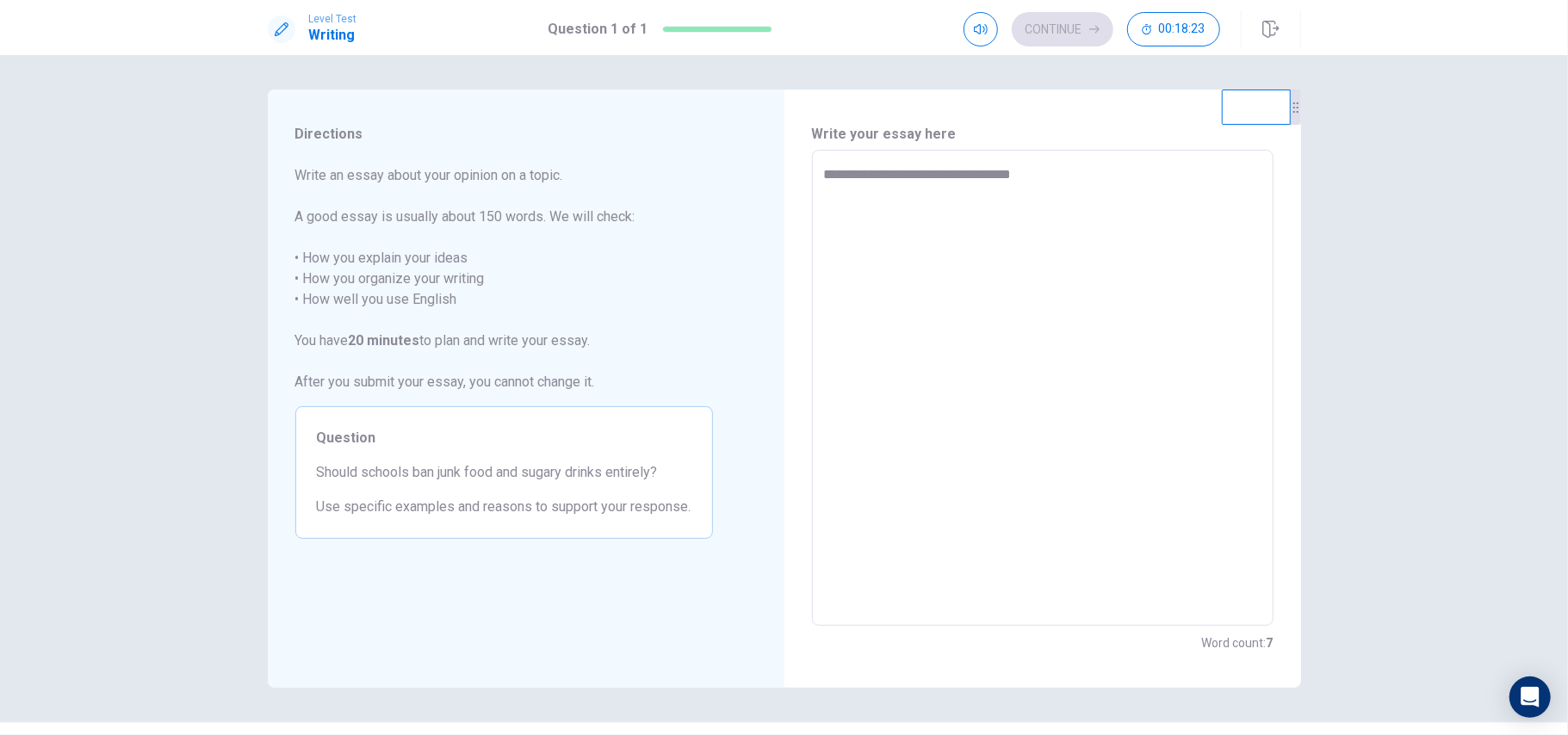 type on "*" 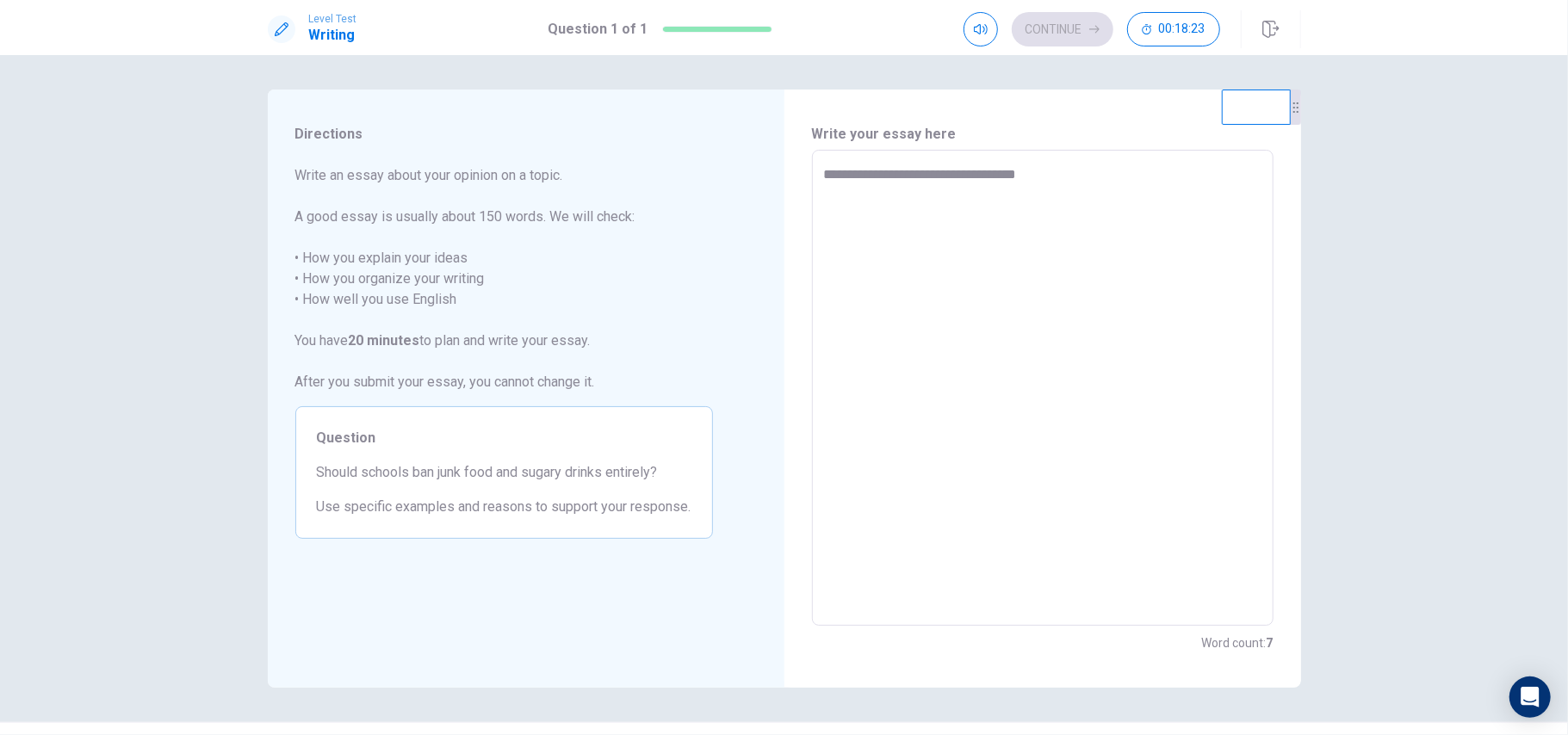 type on "*" 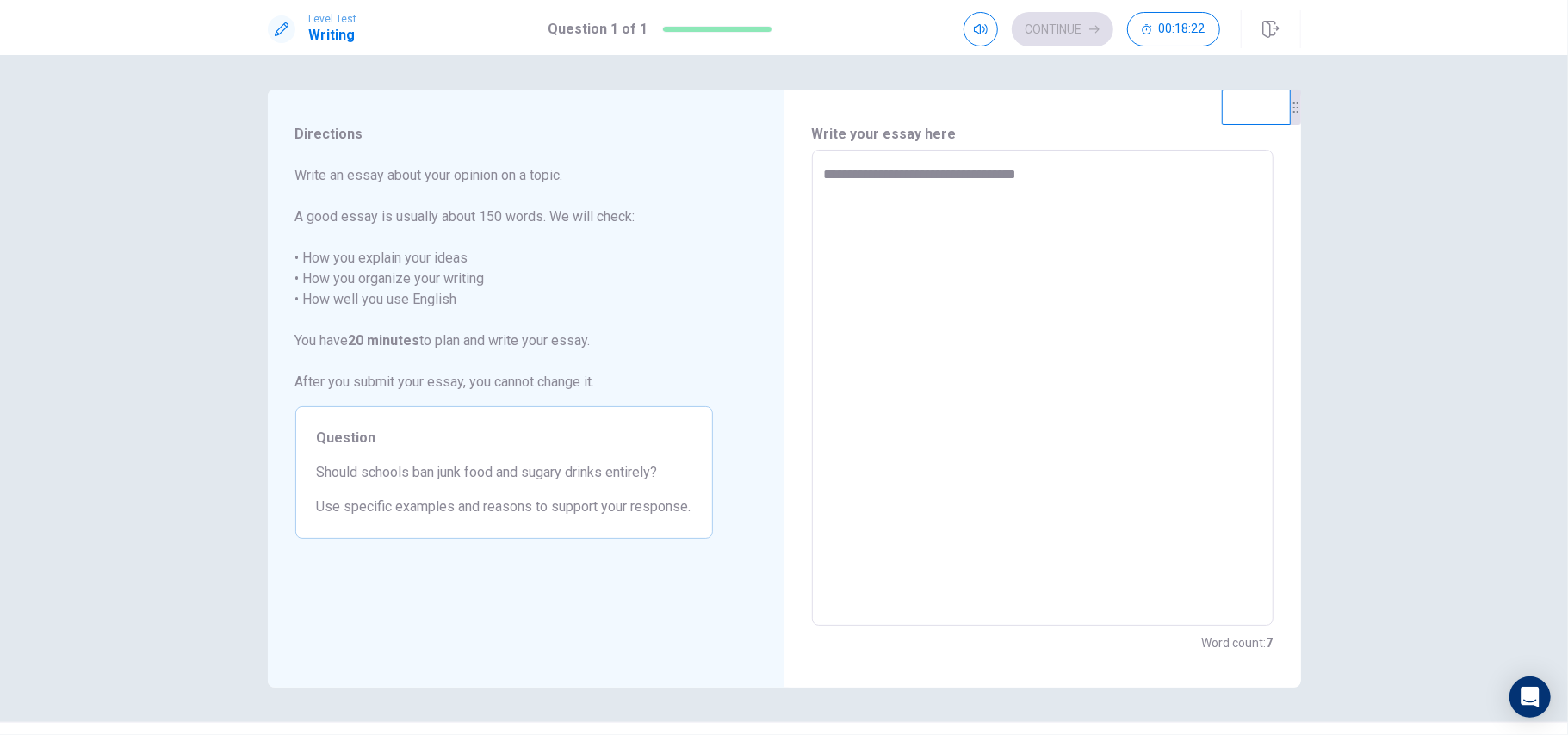 type on "**********" 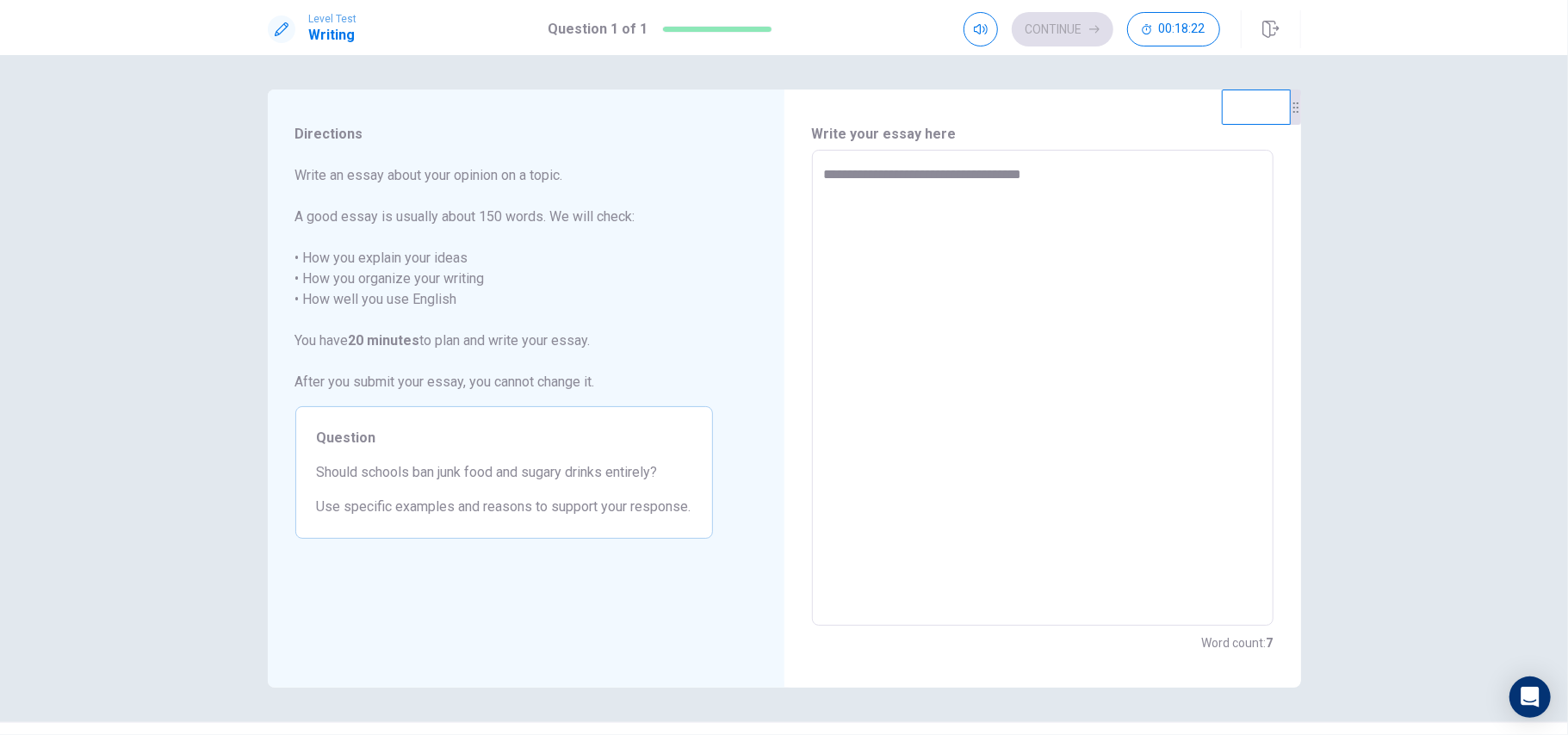 type on "*" 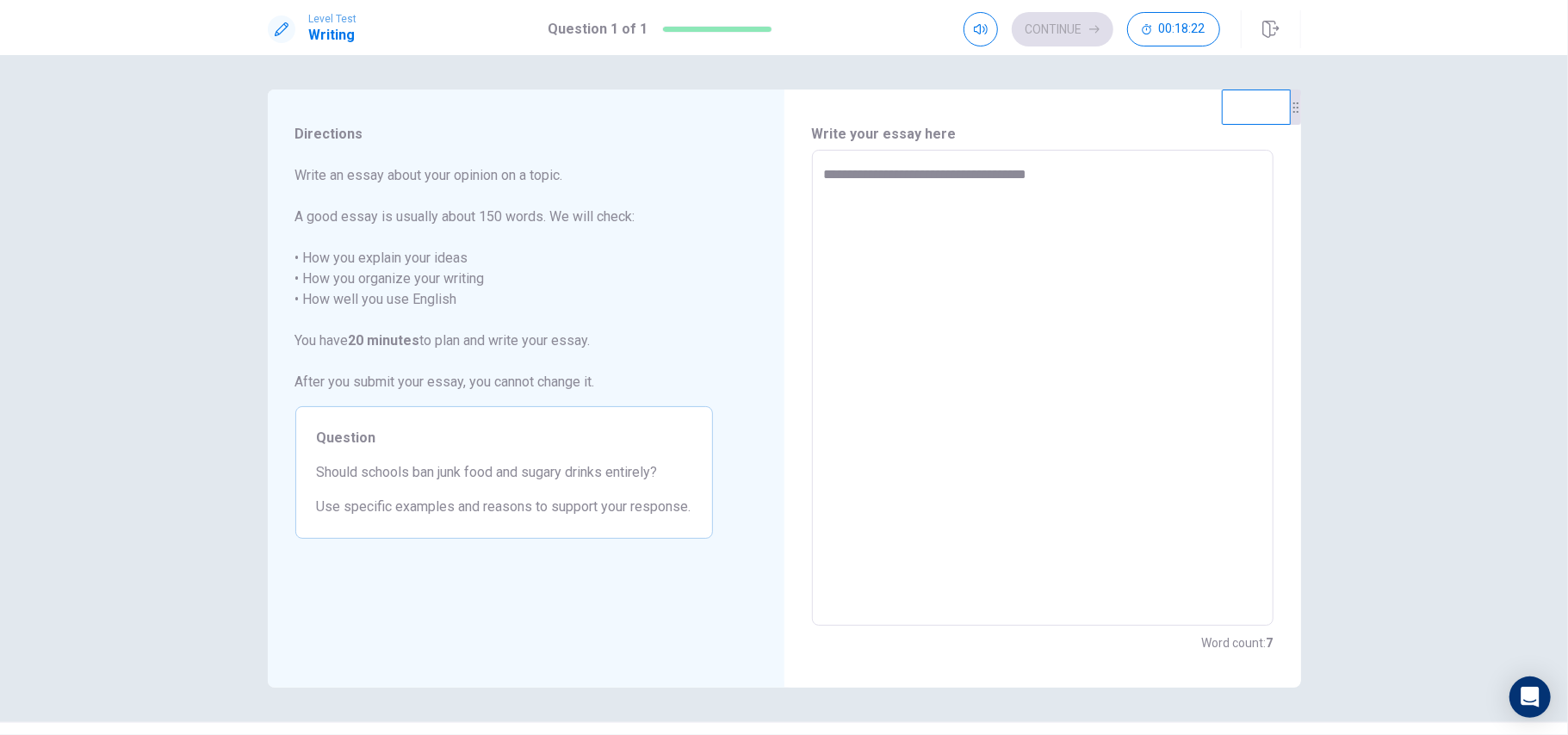 type on "*" 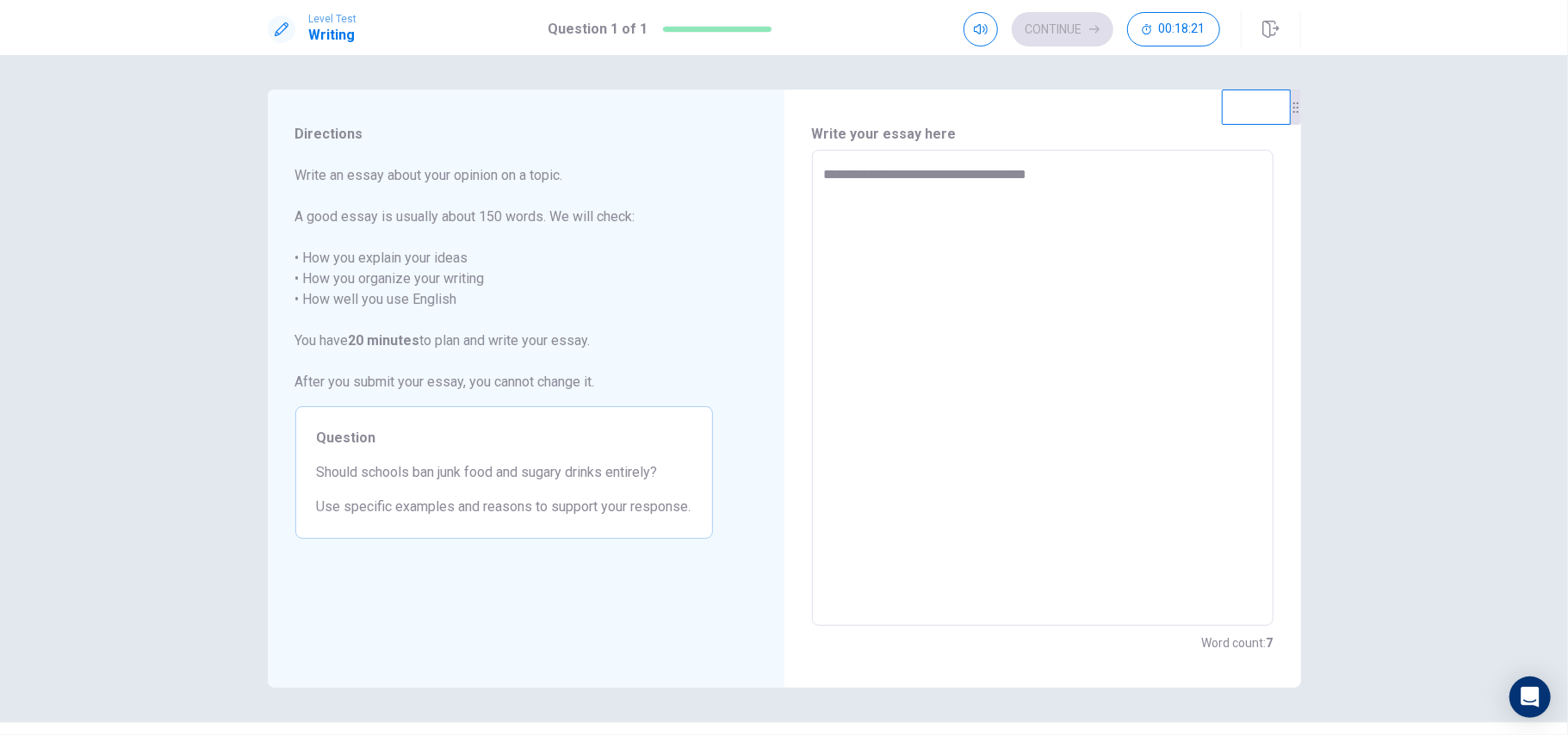 type on "**********" 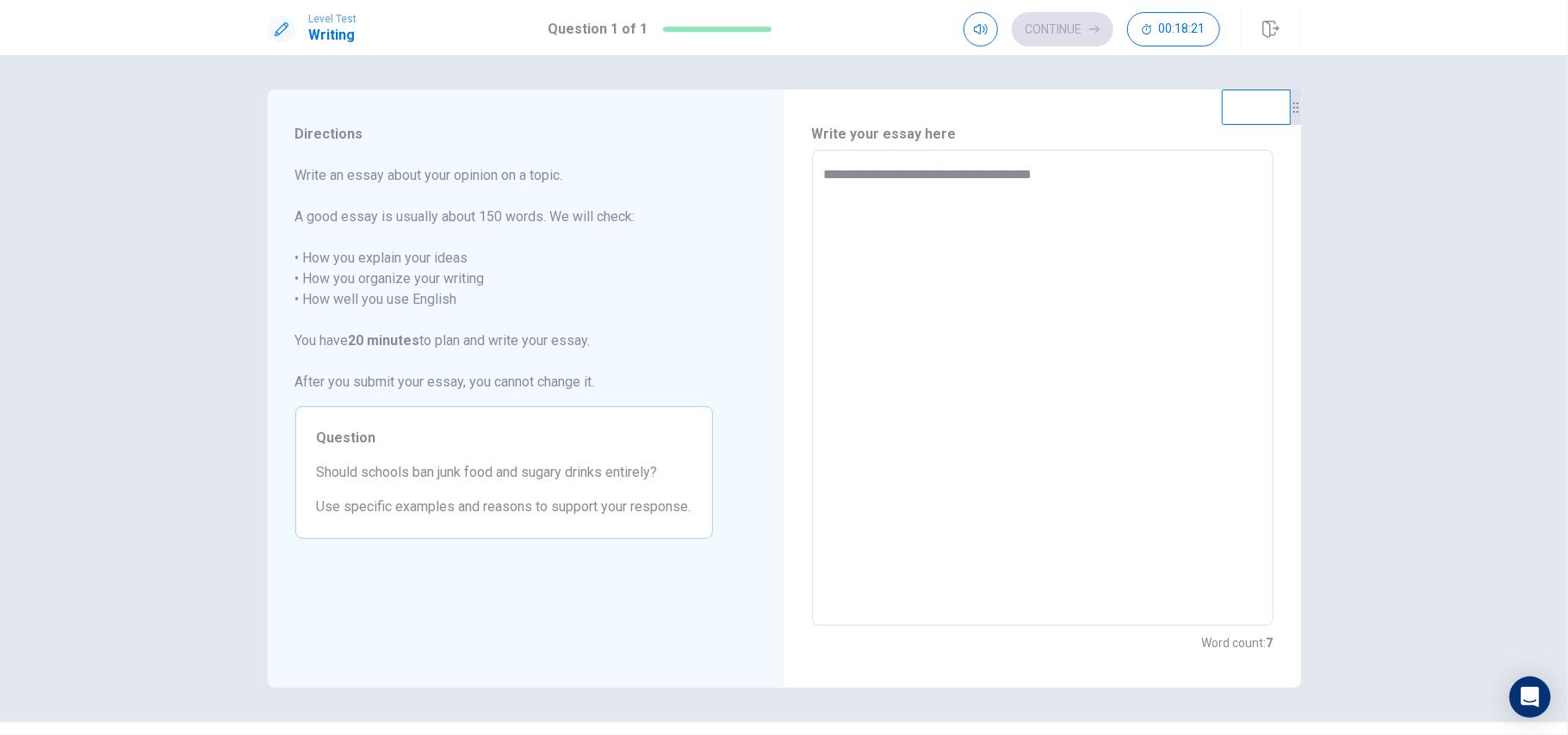 type on "*" 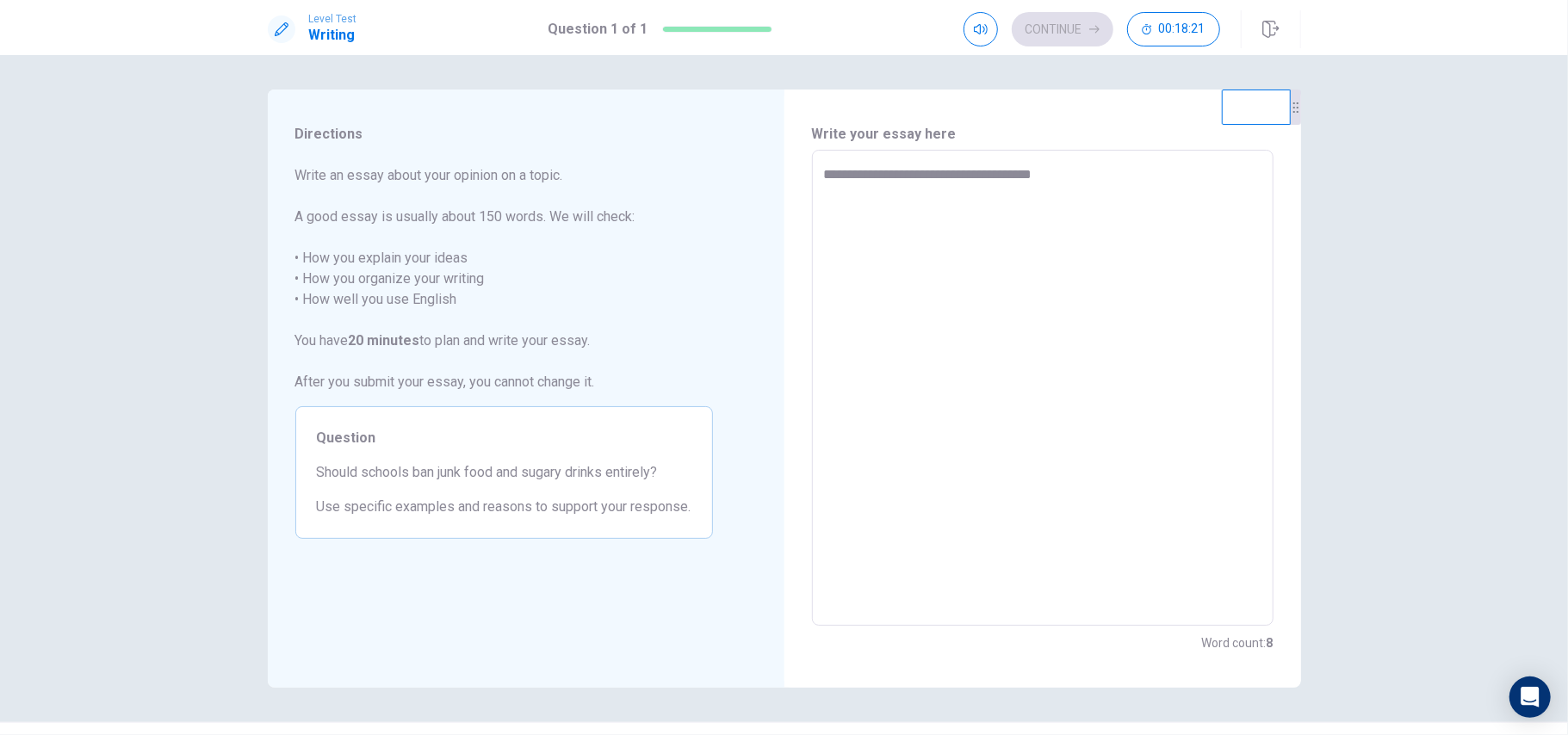 type on "**********" 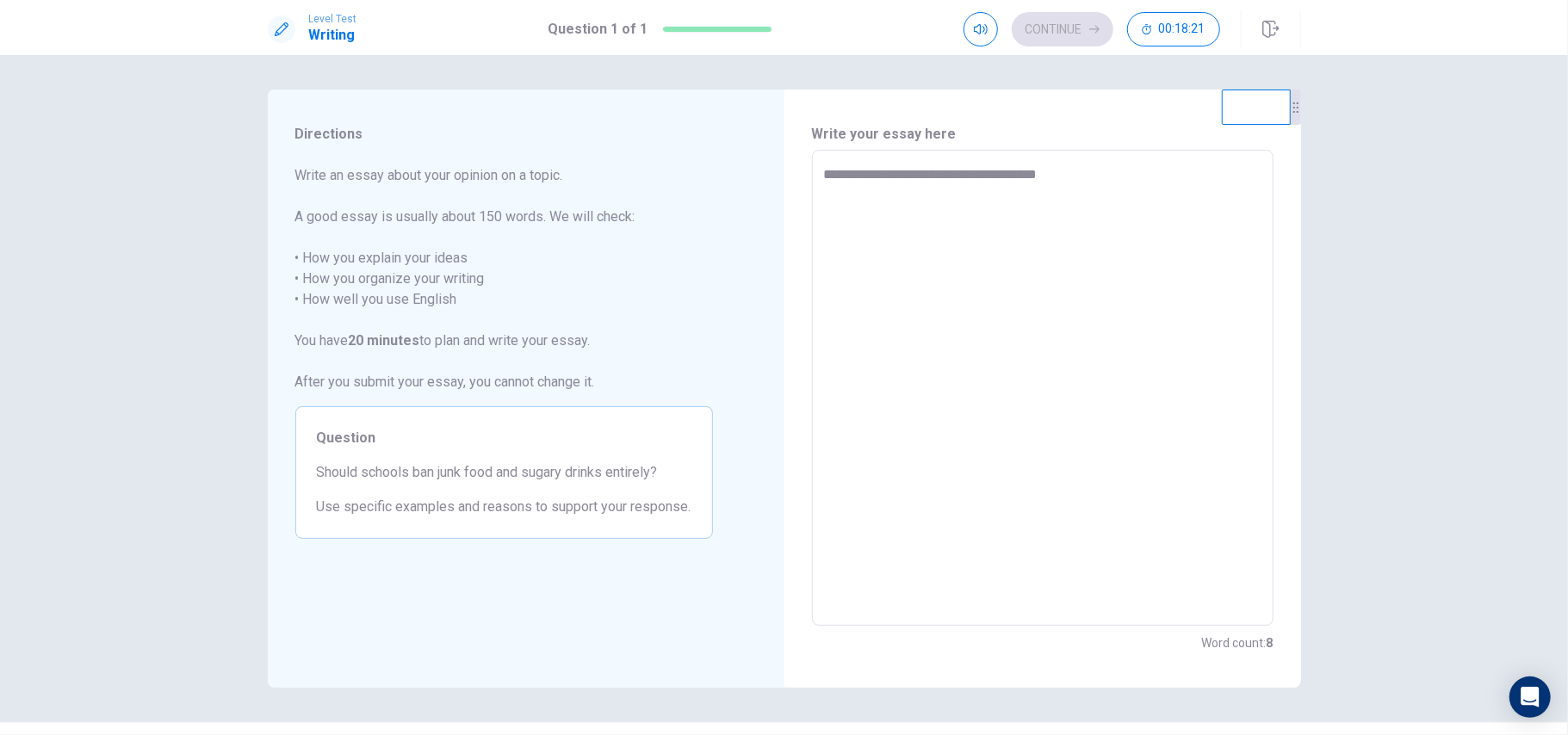 type on "*" 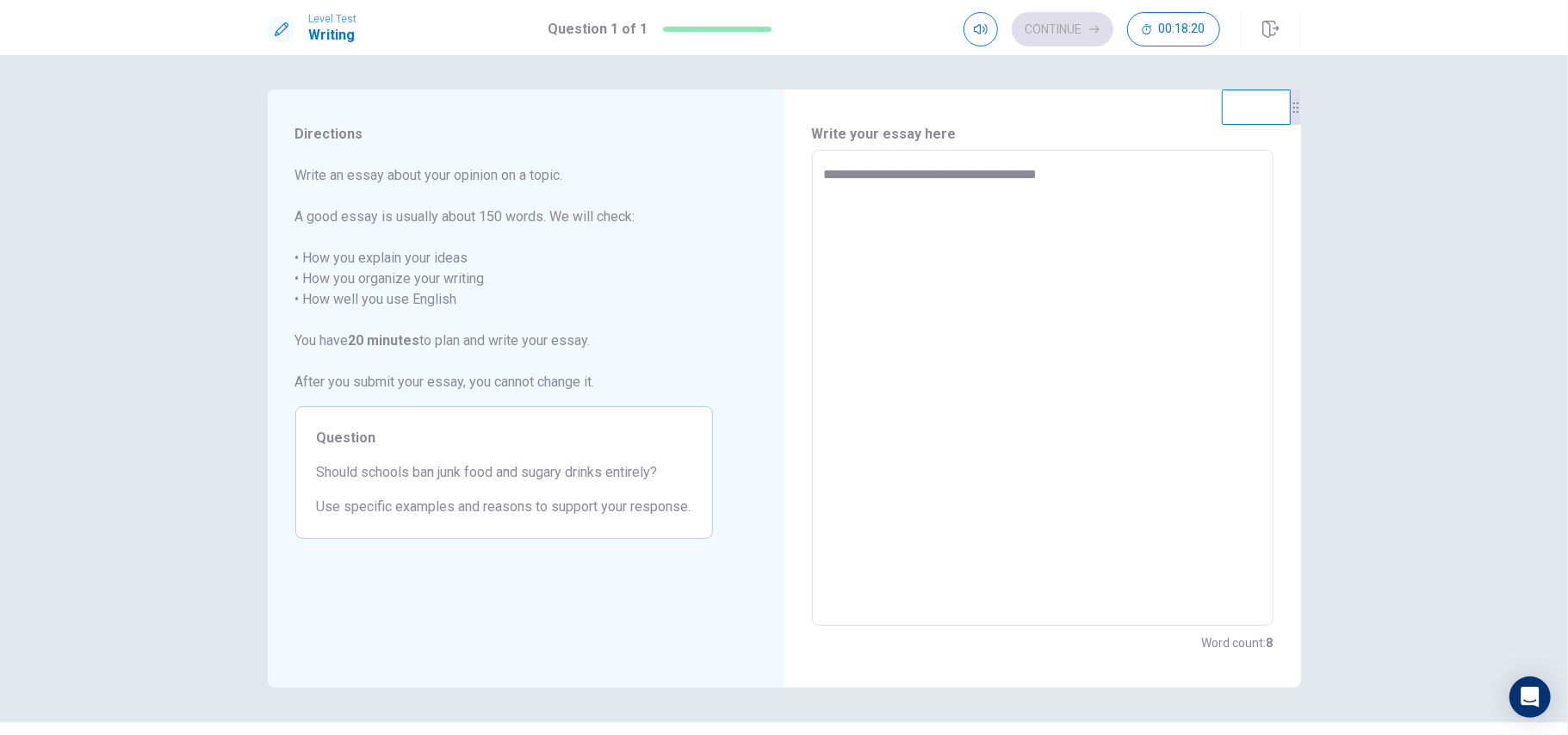 type on "**********" 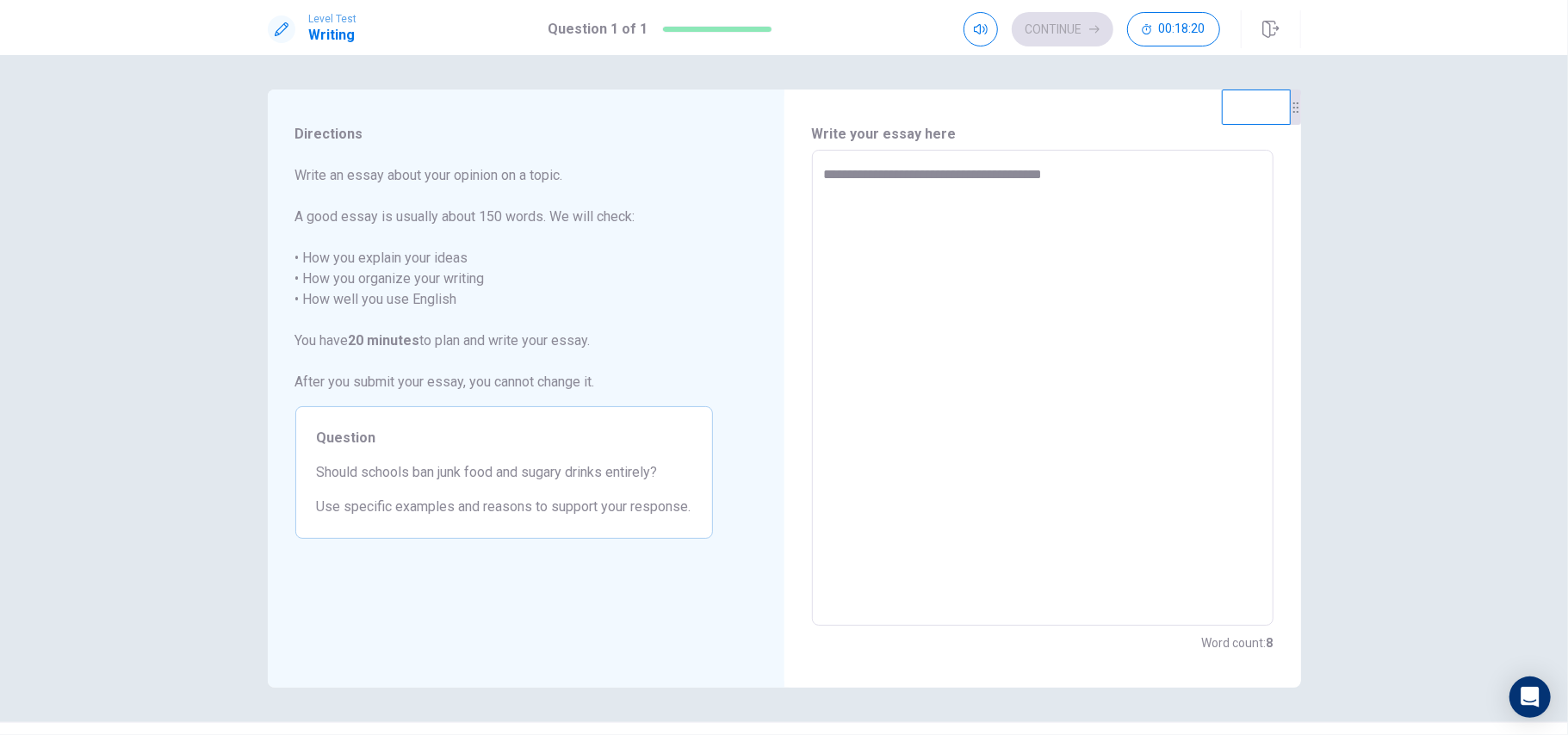 type on "*" 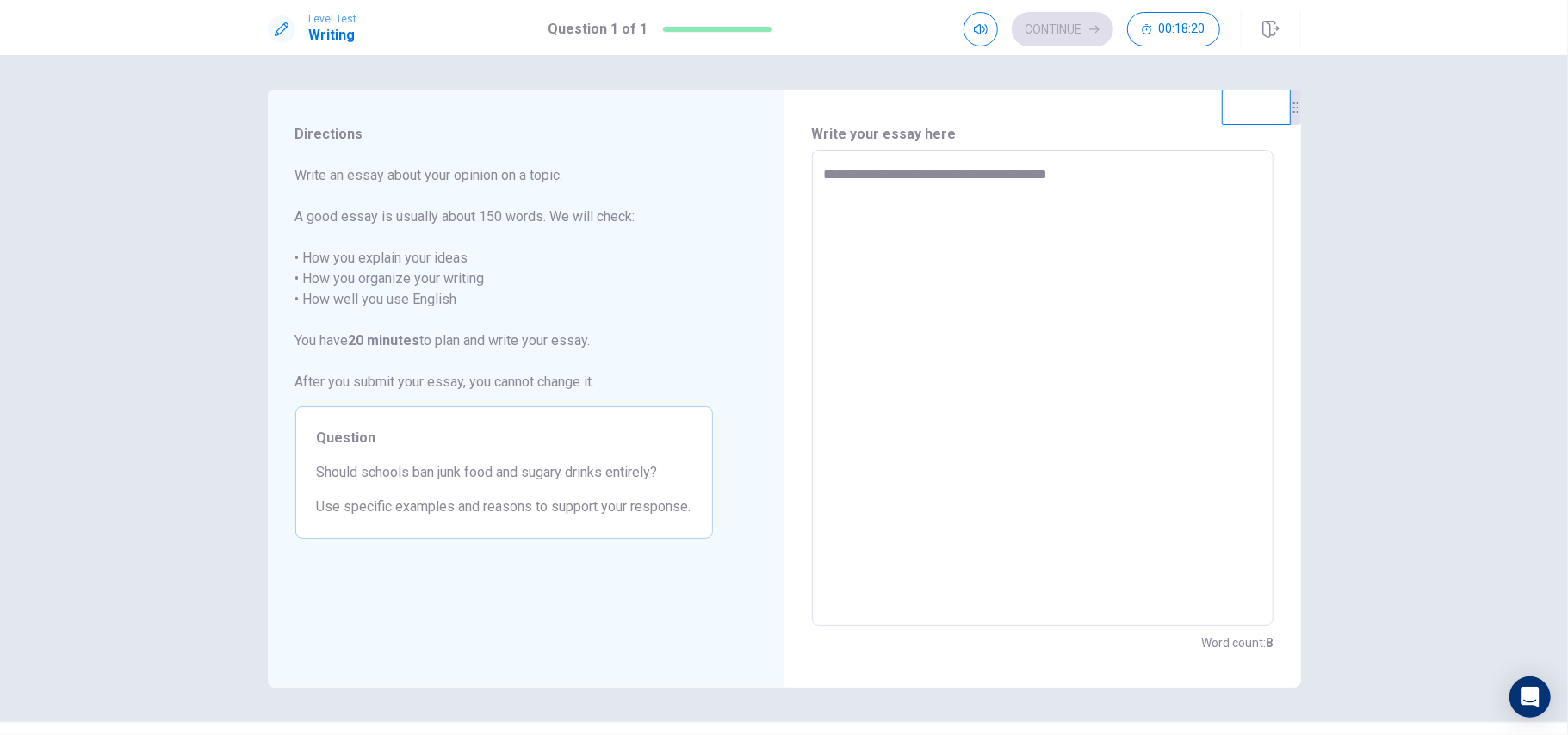 type on "*" 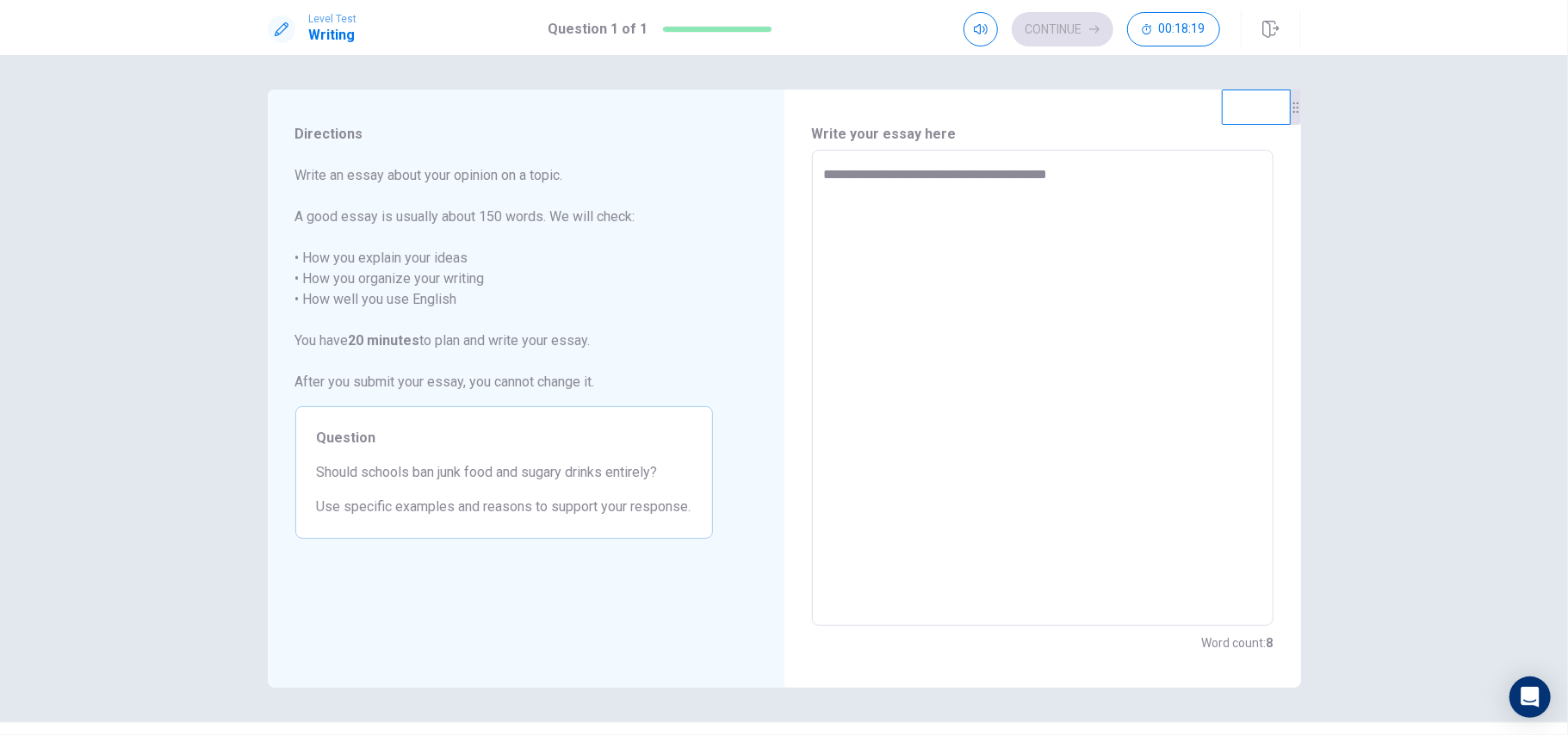 type on "**********" 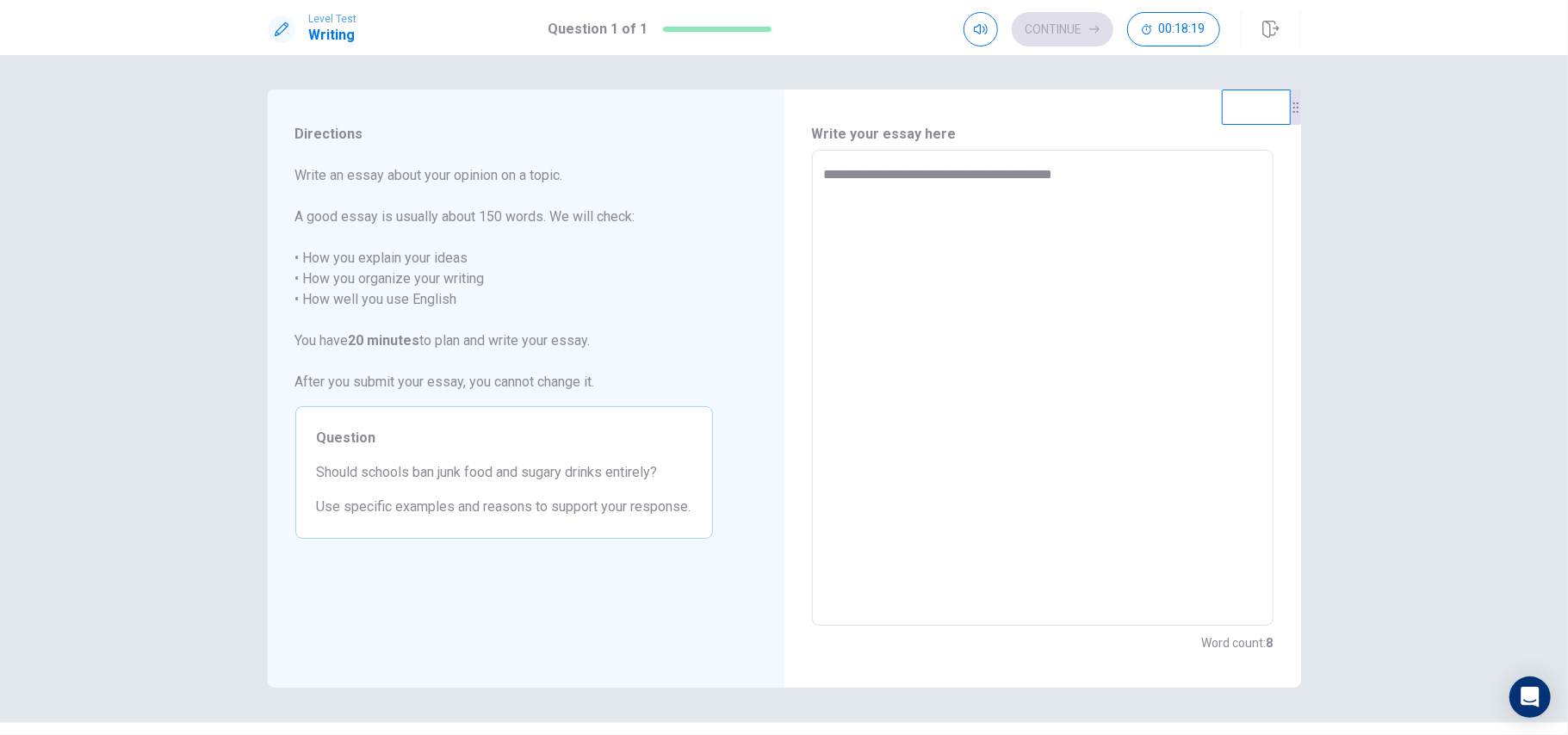 type on "*" 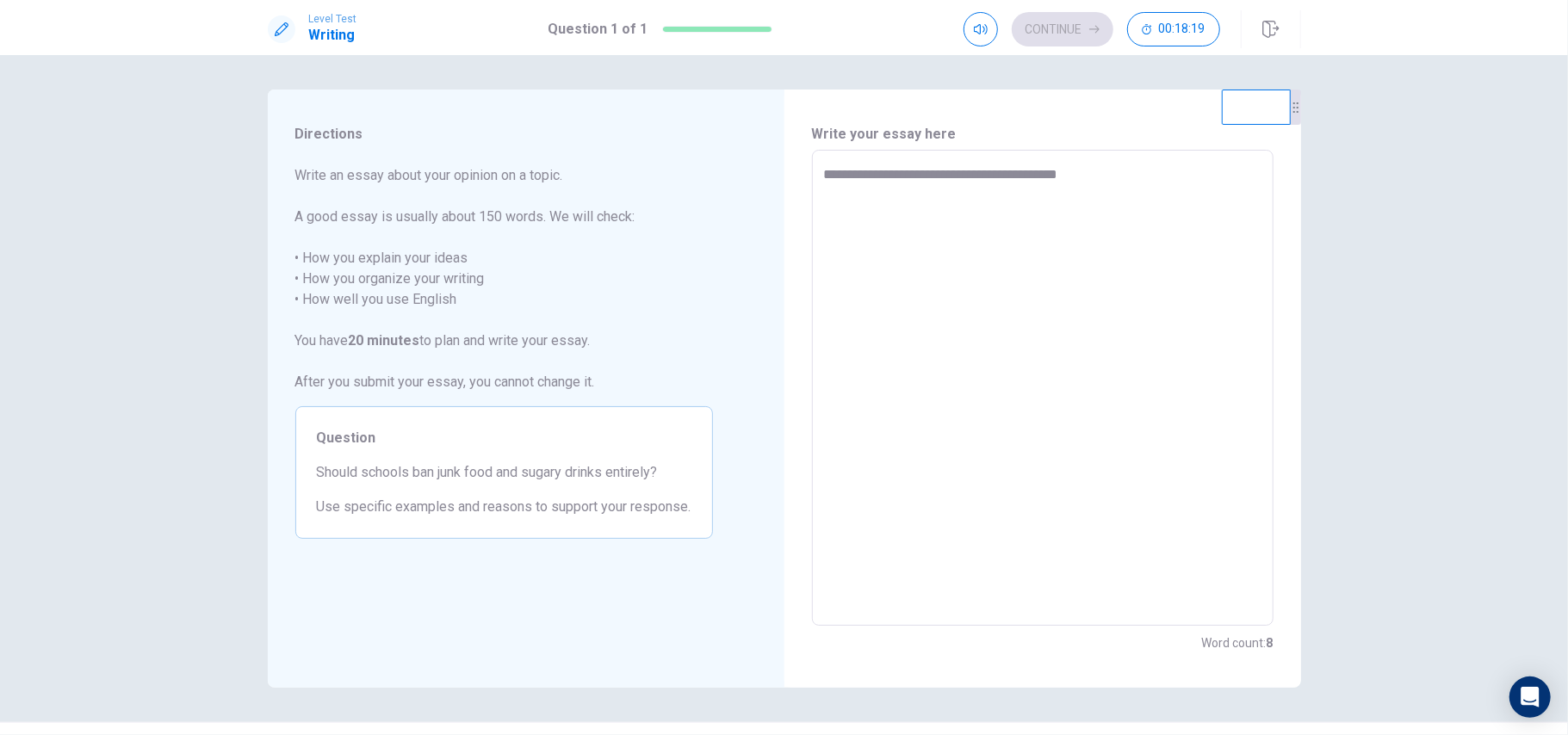 type on "*" 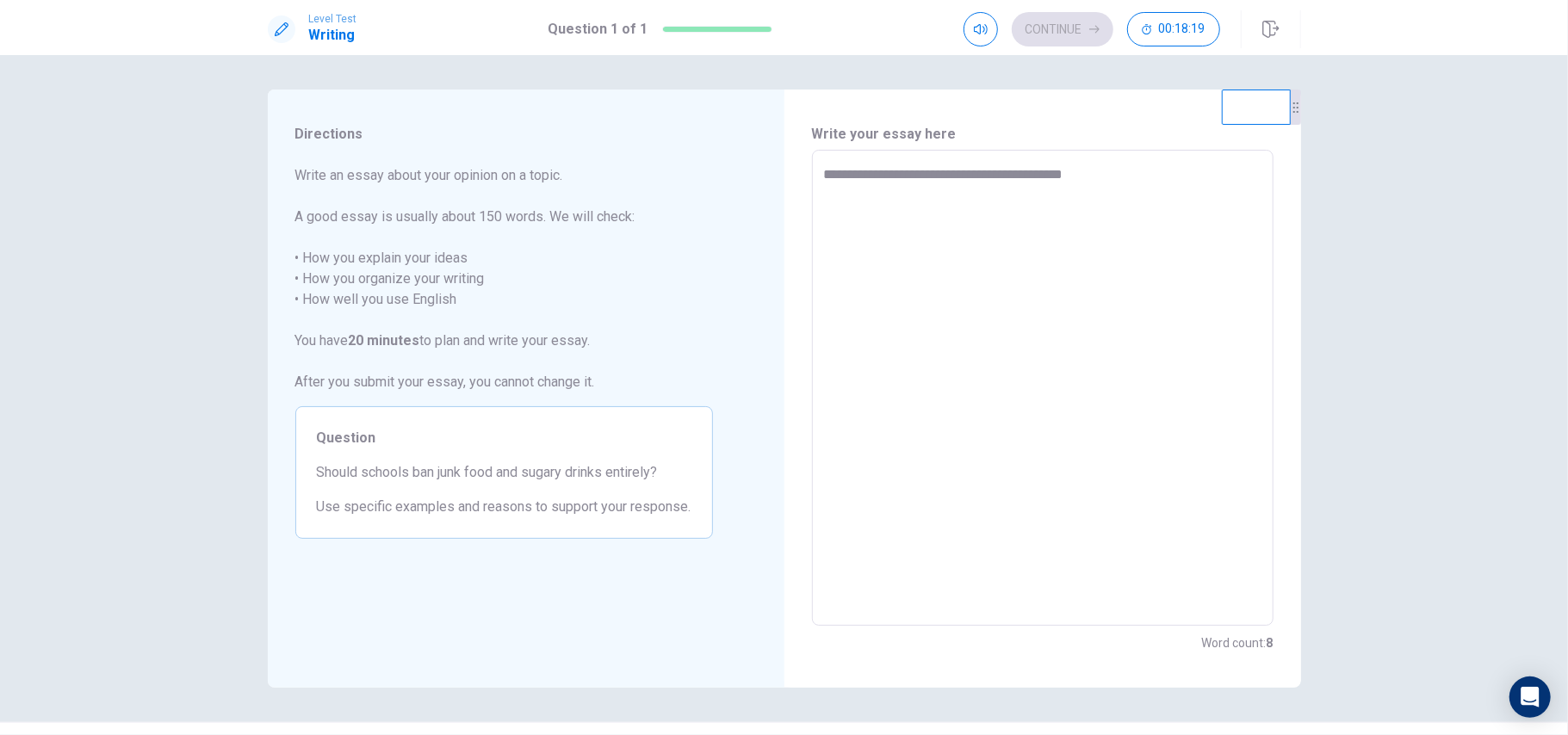 type on "*" 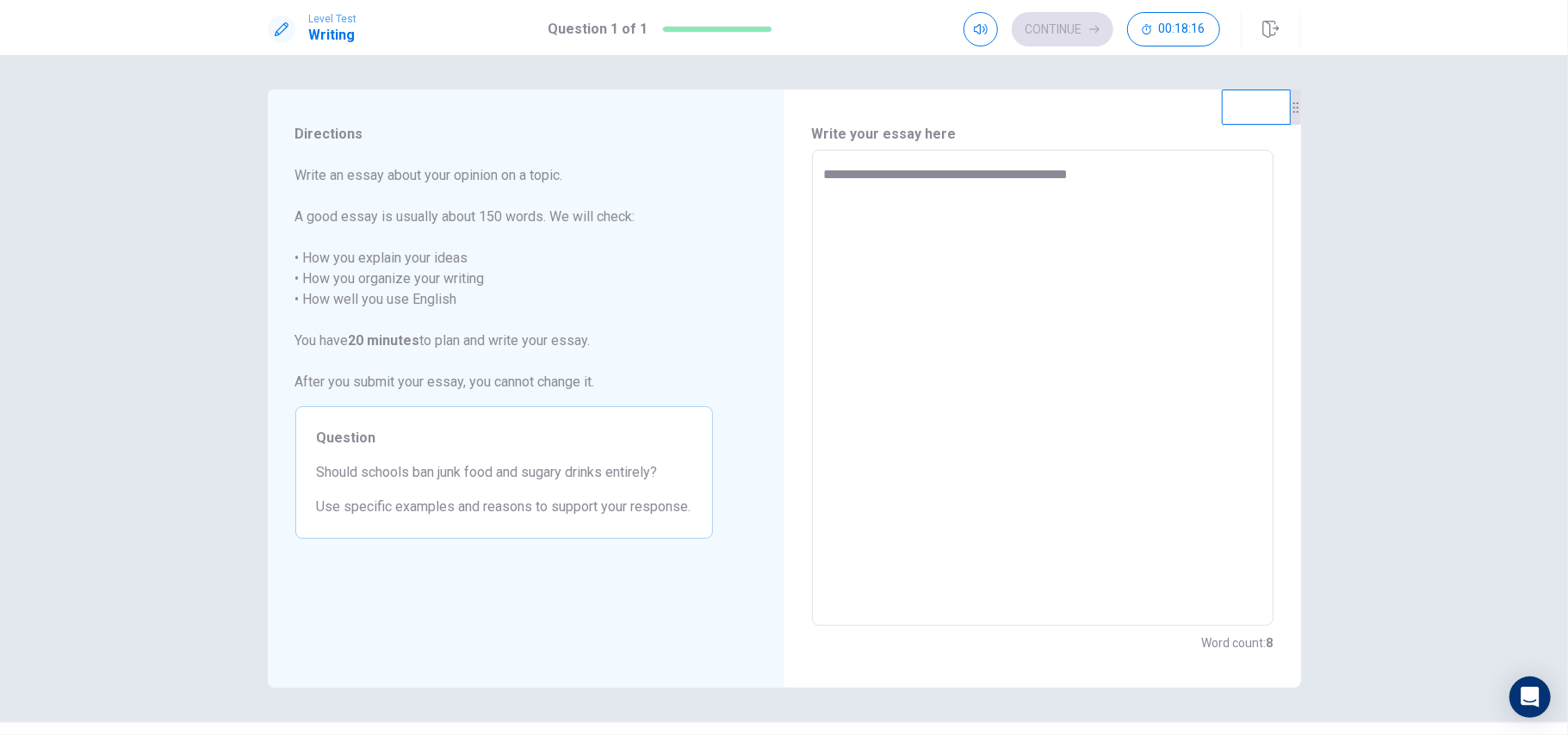 type on "*" 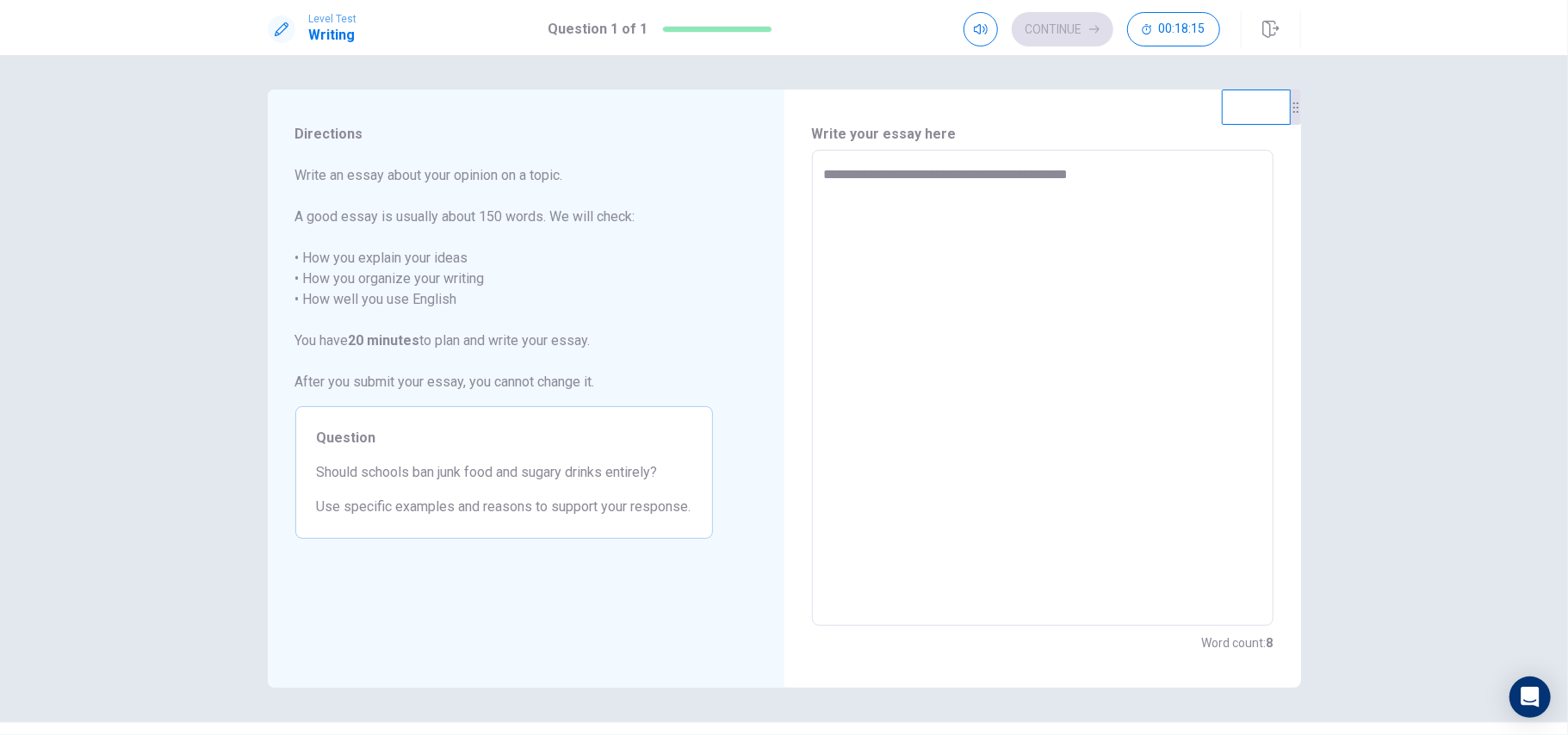 type on "**********" 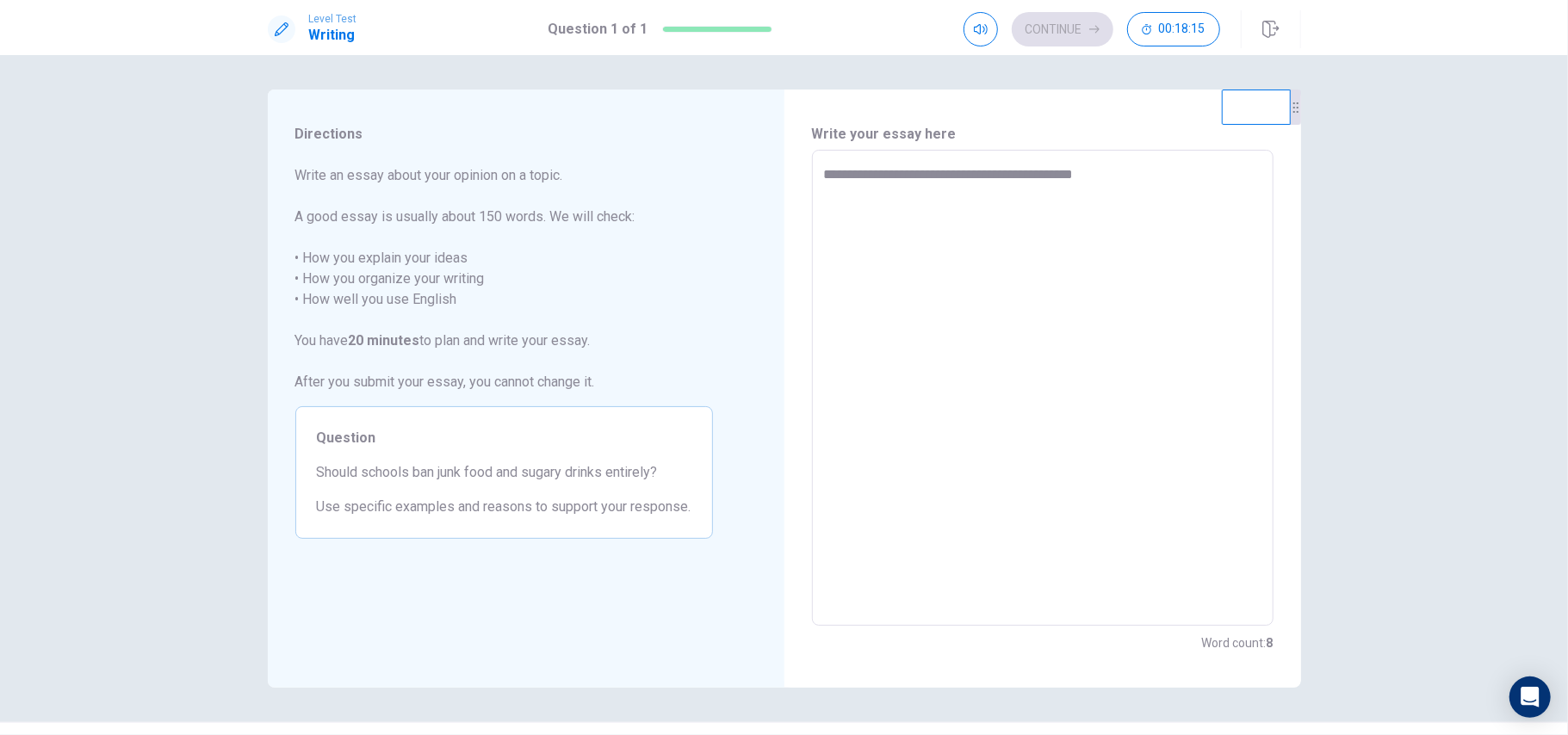type on "*" 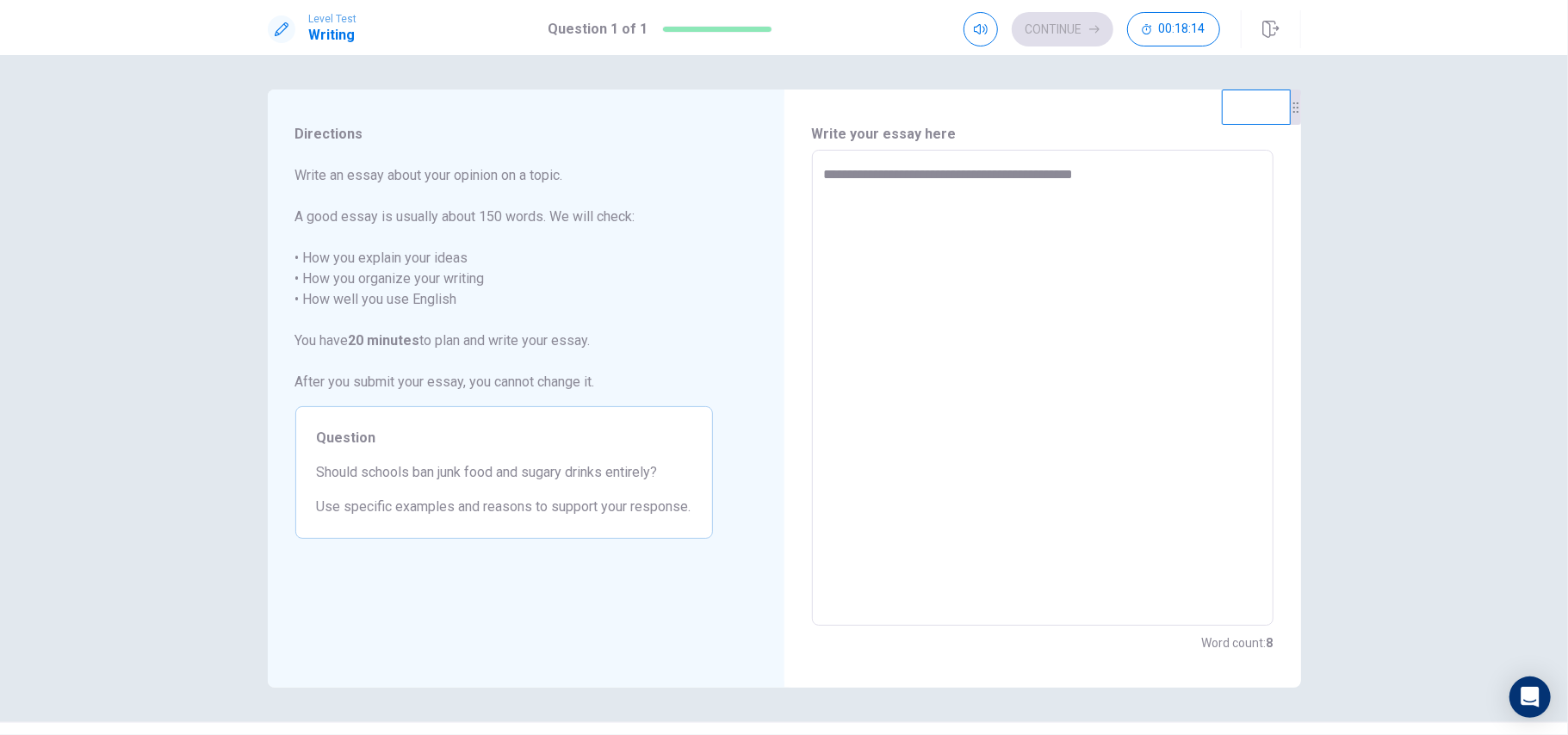 type on "**********" 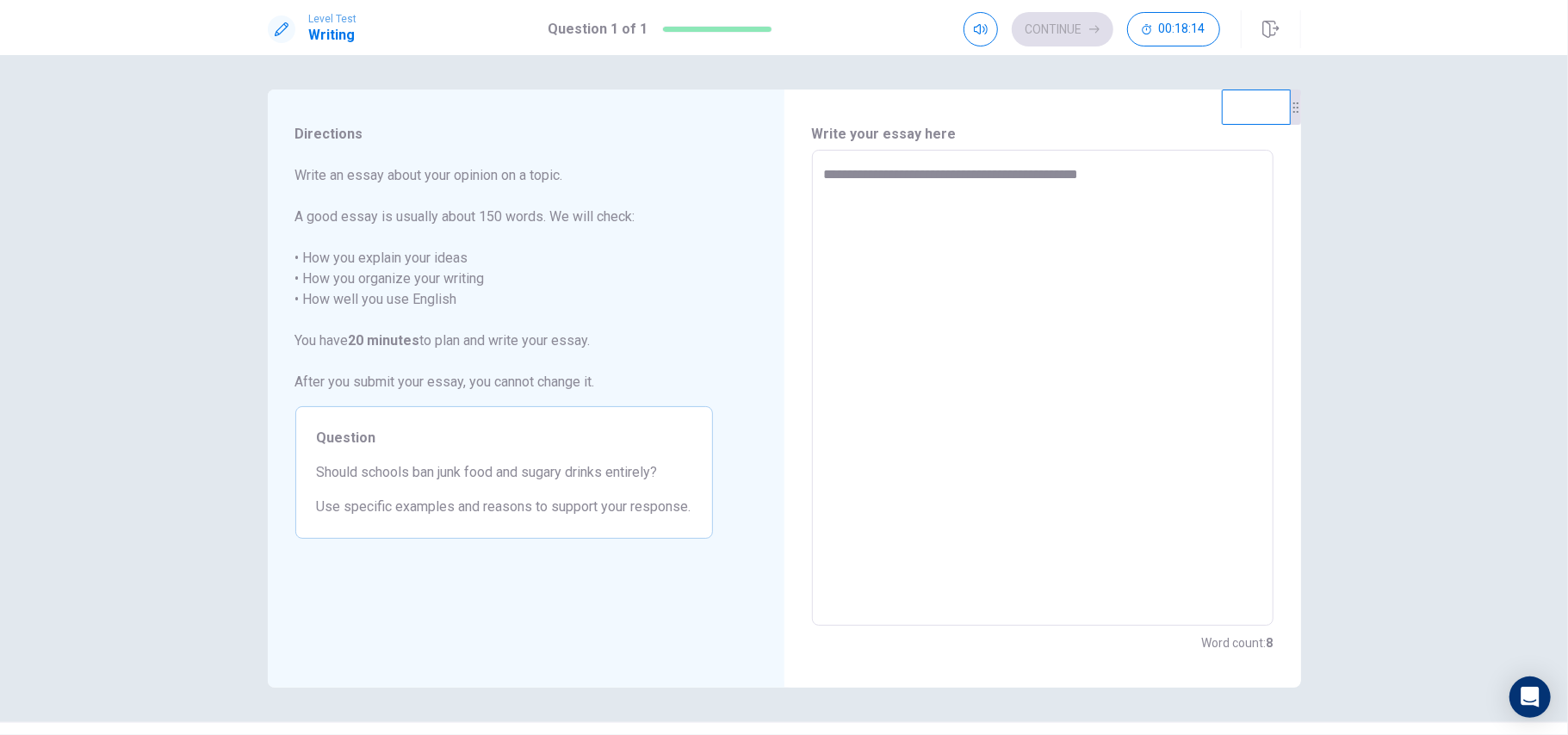 type on "*" 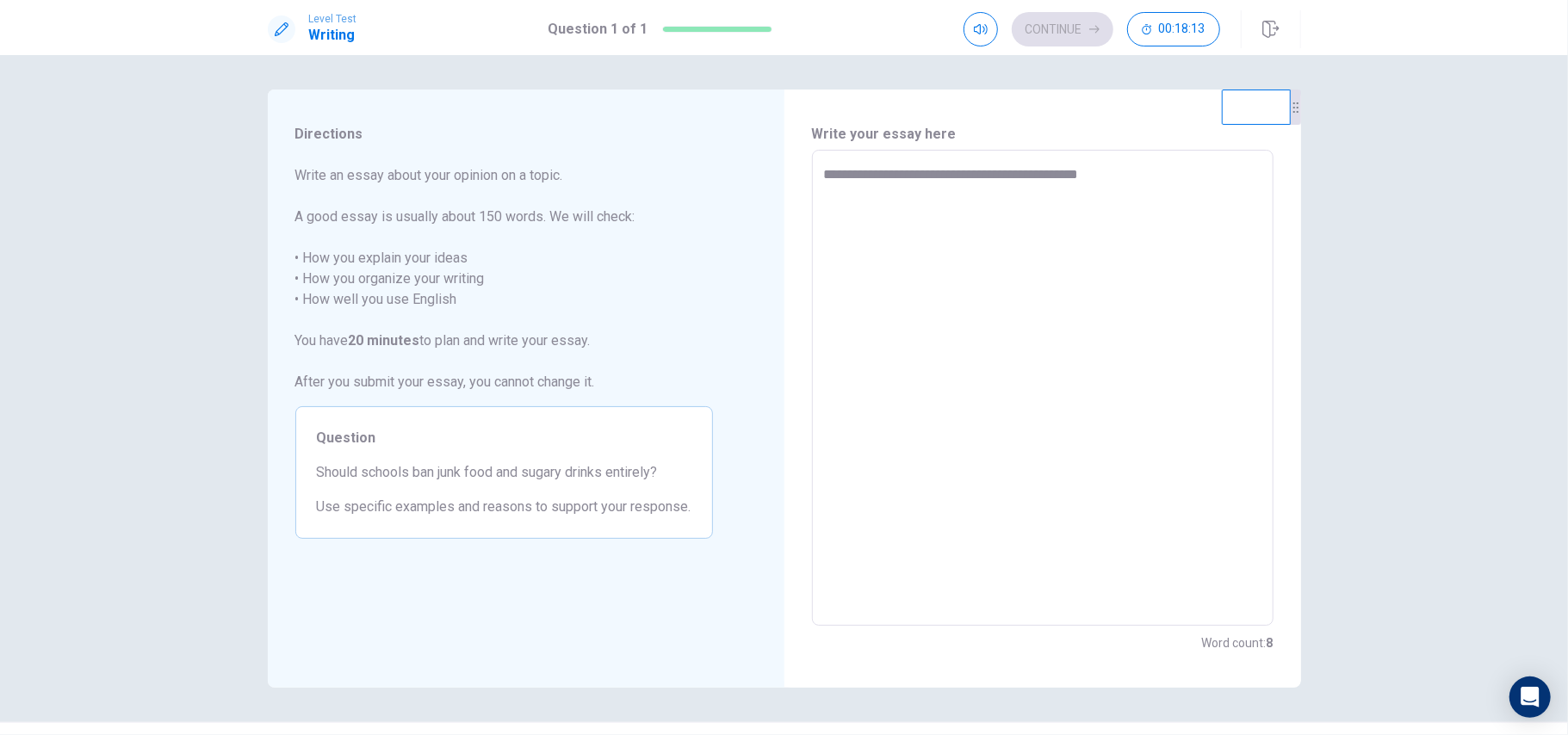 type on "**********" 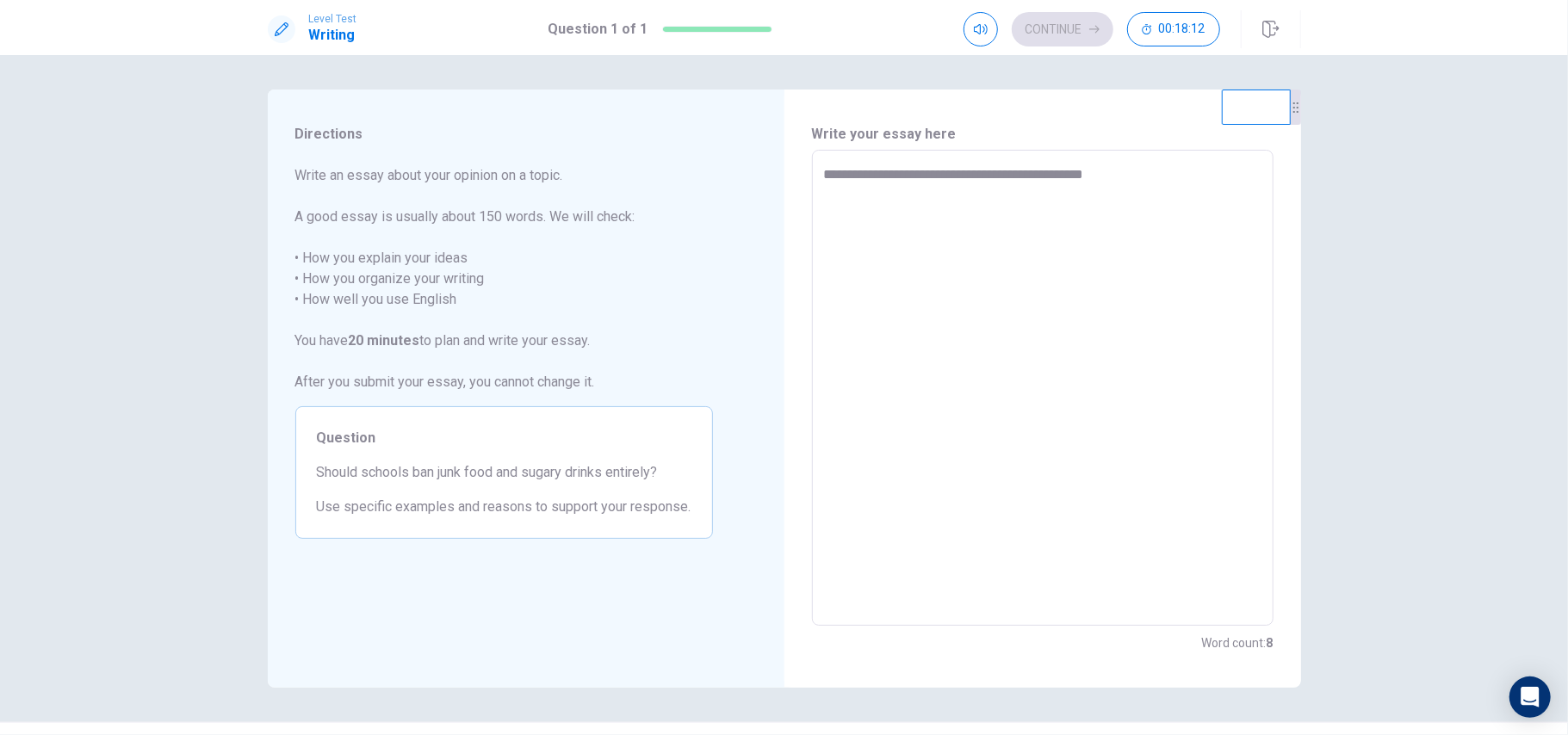 type on "*" 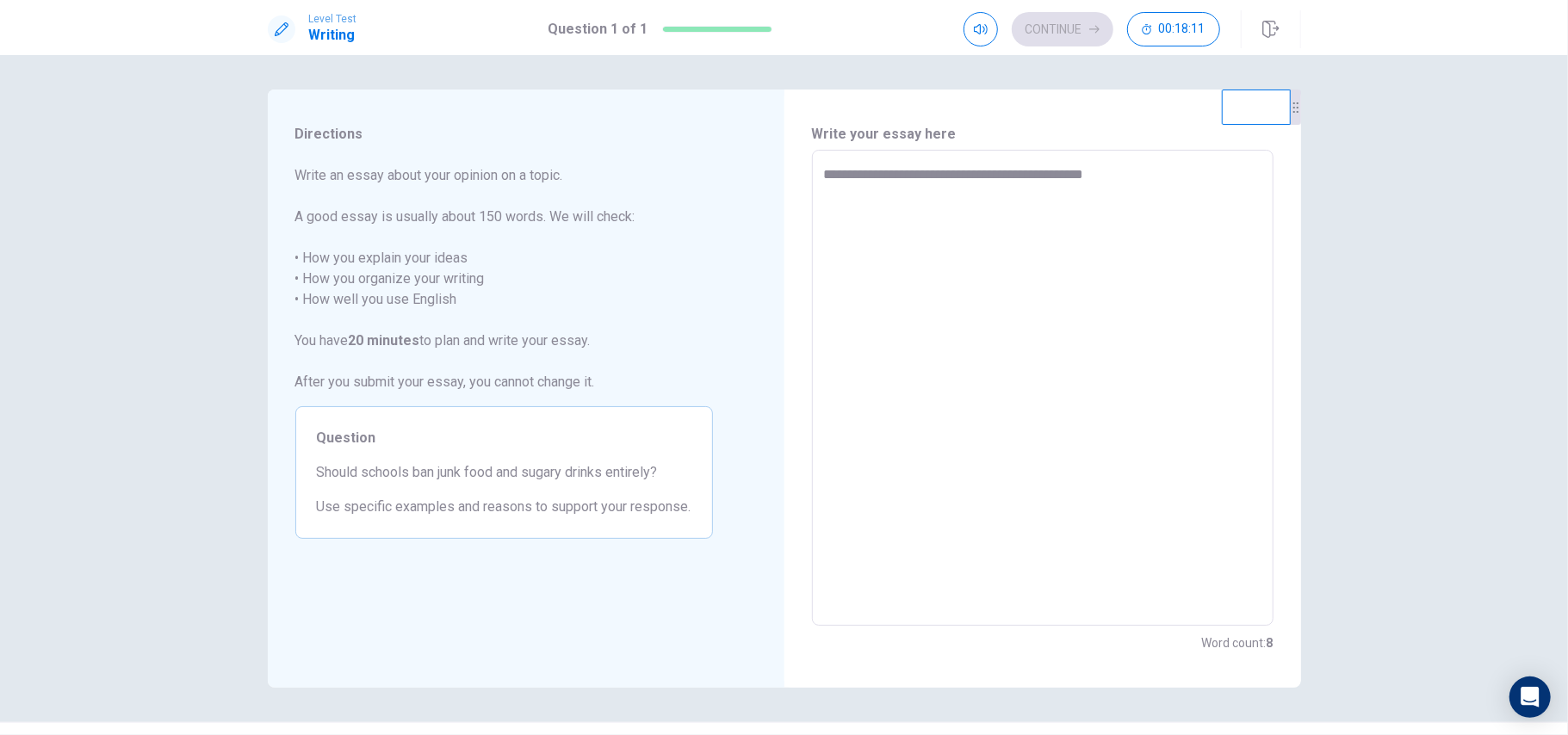 type on "**********" 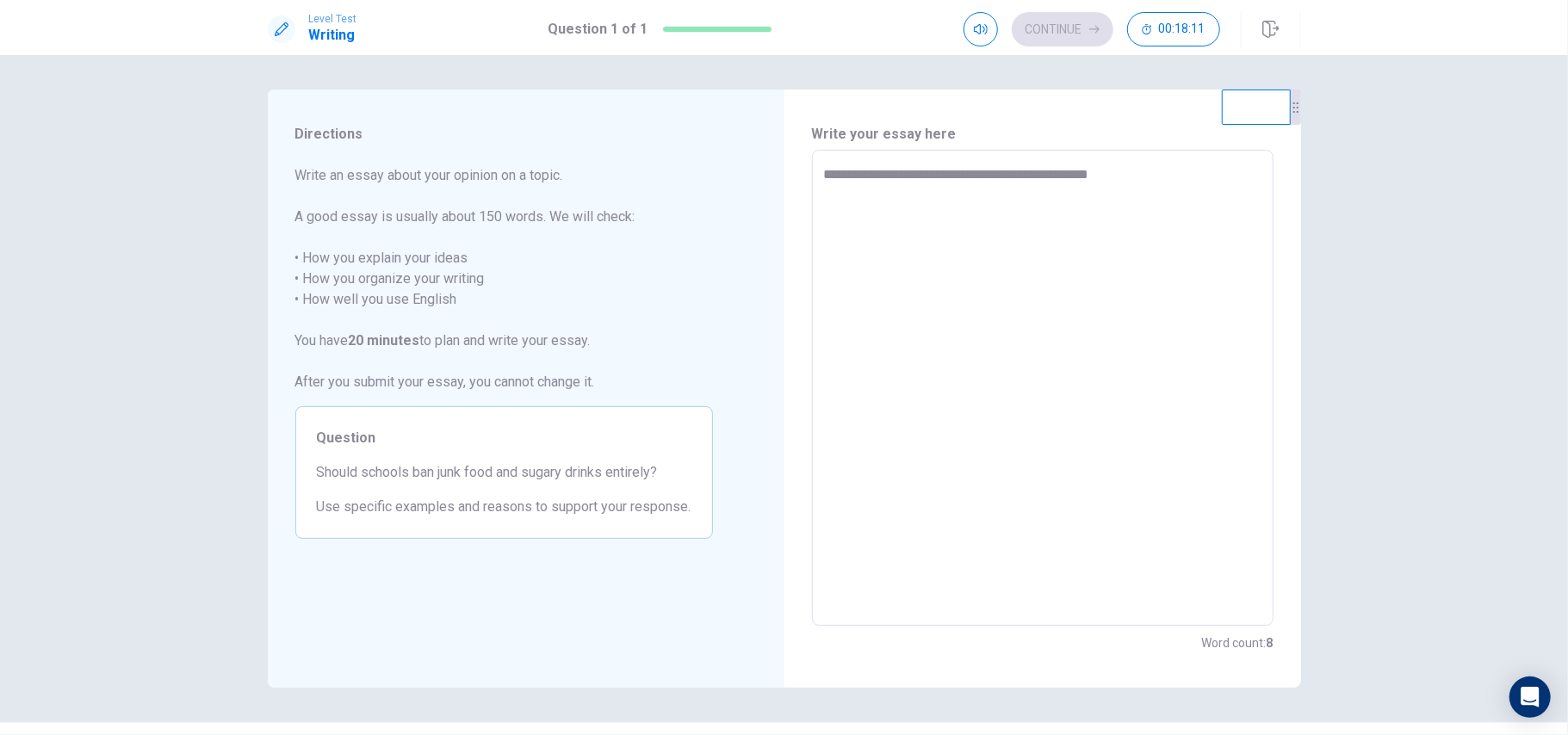 type on "*" 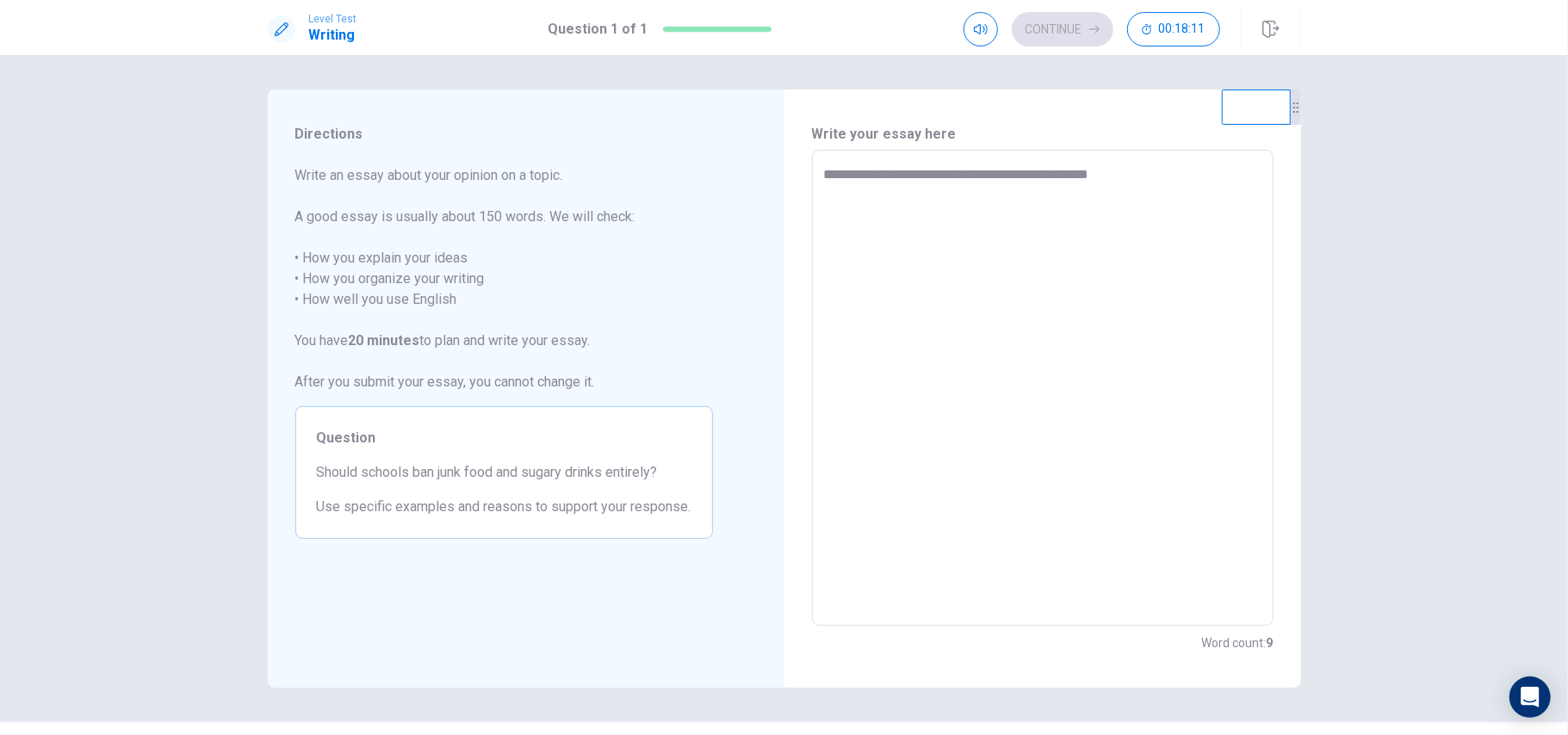 type on "**********" 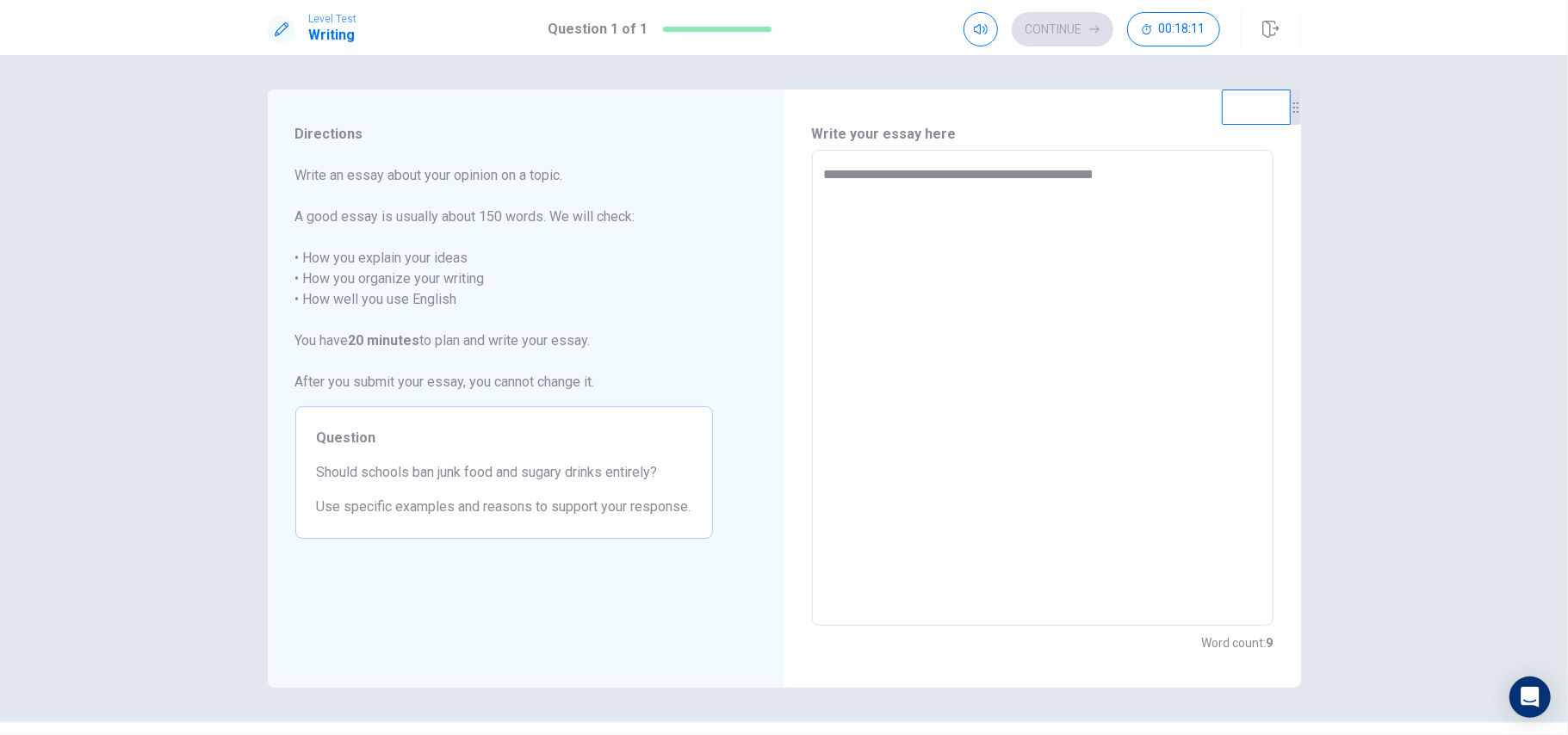 type on "*" 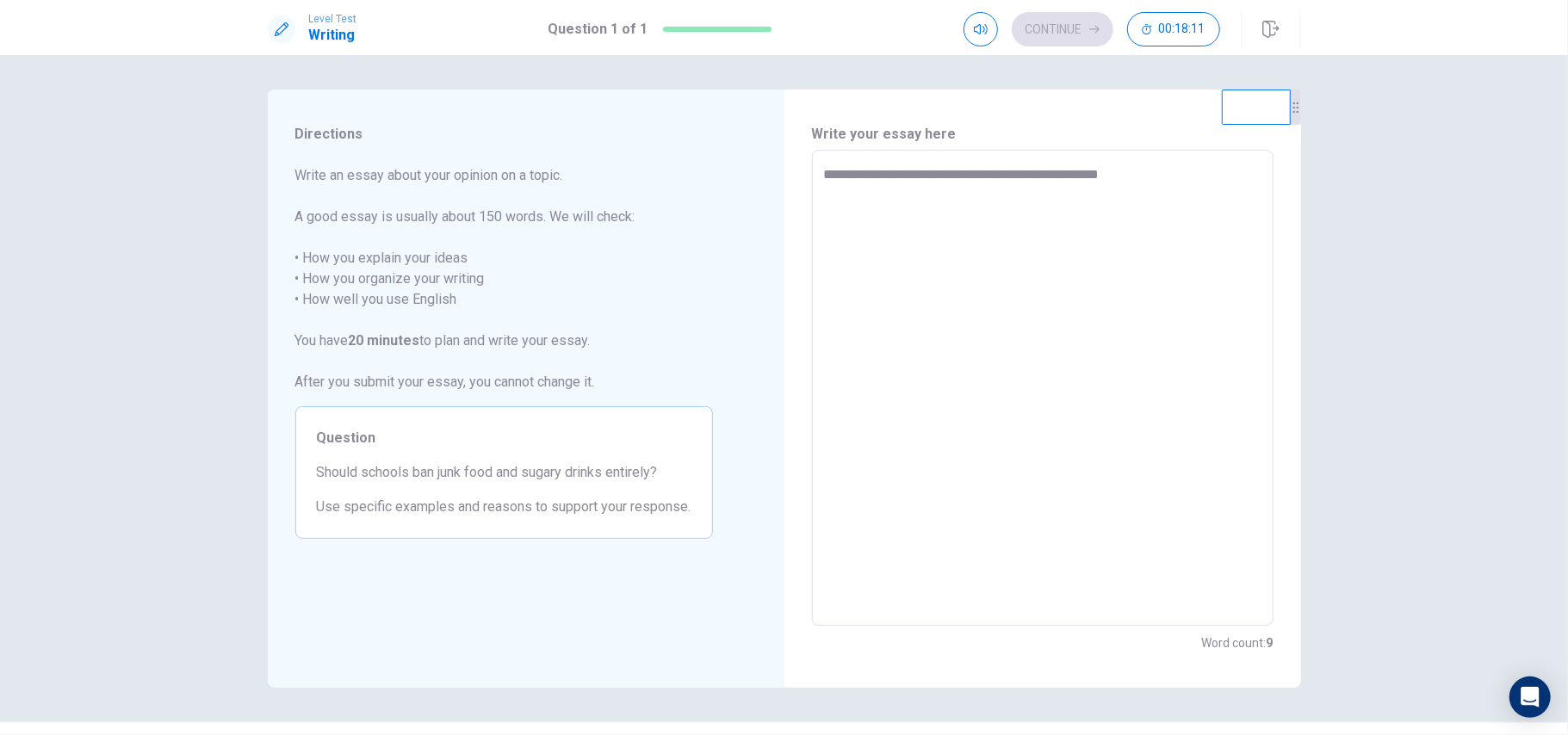 type on "*" 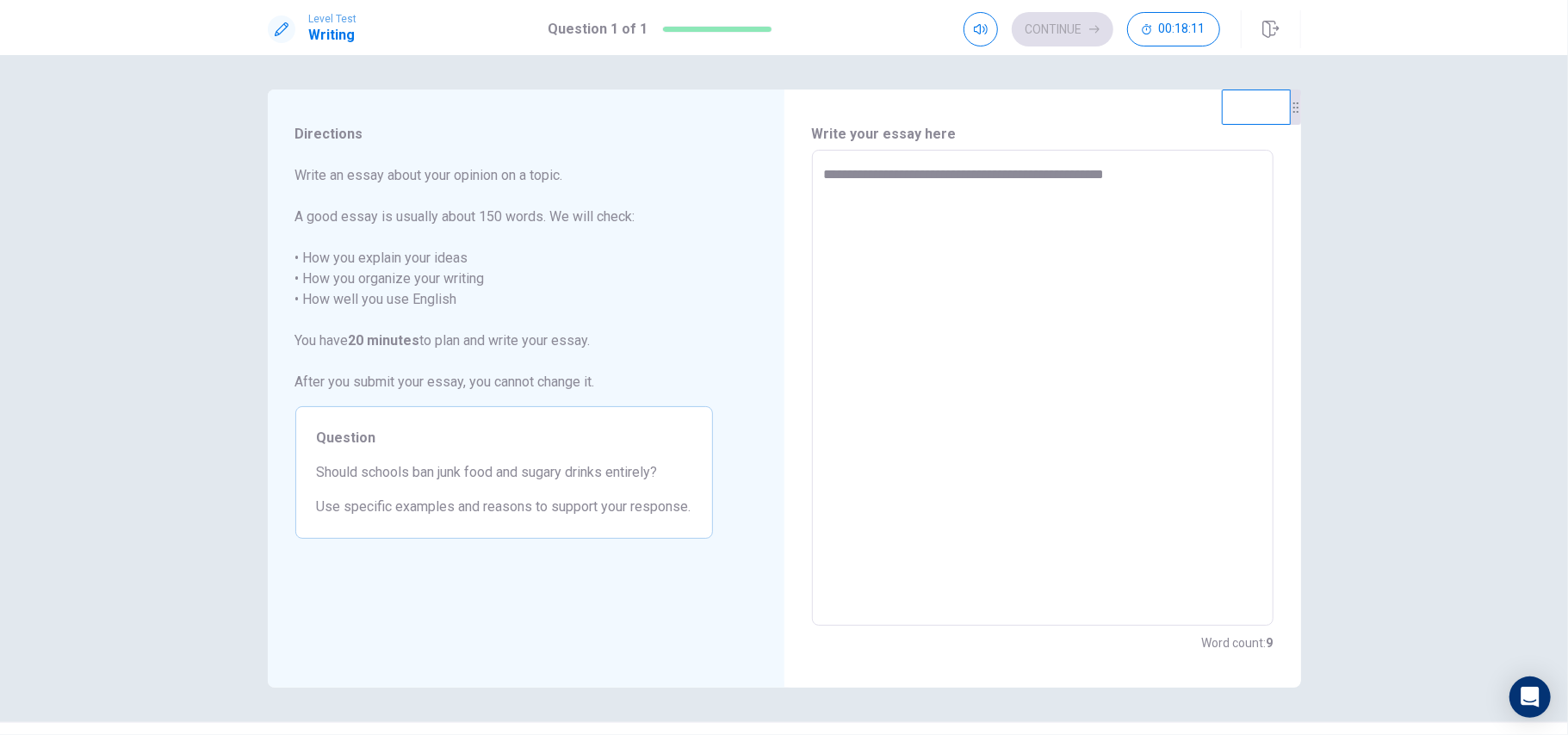 type on "*" 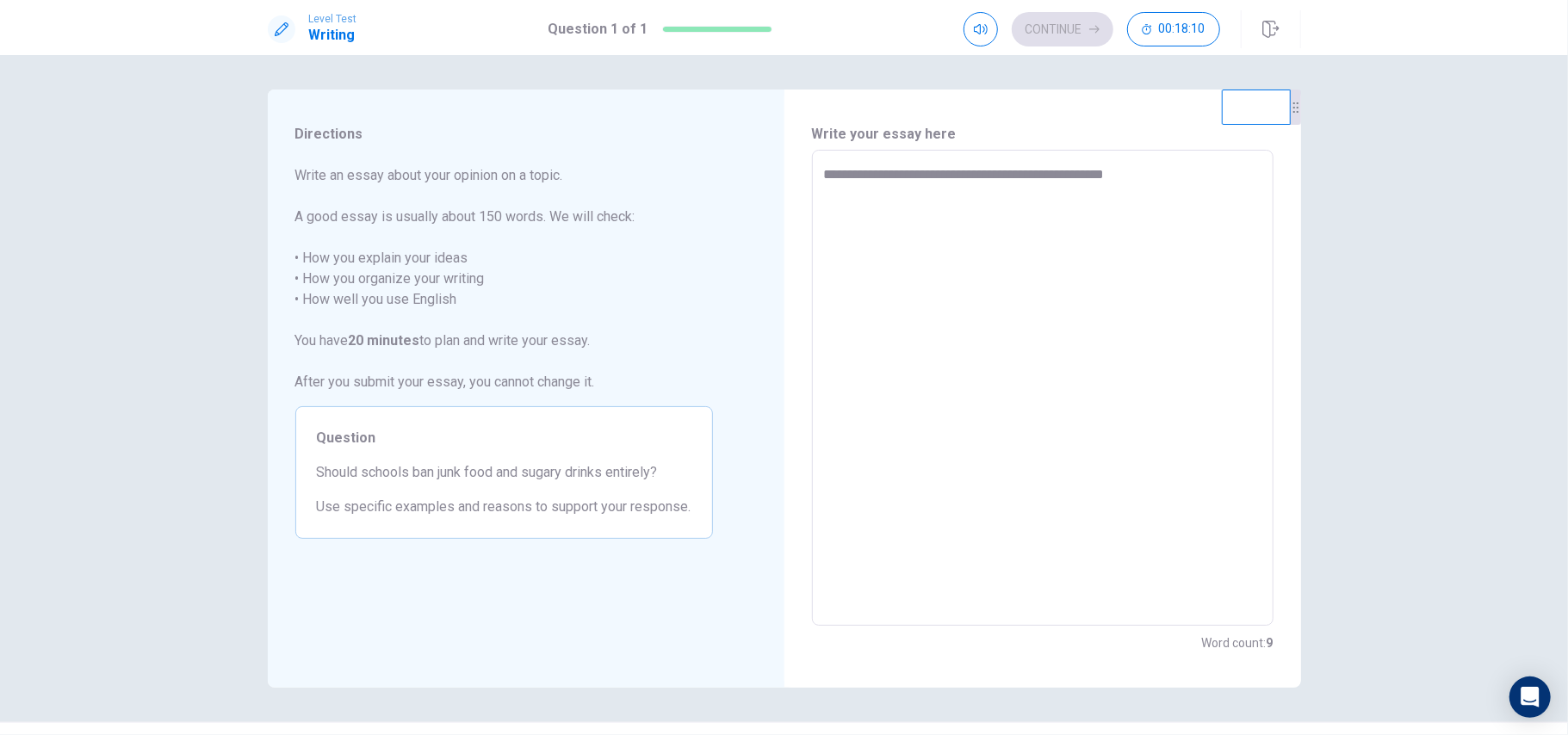 type on "**********" 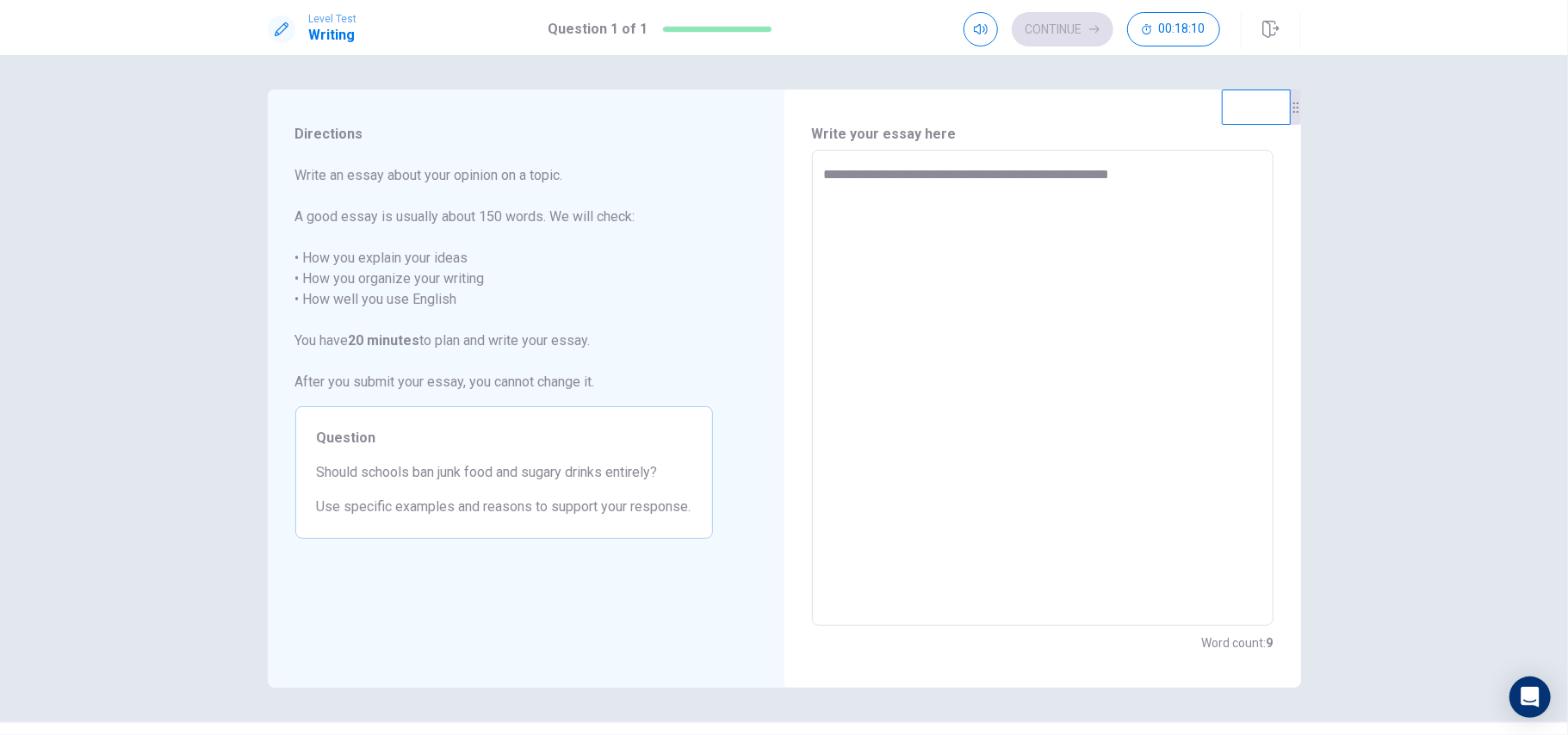 type on "*" 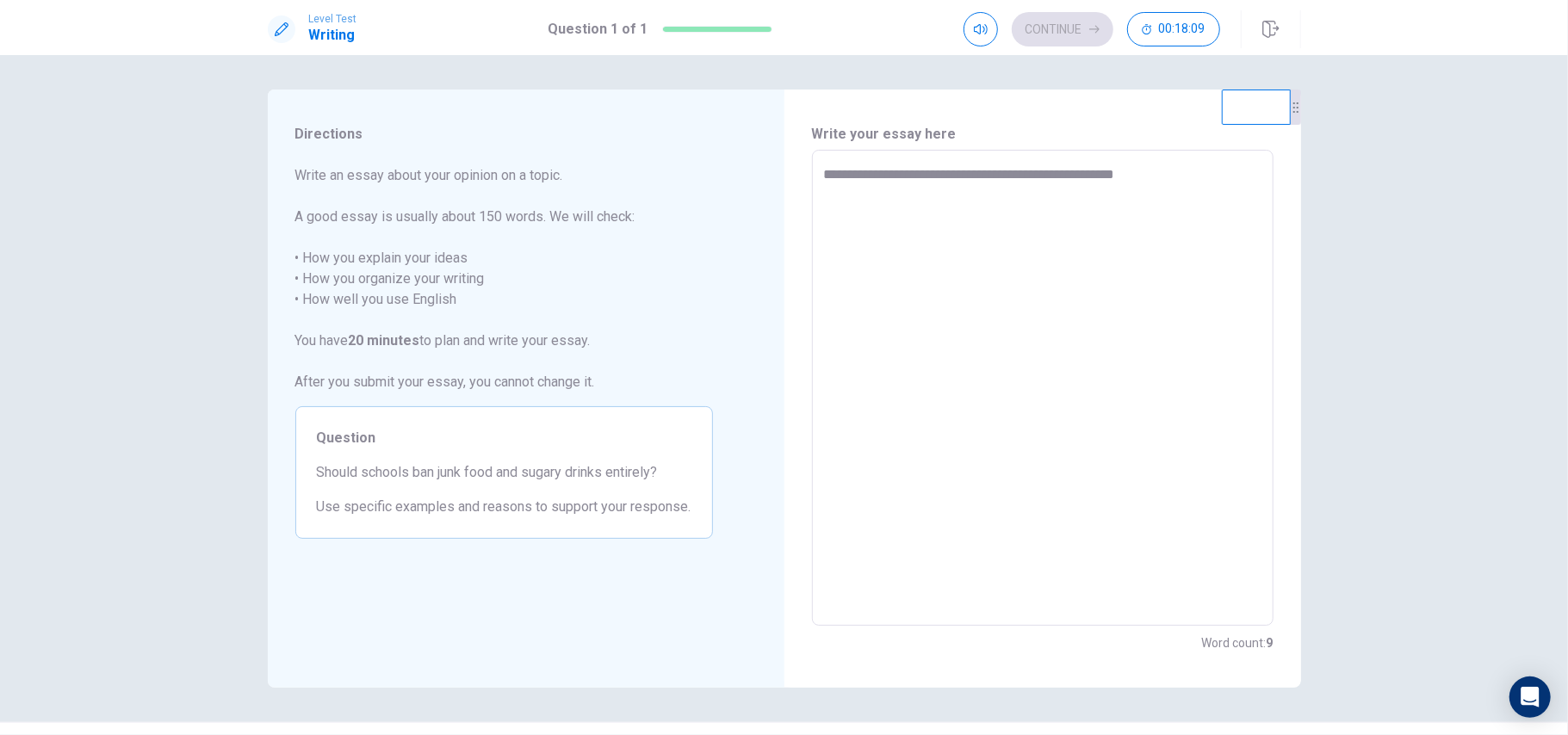 type on "*" 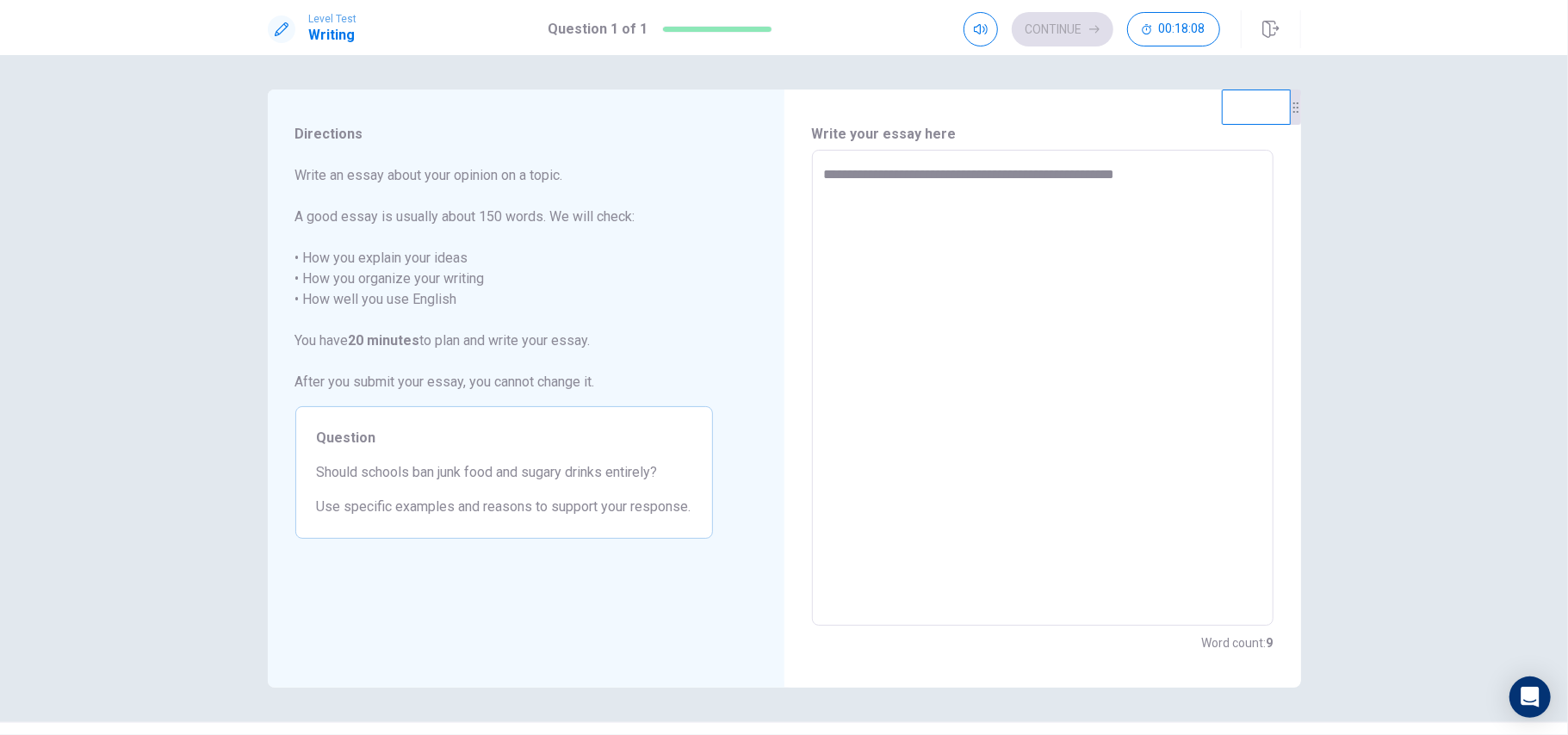 type on "**********" 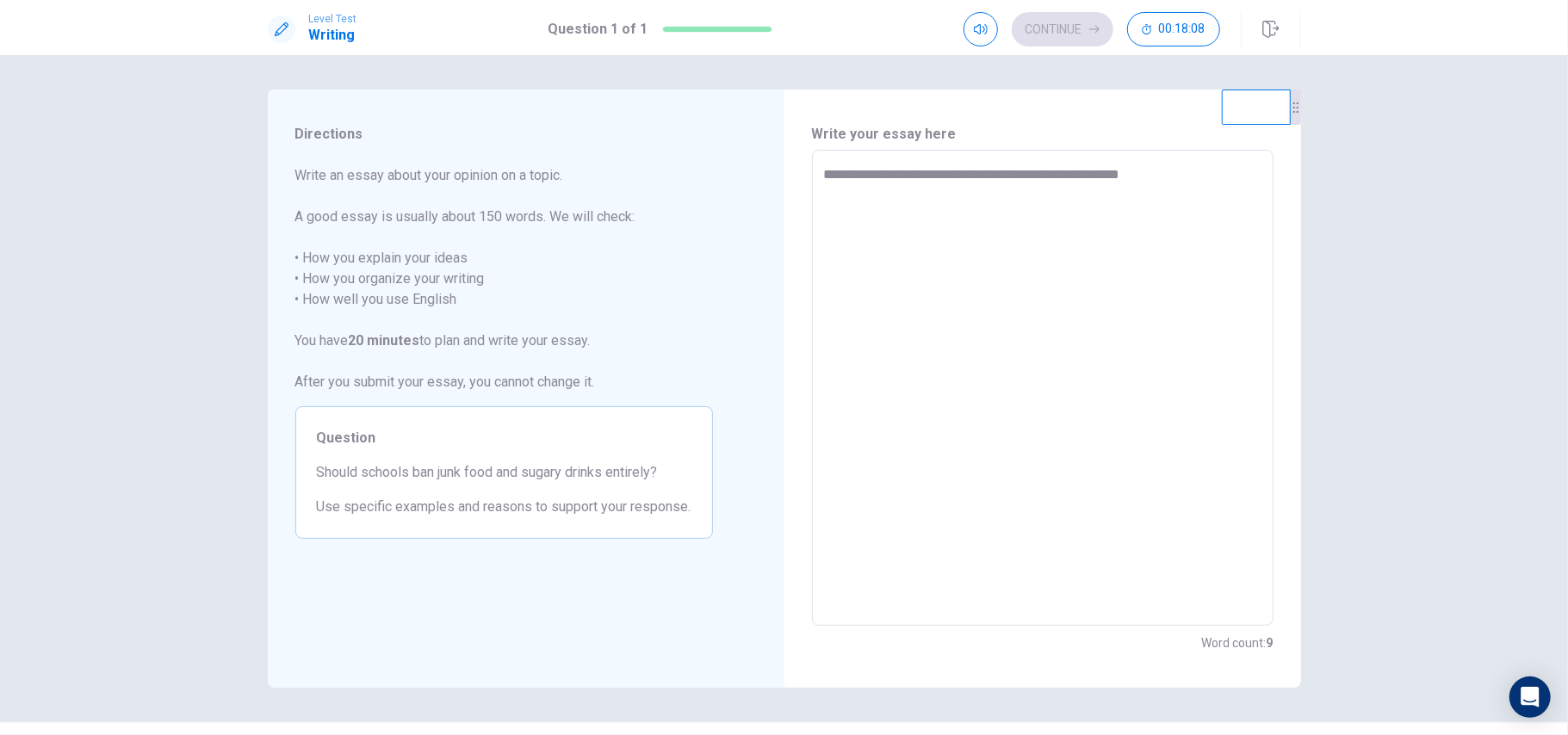 type on "*" 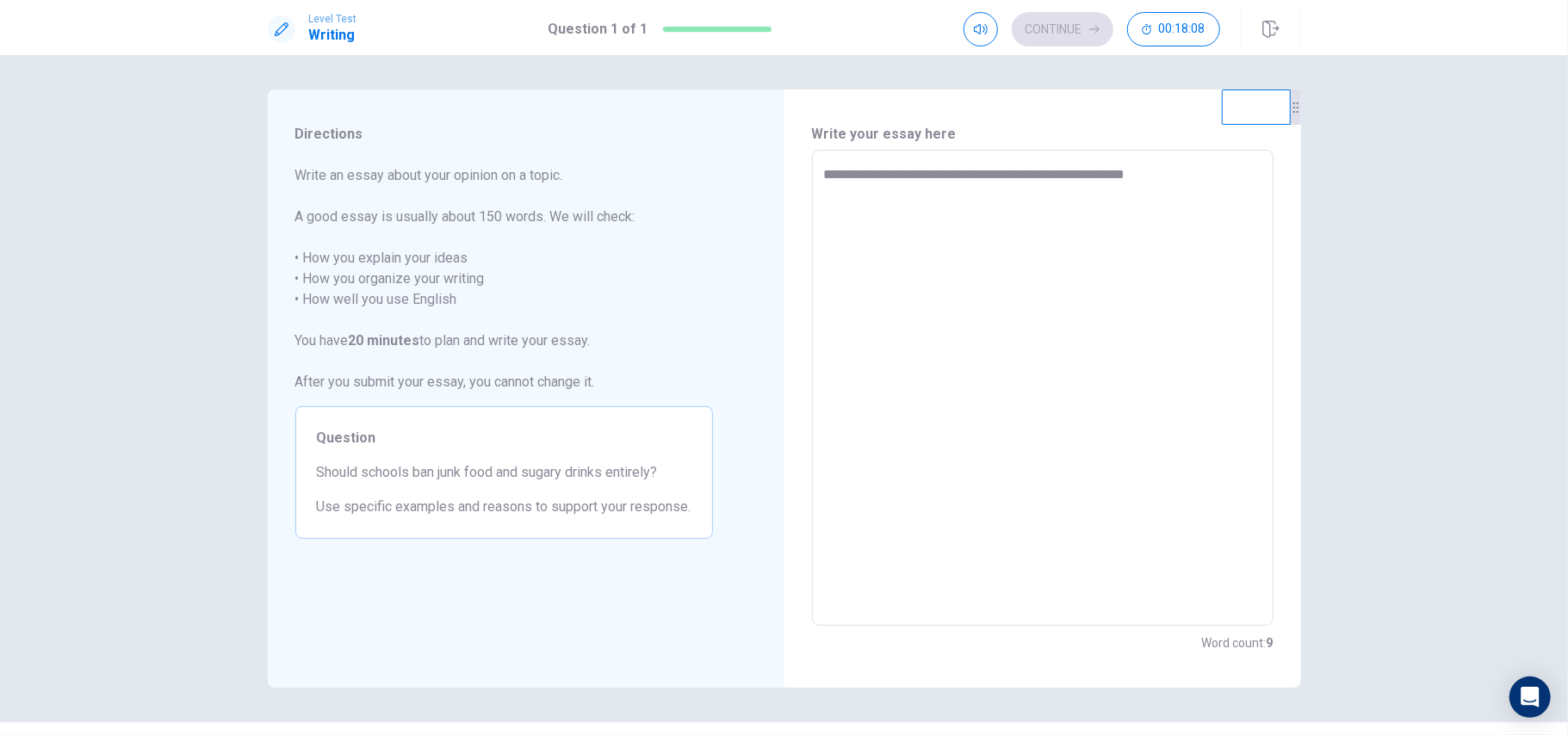 type on "*" 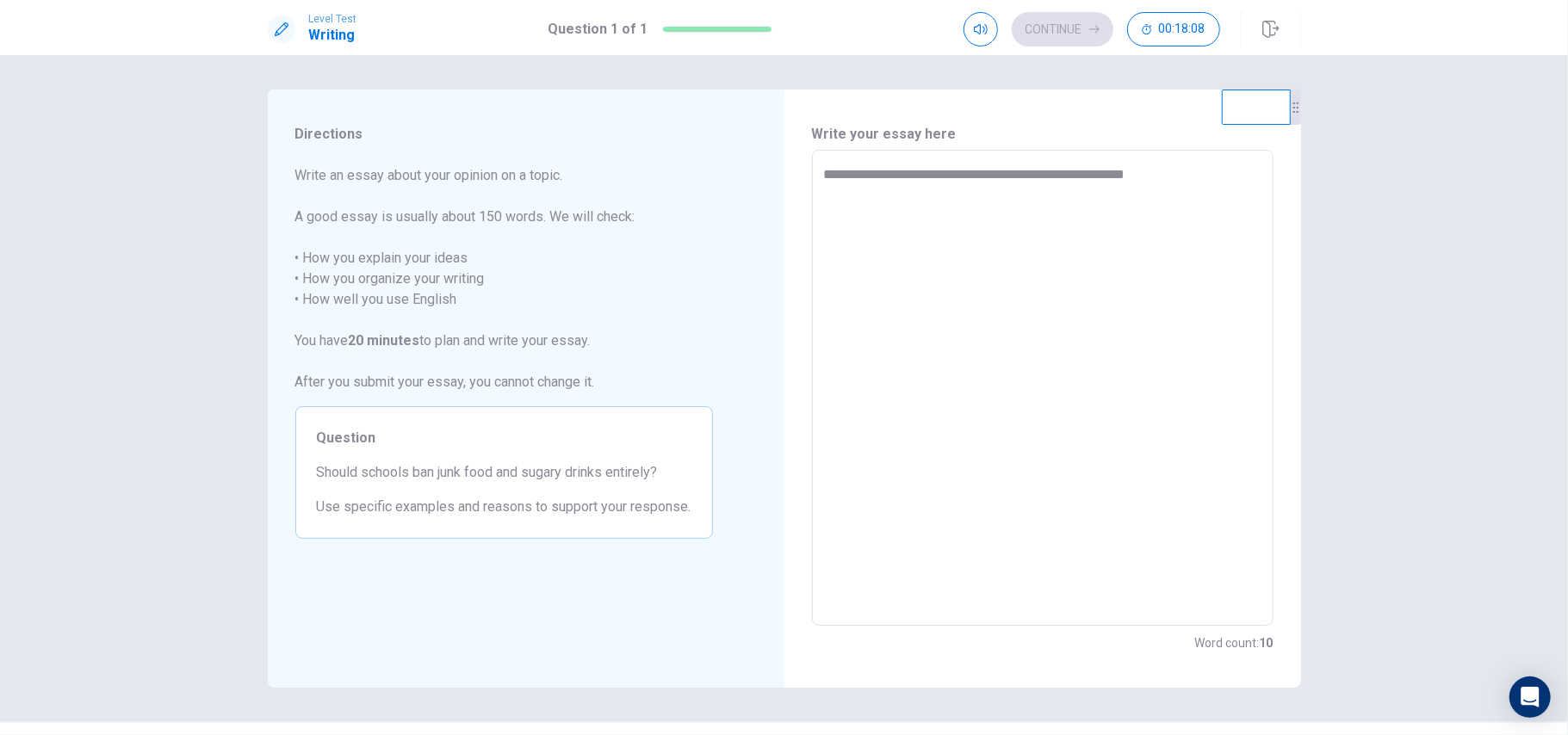 type on "**********" 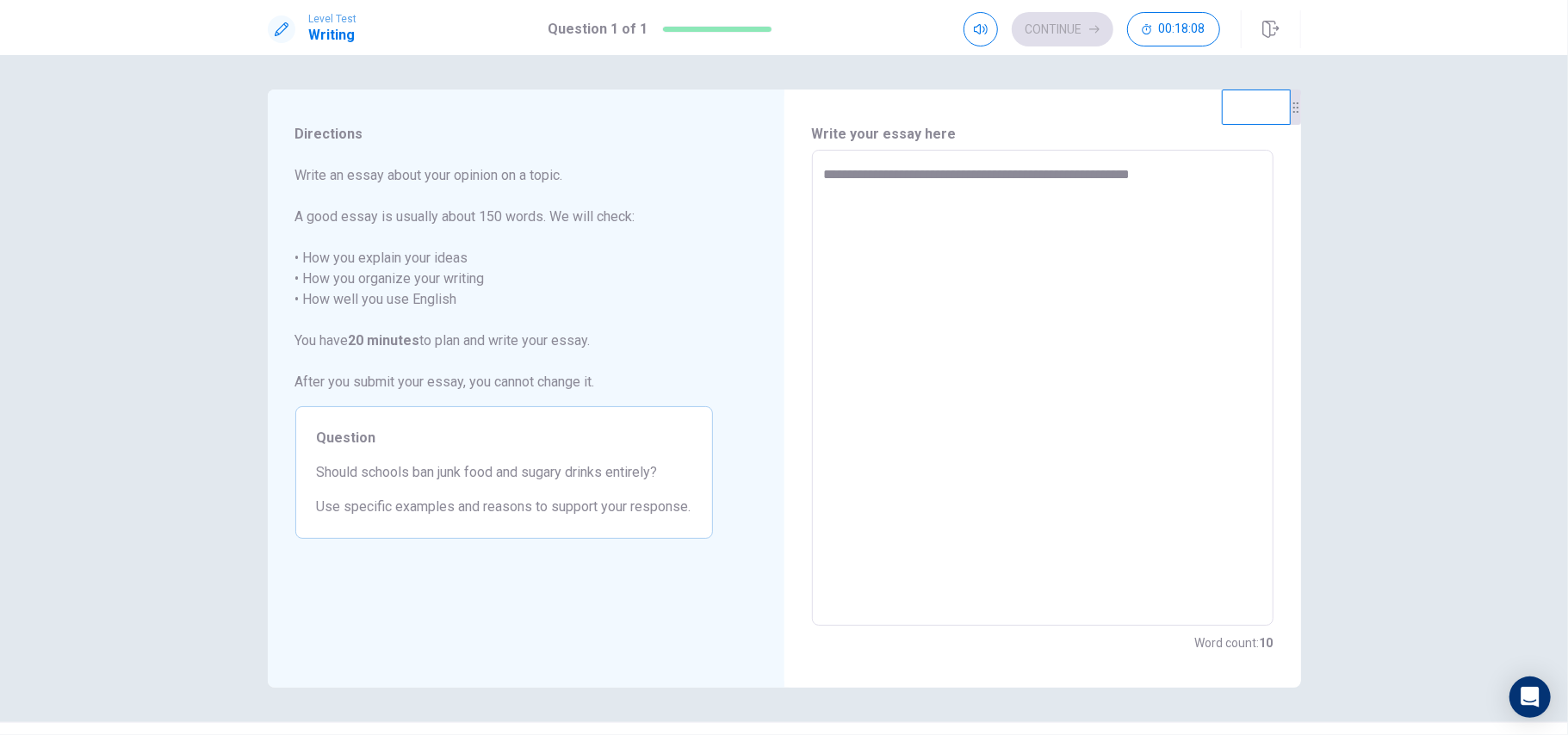 type on "*" 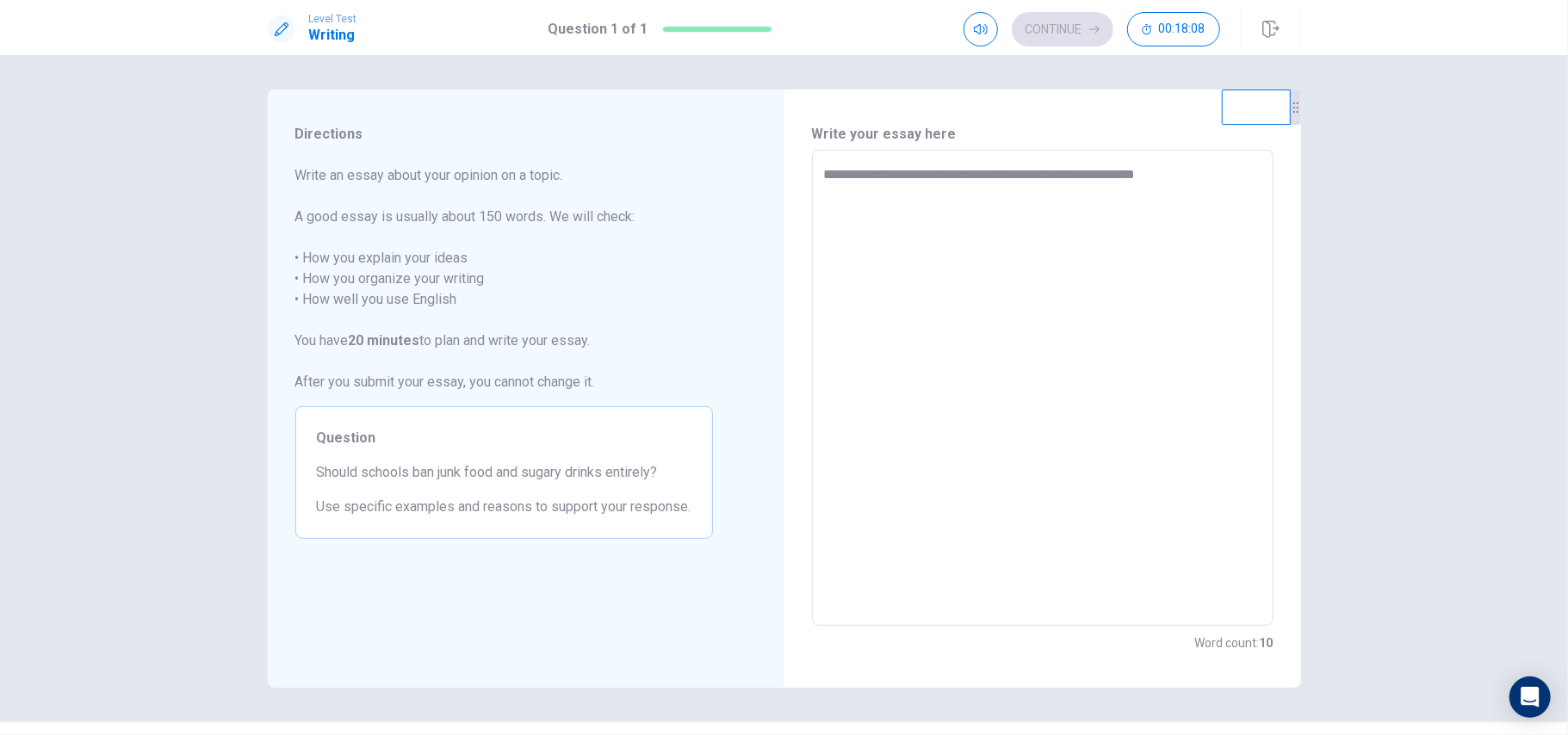 type on "*" 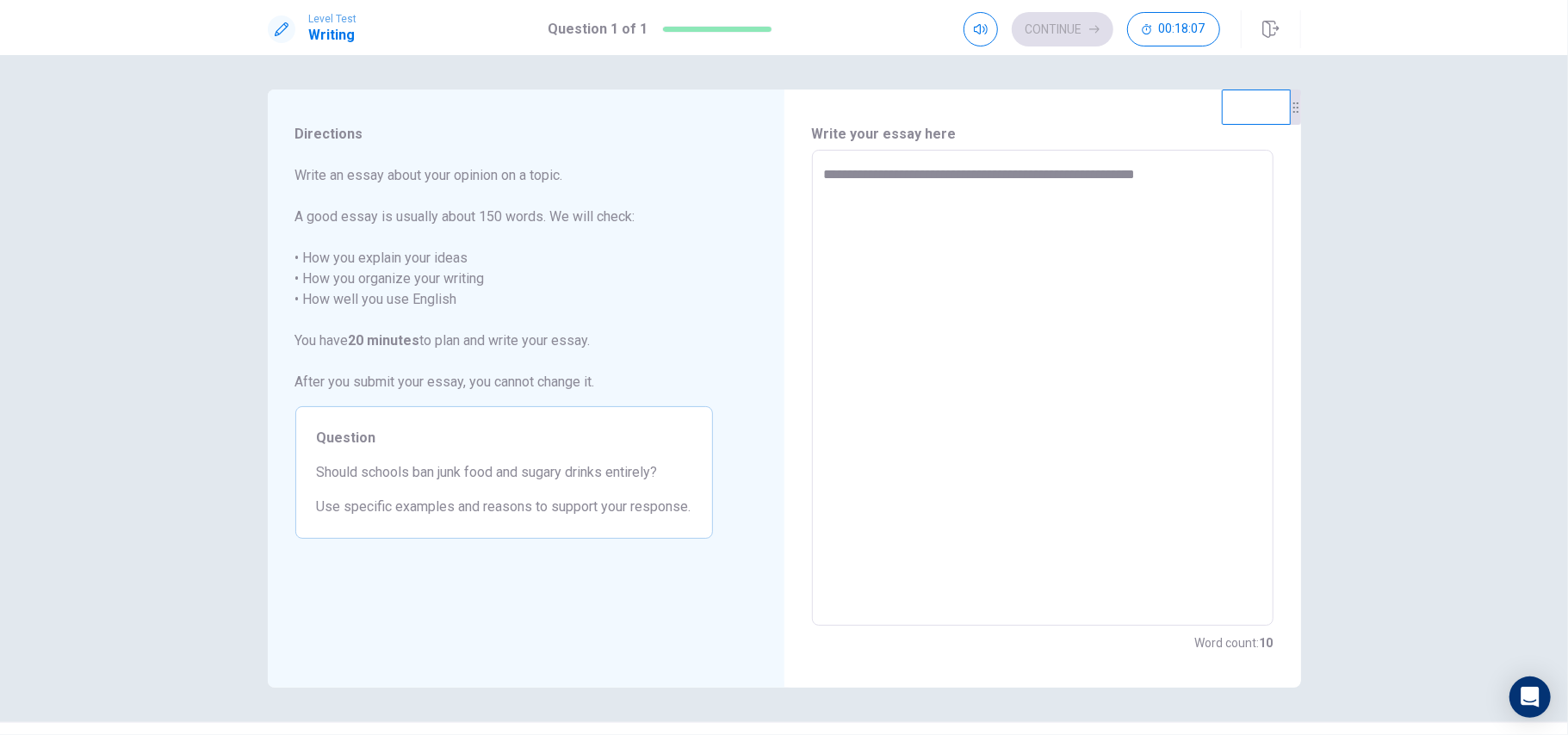 type on "**********" 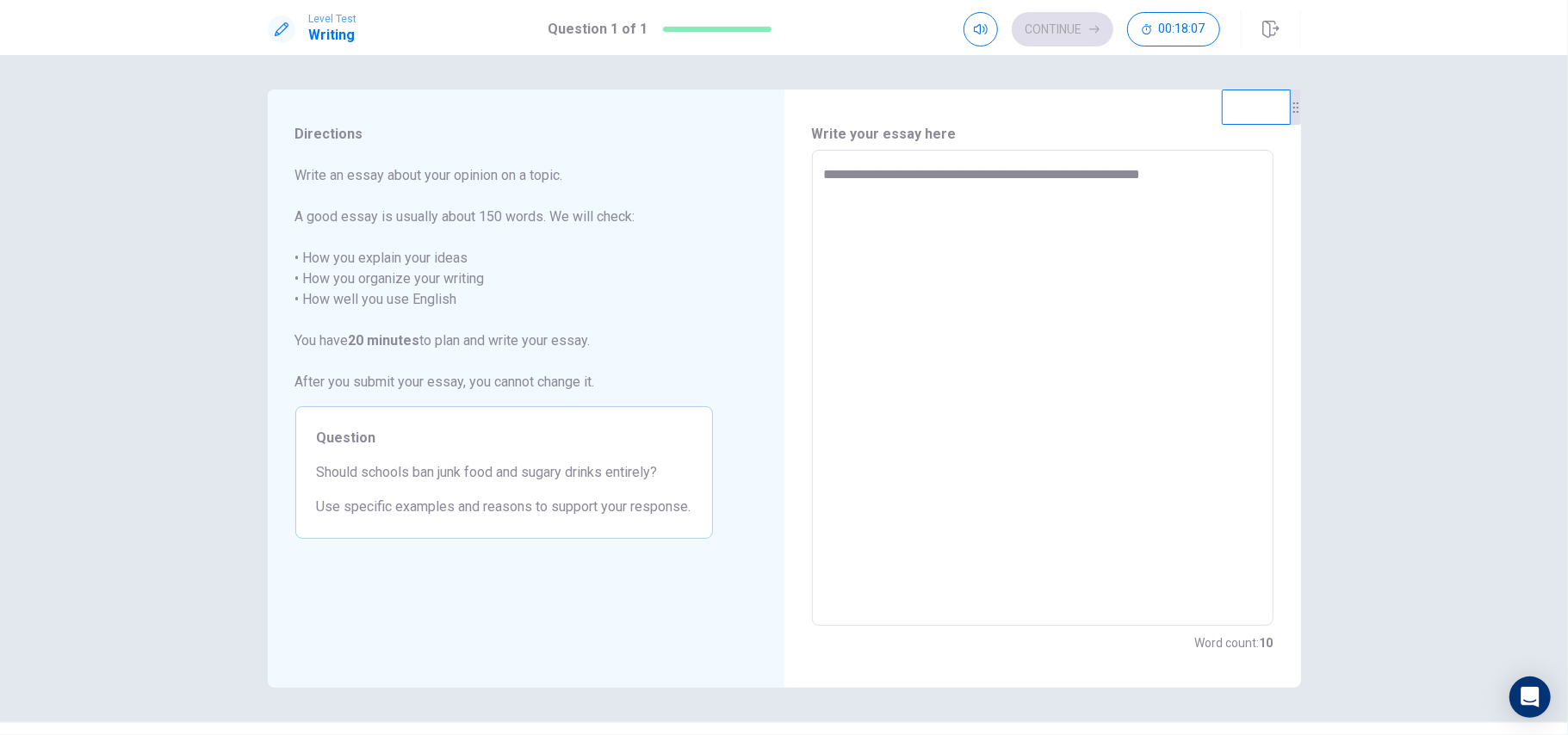 type on "*" 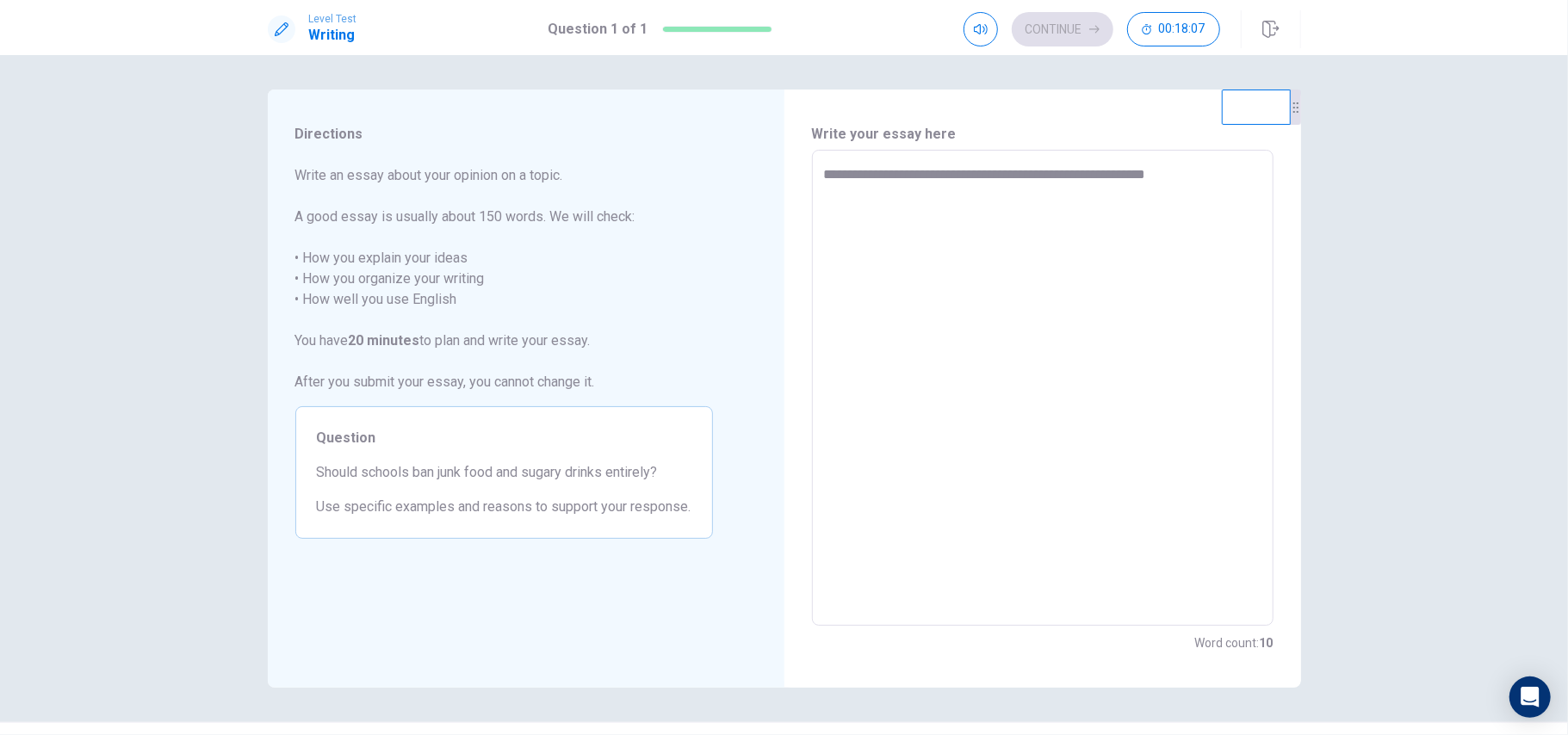 type on "*" 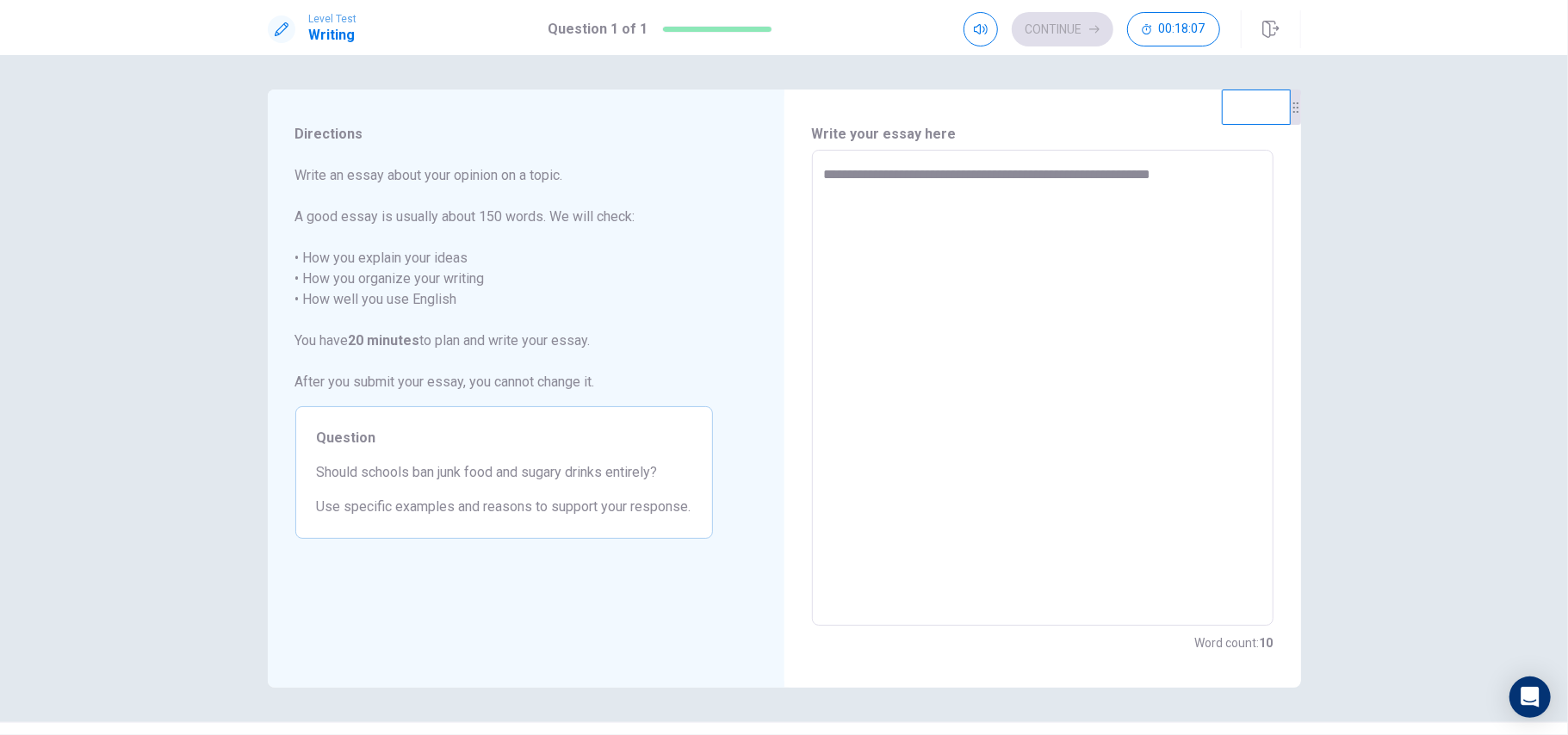 type on "*" 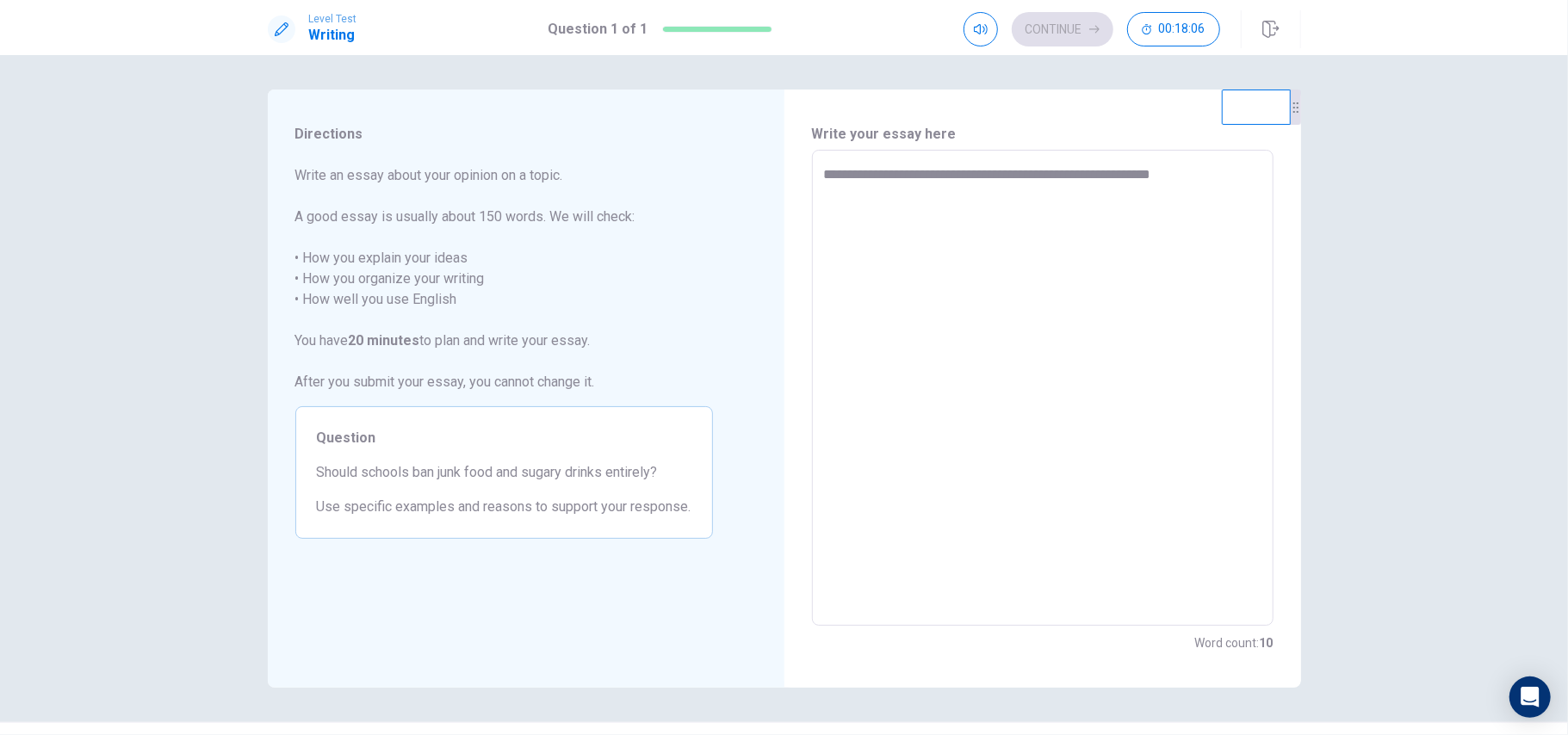 type on "**********" 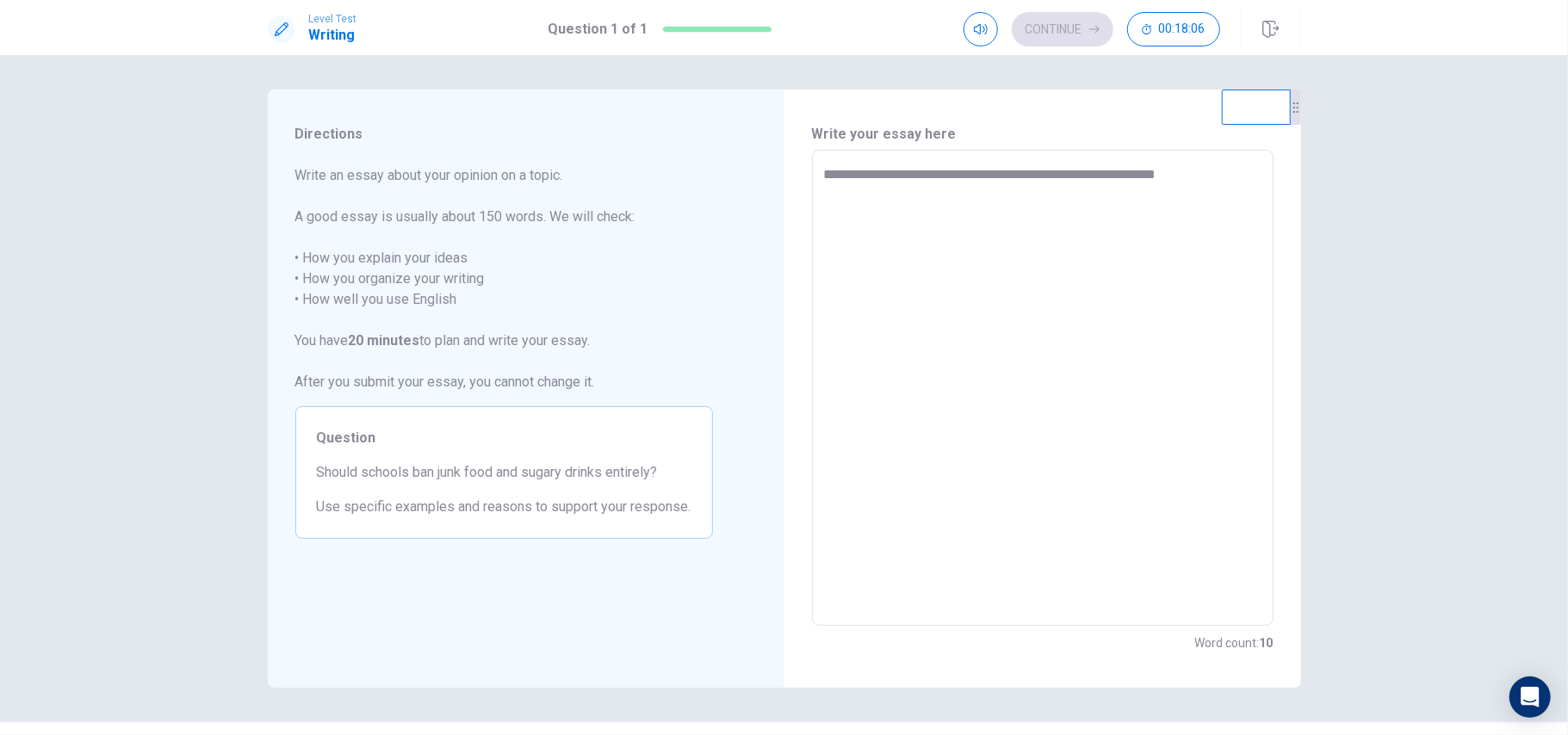 type on "*" 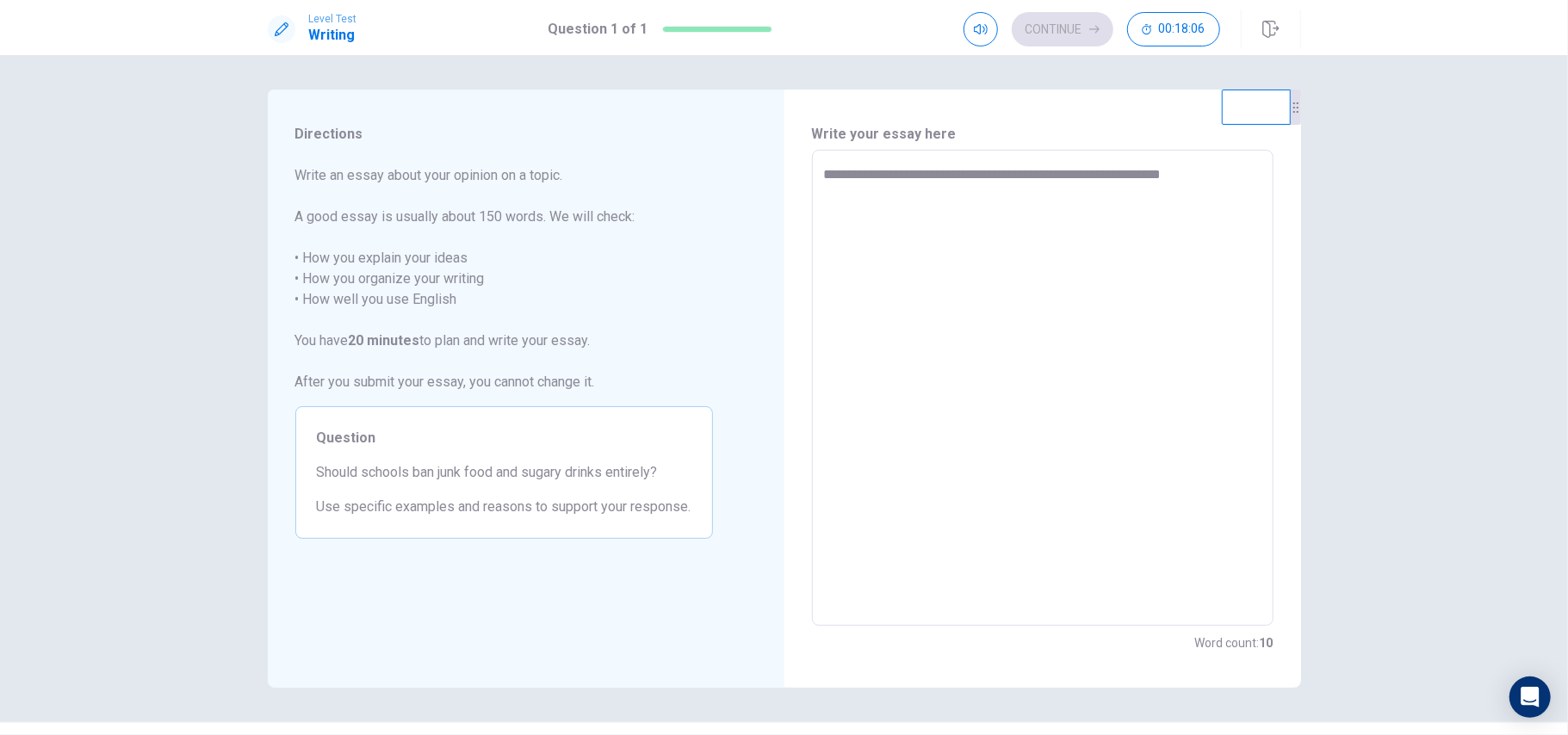 type on "*" 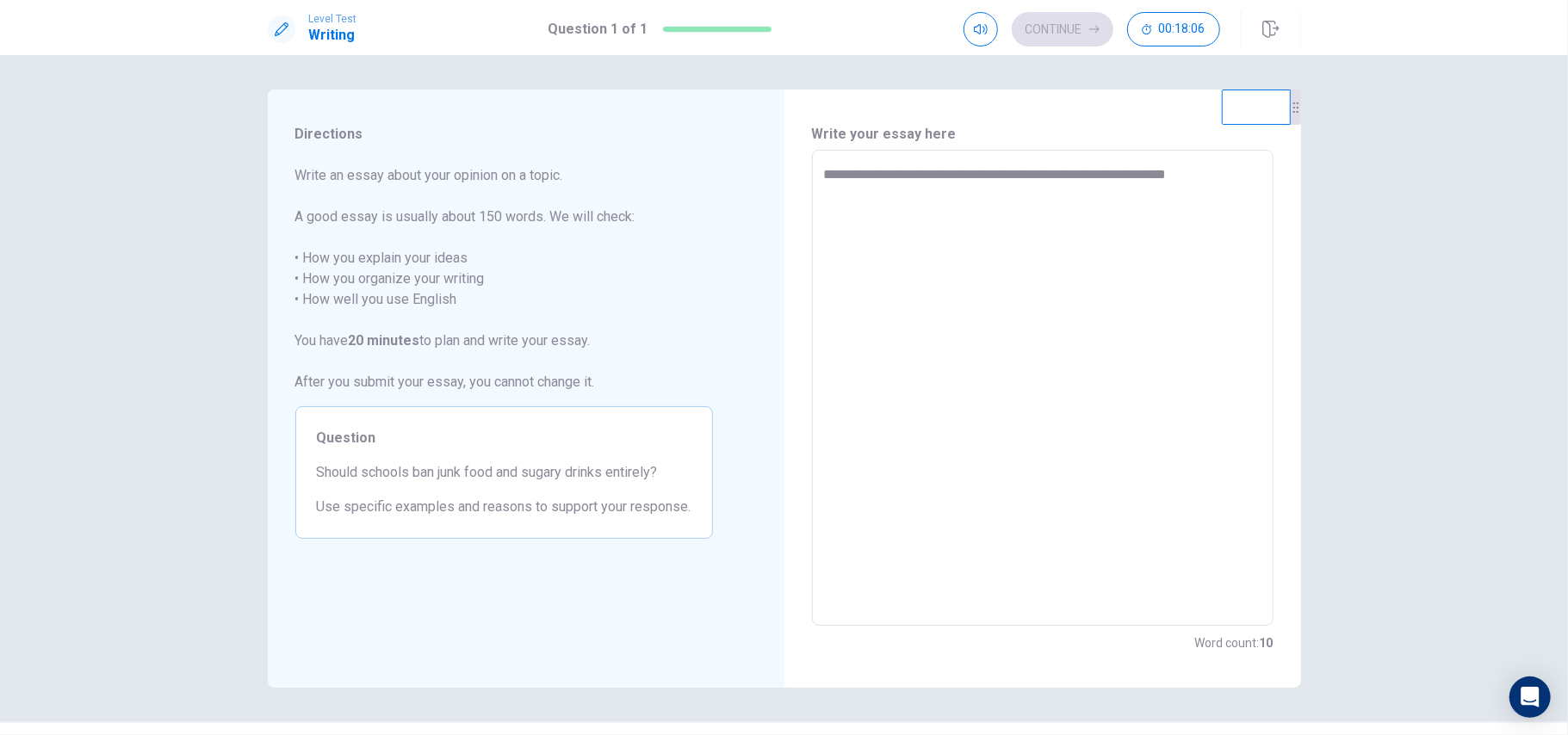type on "*" 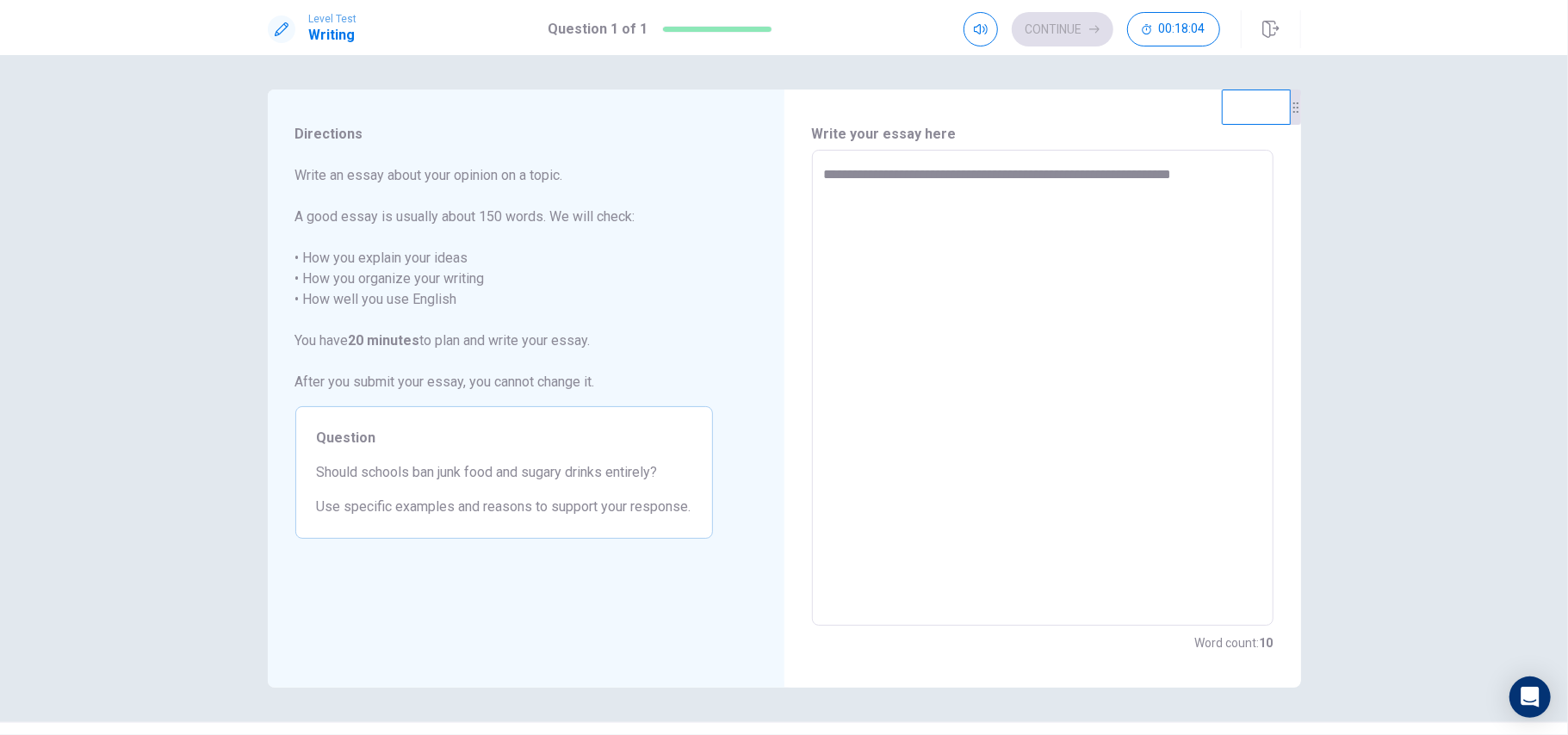 type on "*" 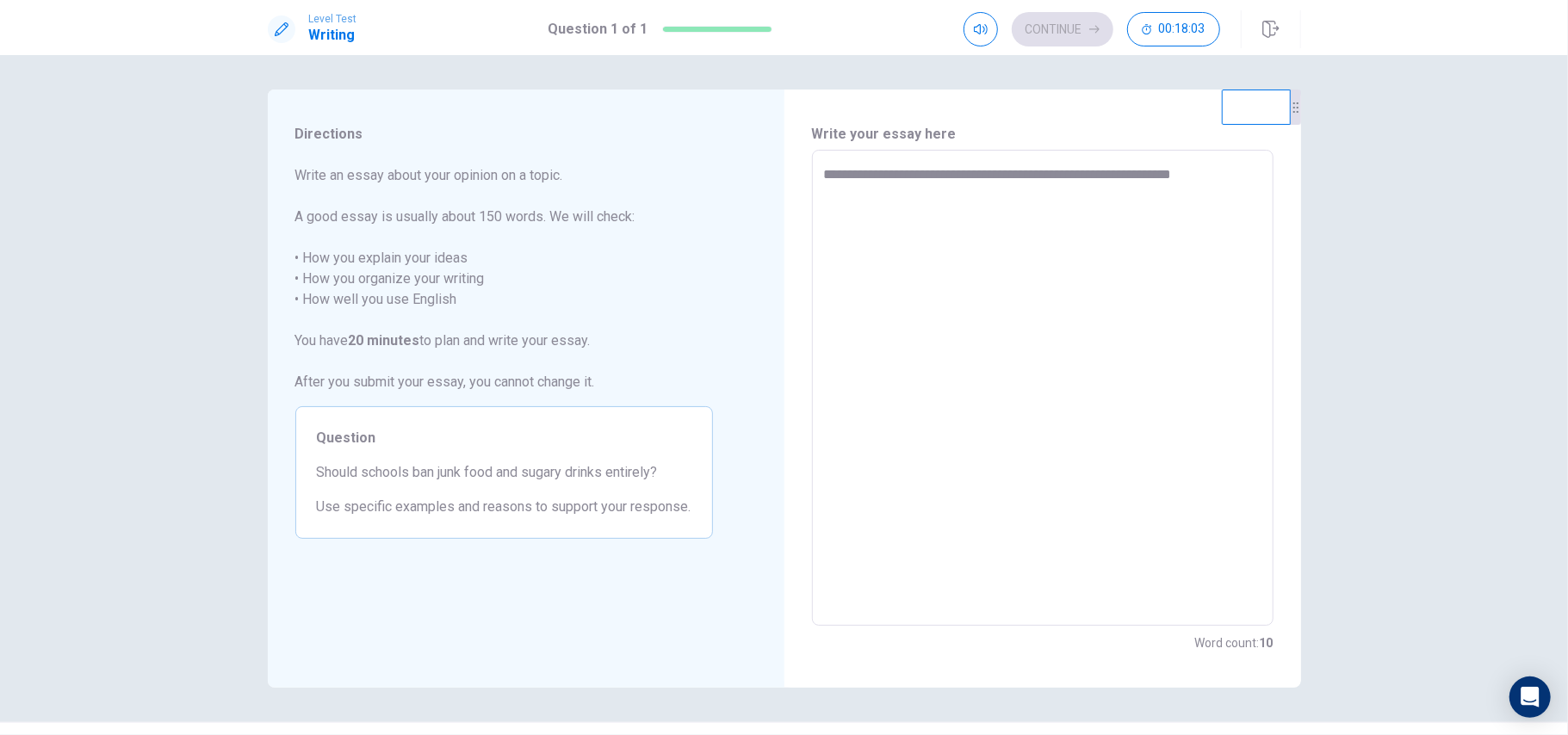 type on "**********" 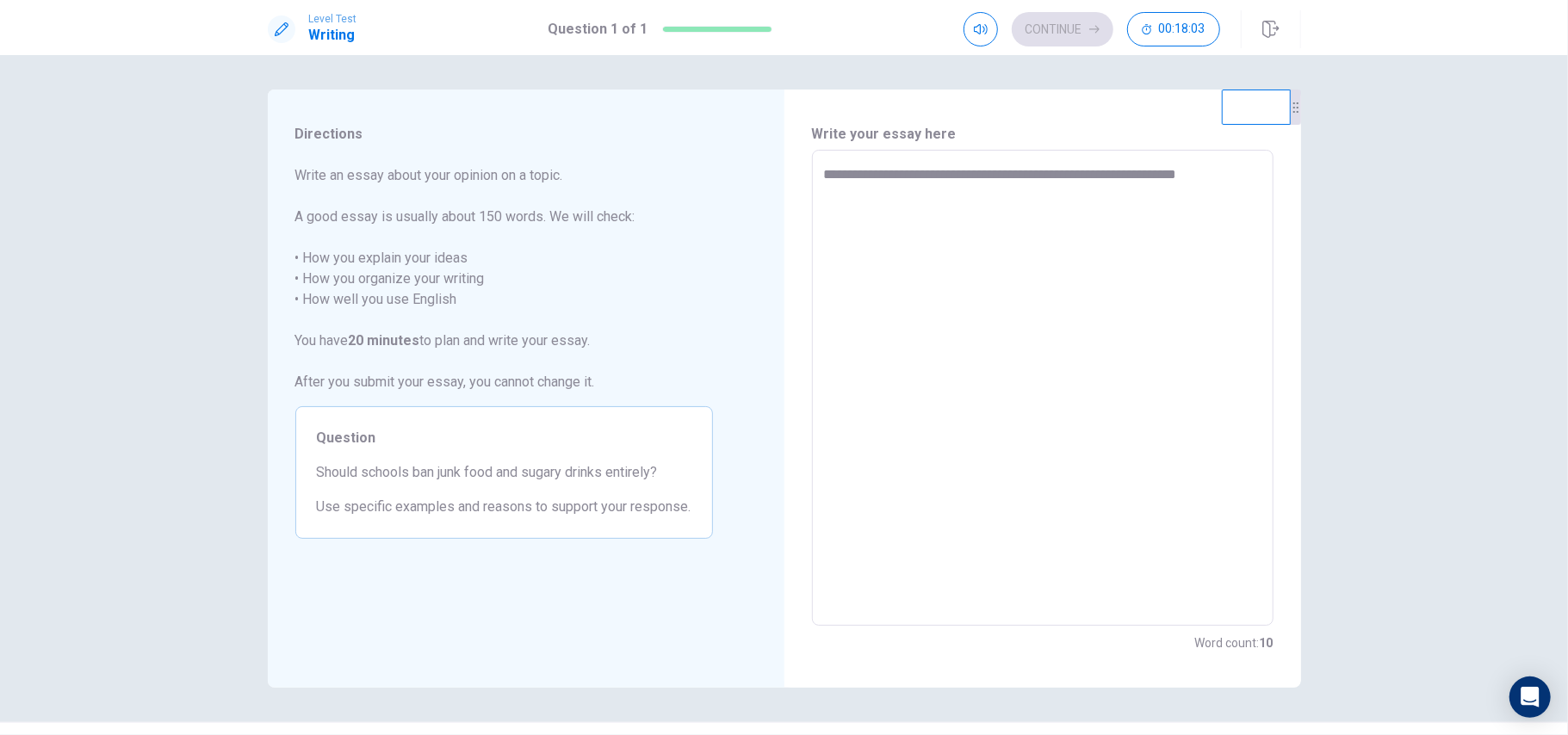 type on "*" 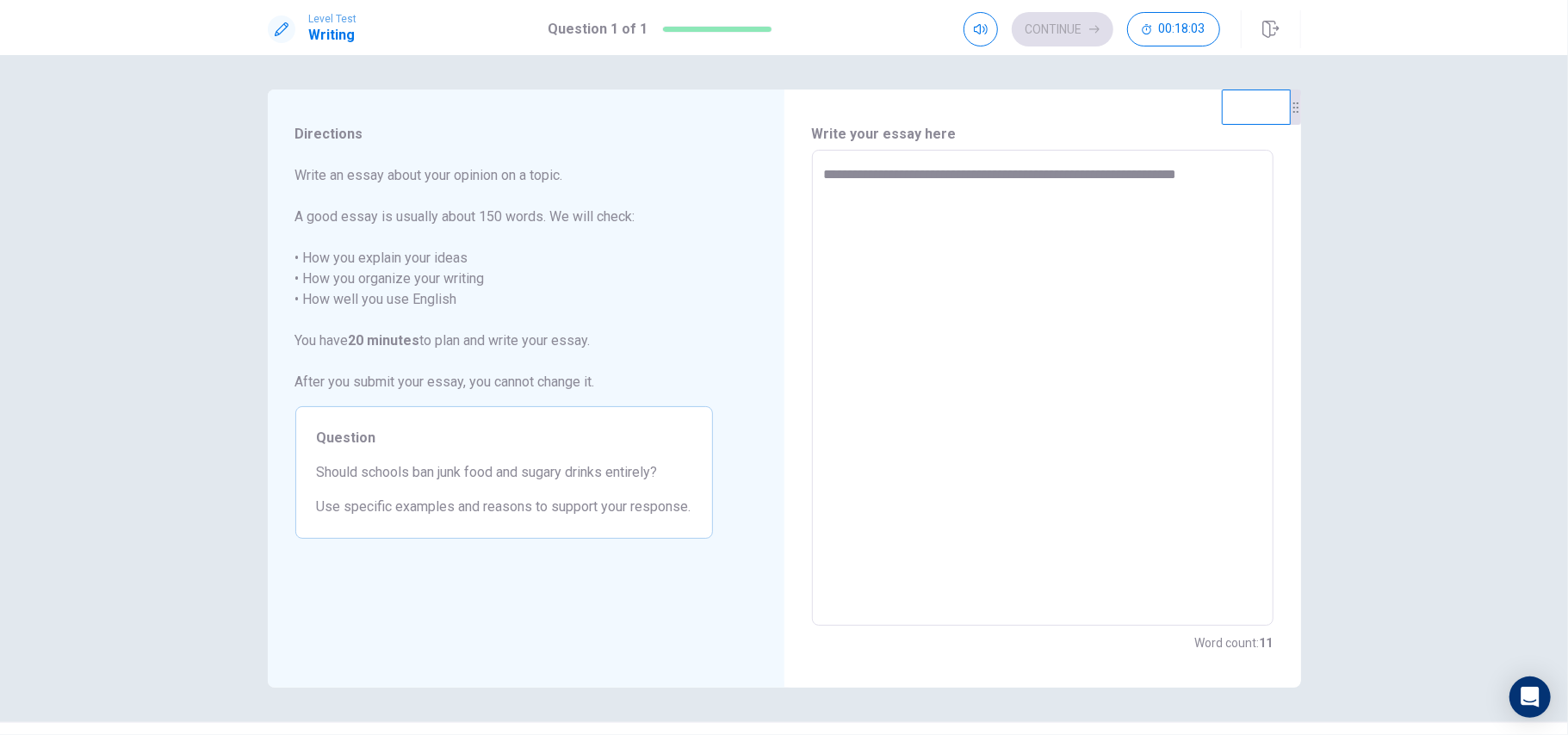 type on "**********" 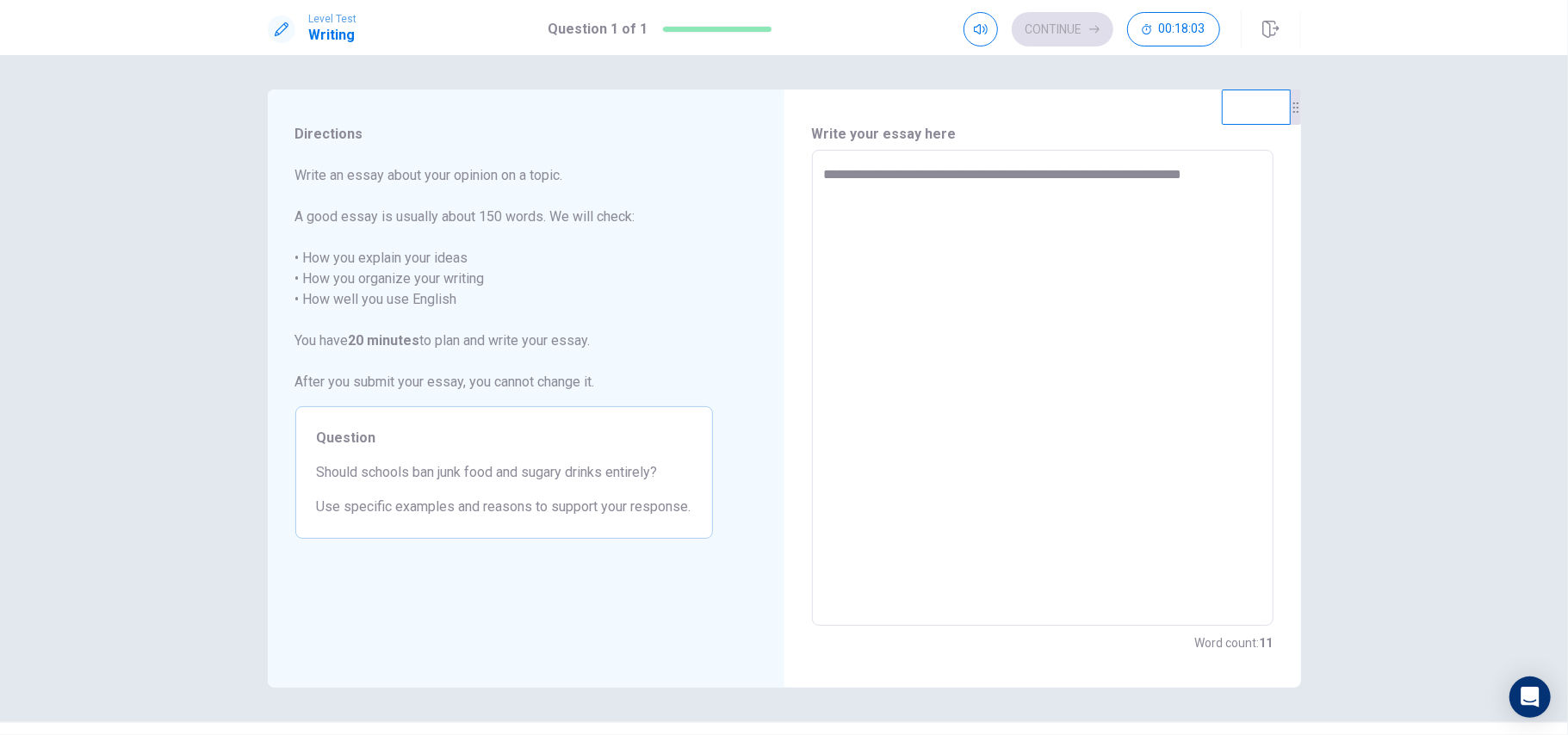 type on "*" 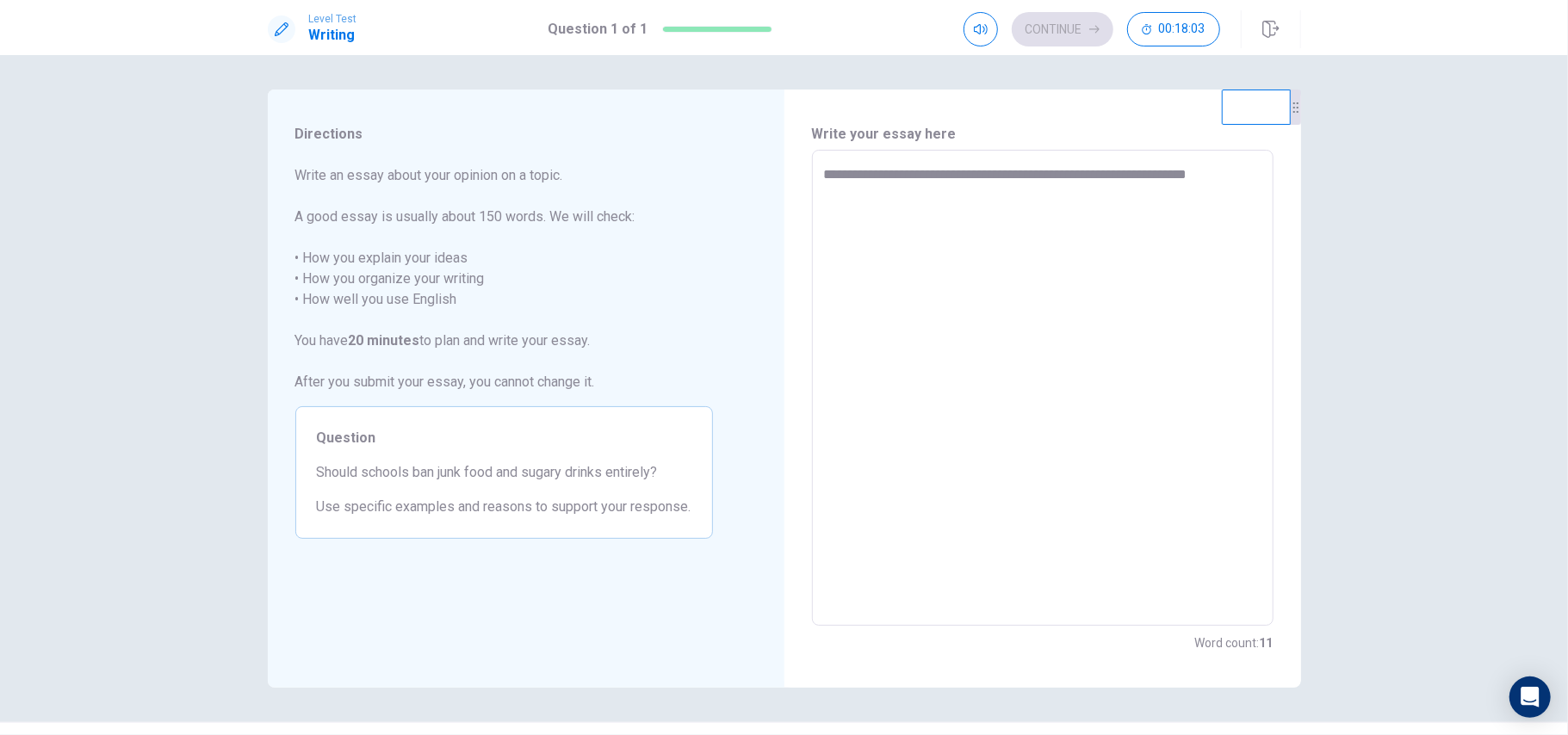 type on "*" 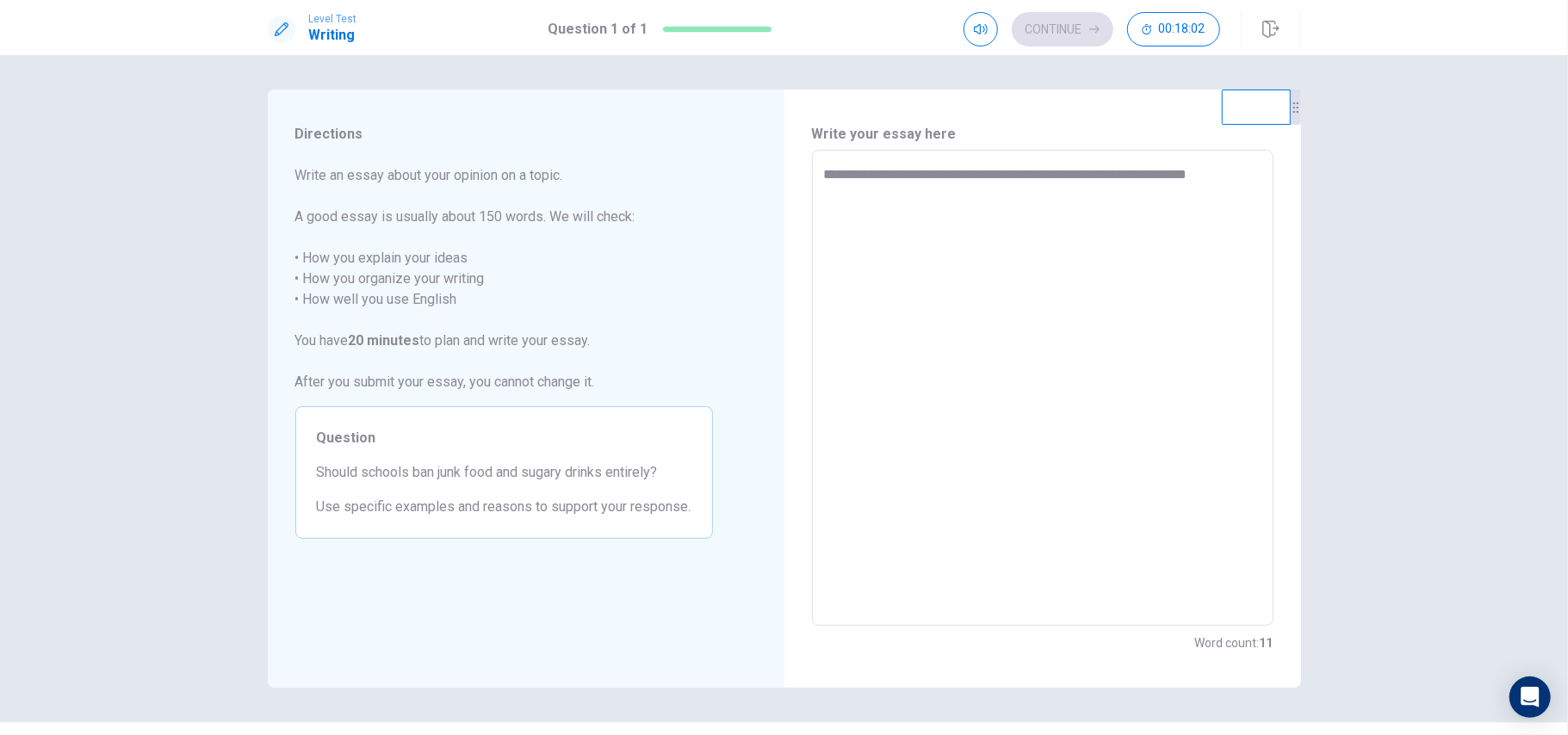 type on "**********" 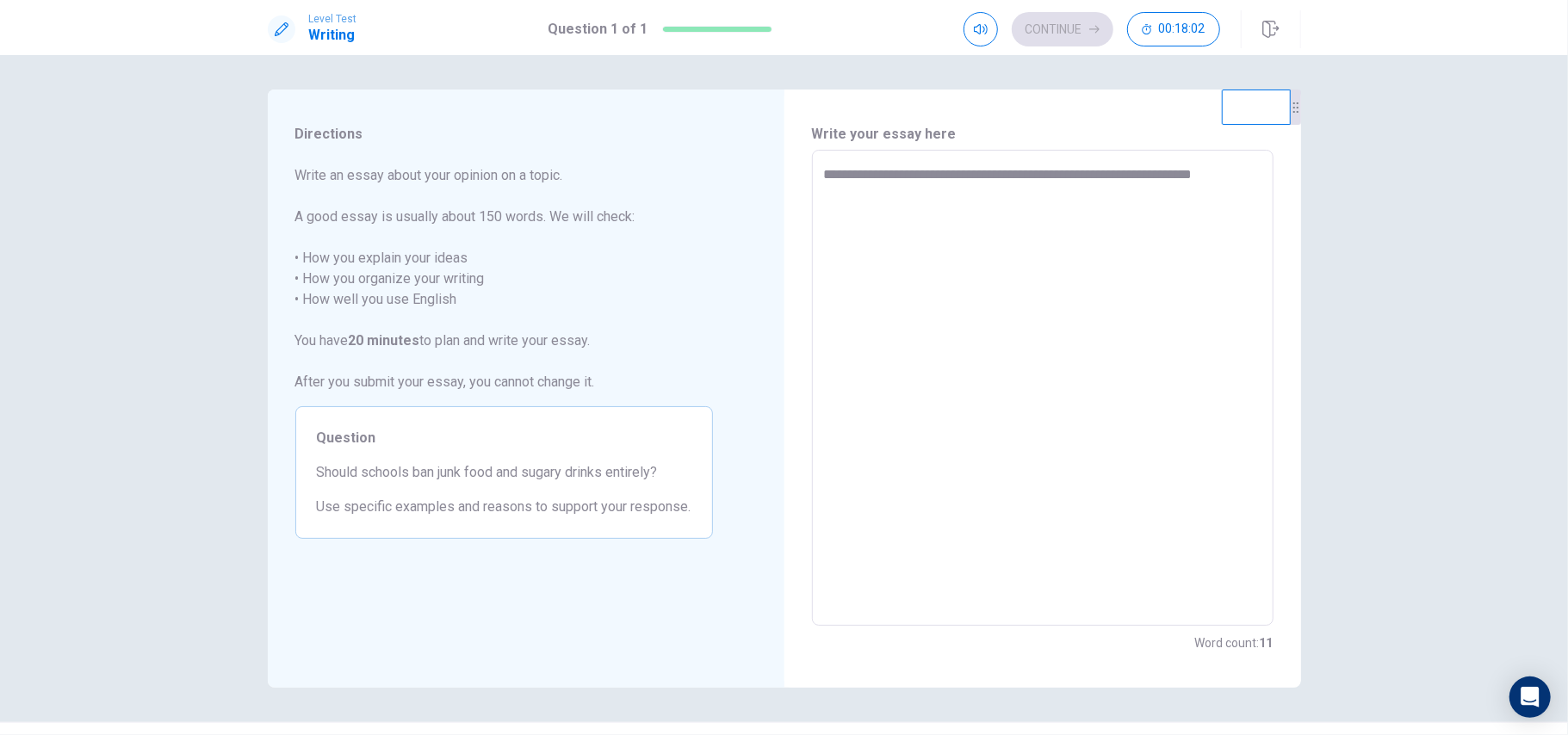 type on "*" 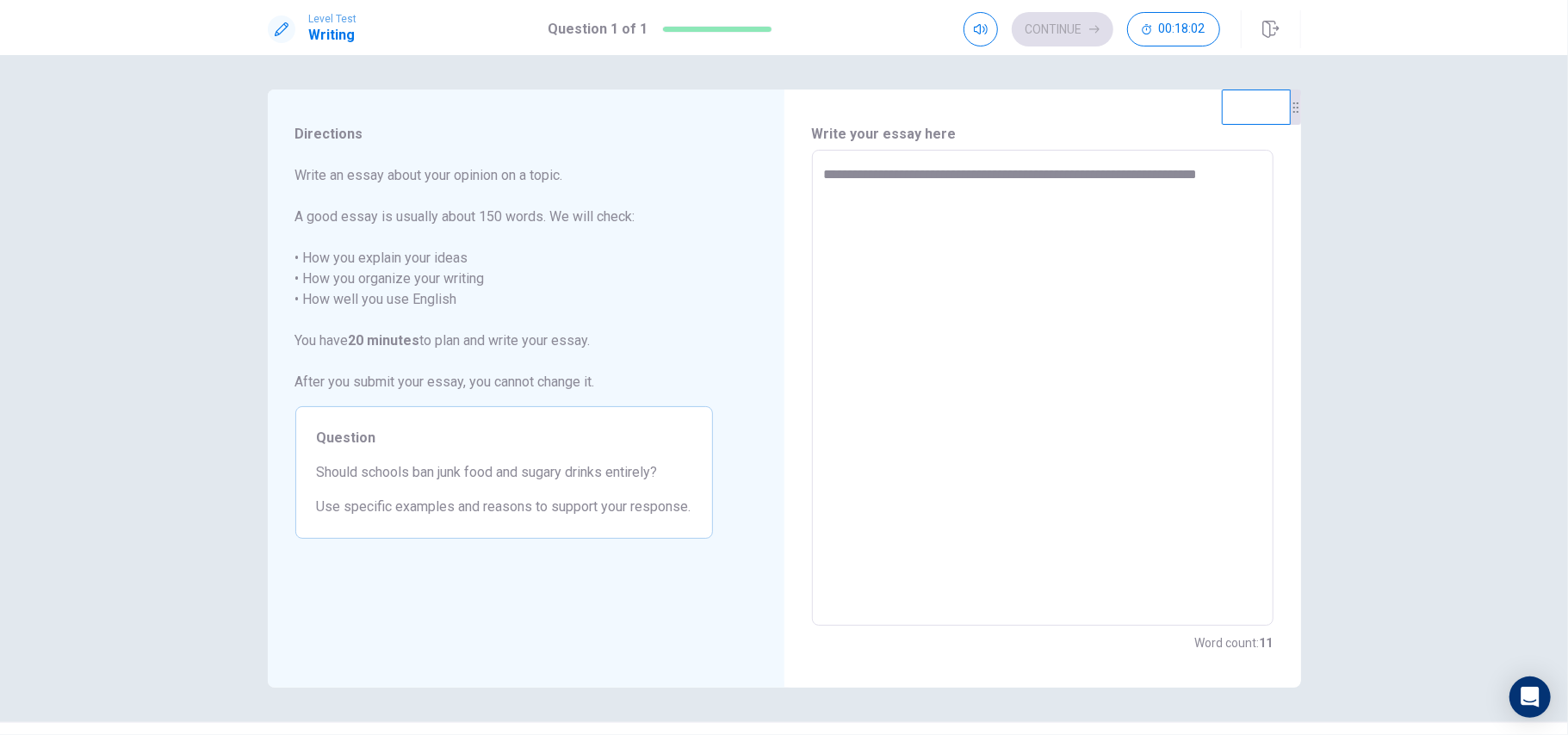 type on "*" 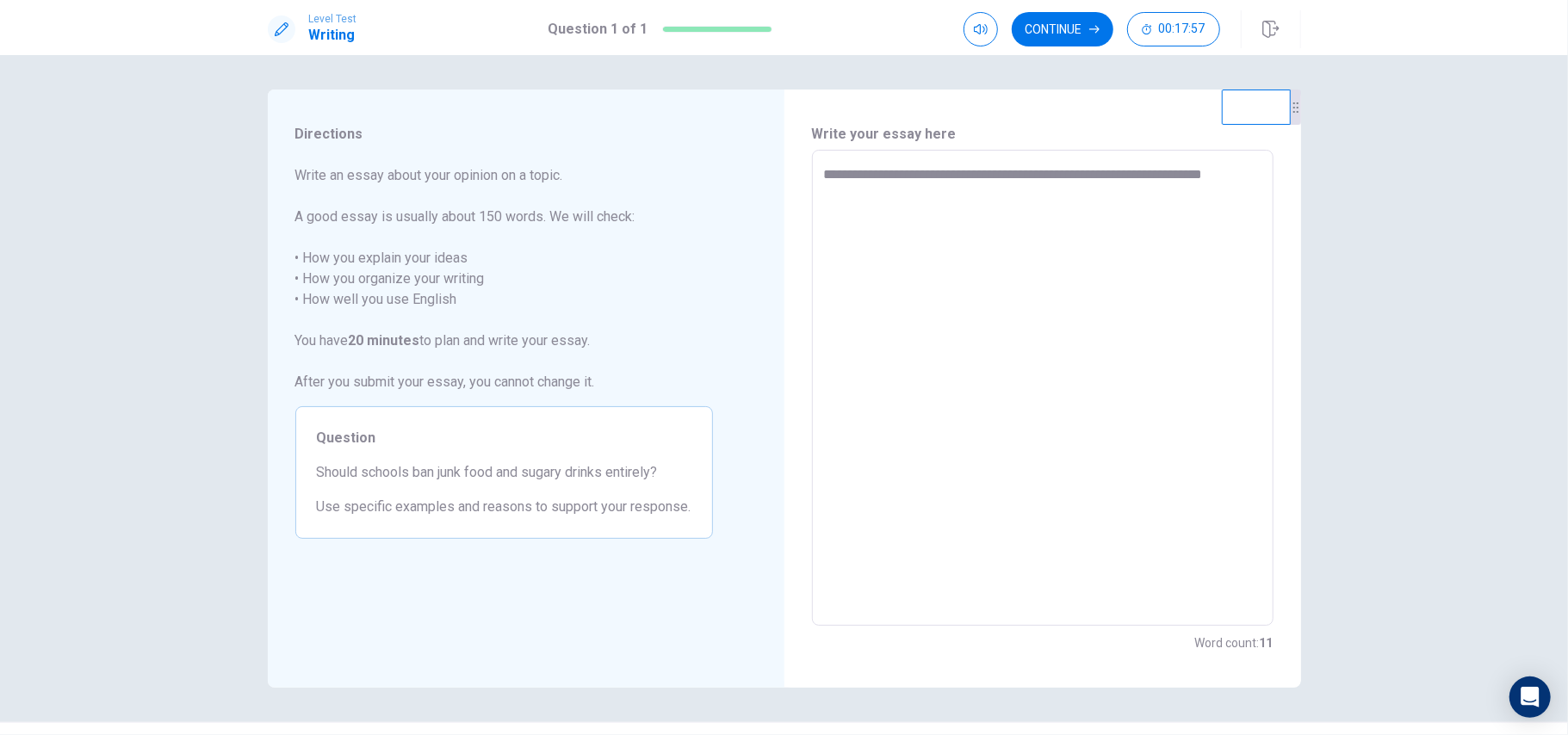 type on "*" 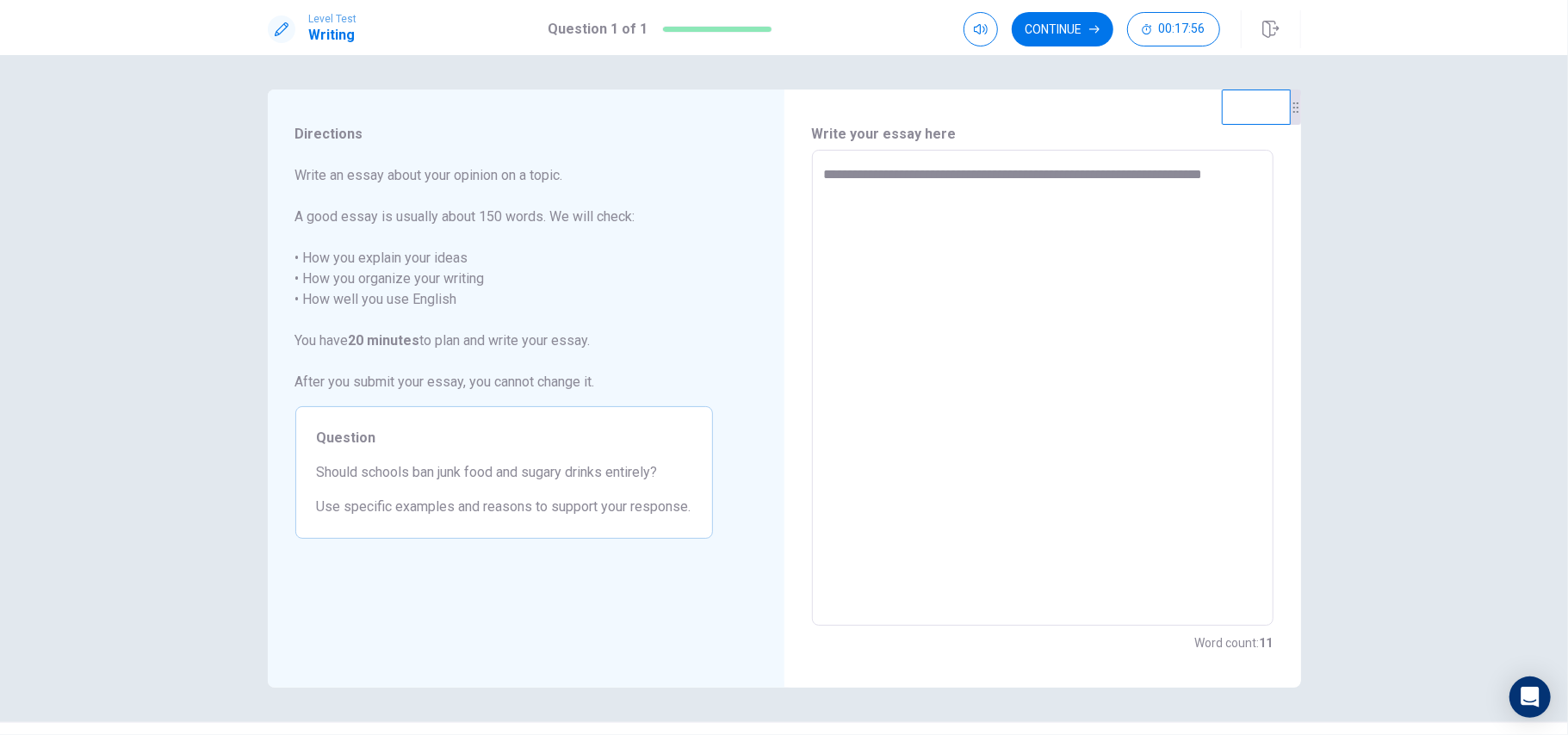 type on "**********" 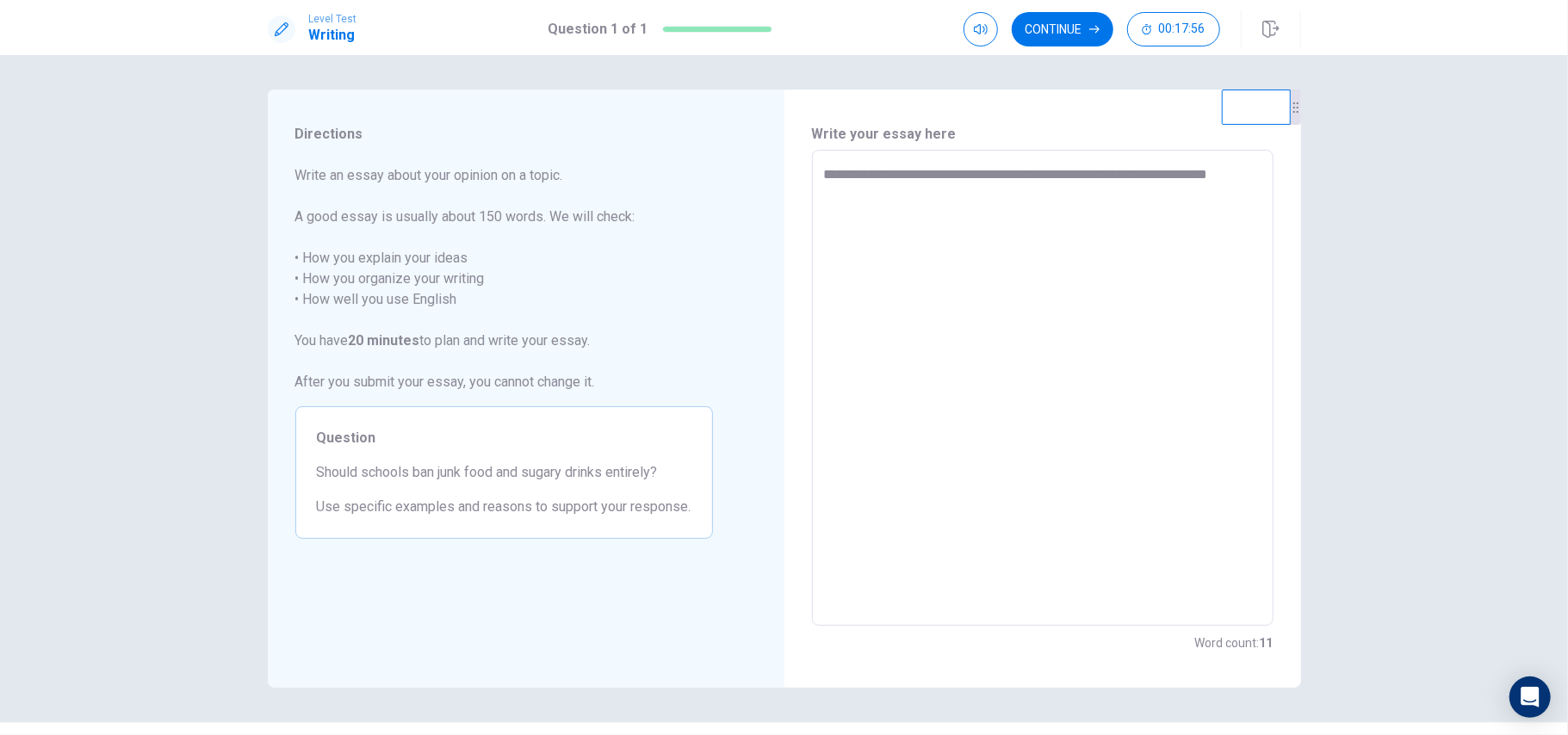 type on "*" 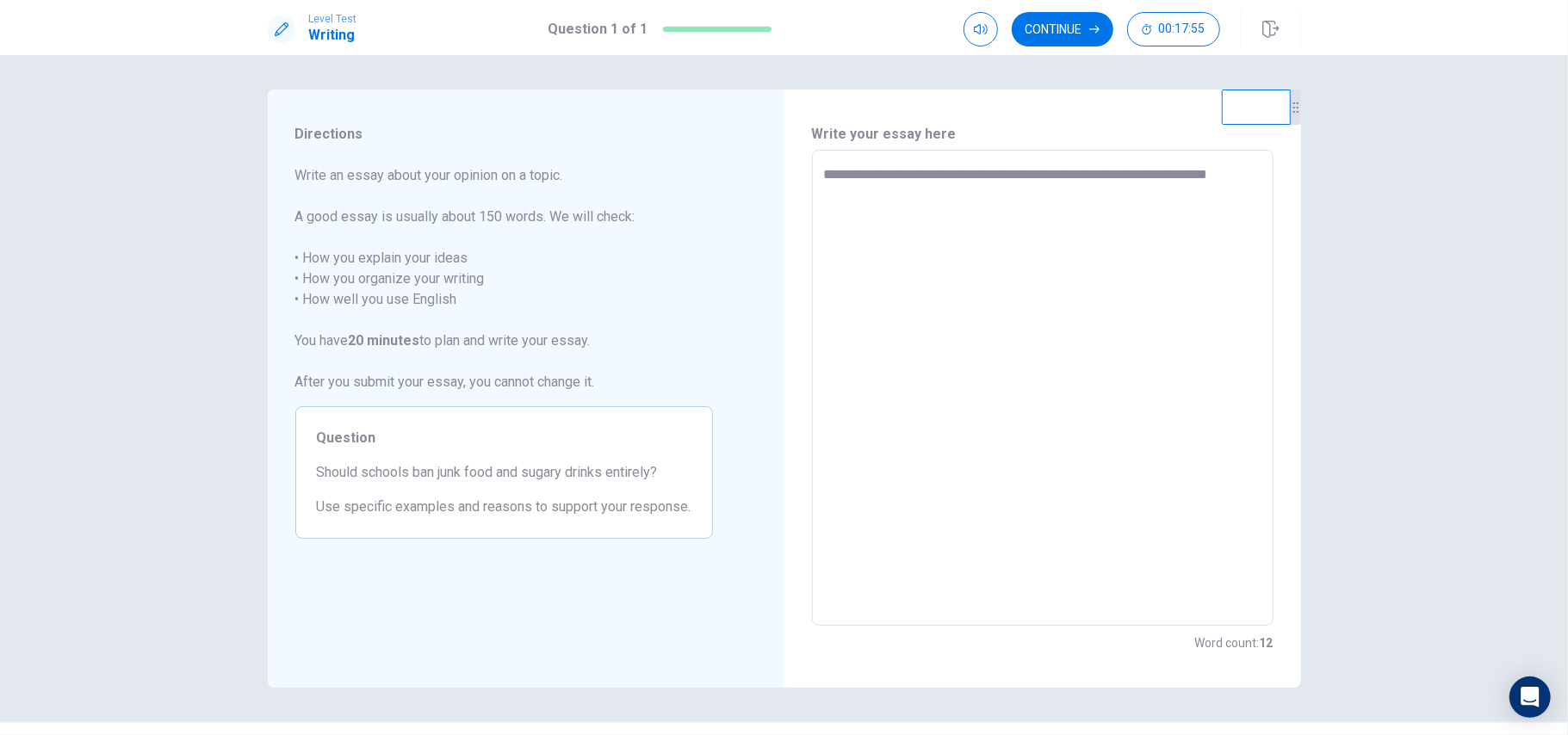 type on "**********" 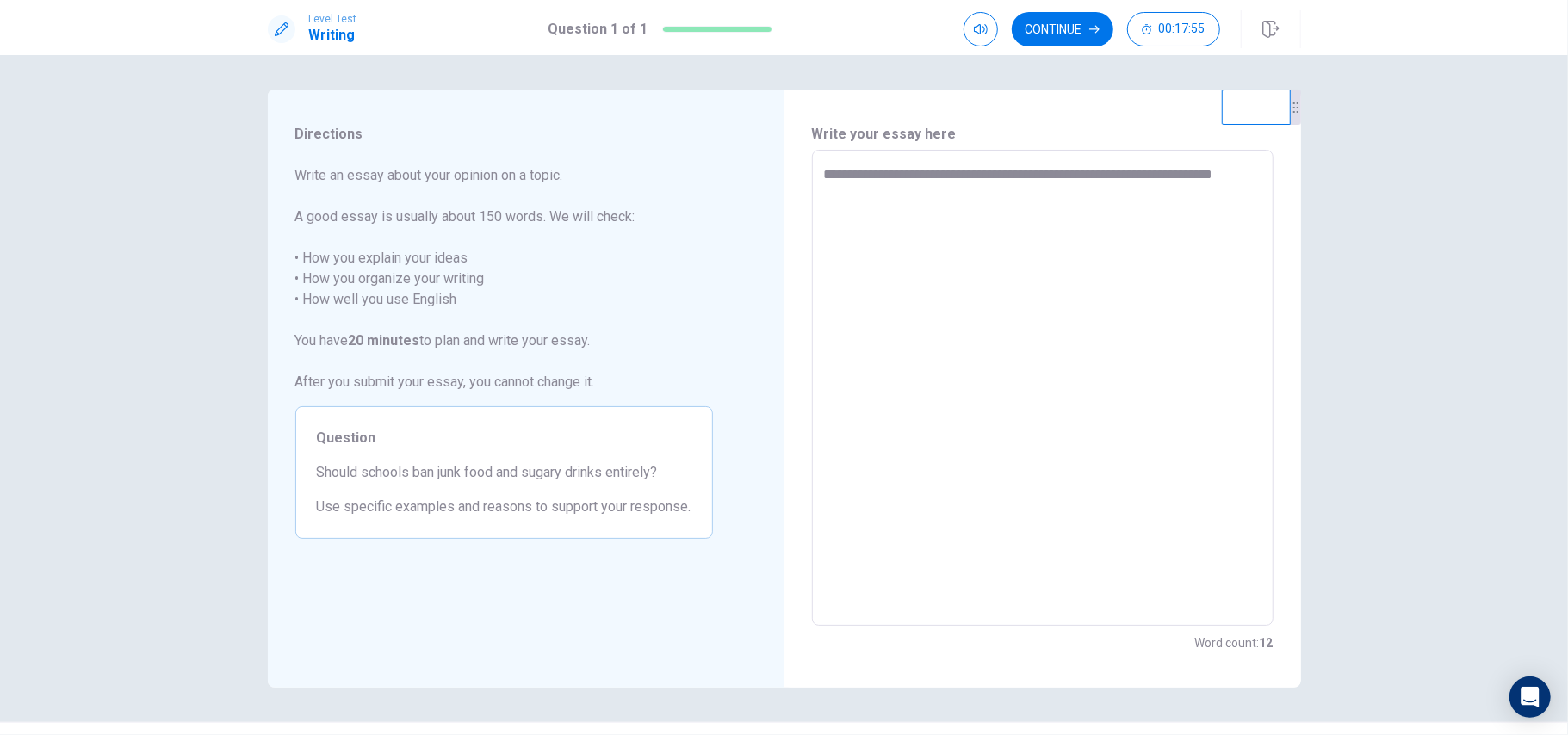 type on "*" 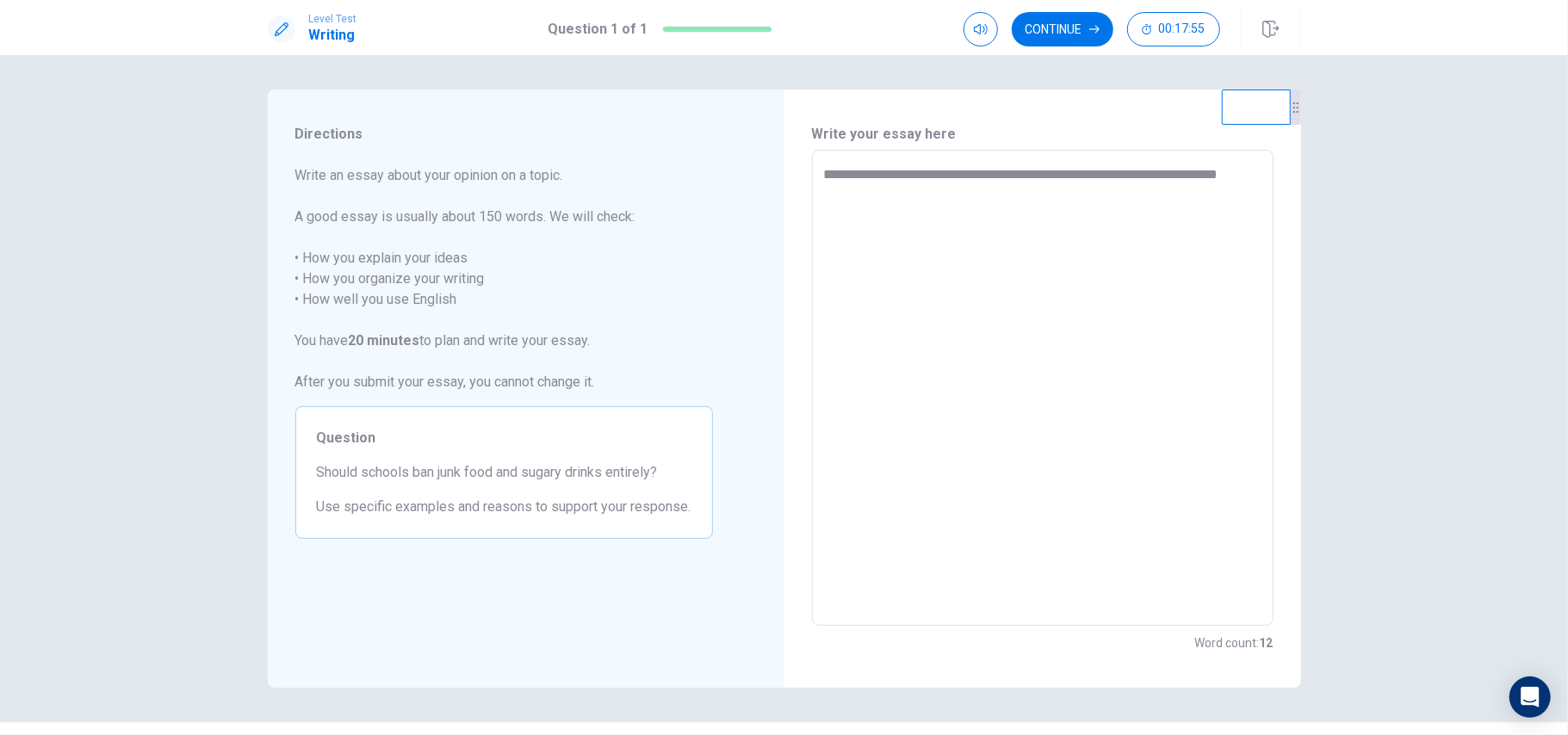 type on "*" 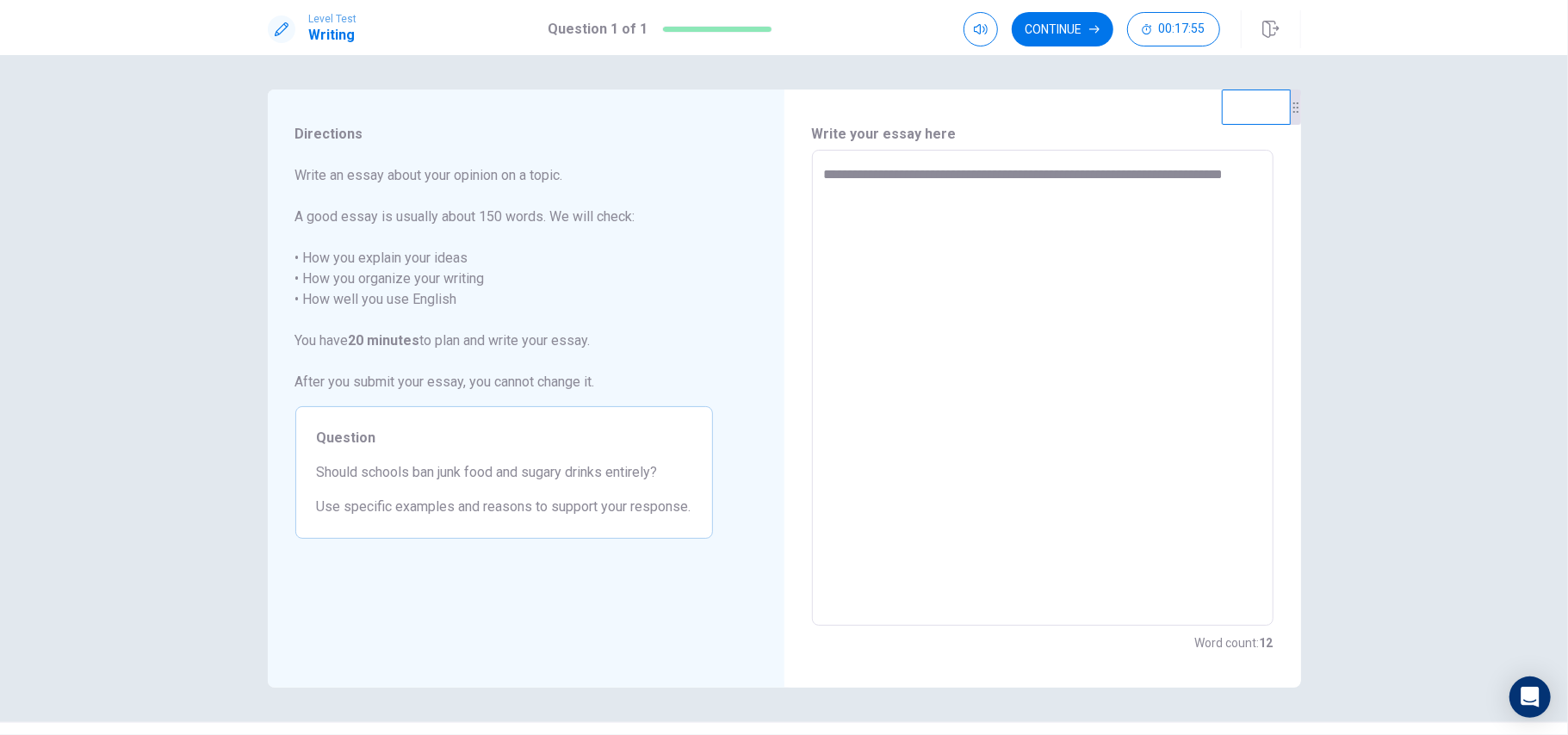 type on "*" 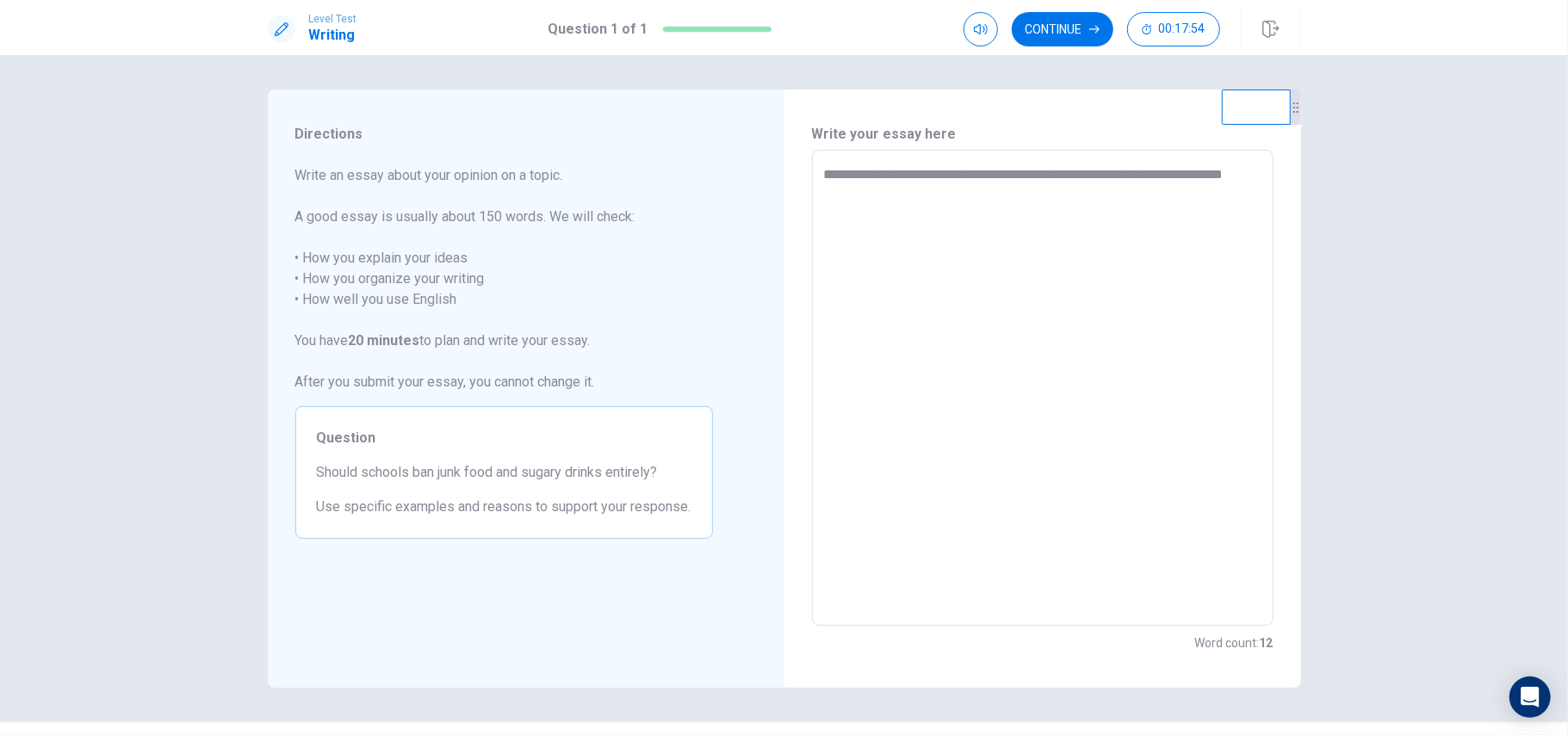 type on "**********" 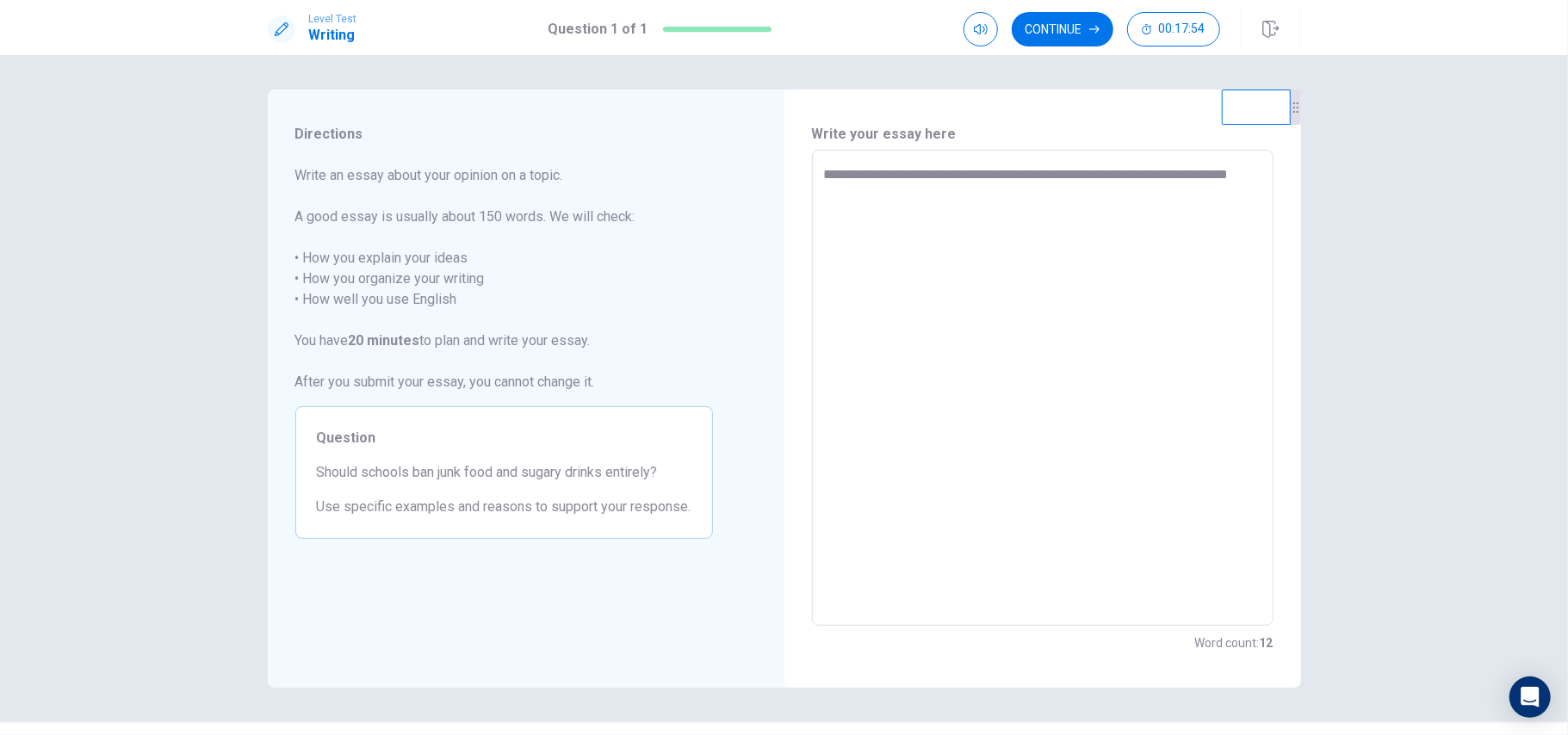 type on "*" 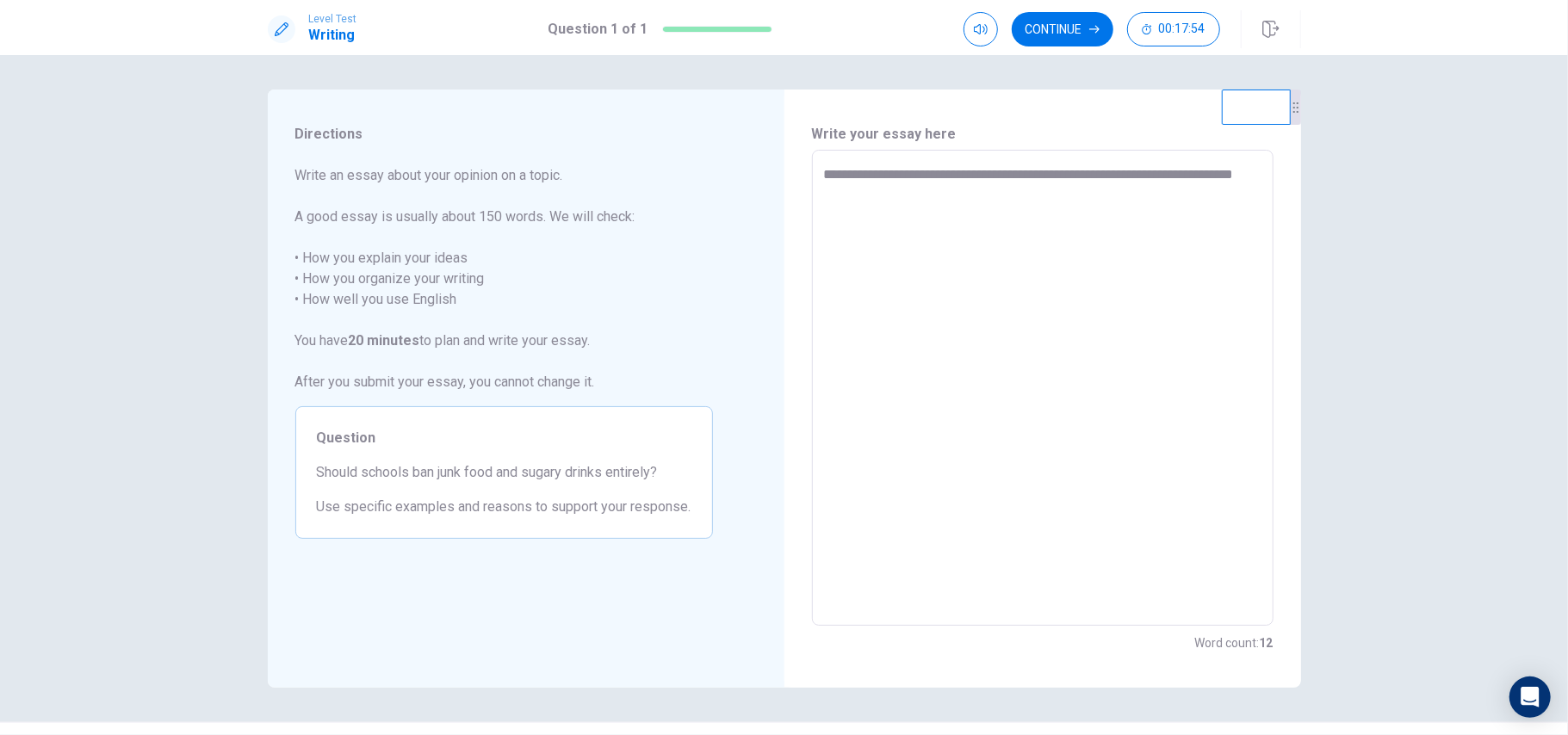type on "*" 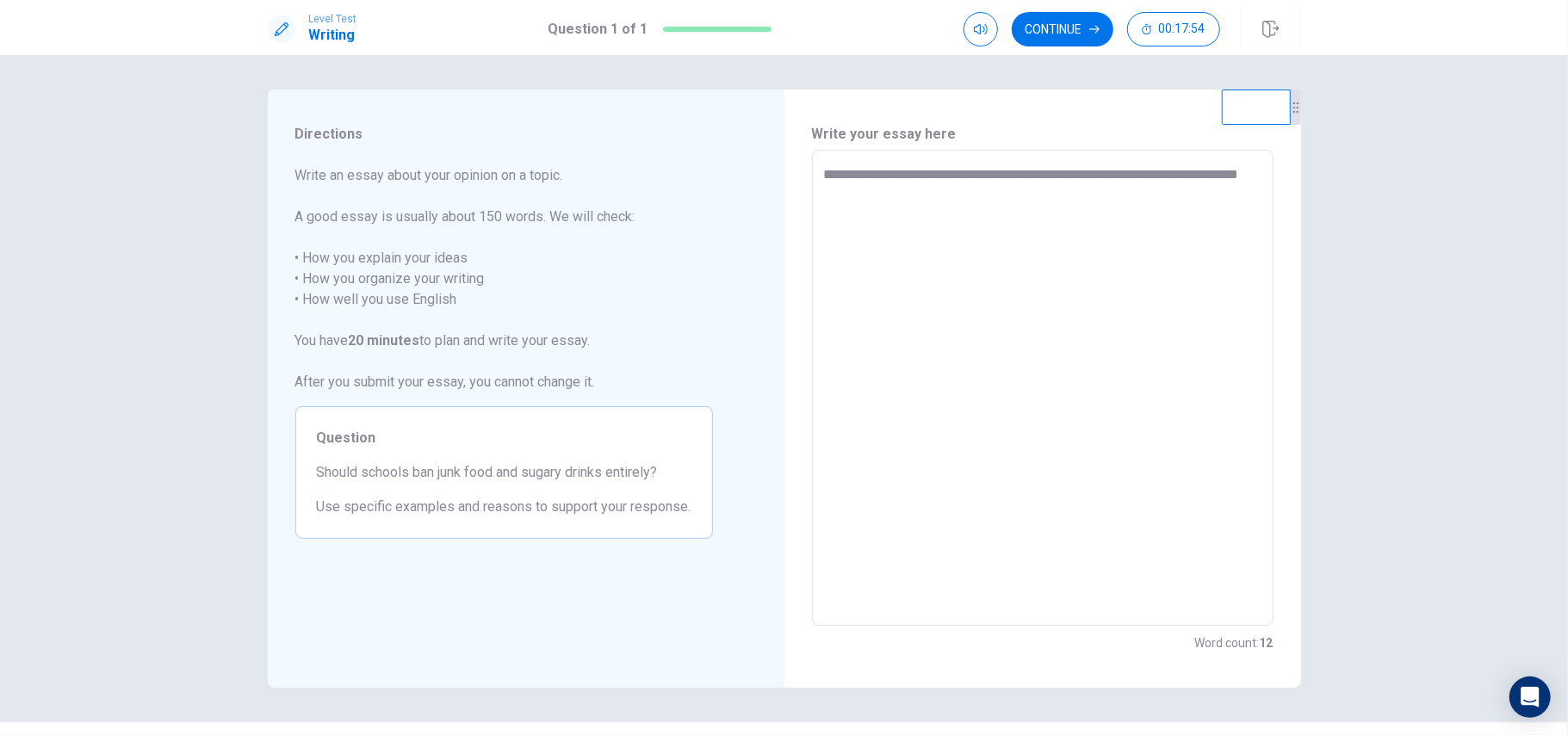 type on "*" 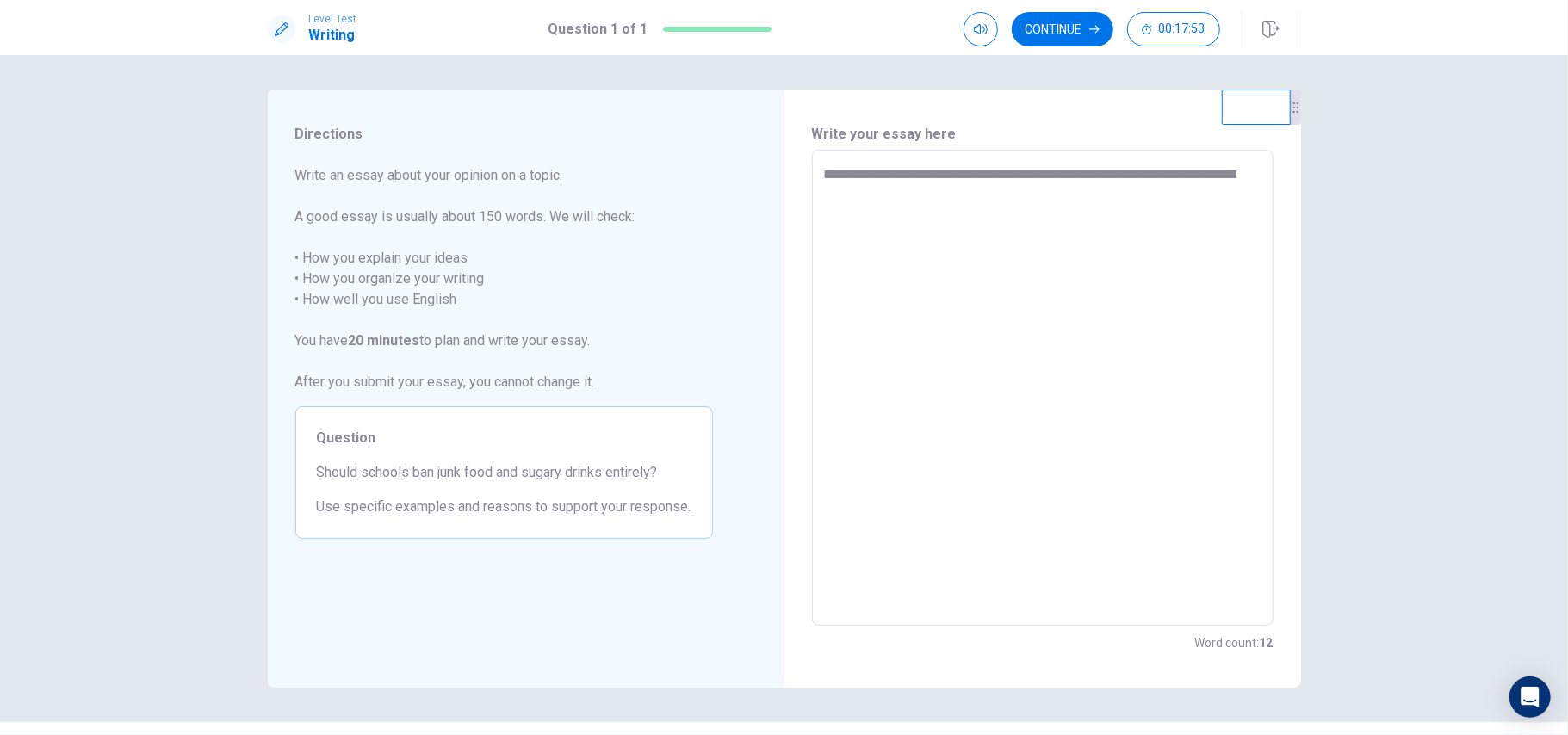 type on "**********" 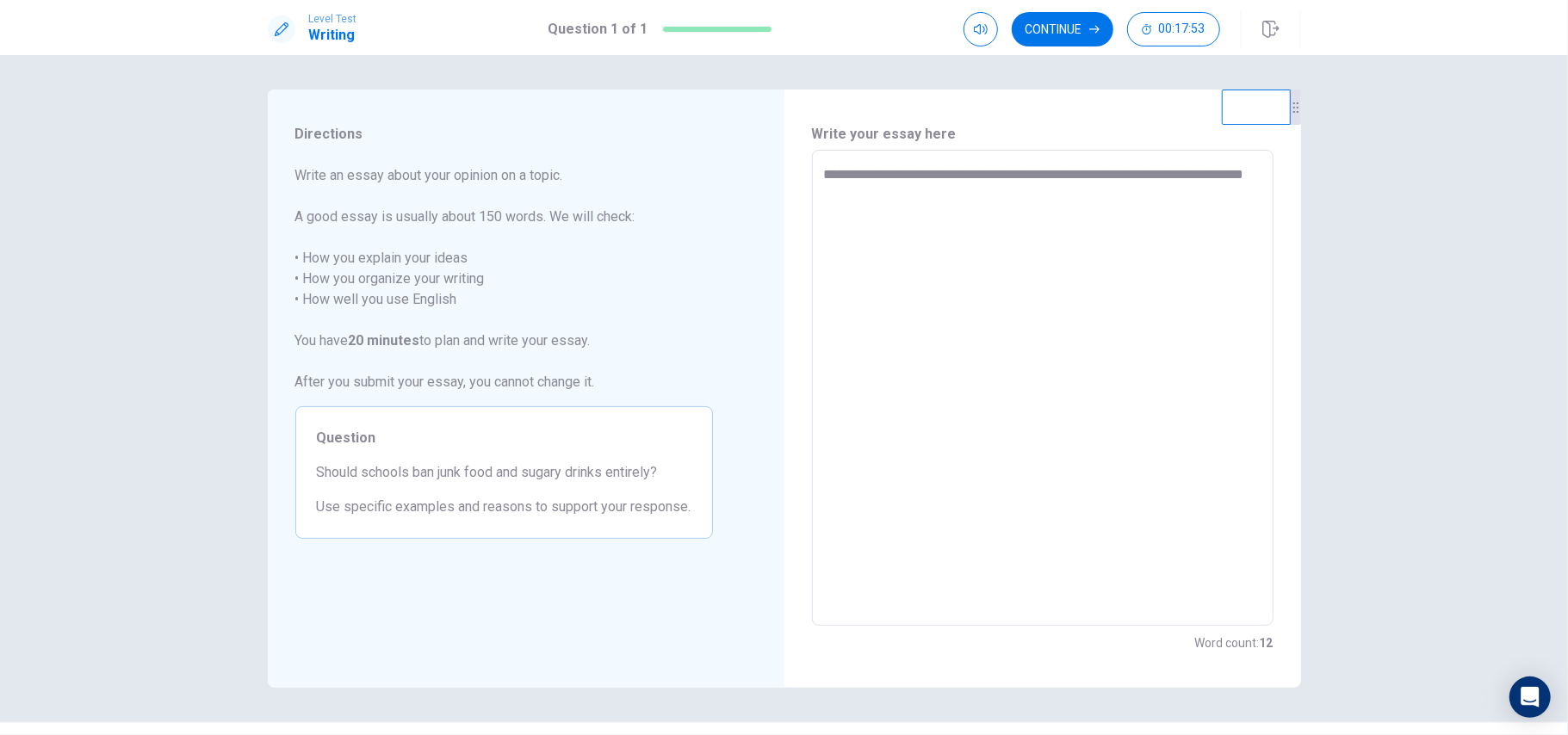 type on "*" 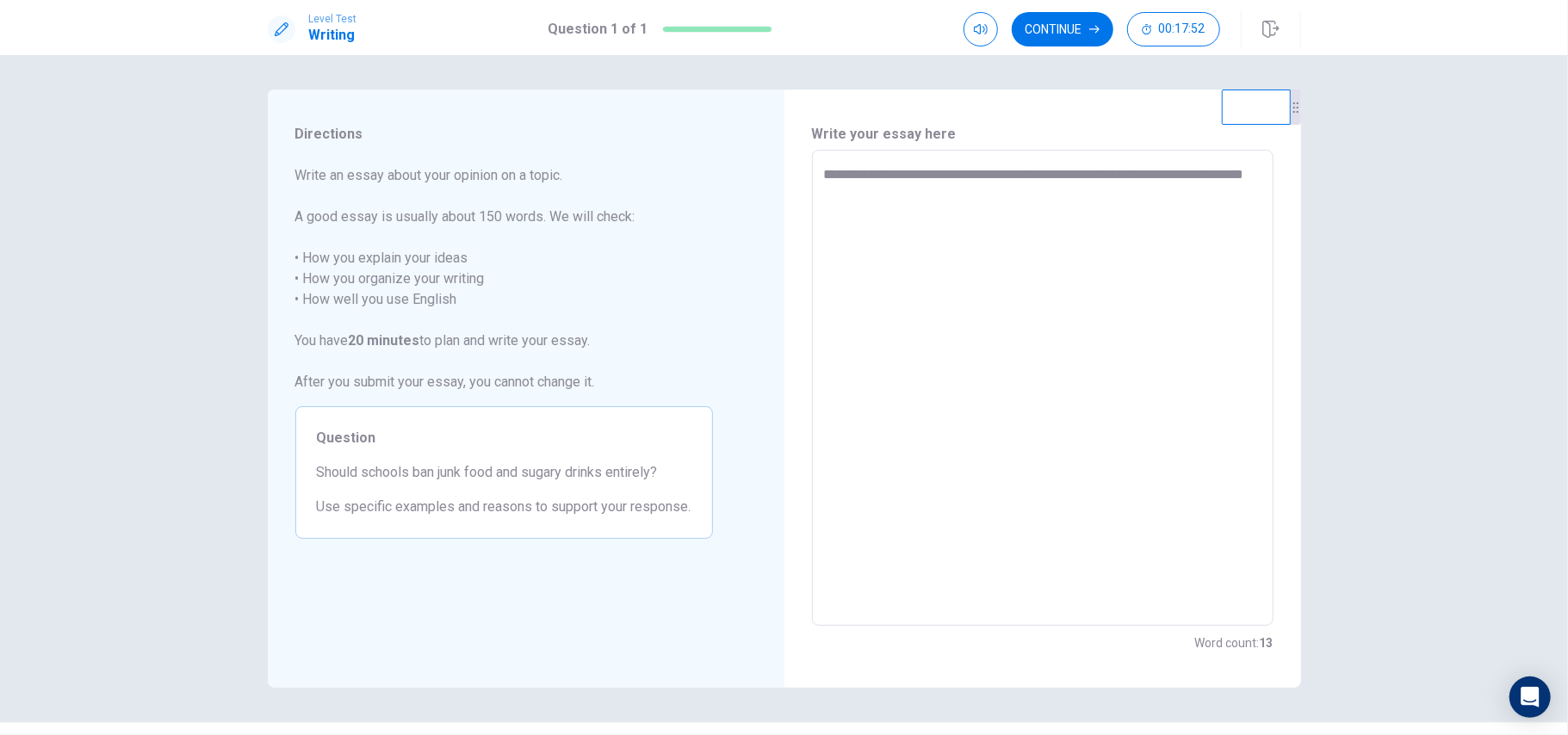 type on "**********" 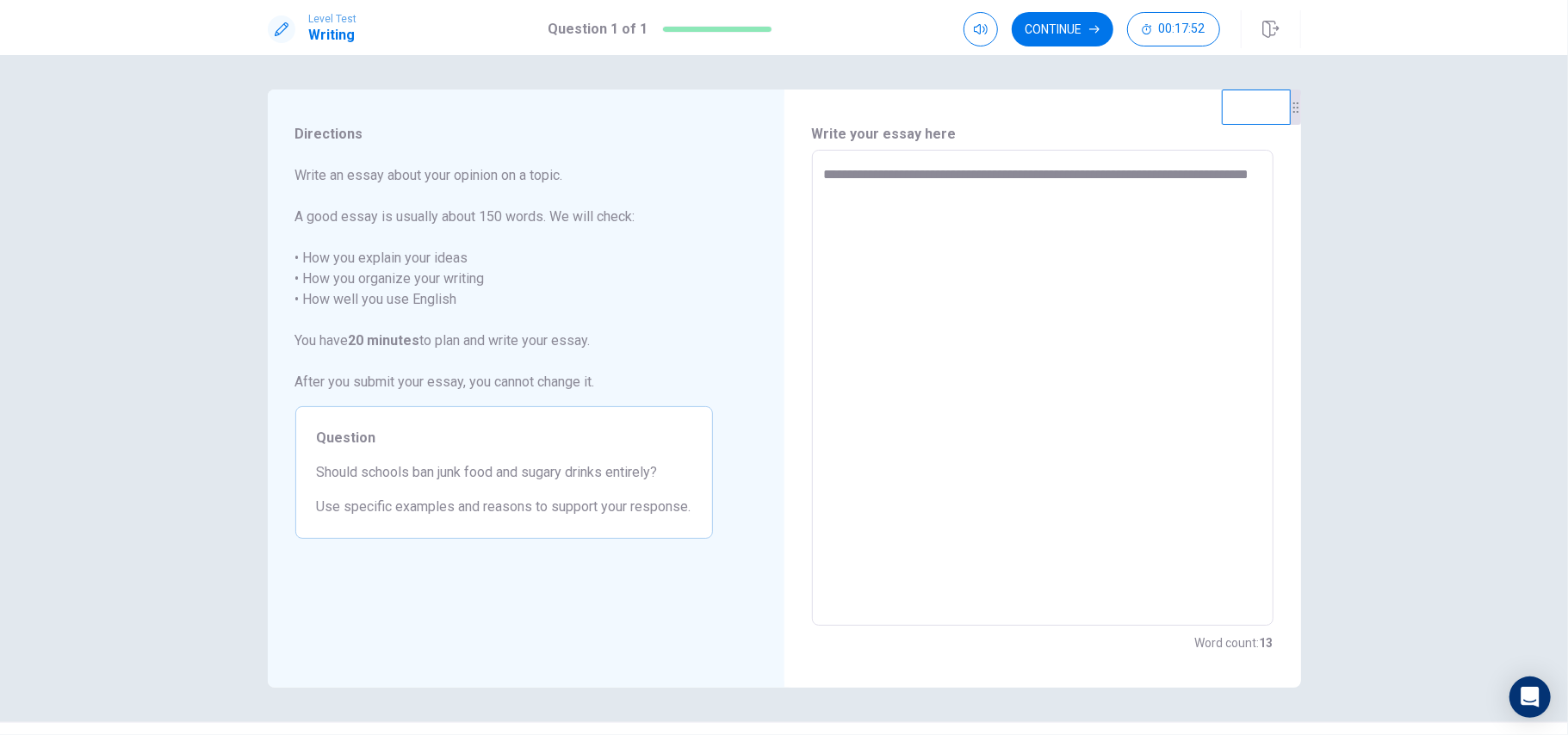 type on "*" 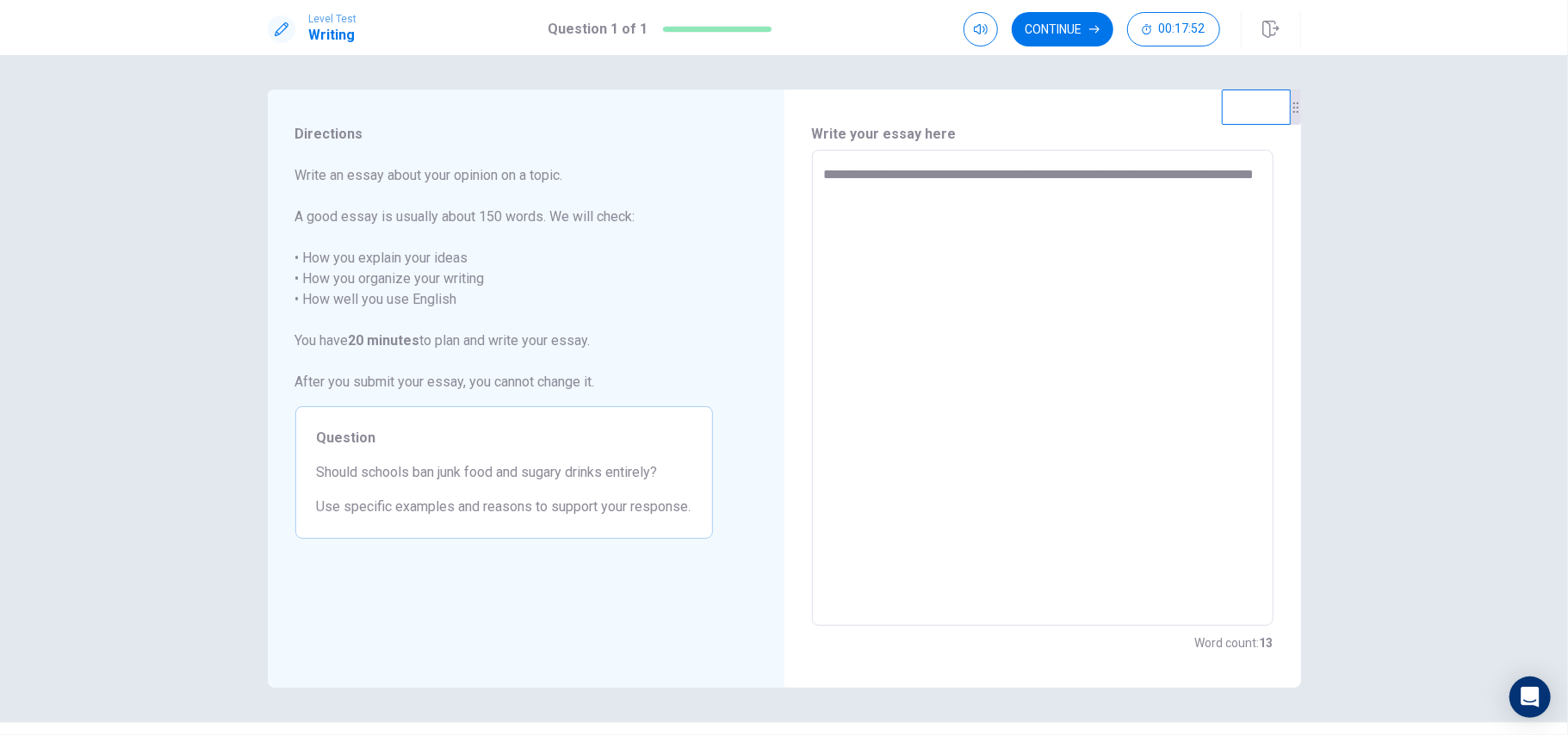 type on "*" 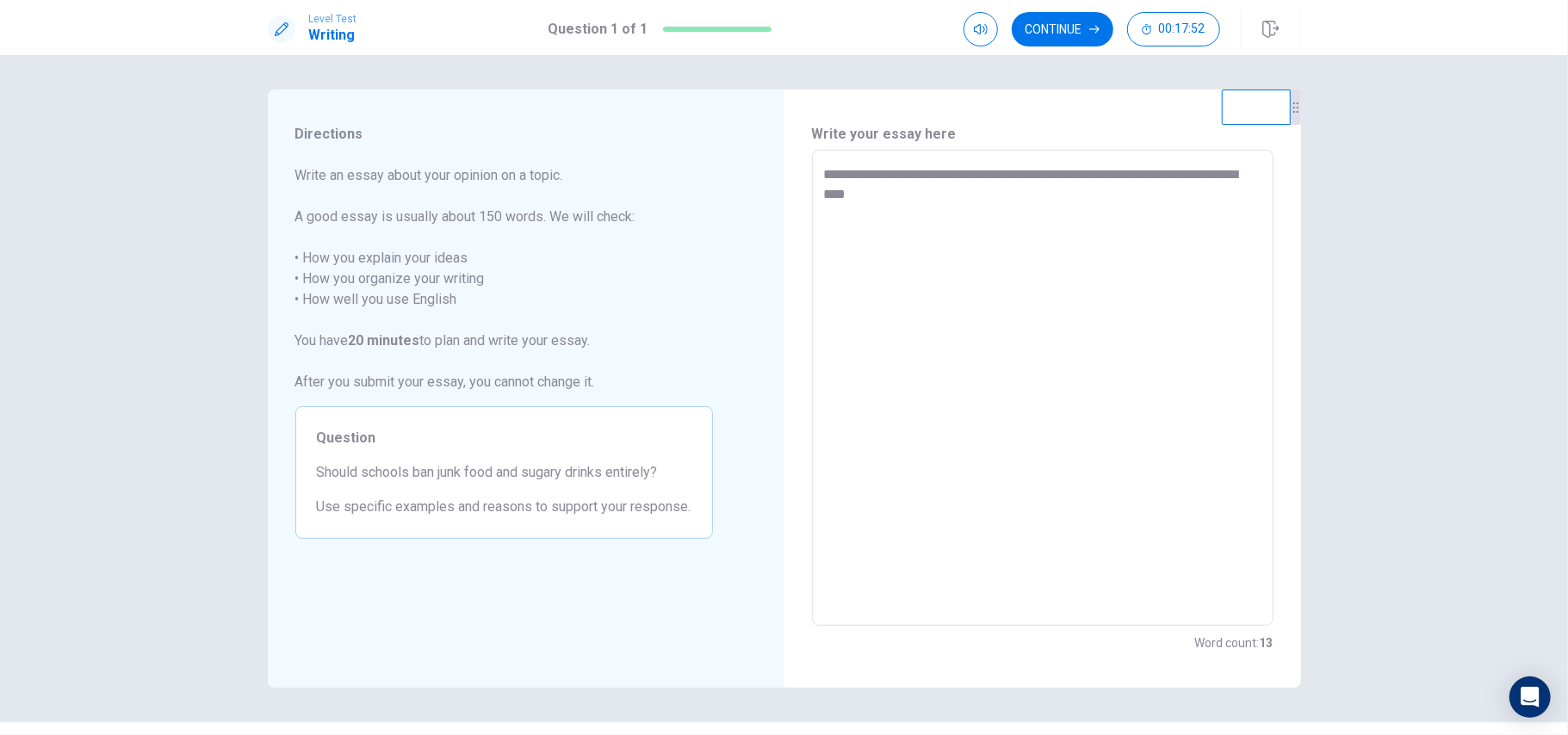 type on "*" 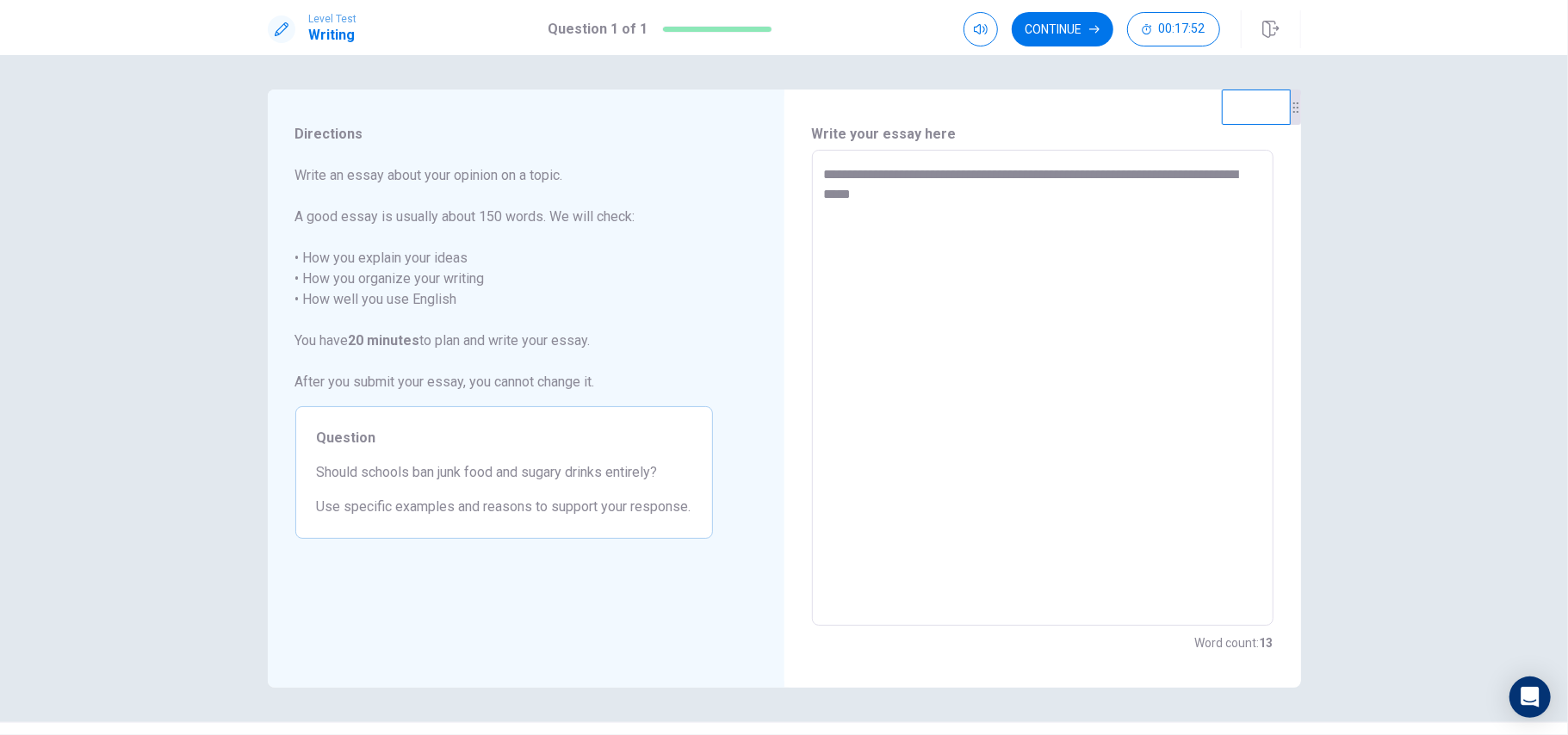 type on "*" 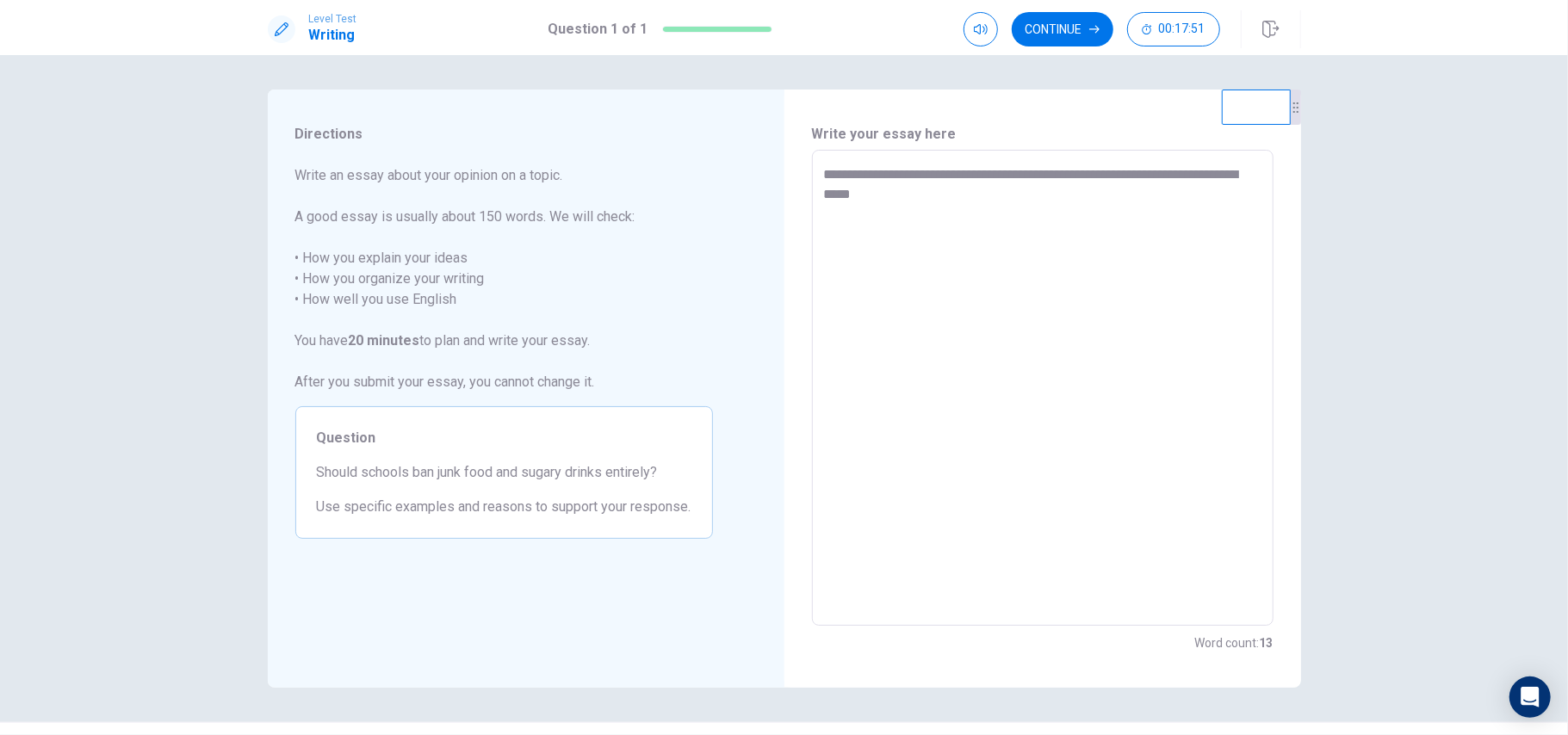 type on "**********" 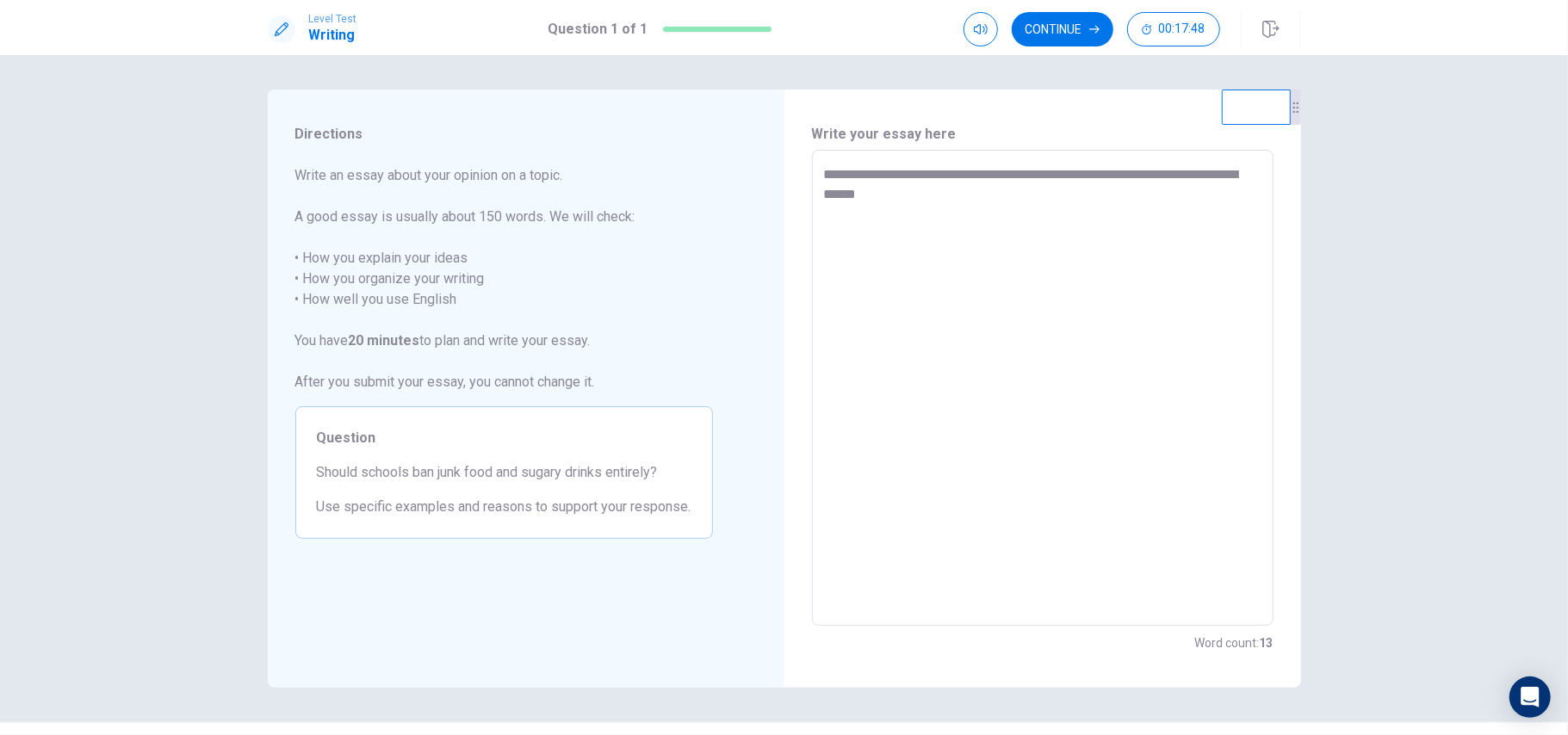type on "*" 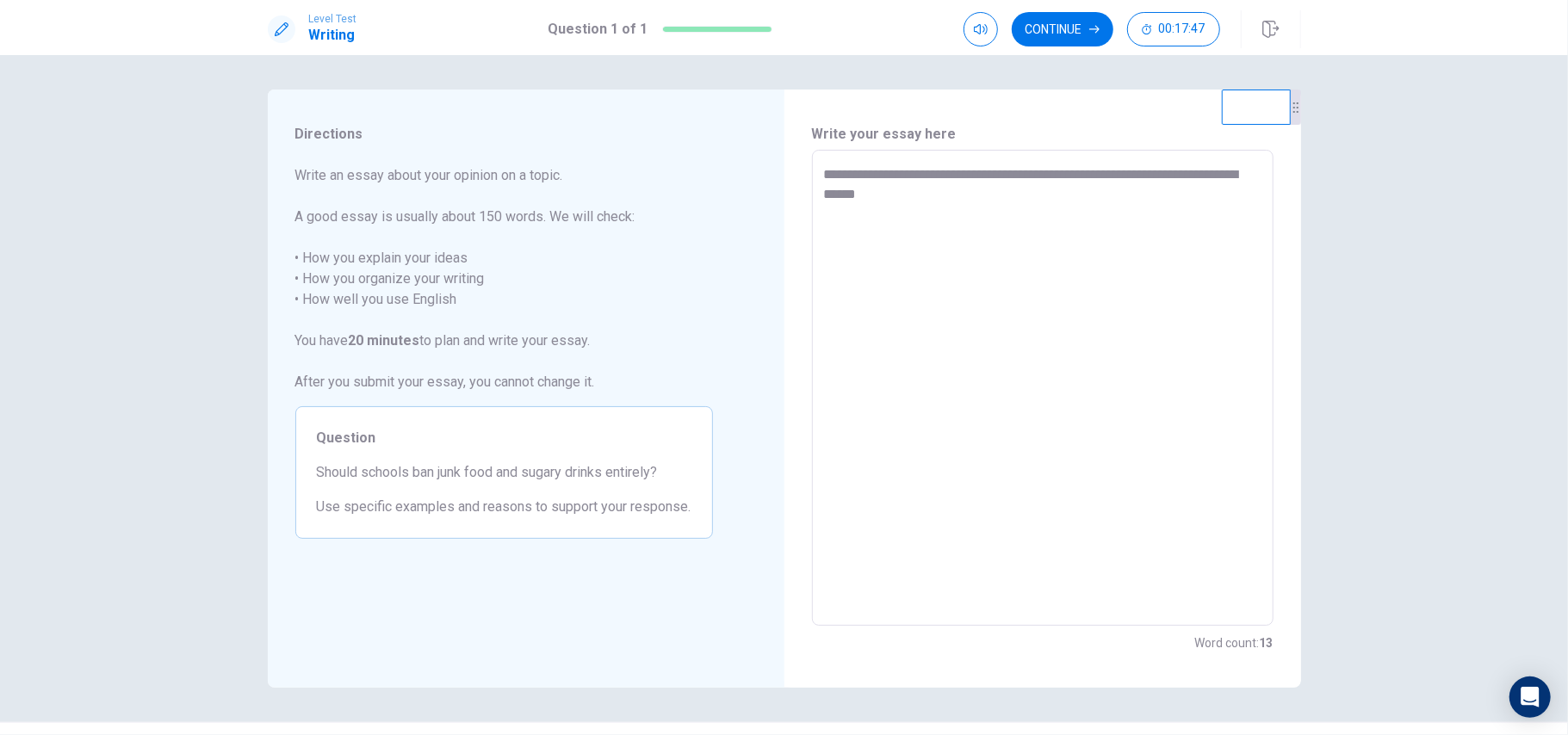 type on "**********" 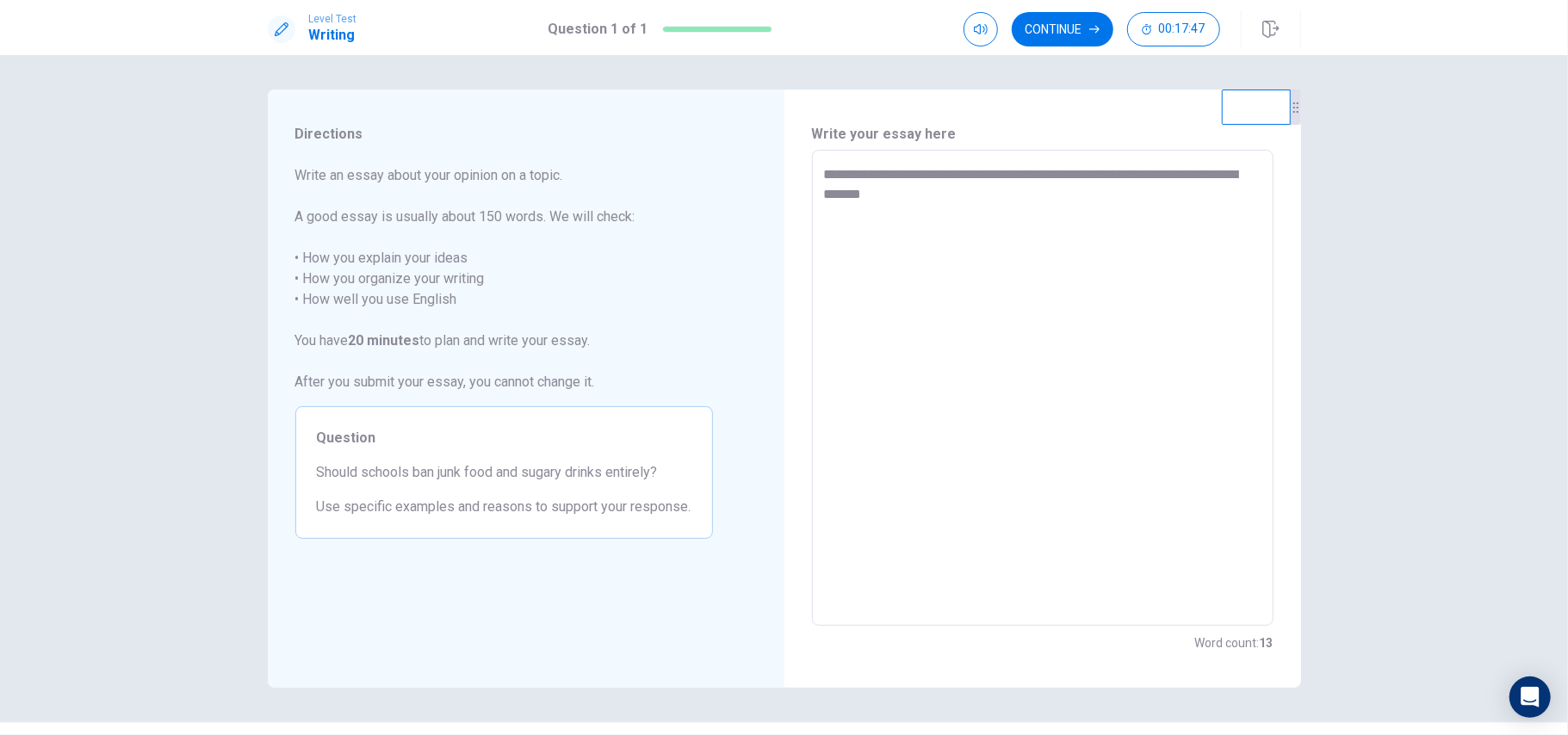 type on "*" 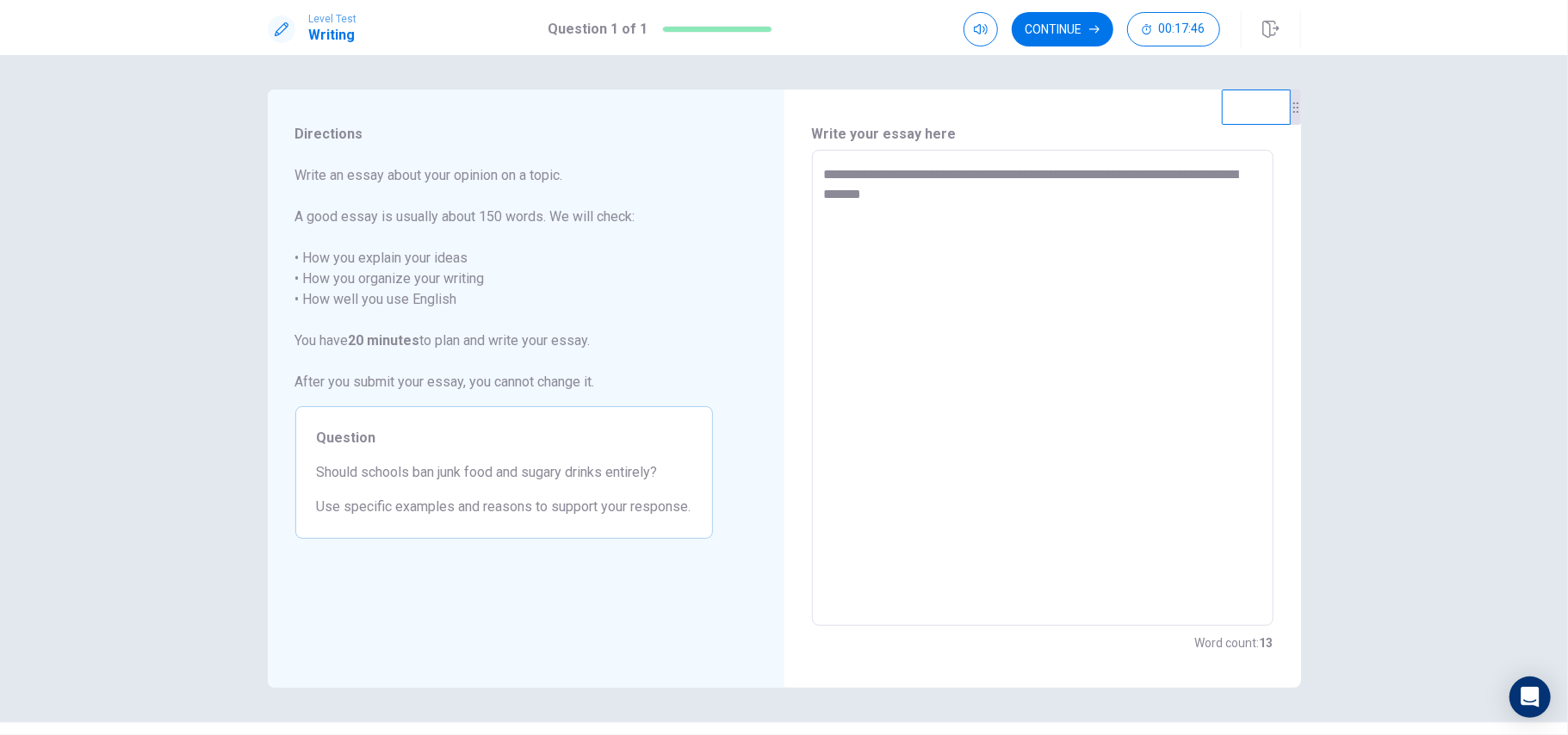 type on "**********" 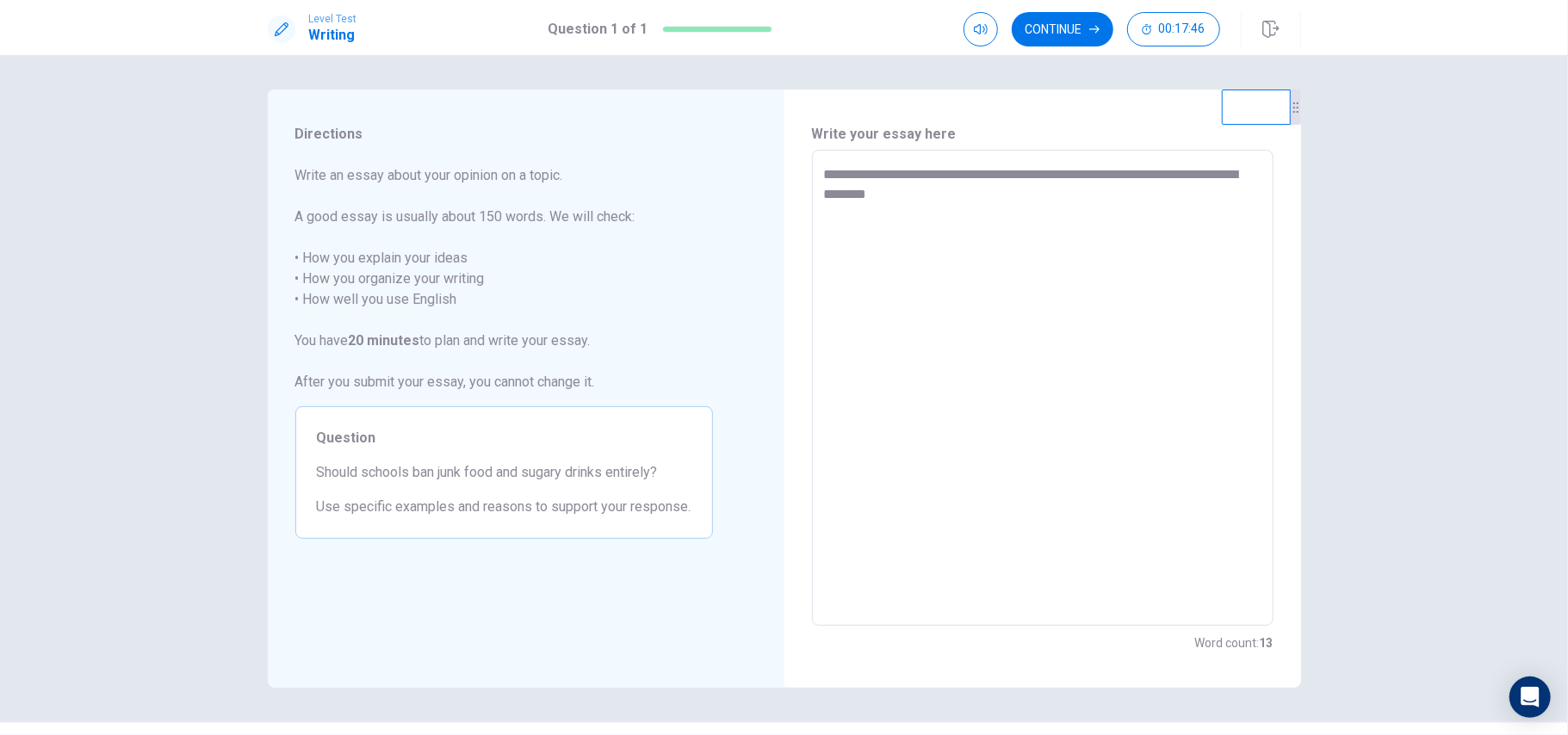 type on "*" 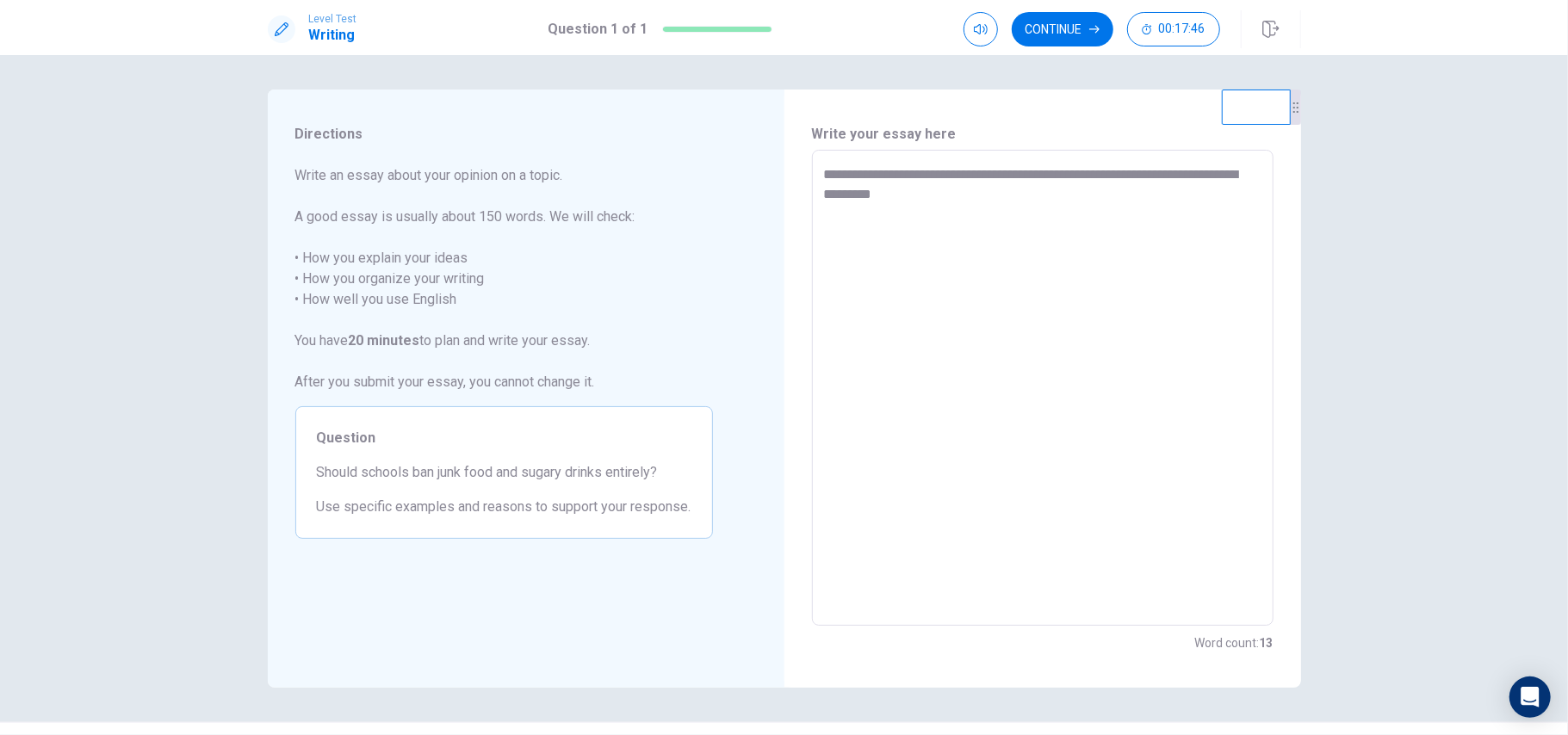 type on "*" 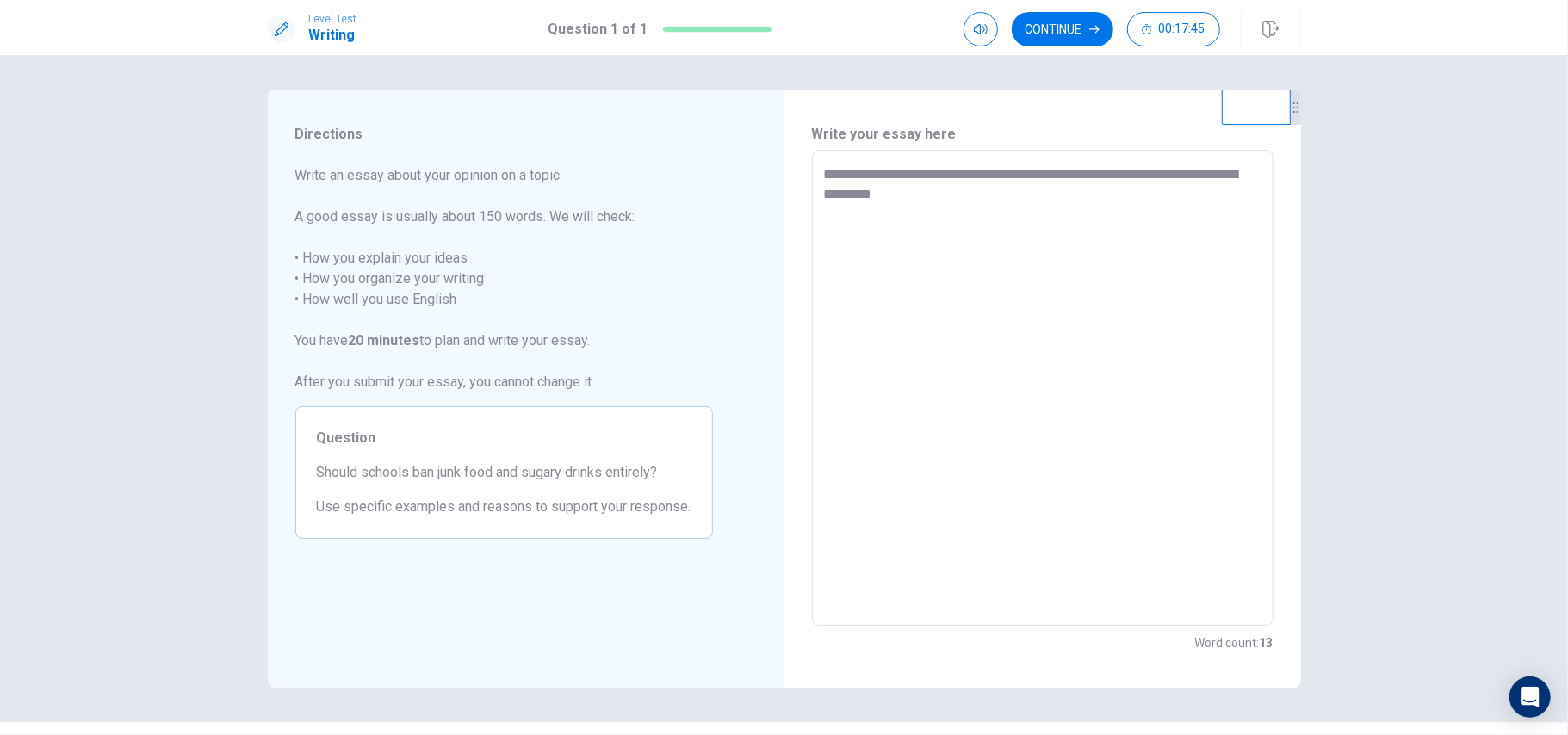 type on "**********" 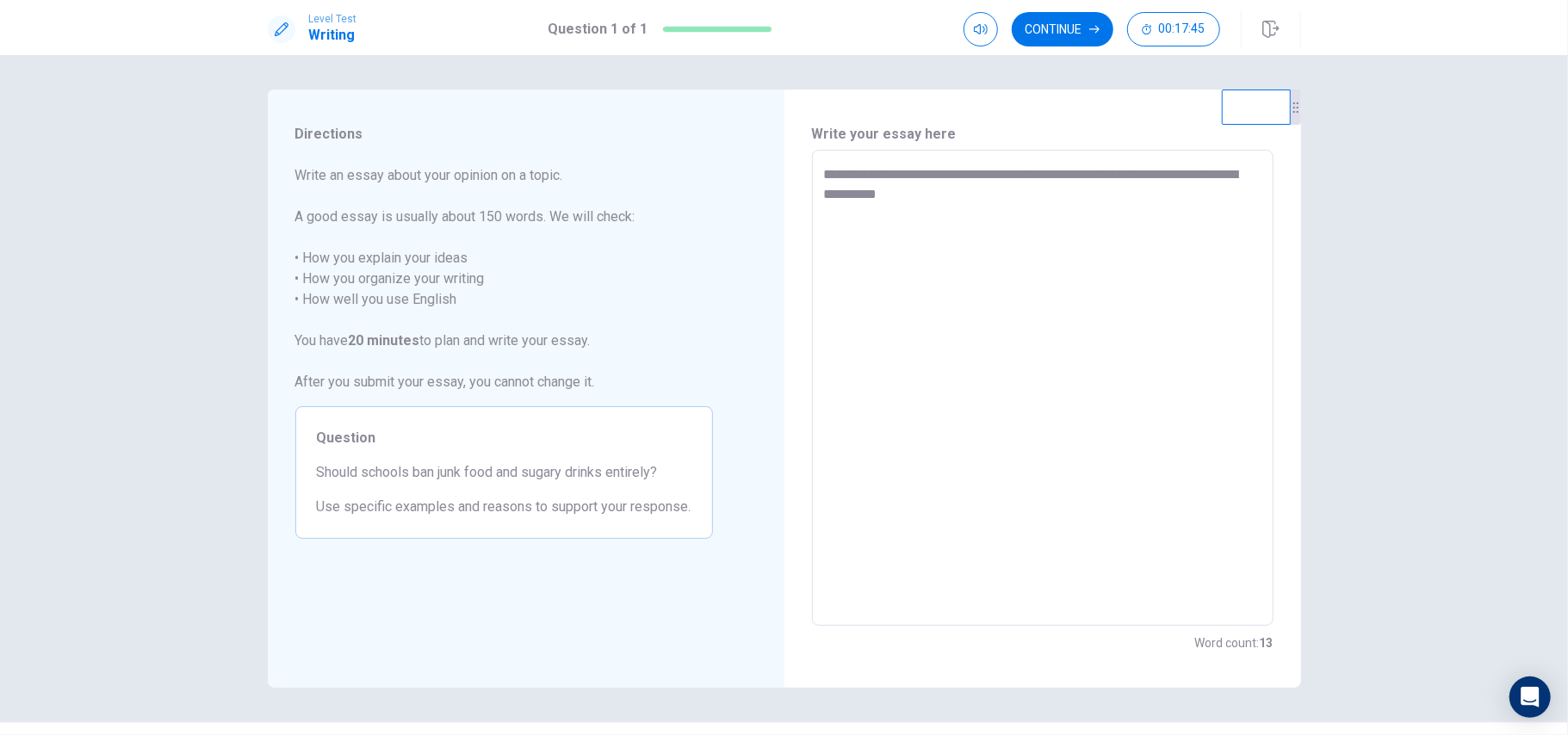 type on "*" 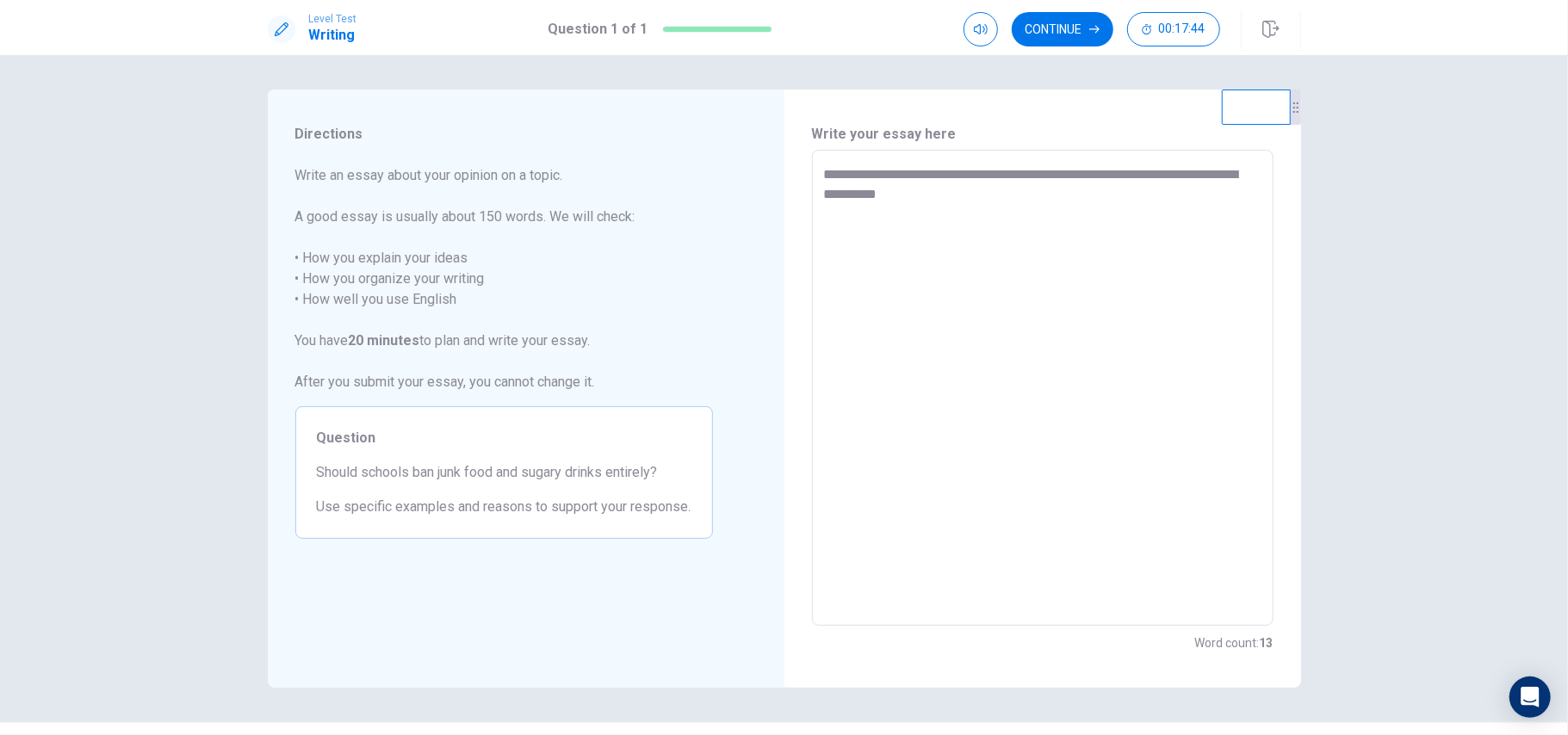 type on "**********" 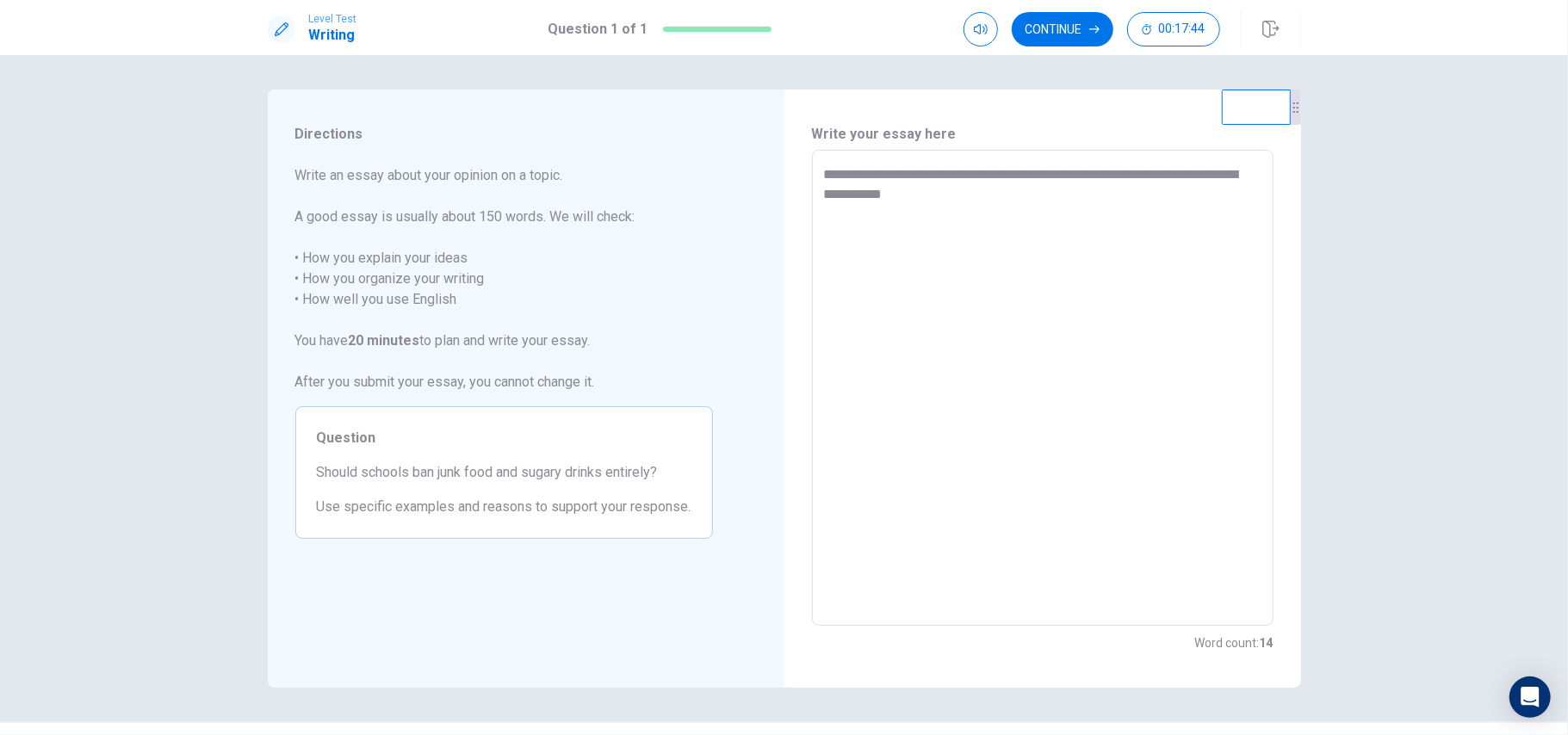 type on "*" 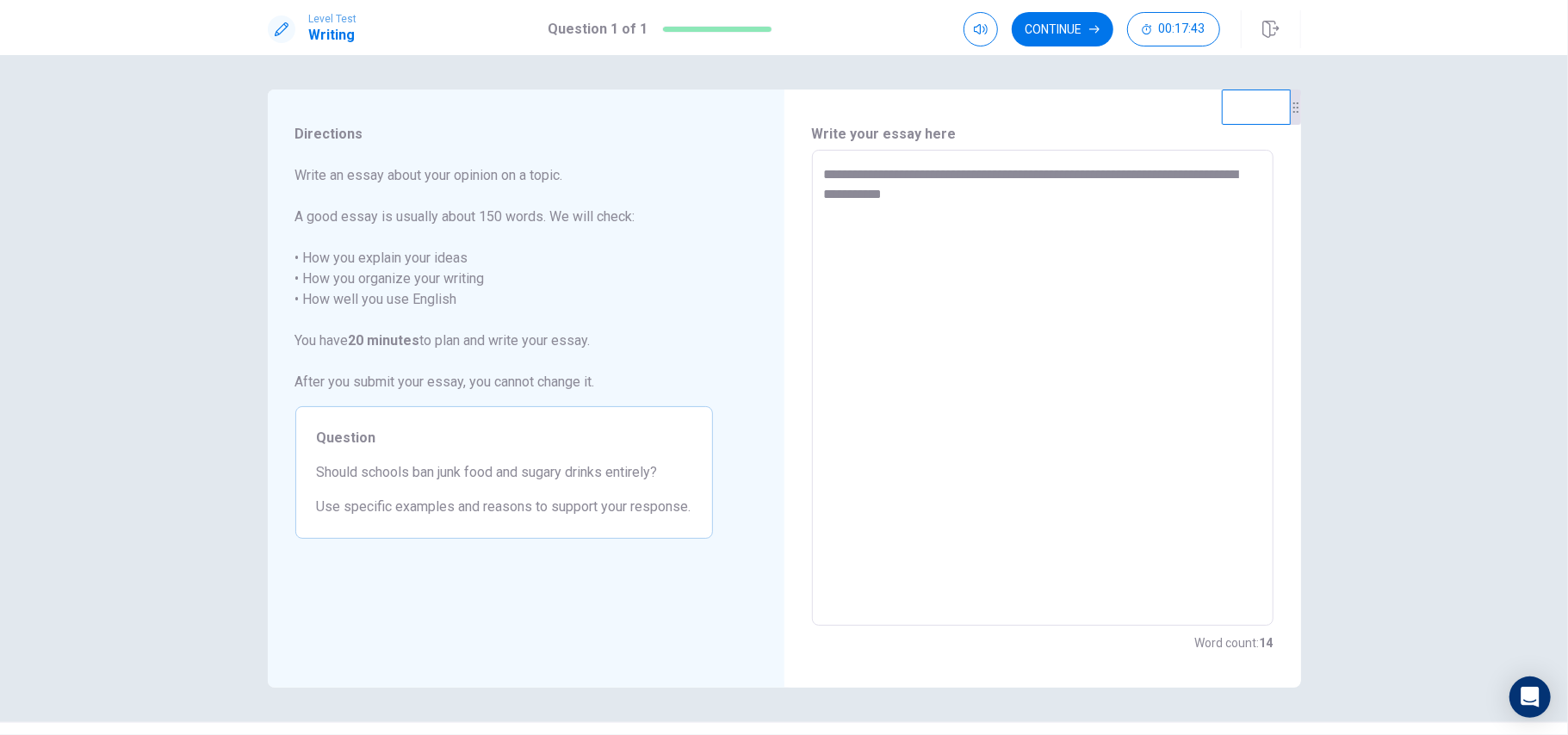 type on "**********" 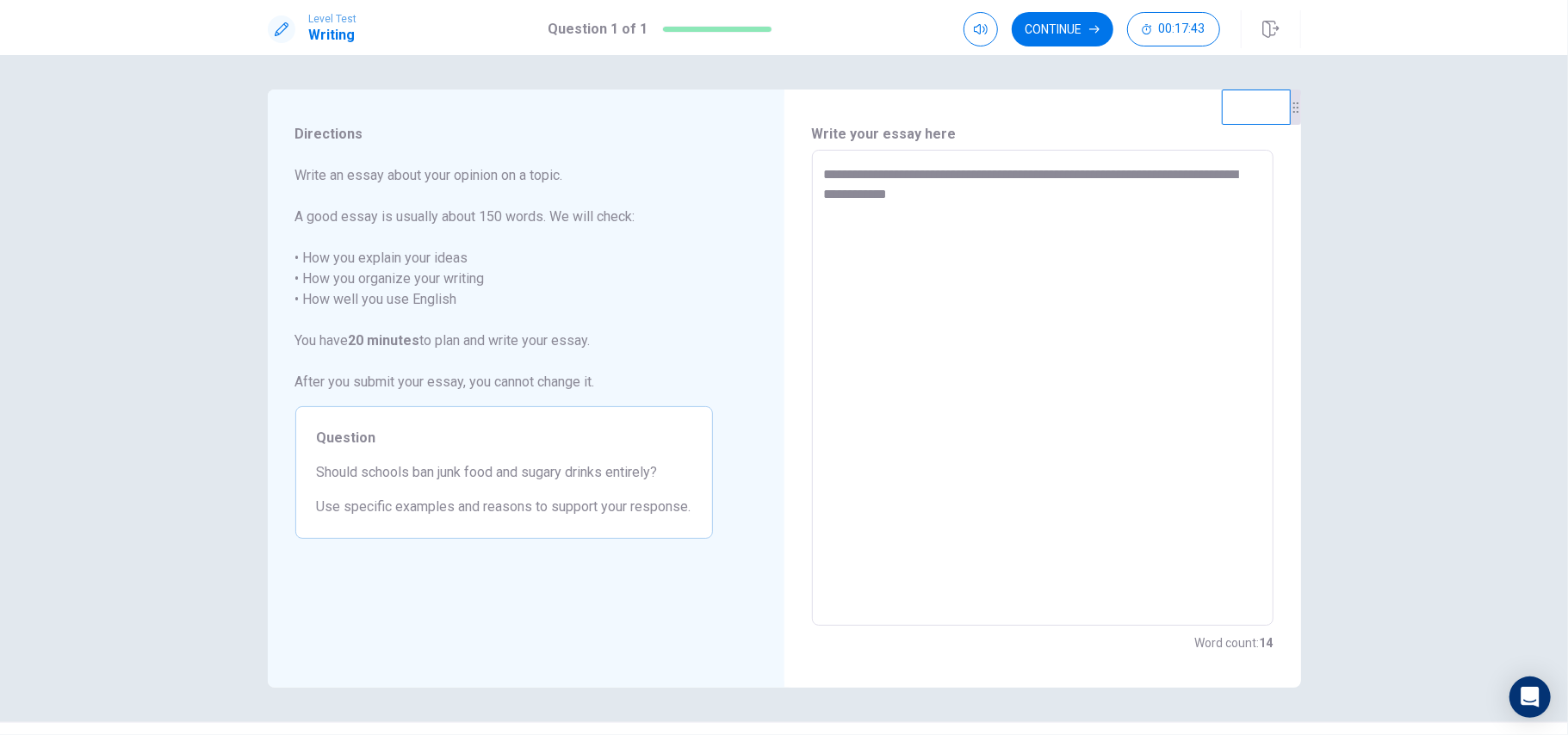 type on "*" 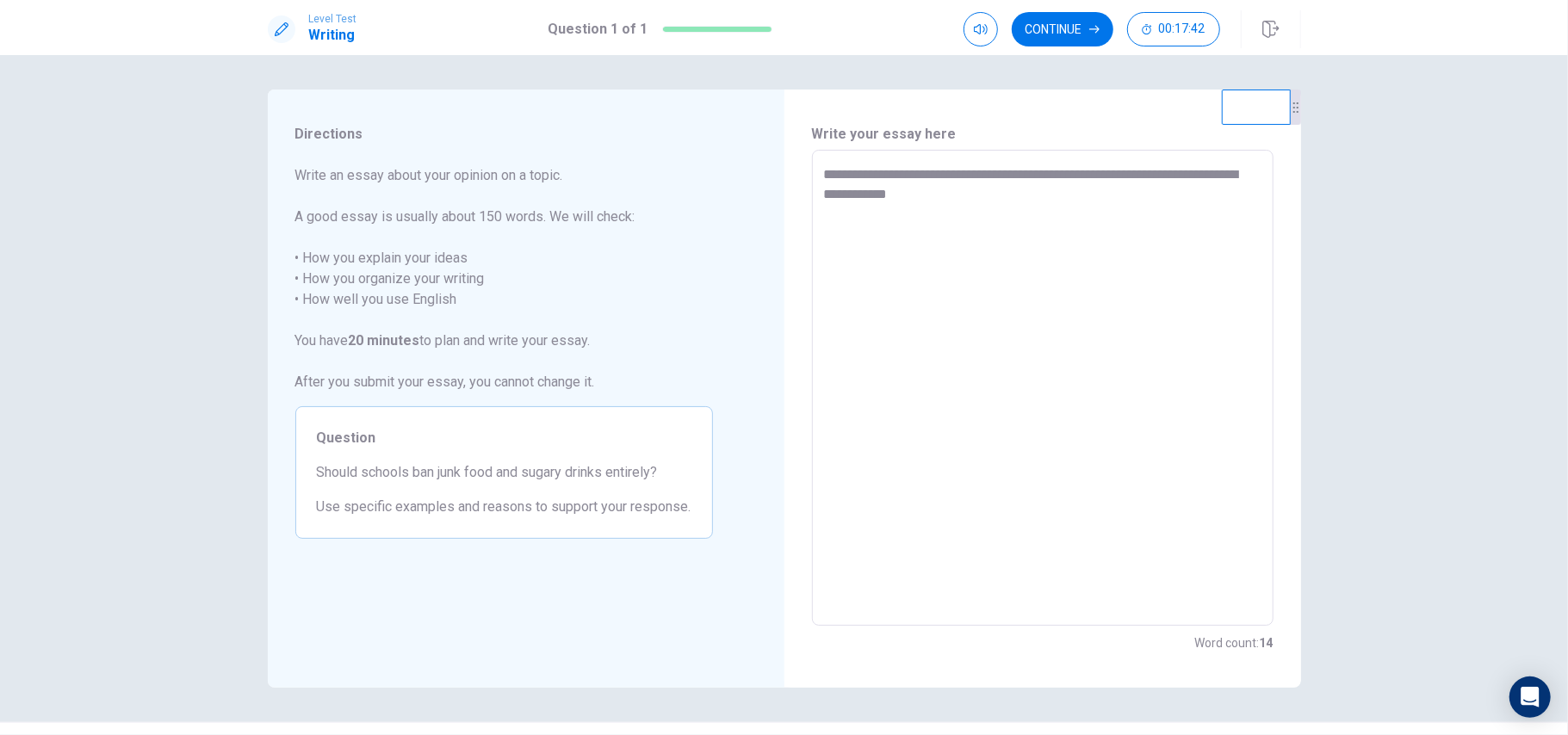 type on "**********" 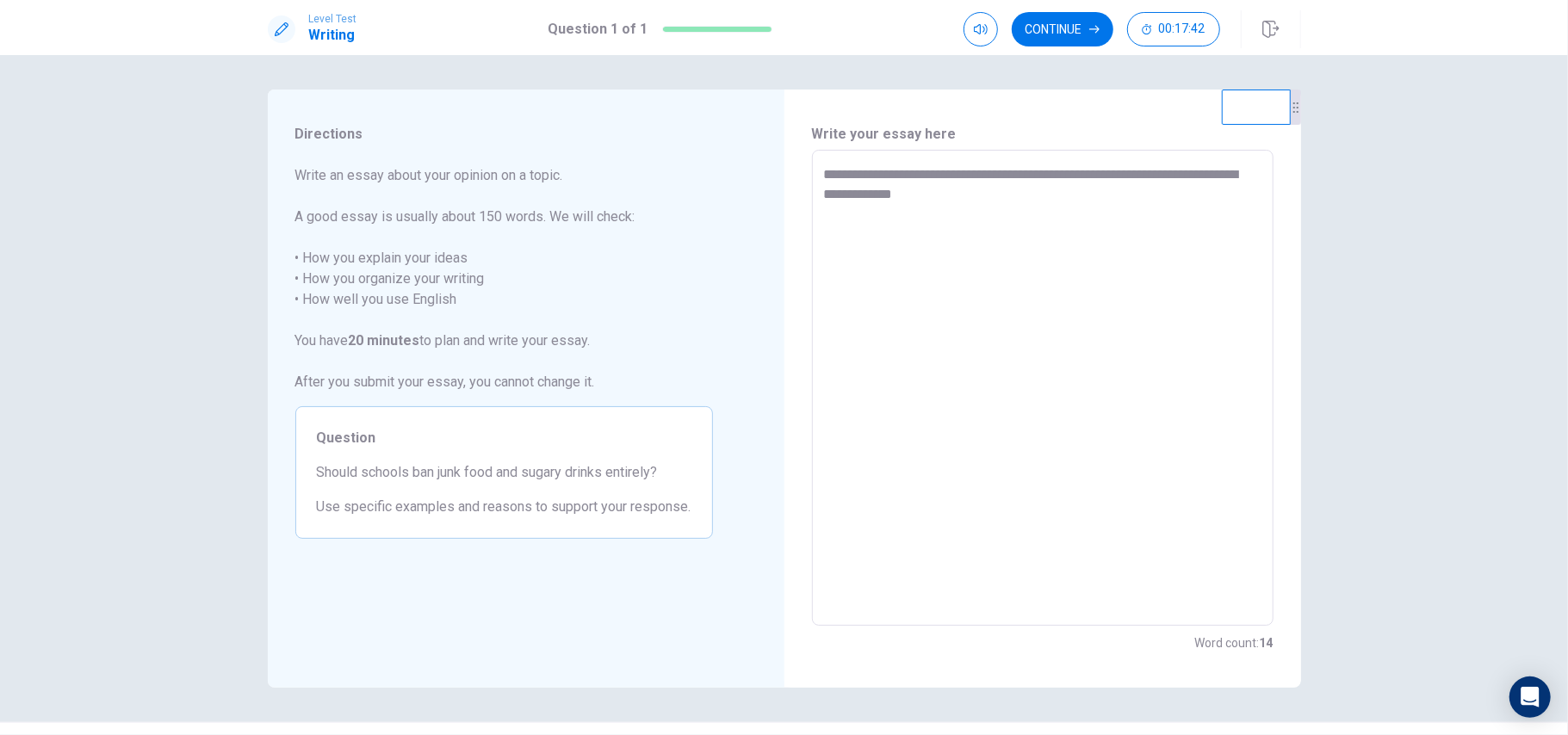 type on "*" 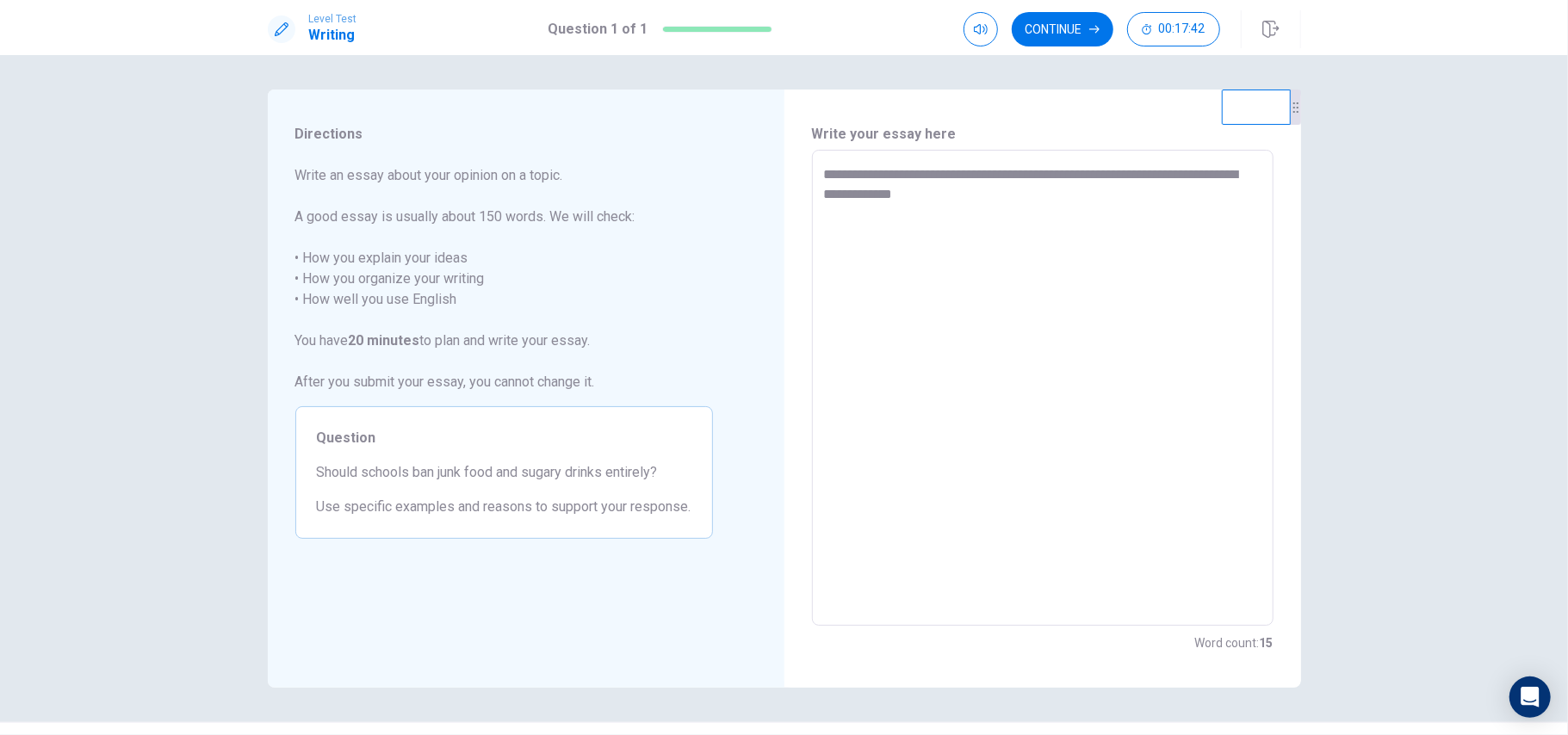type on "**********" 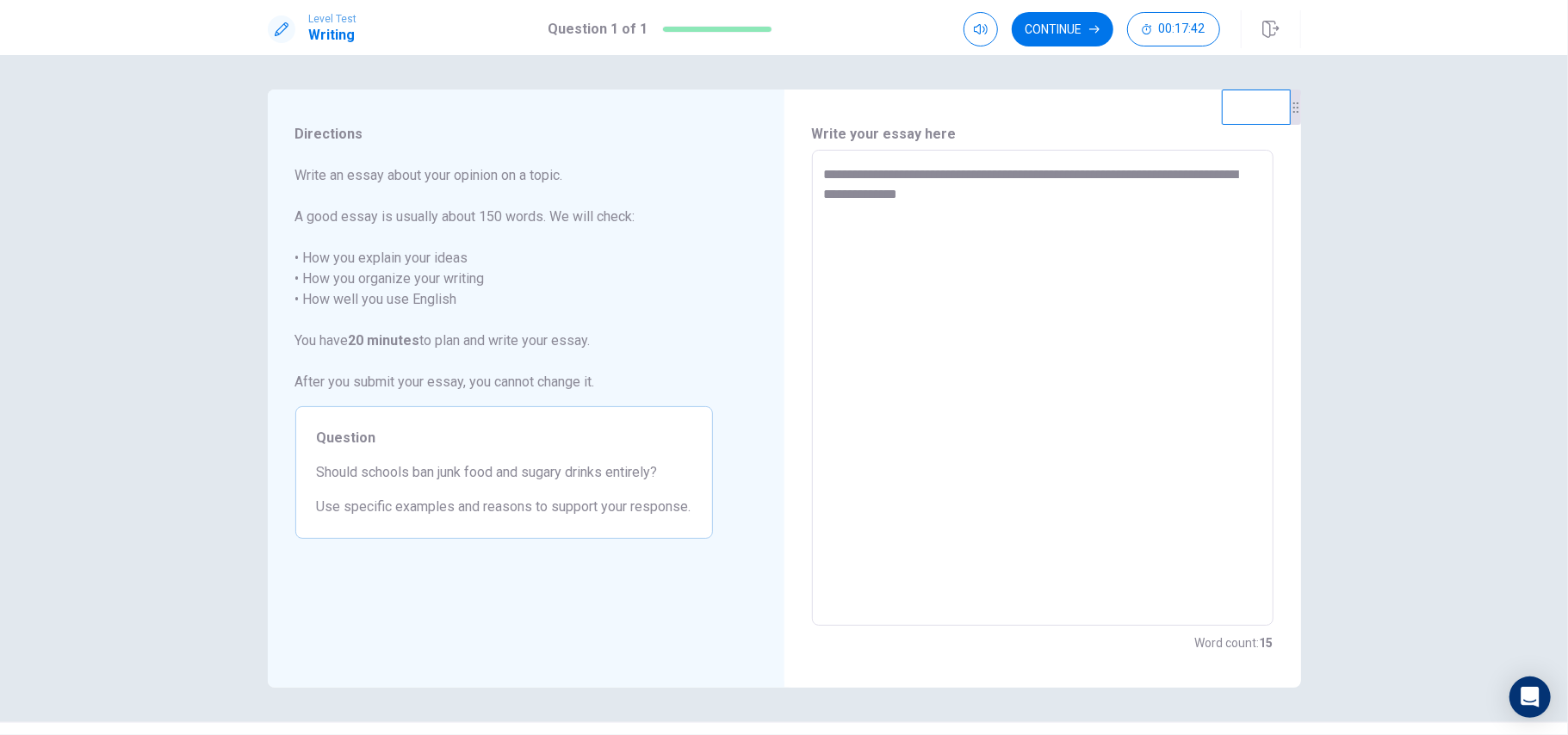 type on "*" 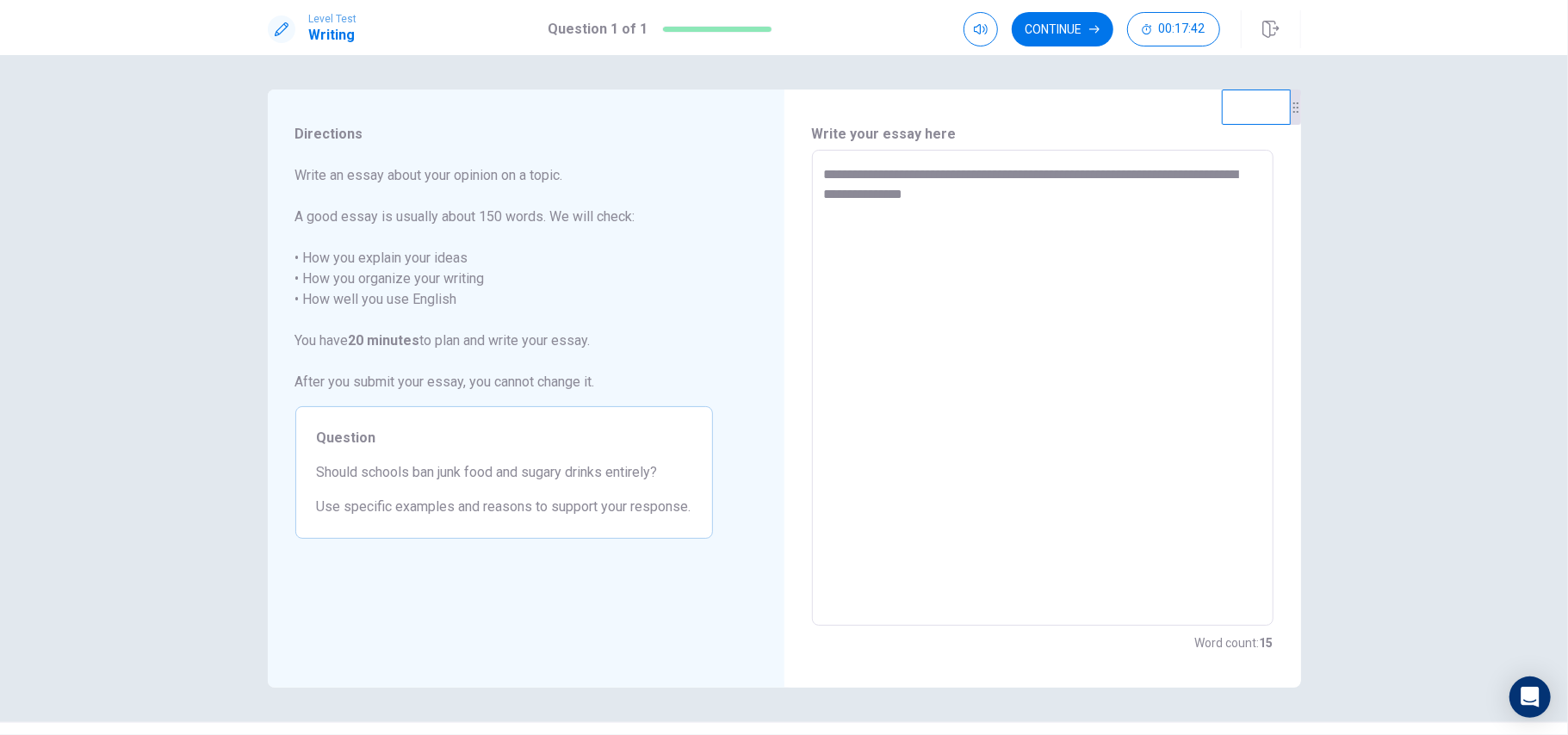 type on "*" 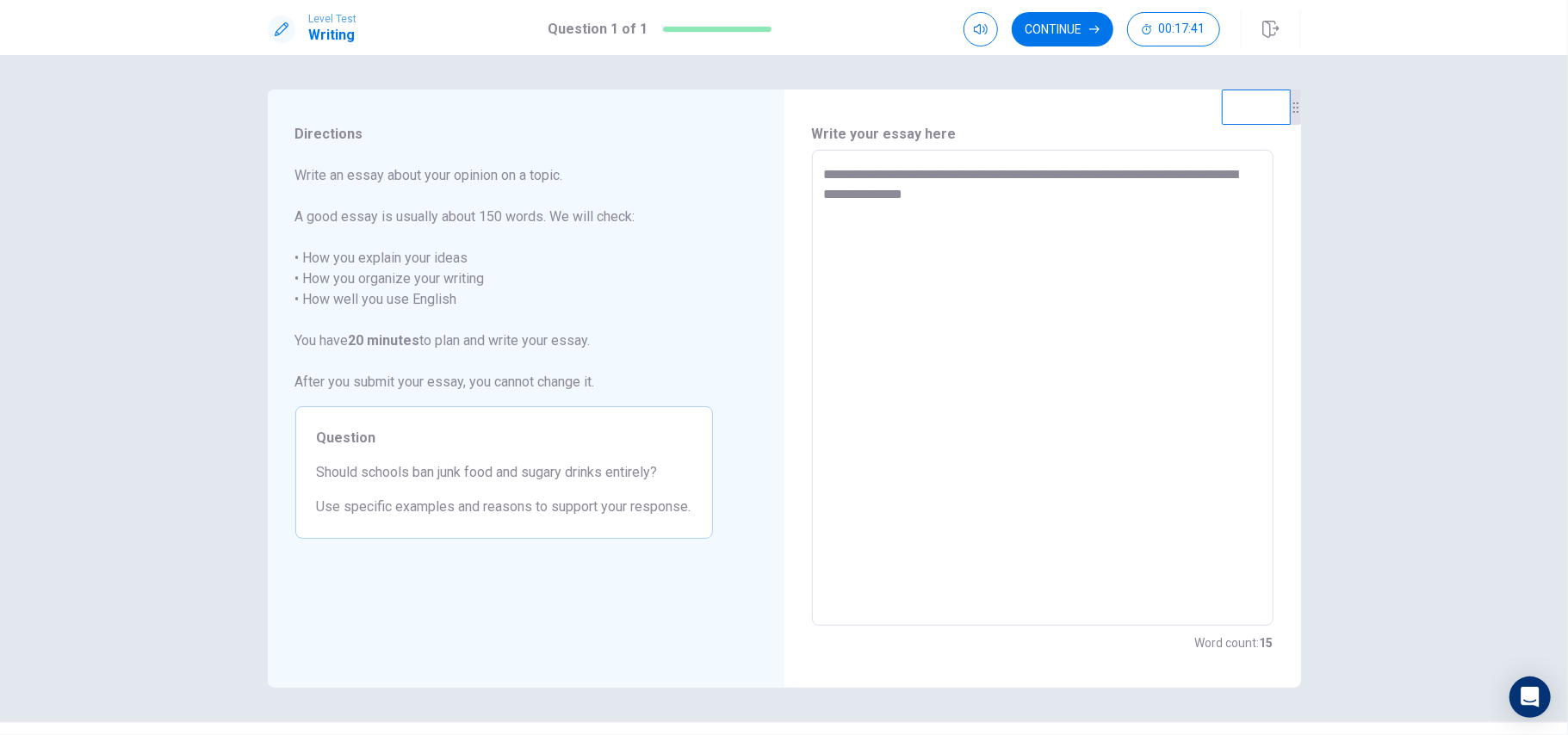 type on "**********" 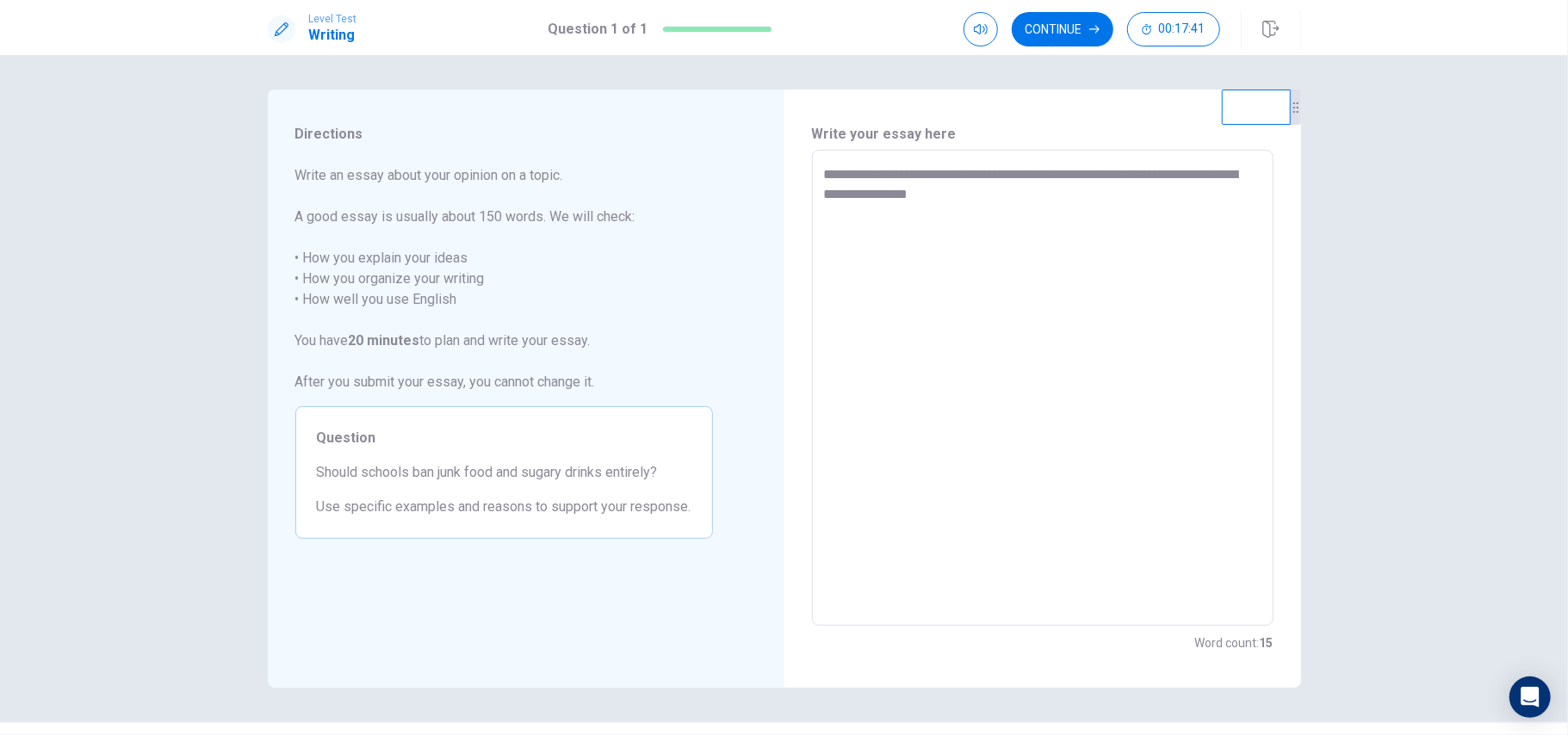 type on "*" 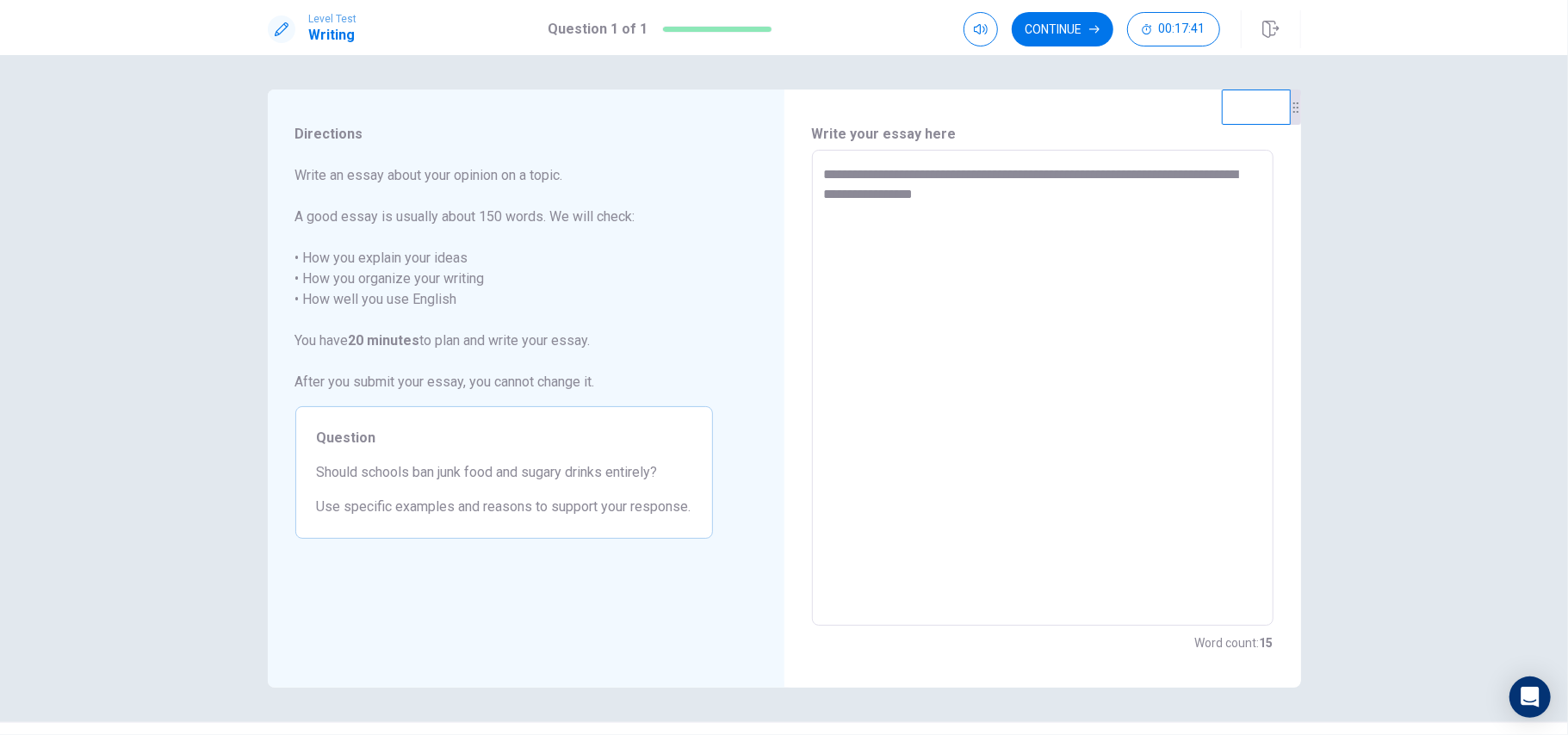 type on "*" 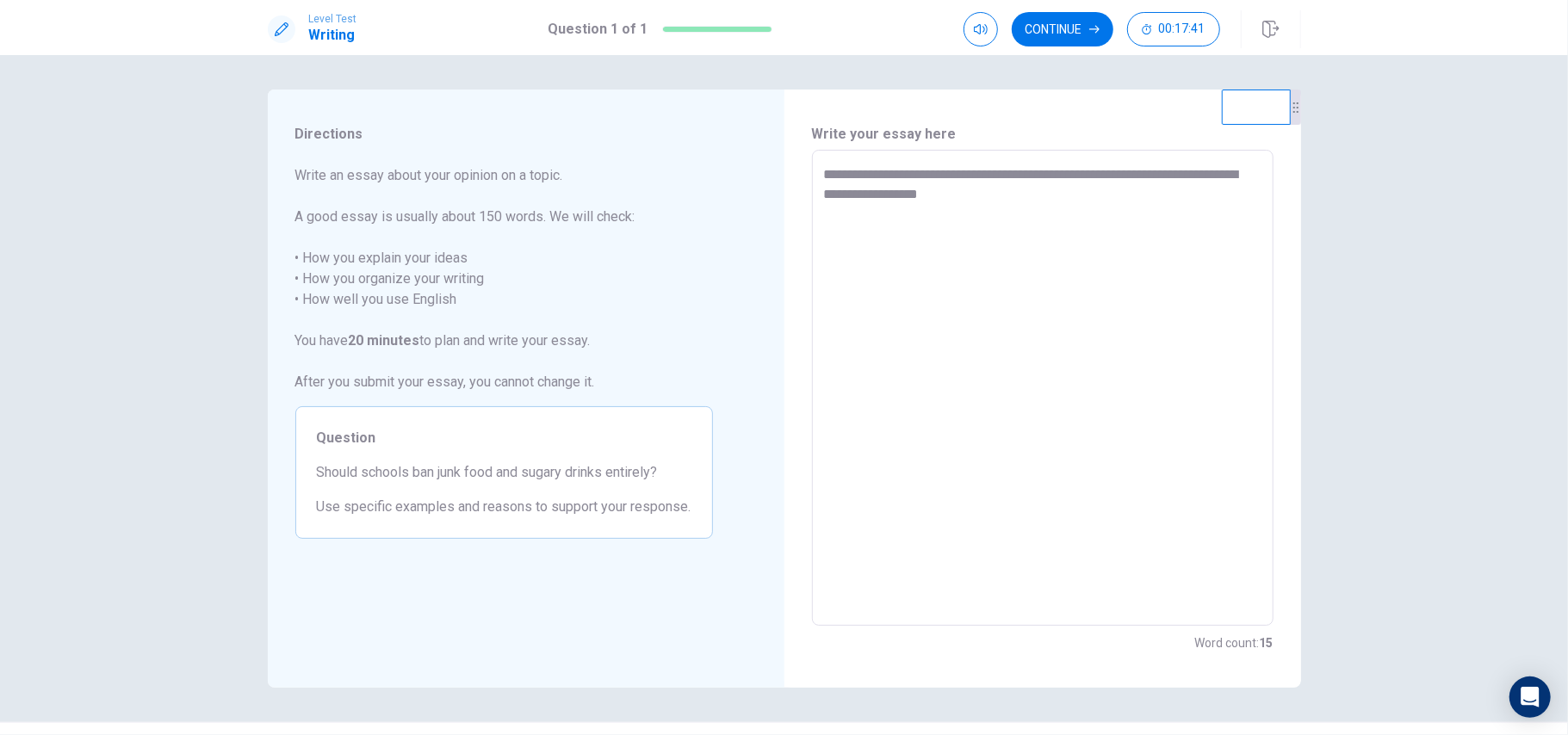 type on "*" 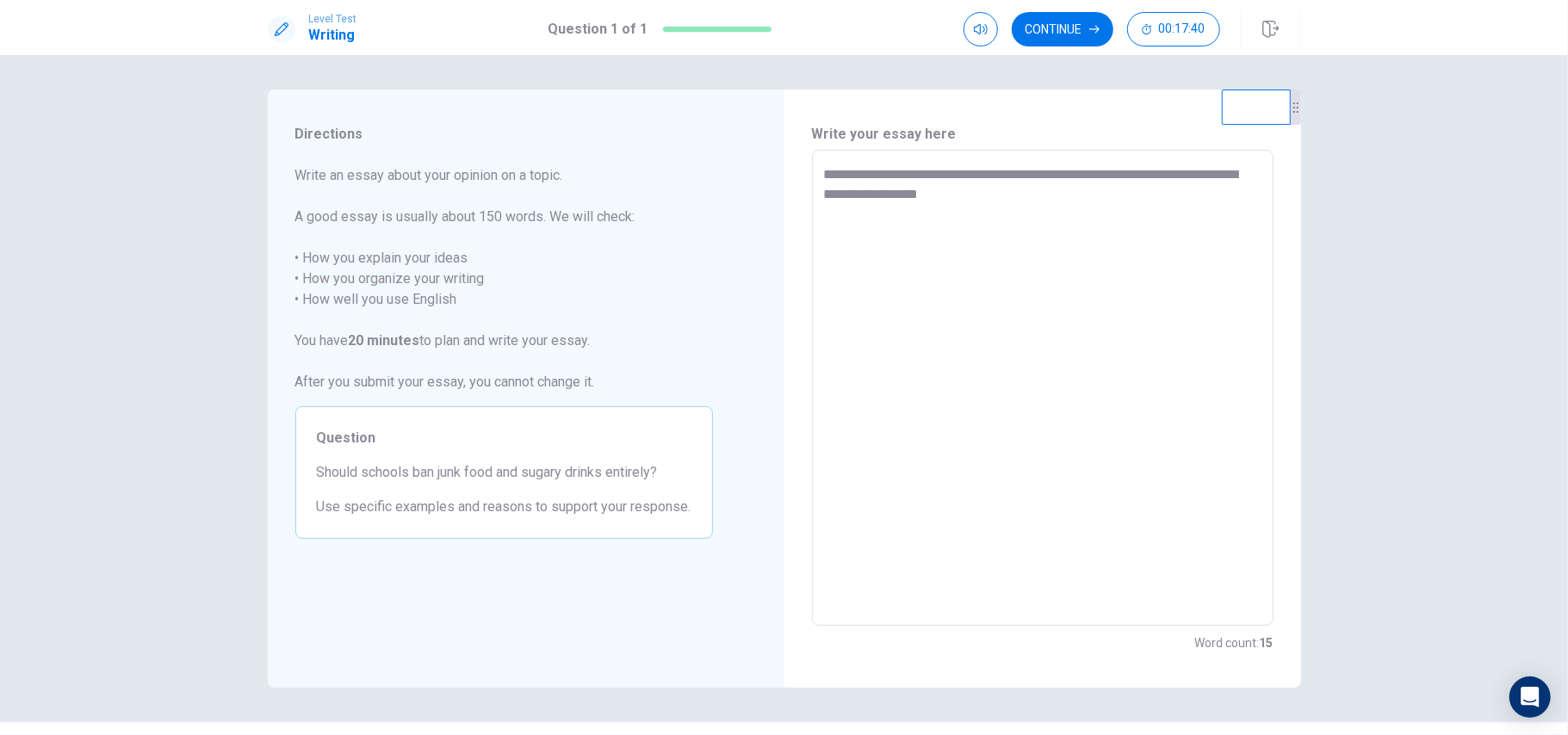 type on "**********" 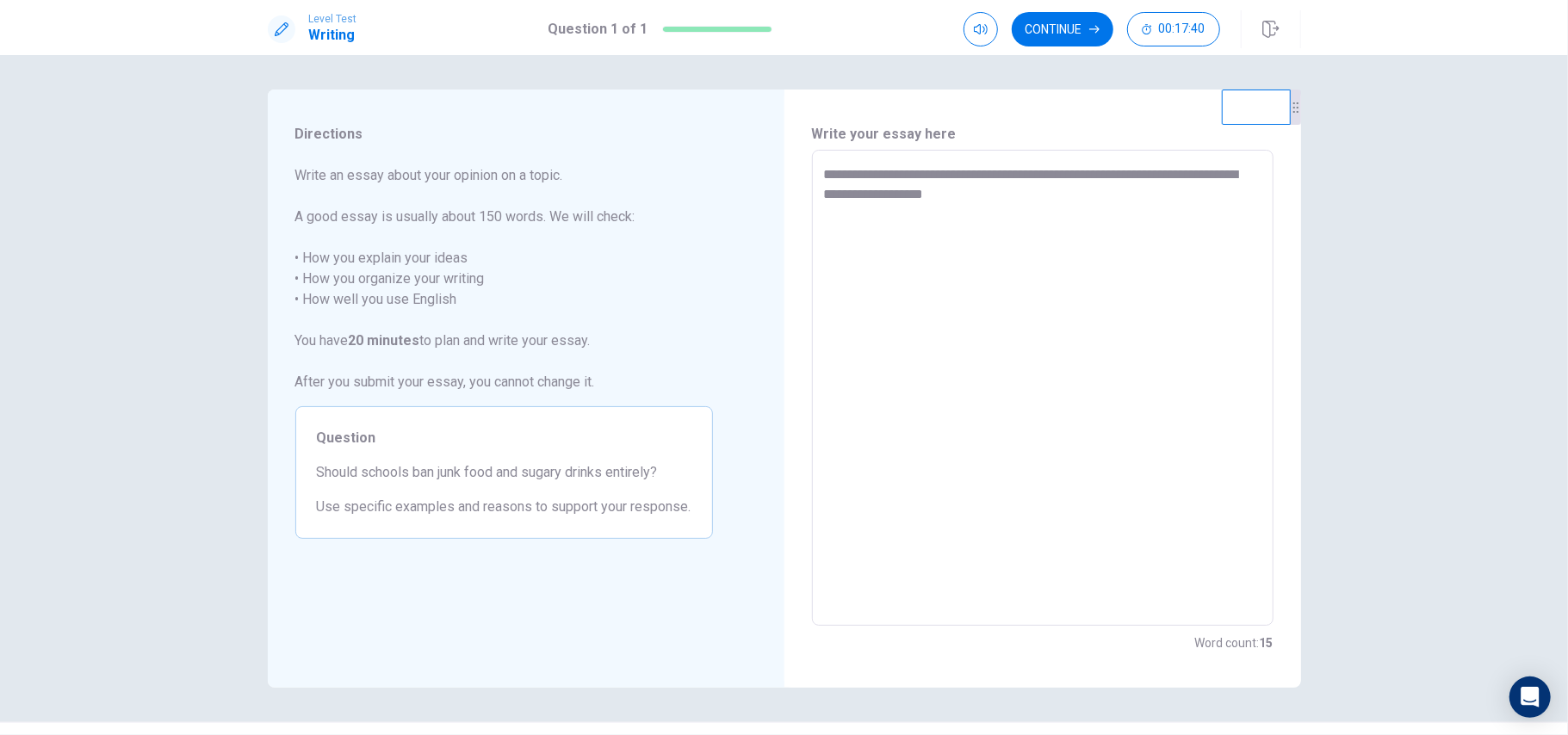 type on "*" 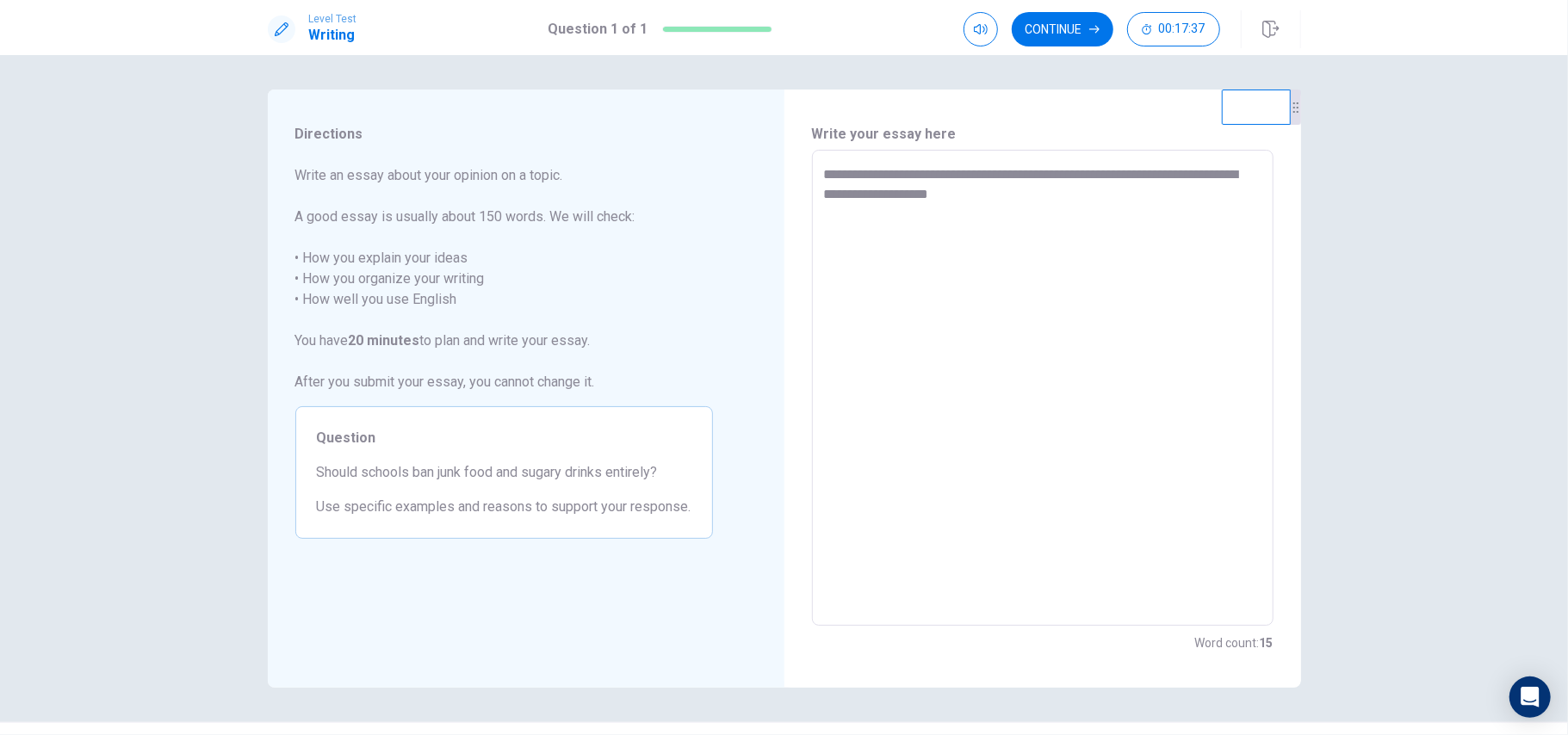 type on "*" 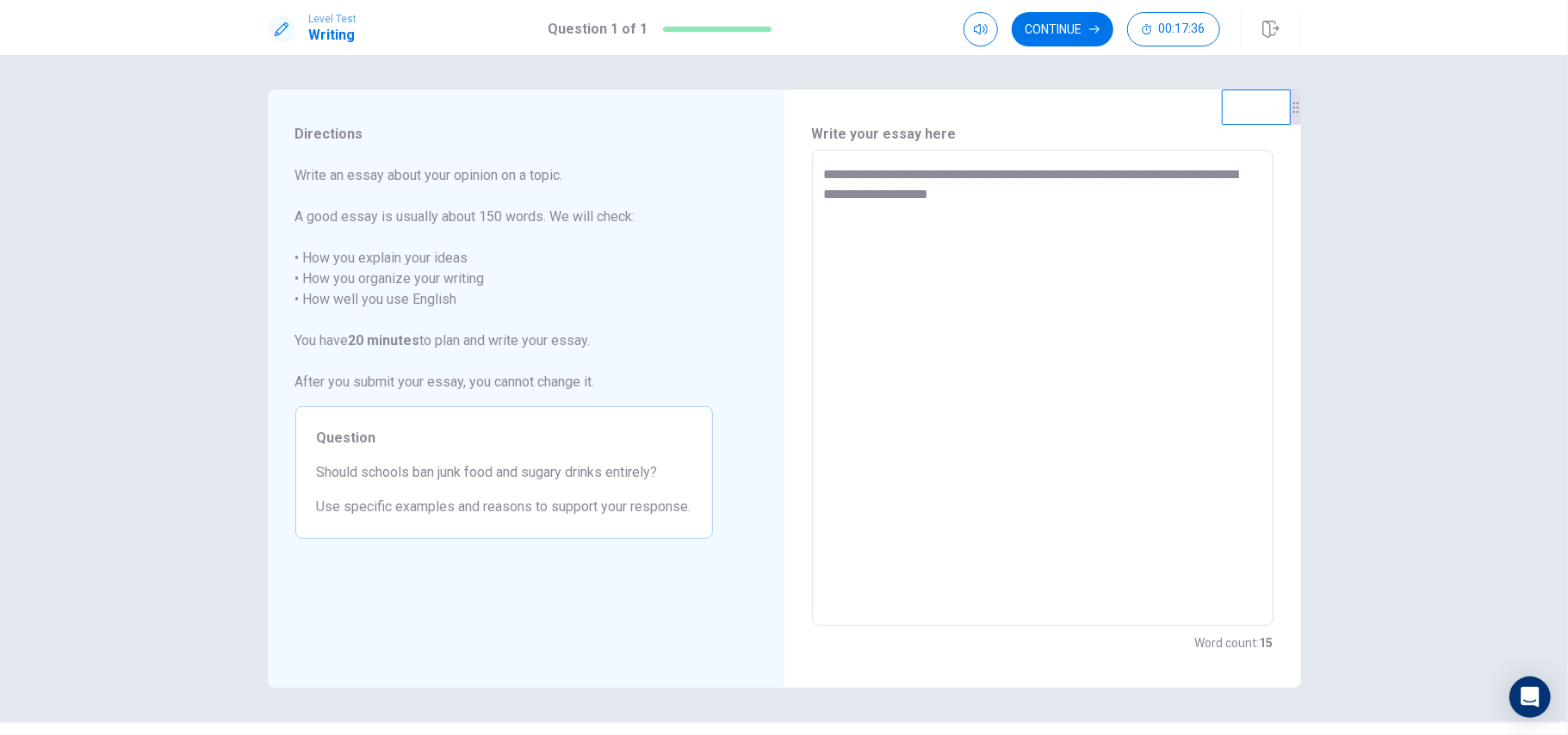 type 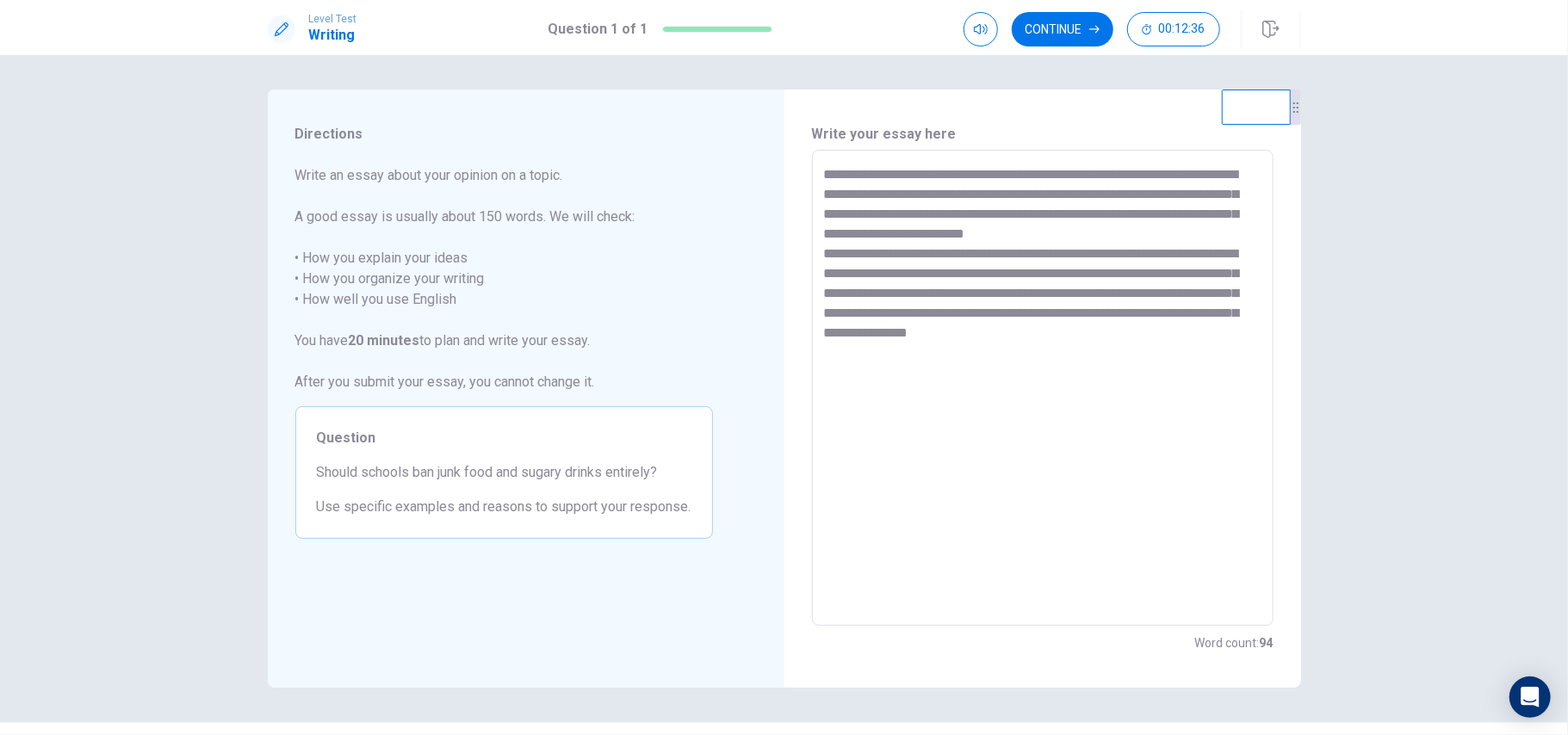 click on "**********" at bounding box center (1043, 388) 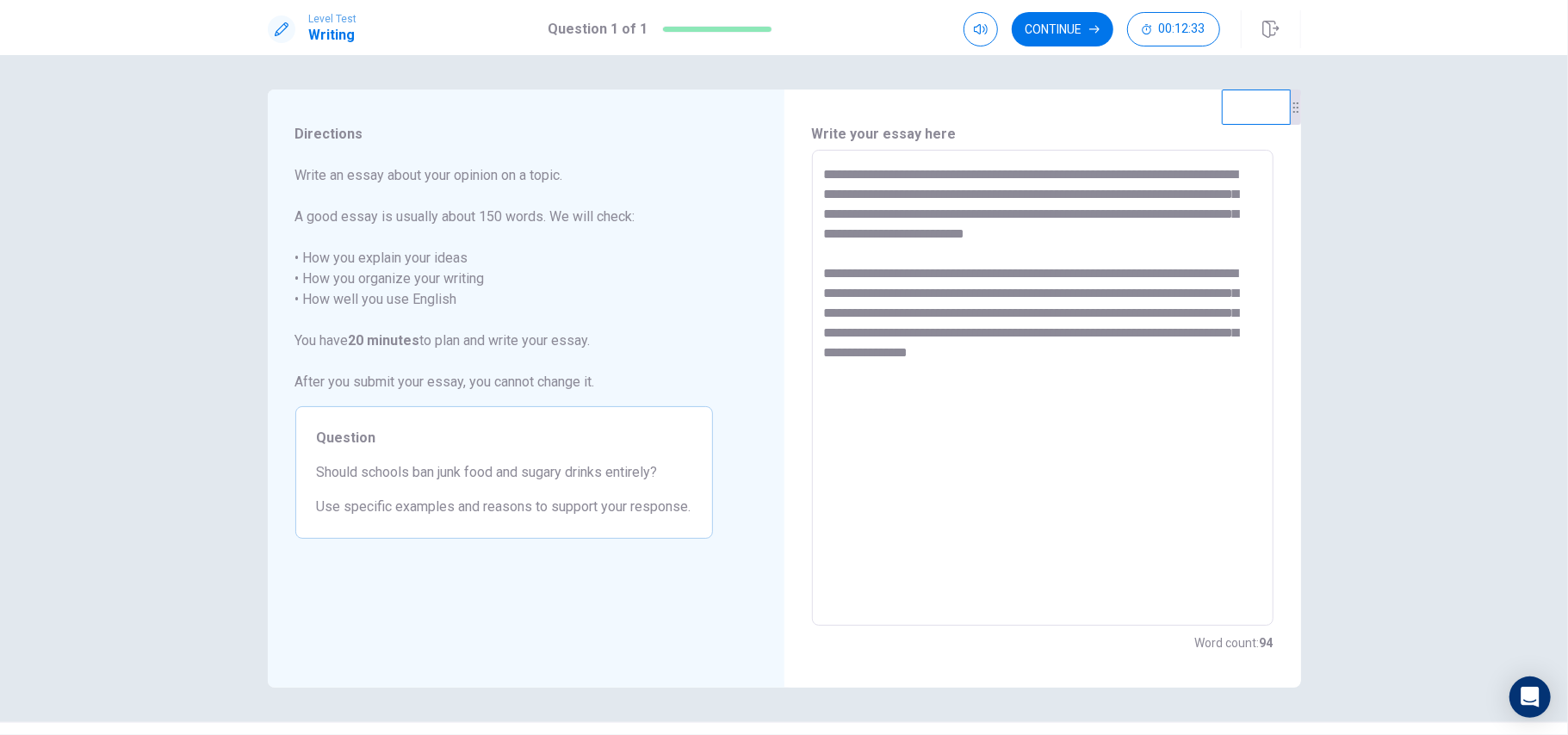 click on "**********" at bounding box center (1043, 388) 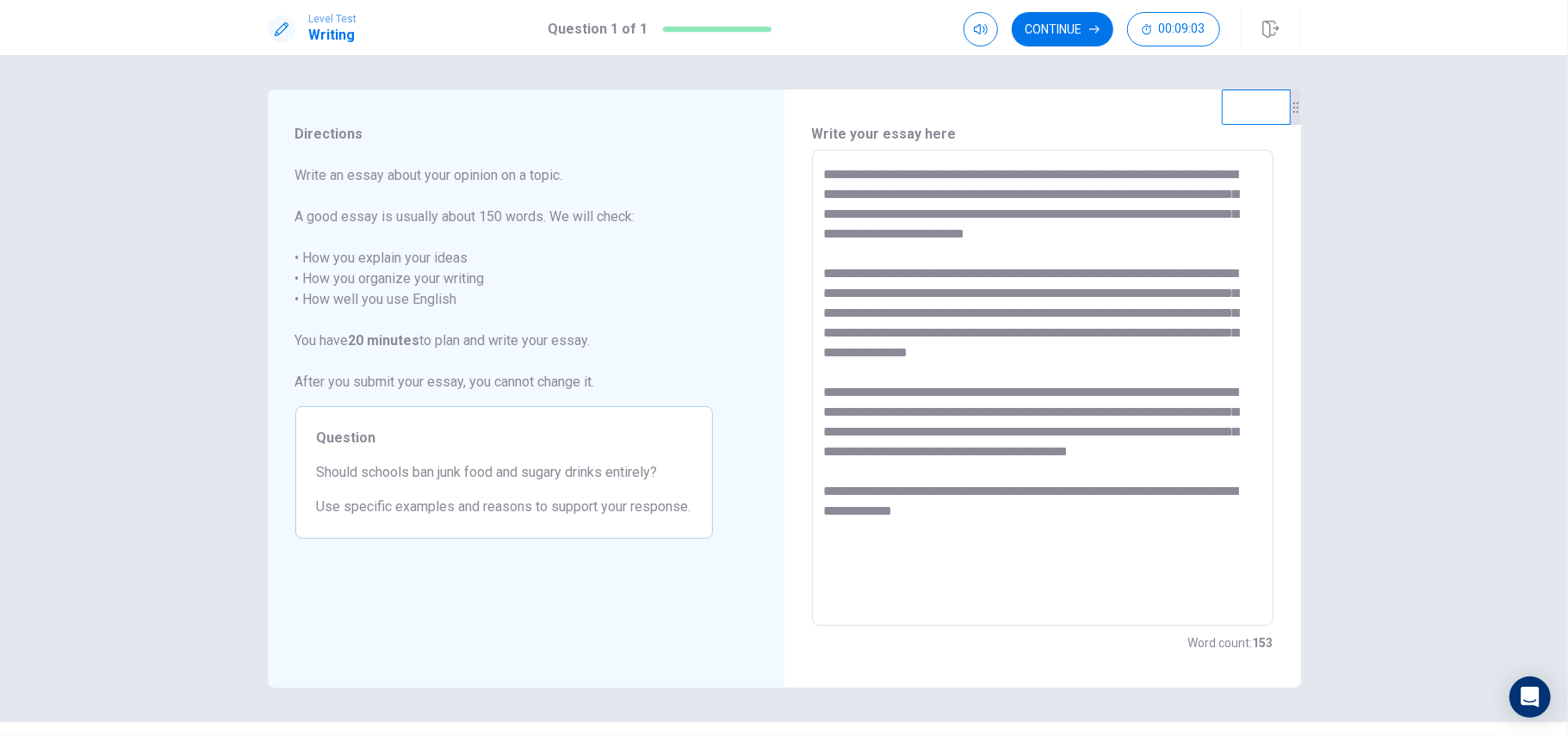 click on "**********" at bounding box center (1043, 388) 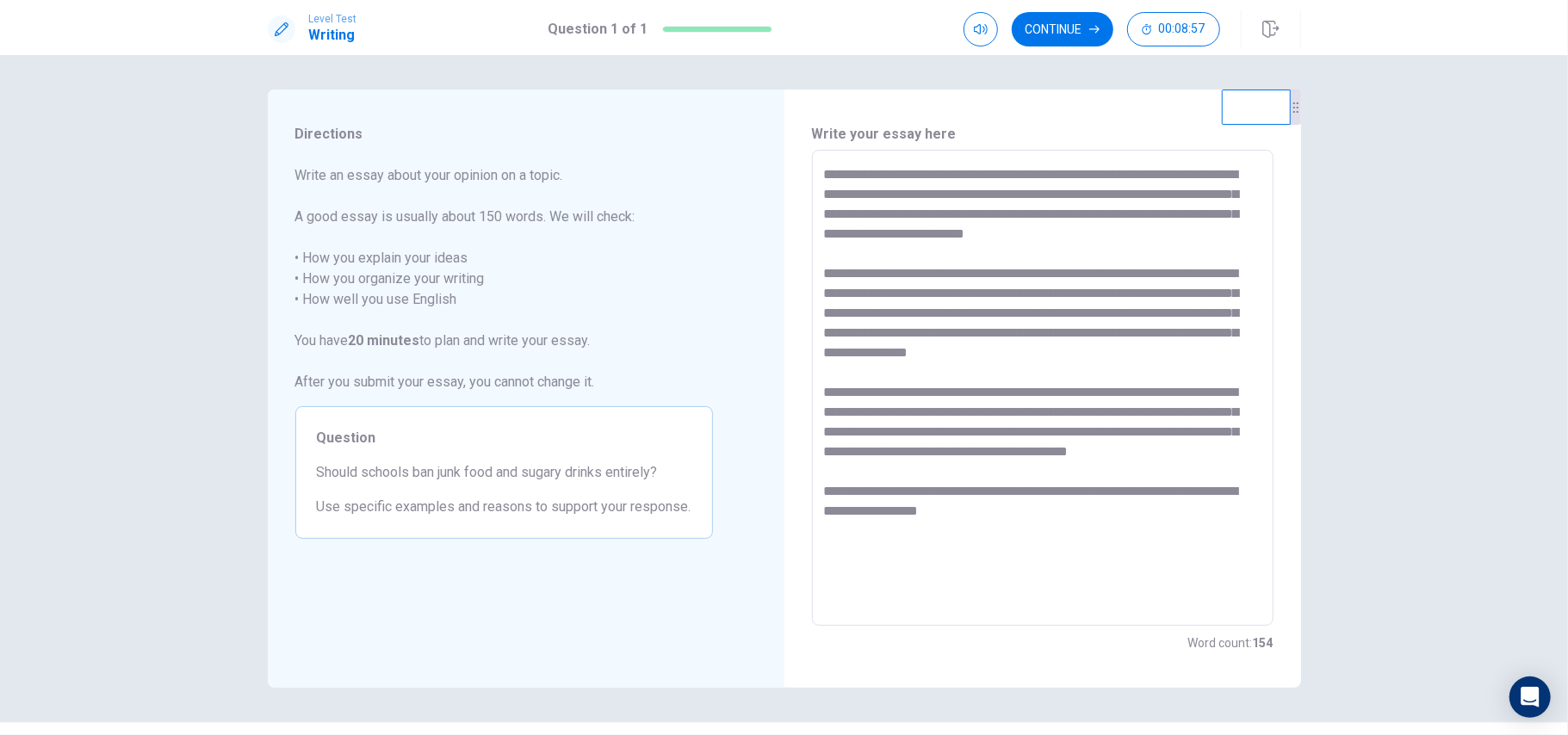 click on "**********" at bounding box center [1043, 388] 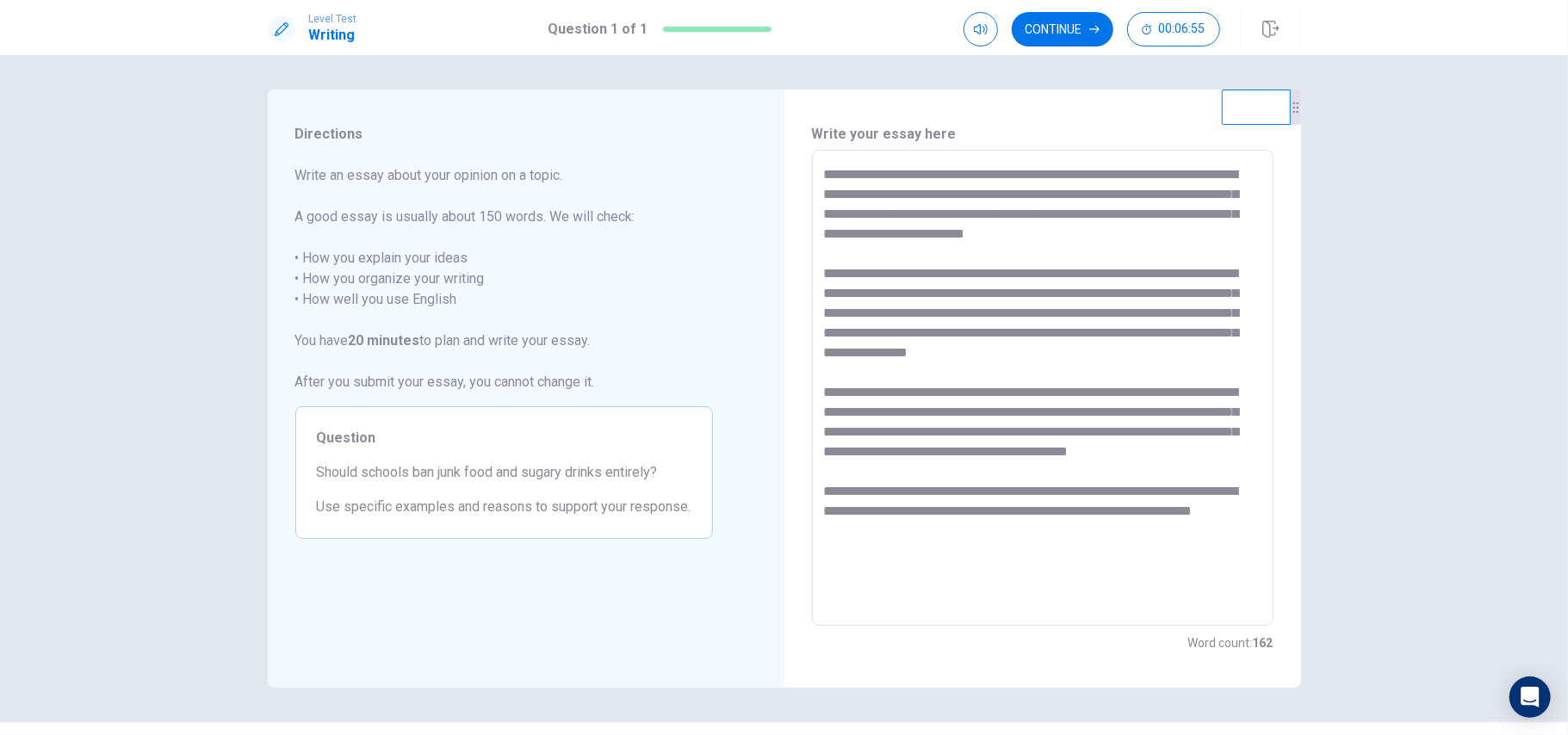 click at bounding box center [1043, 388] 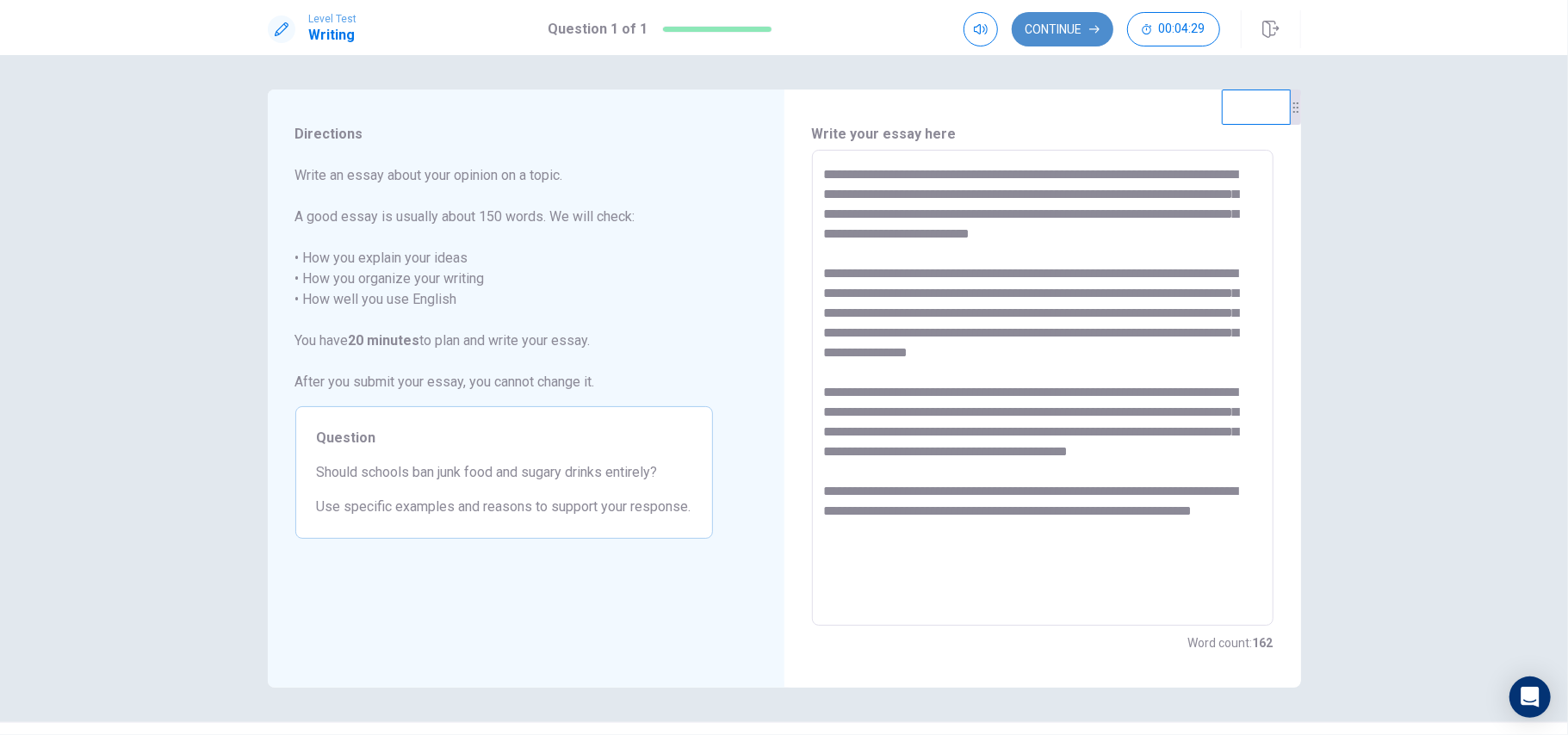 click on "Continue" at bounding box center (1063, 29) 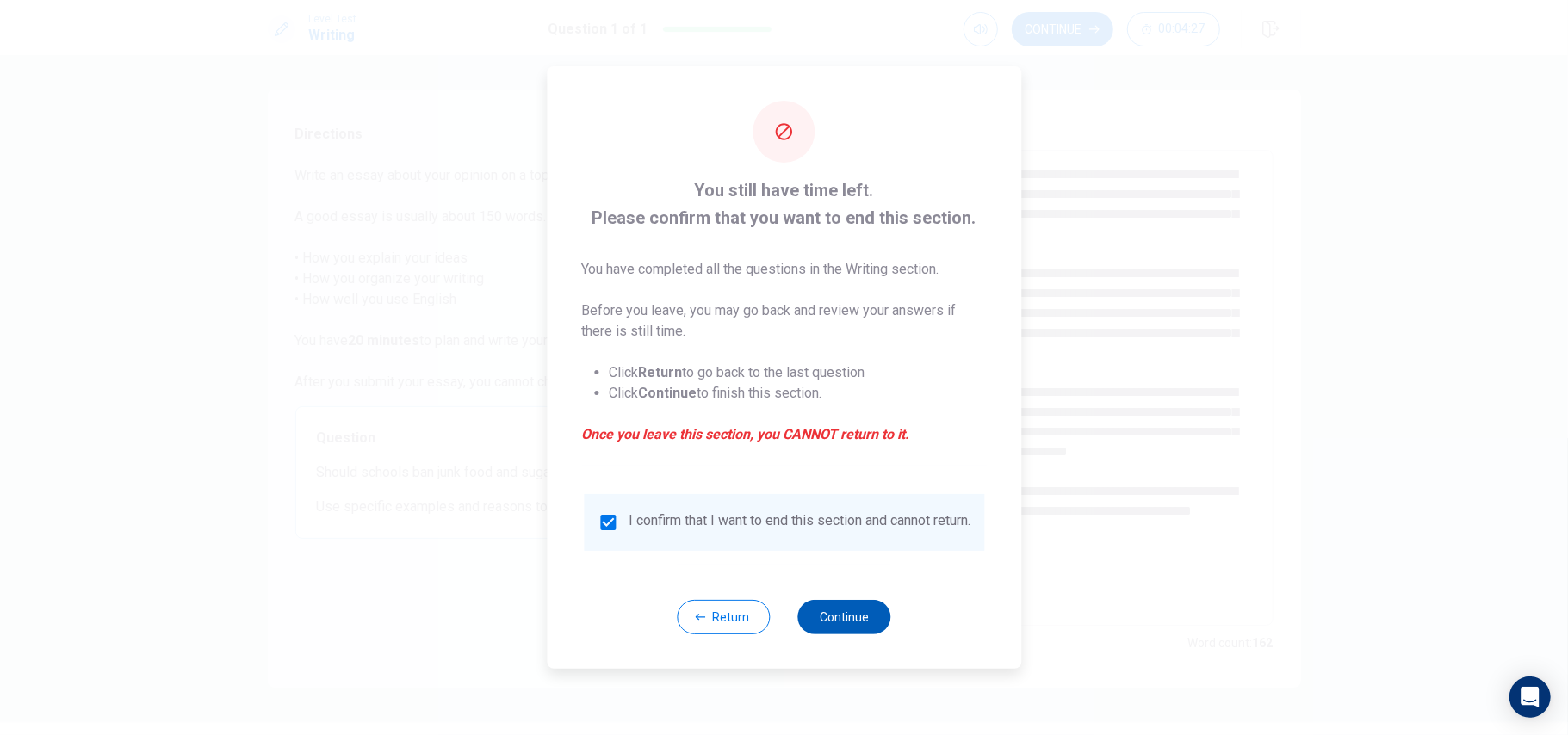 click on "Continue" at bounding box center [845, 617] 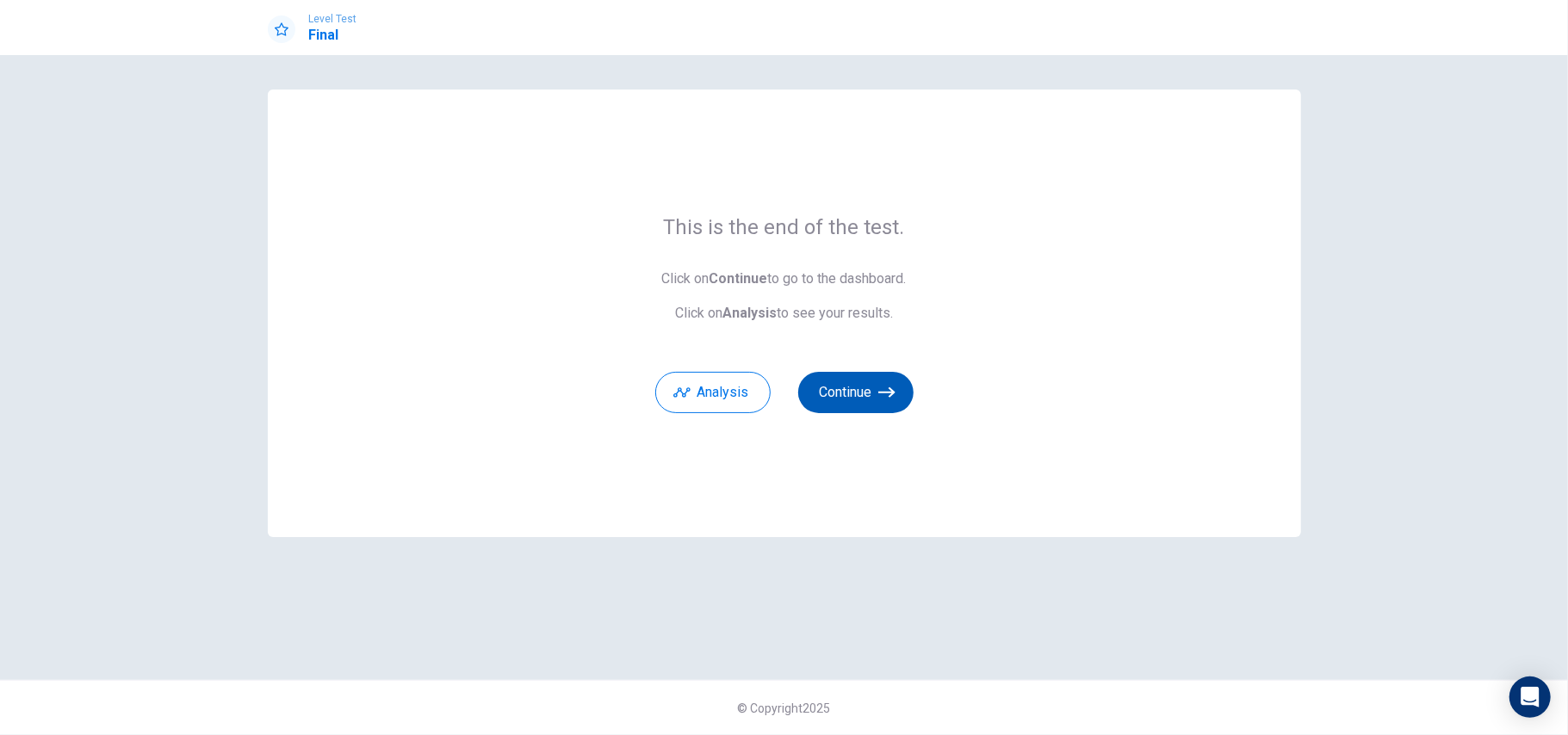 click on "Continue" at bounding box center (856, 392) 